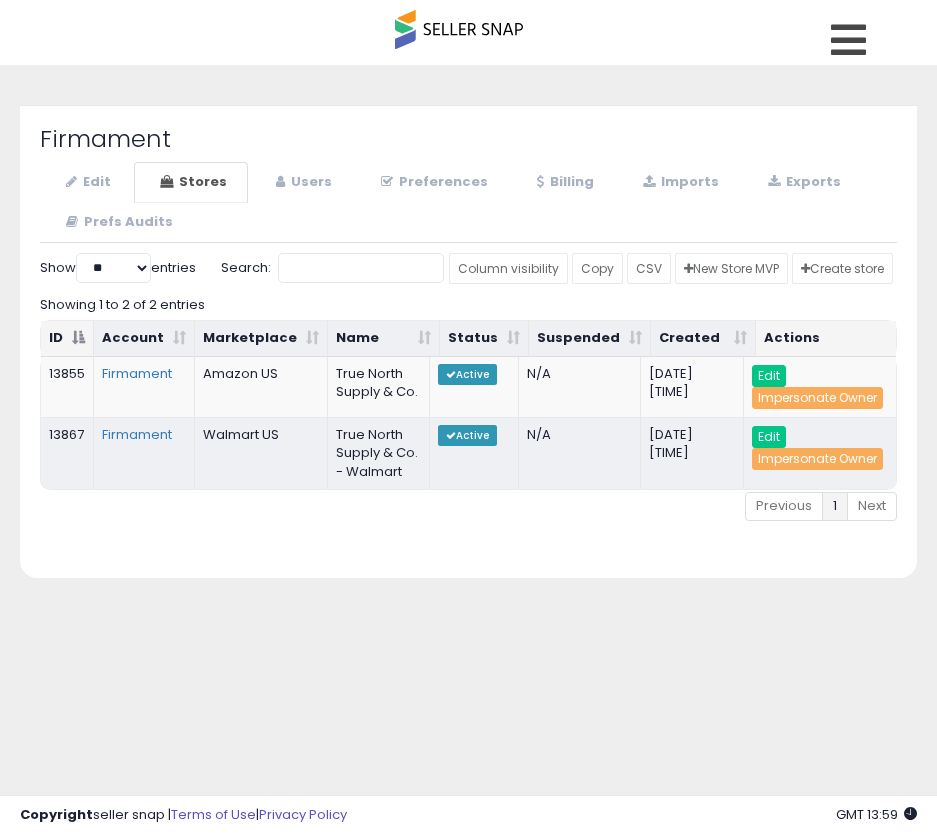 select on "**" 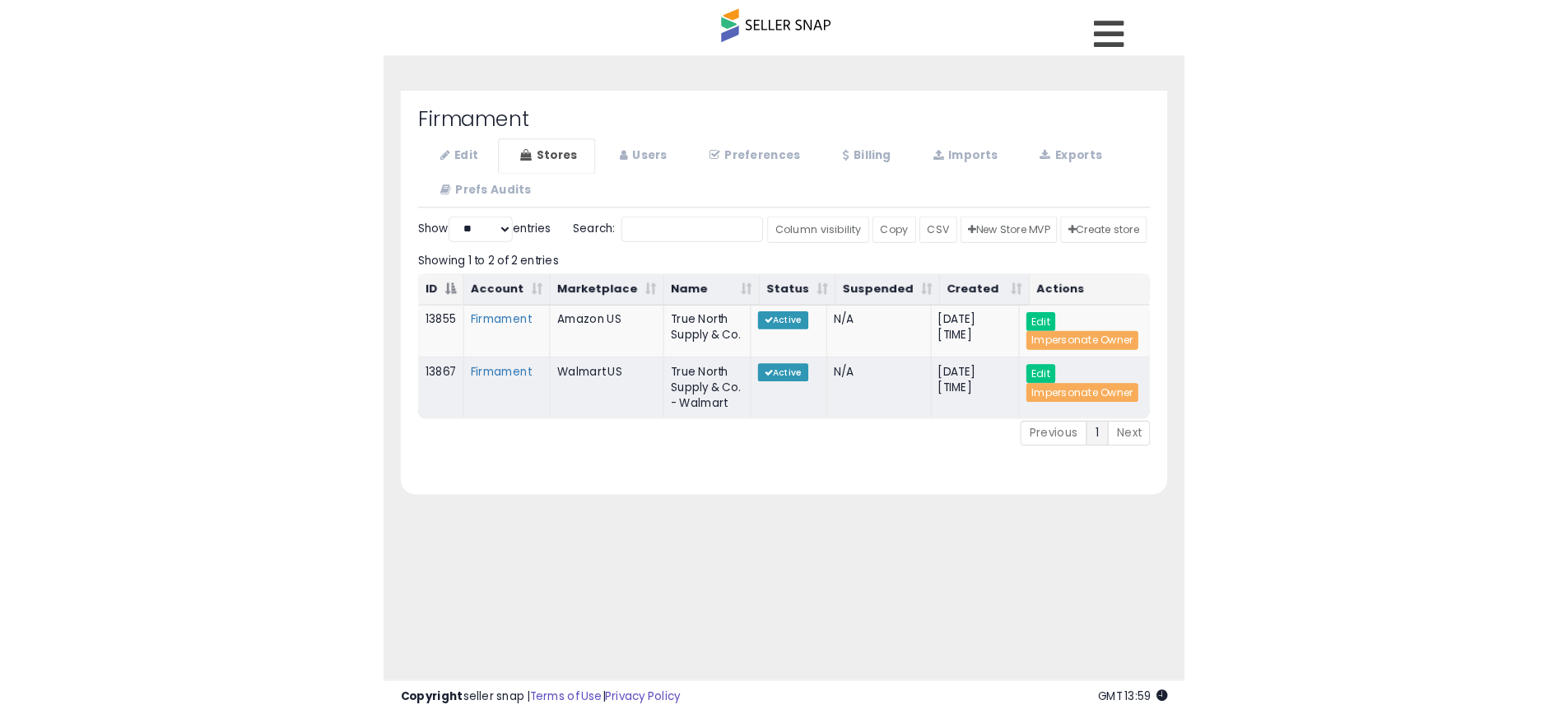 scroll, scrollTop: 0, scrollLeft: 0, axis: both 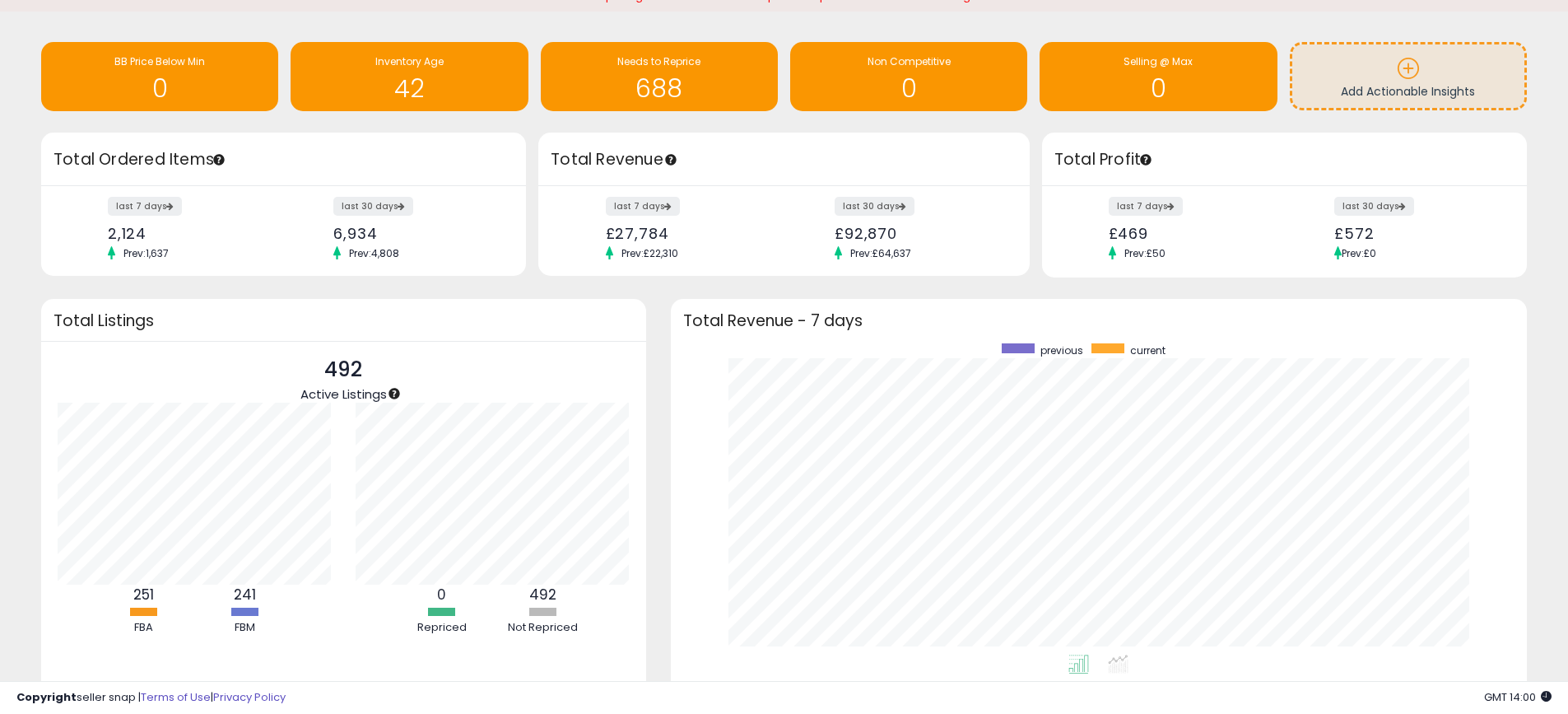 drag, startPoint x: 686, startPoint y: 575, endPoint x: 578, endPoint y: 288, distance: 306.648 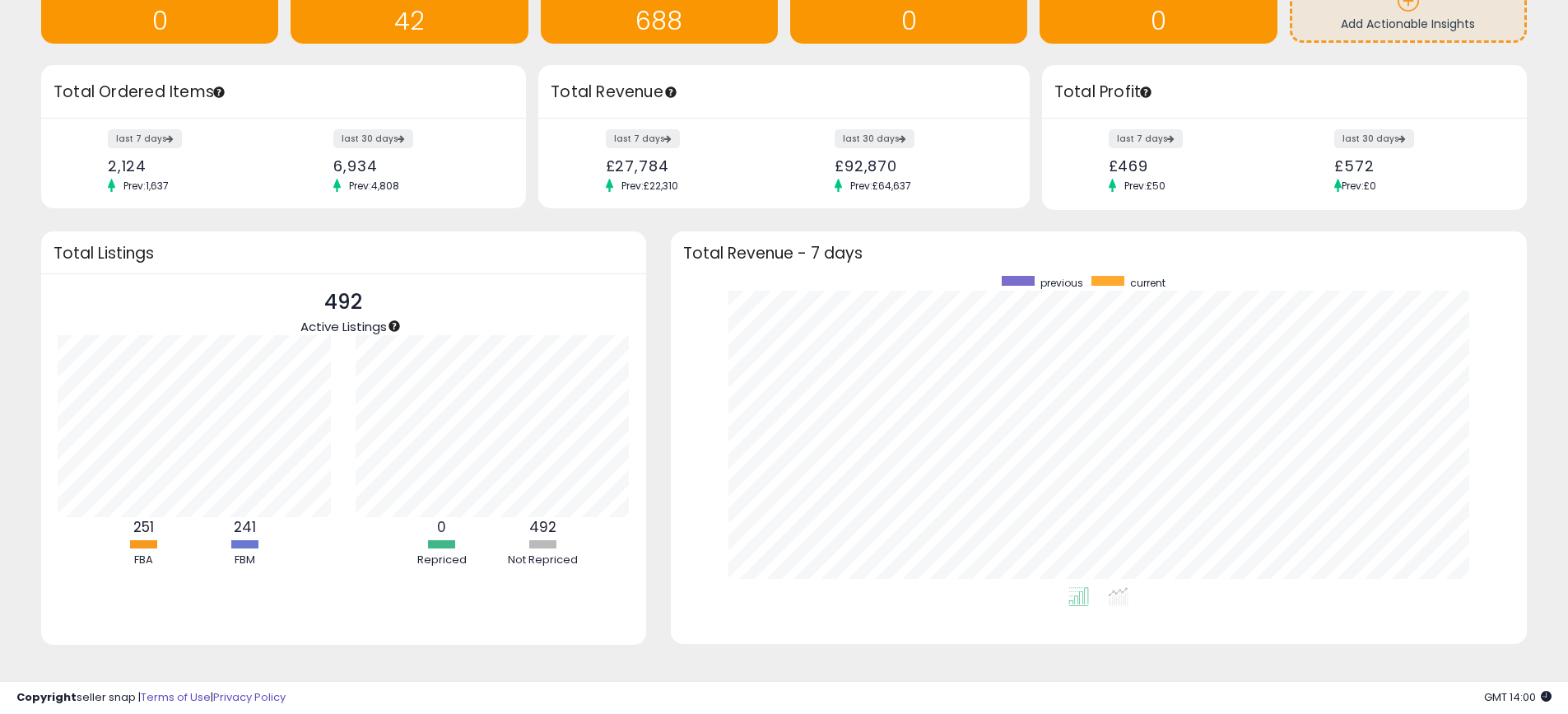 scroll, scrollTop: 170, scrollLeft: 0, axis: vertical 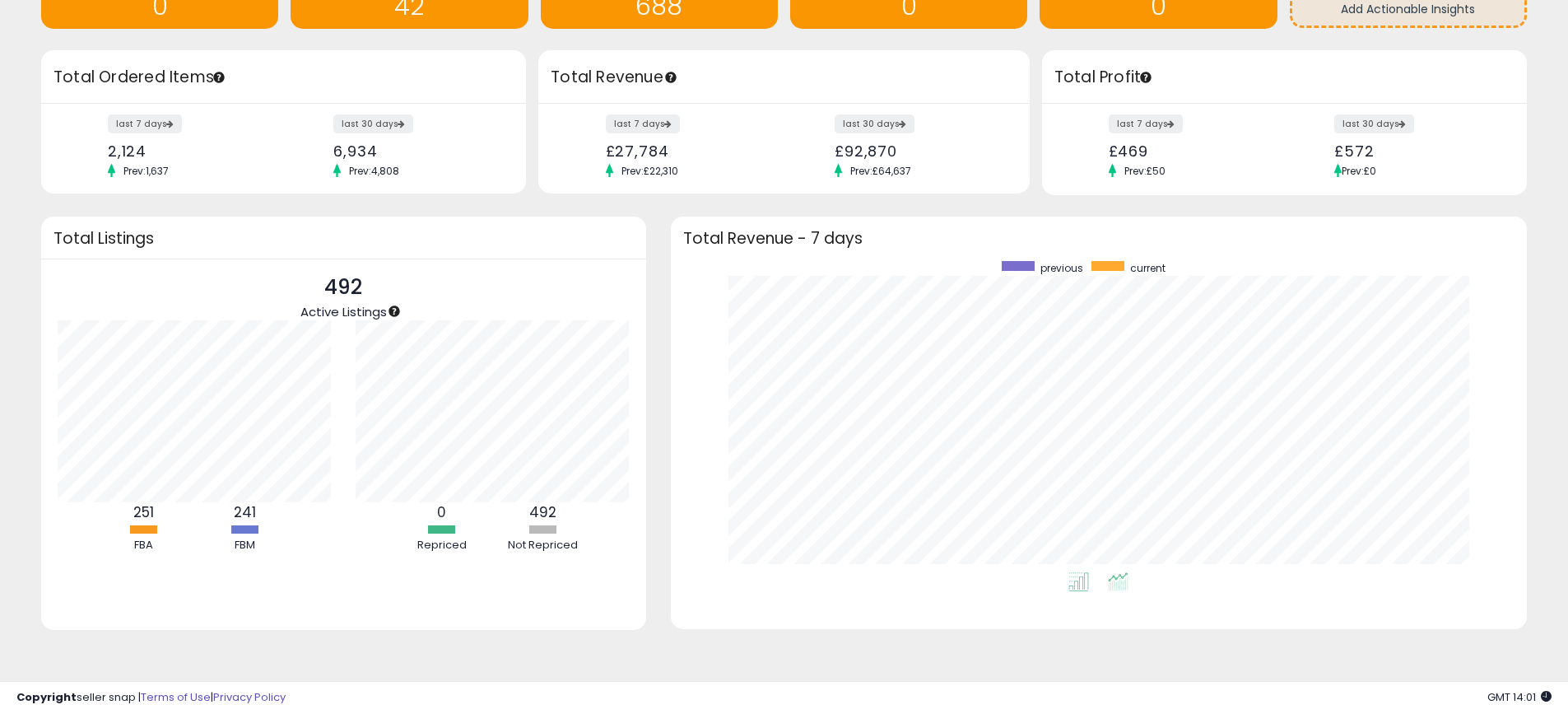 click at bounding box center (1118, 581) 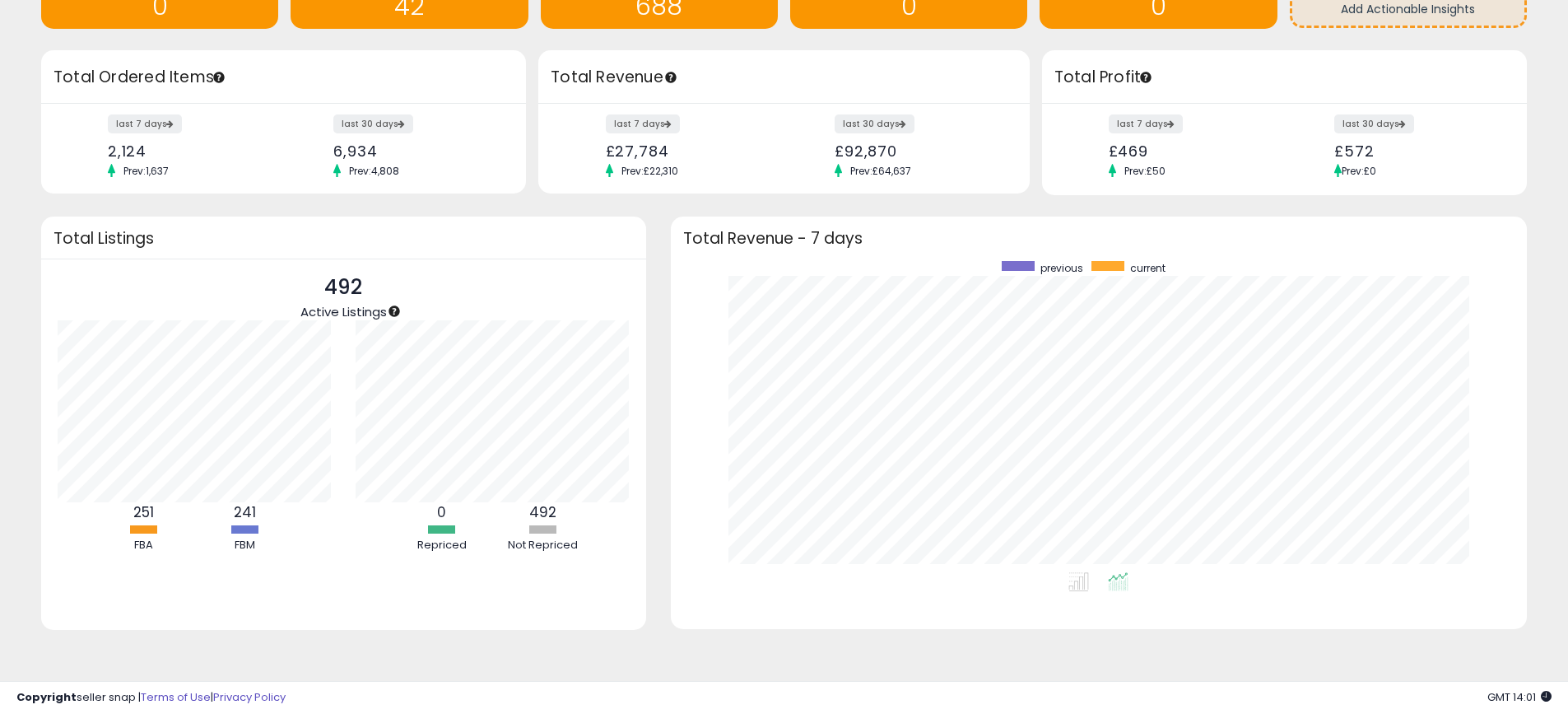 scroll, scrollTop: 823218, scrollLeft: 822274, axis: both 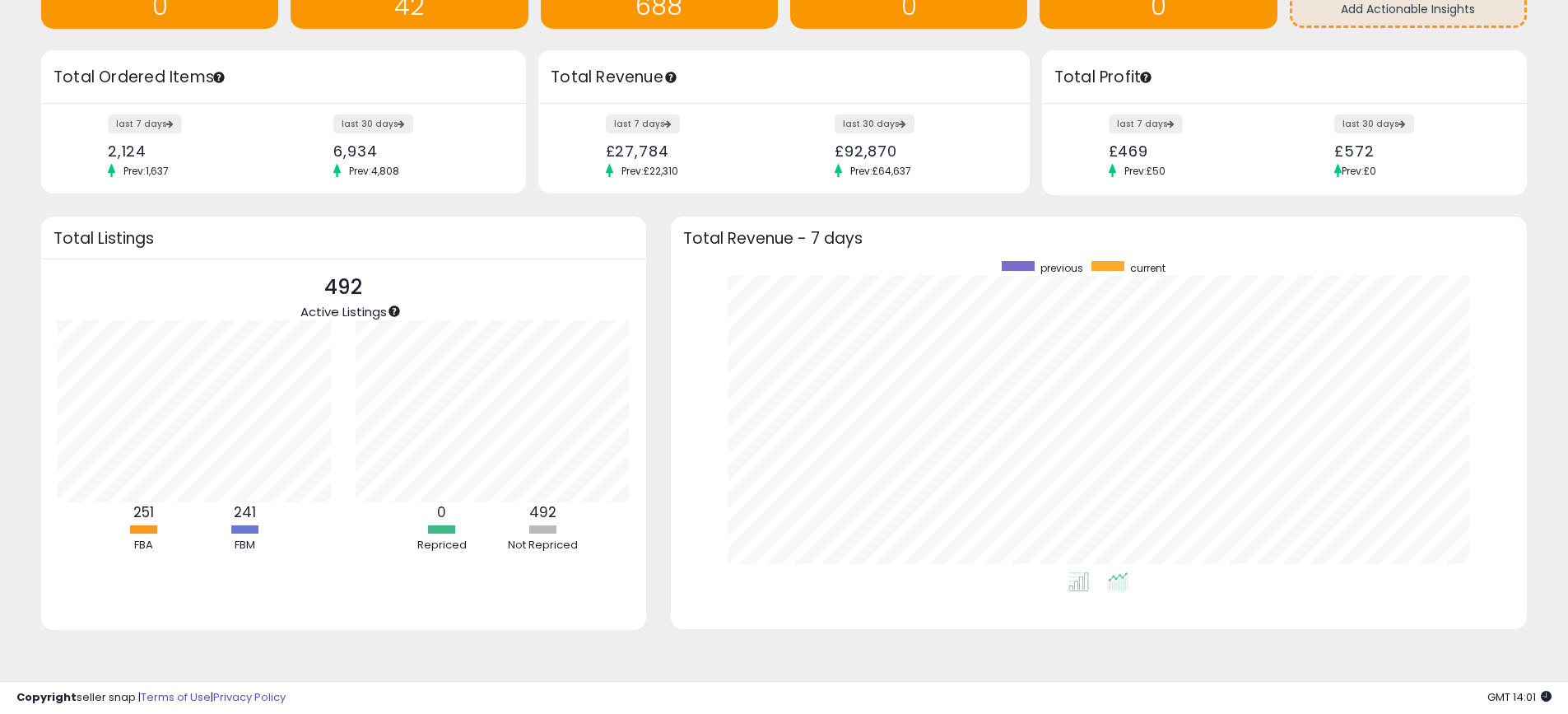 click at bounding box center [1078, 581] 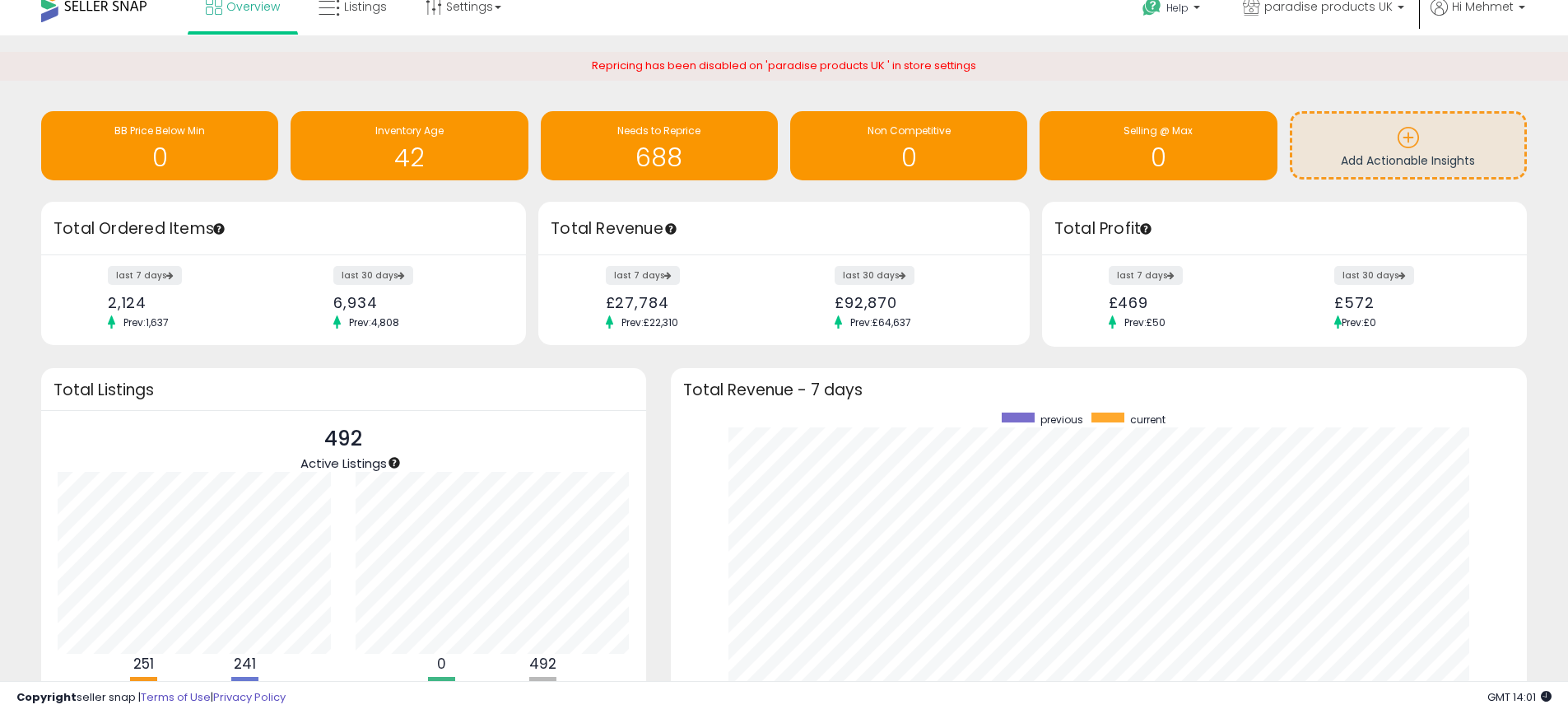 scroll, scrollTop: 0, scrollLeft: 0, axis: both 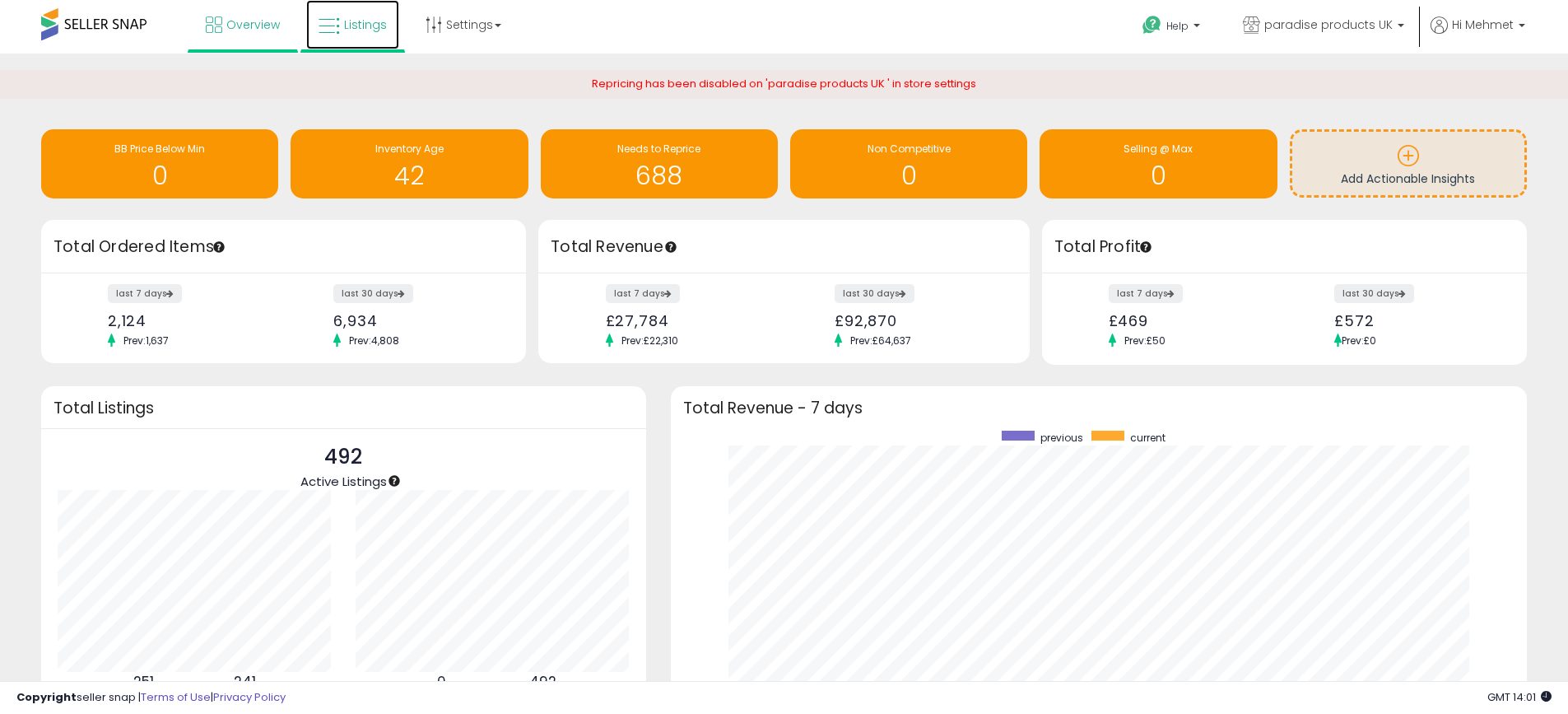 click on "Listings" at bounding box center (365, 25) 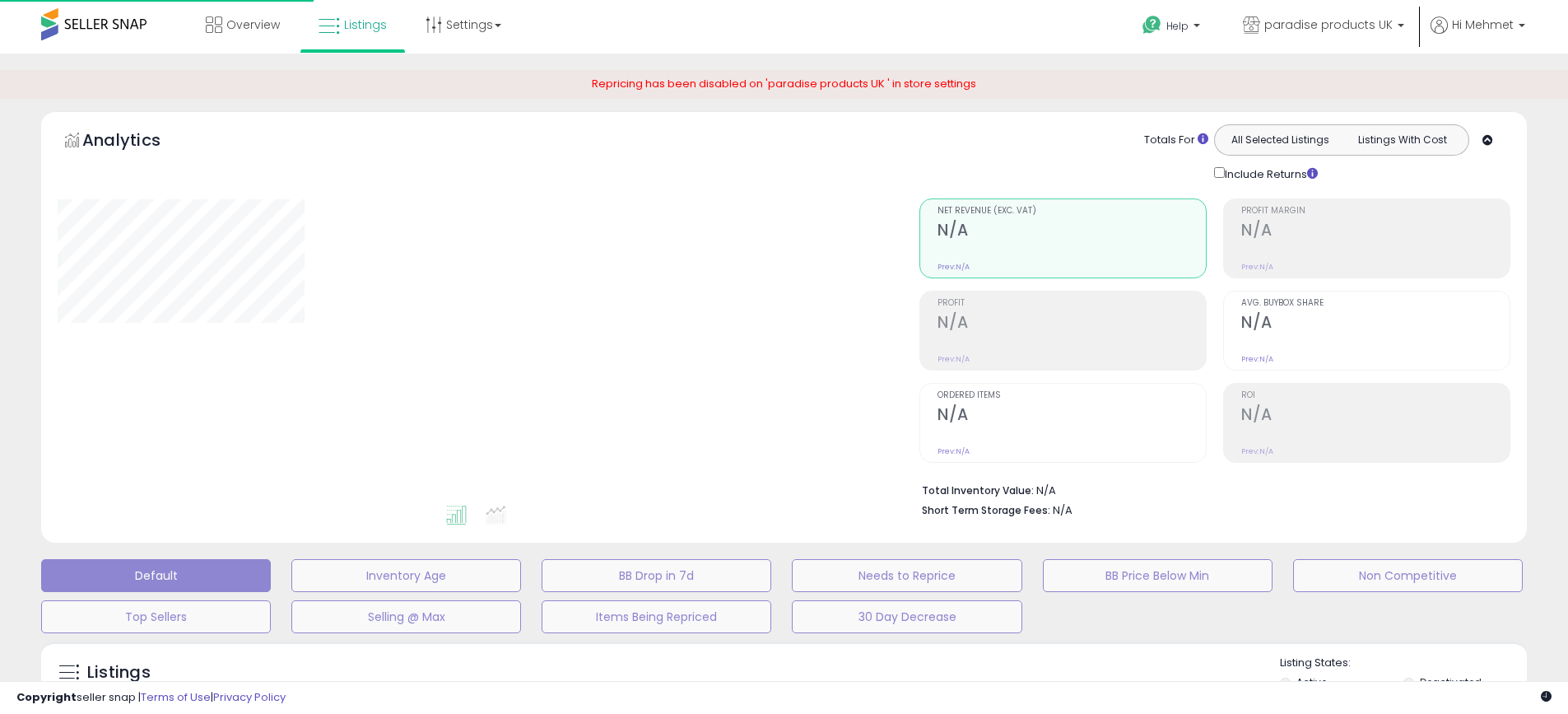 scroll, scrollTop: 0, scrollLeft: 0, axis: both 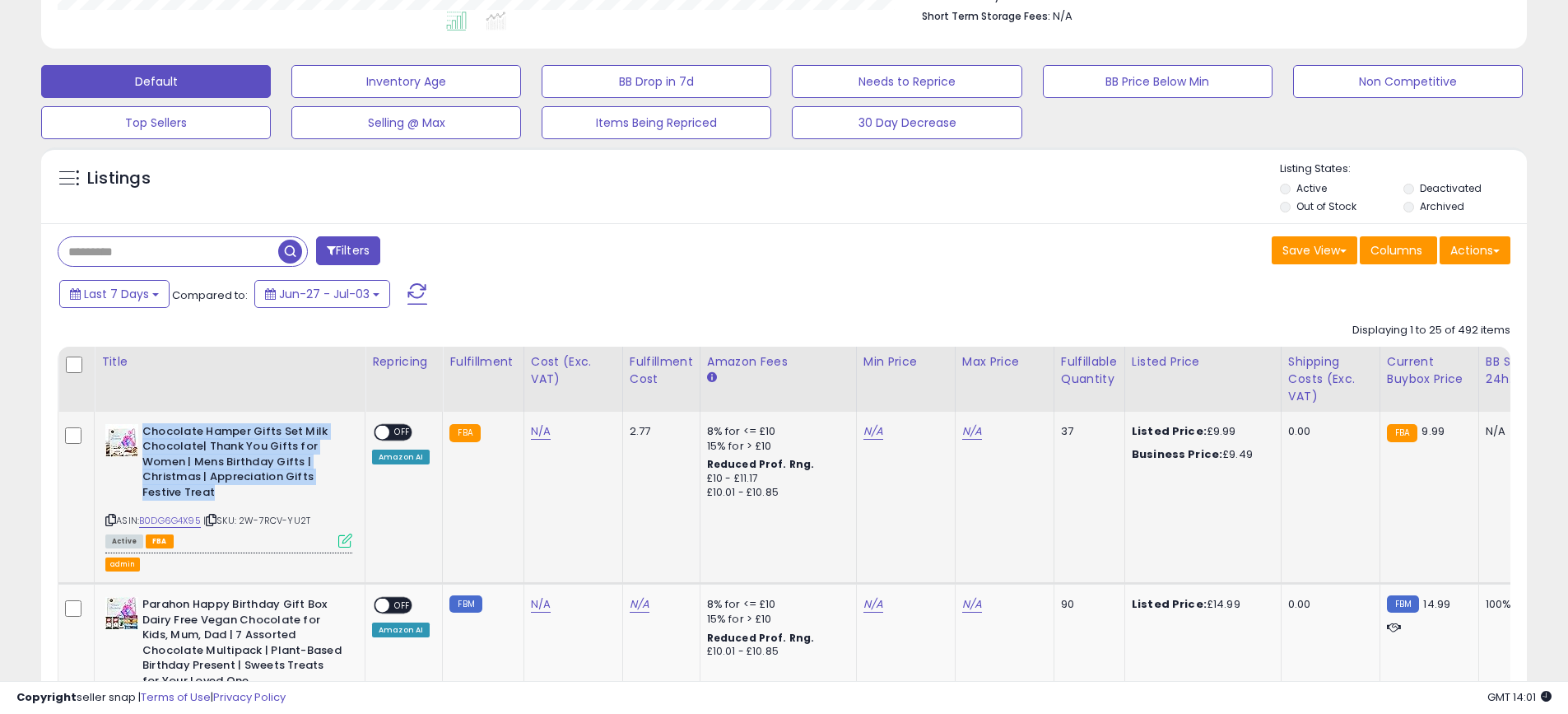 drag, startPoint x: 145, startPoint y: 432, endPoint x: 332, endPoint y: 493, distance: 196.6977 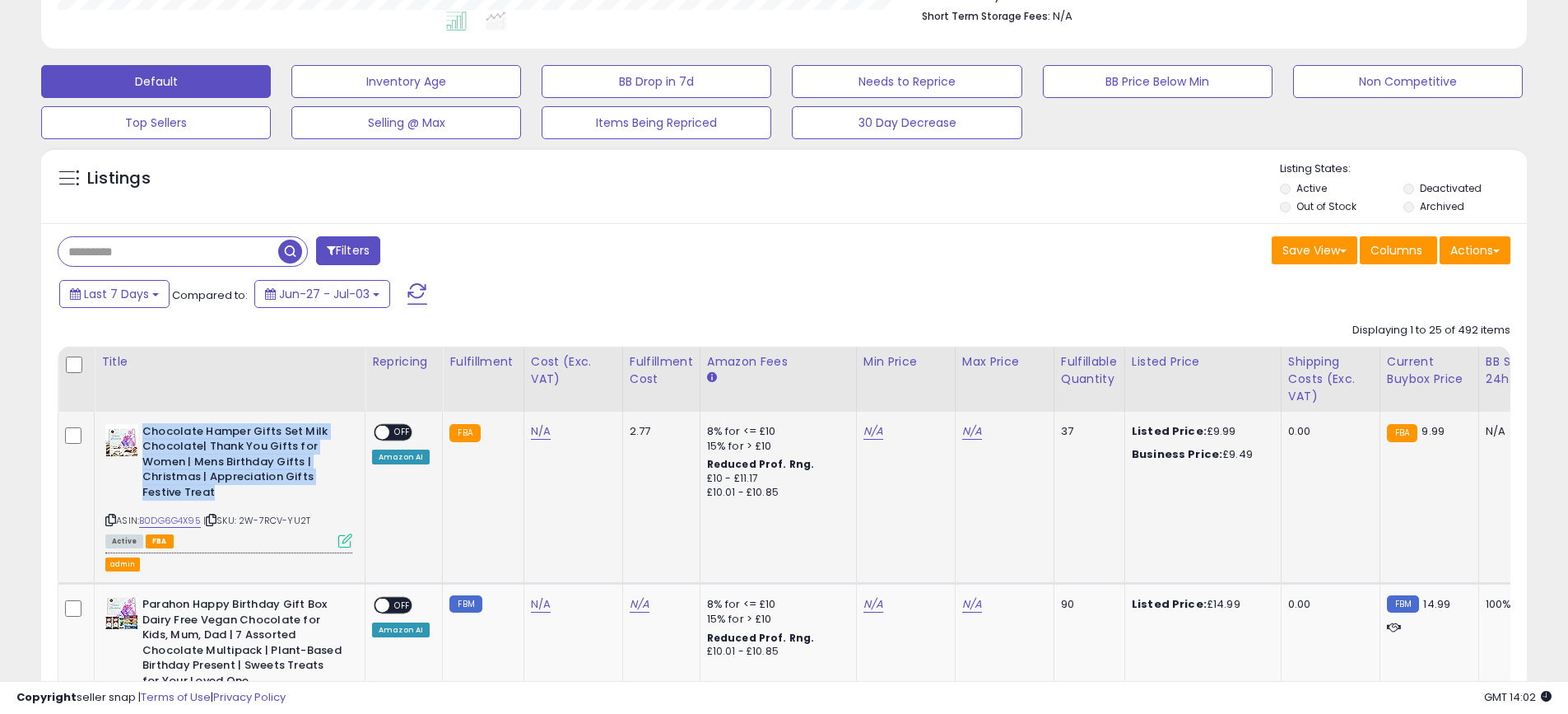scroll, scrollTop: 0, scrollLeft: 0, axis: both 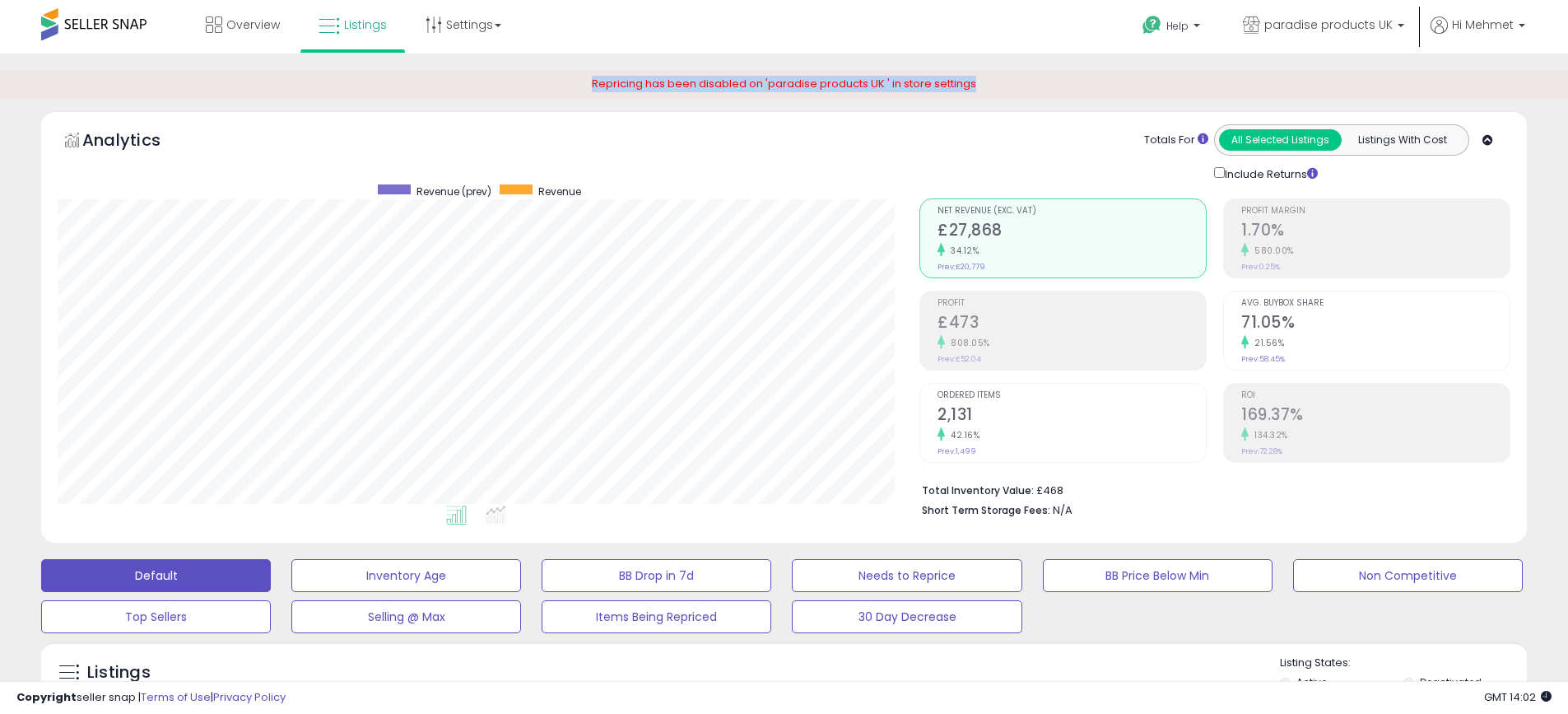 drag, startPoint x: 606, startPoint y: 88, endPoint x: 1077, endPoint y: 96, distance: 471.0679 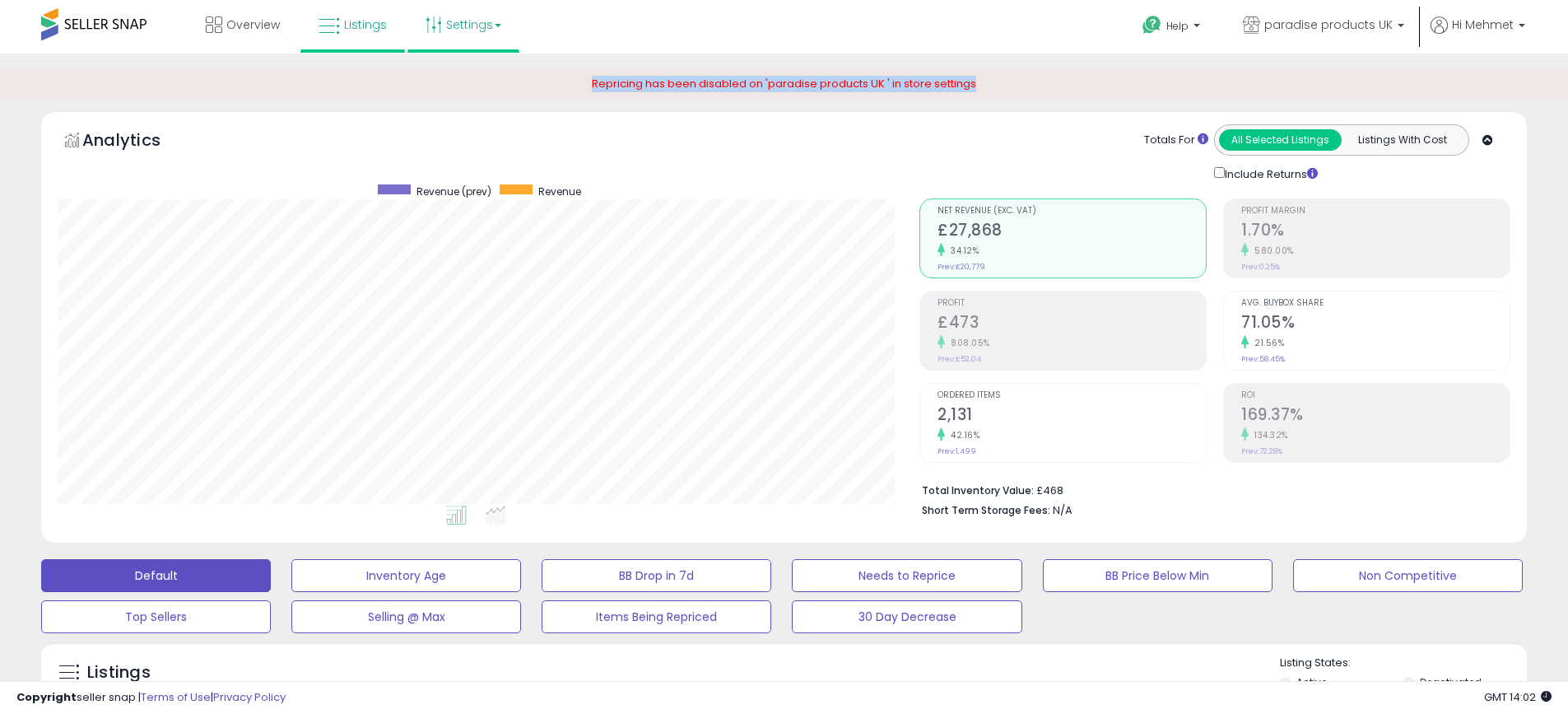 click on "Settings" at bounding box center (463, 25) 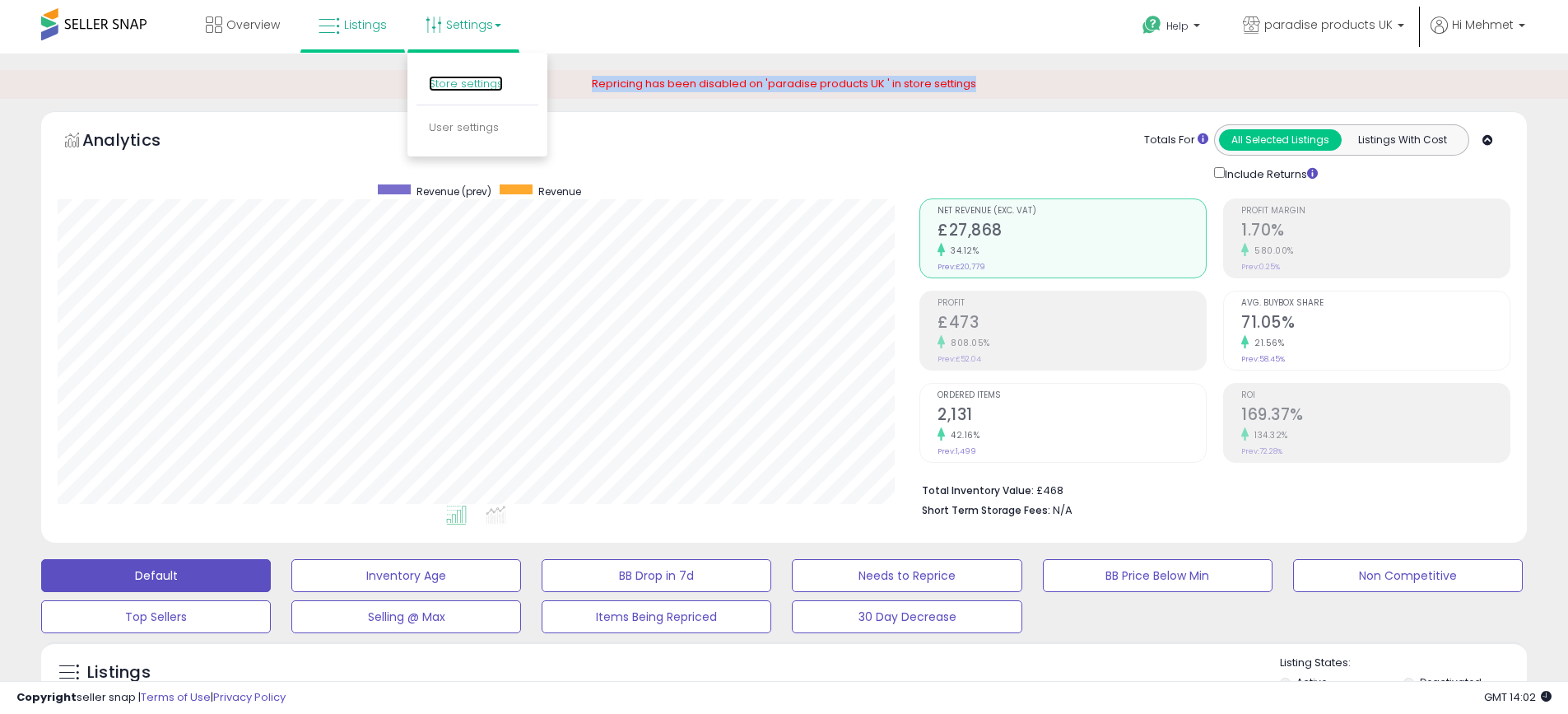 click on "Store
settings" at bounding box center (466, 83) 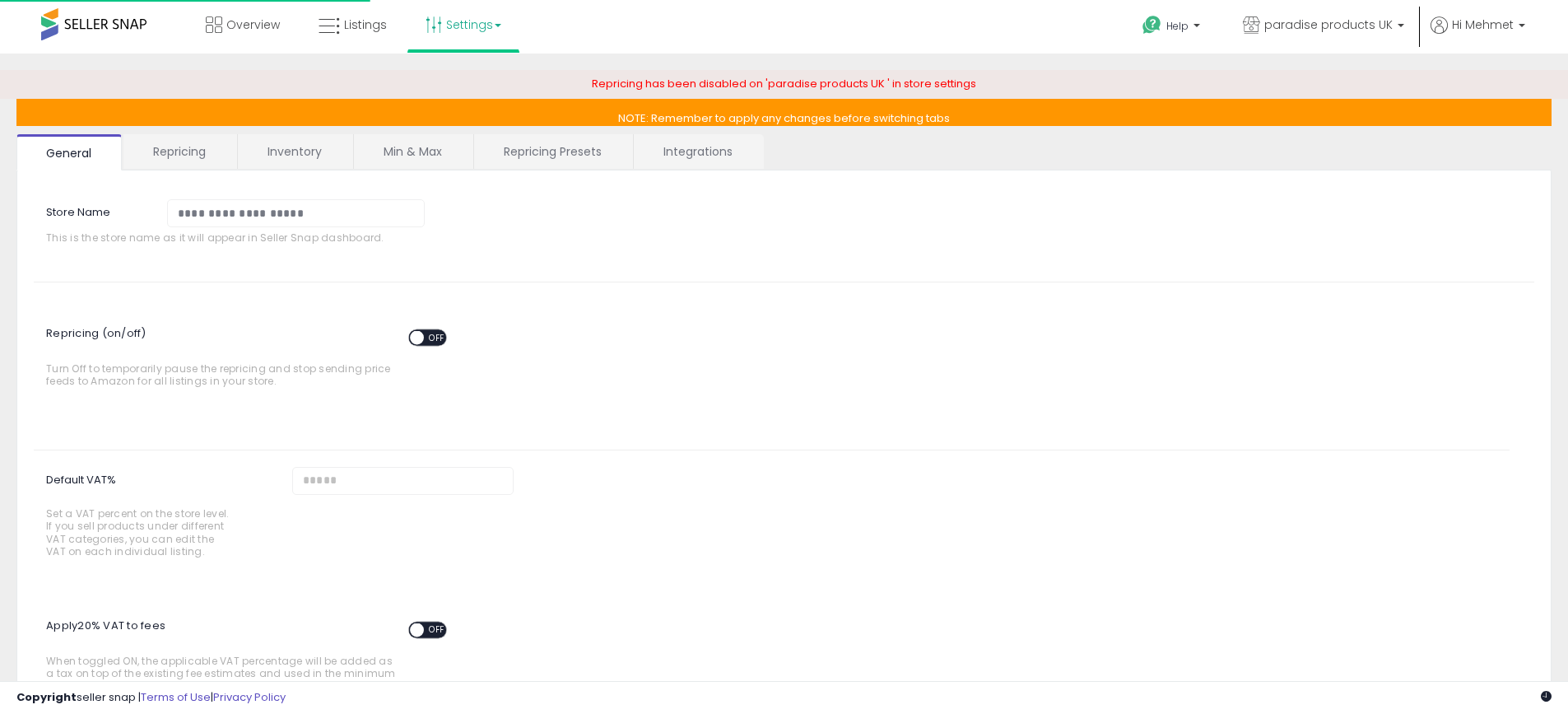 scroll, scrollTop: 0, scrollLeft: 0, axis: both 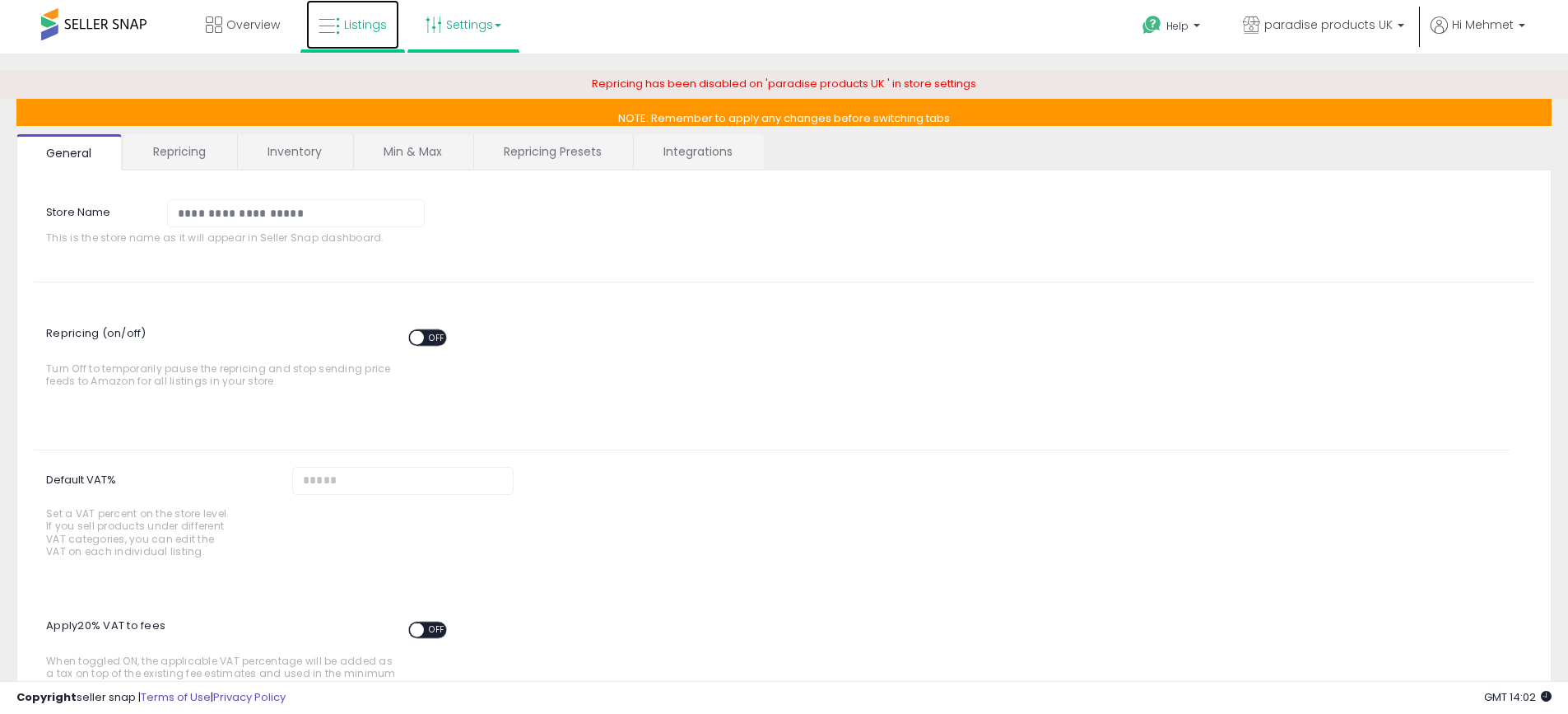 click on "Listings" at bounding box center (365, 25) 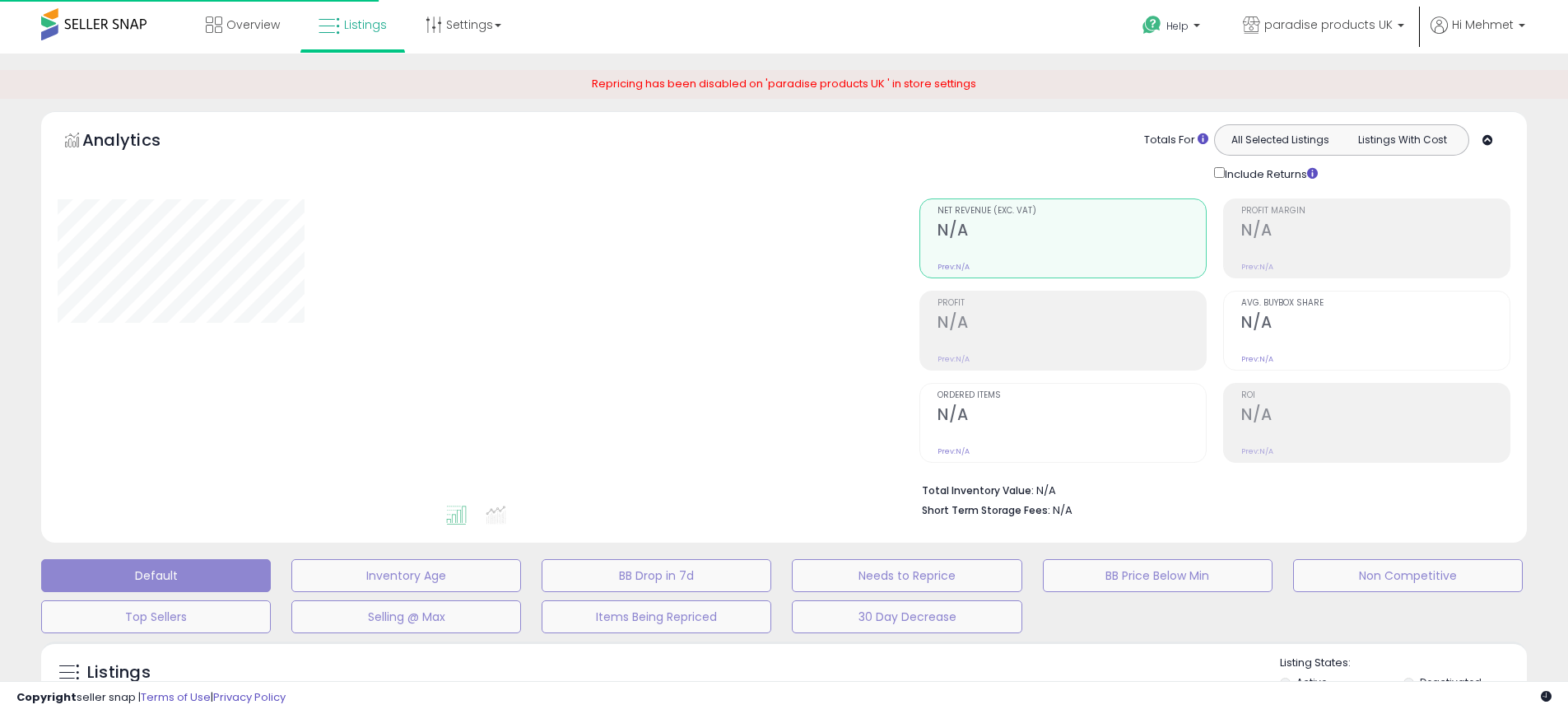 scroll, scrollTop: 0, scrollLeft: 0, axis: both 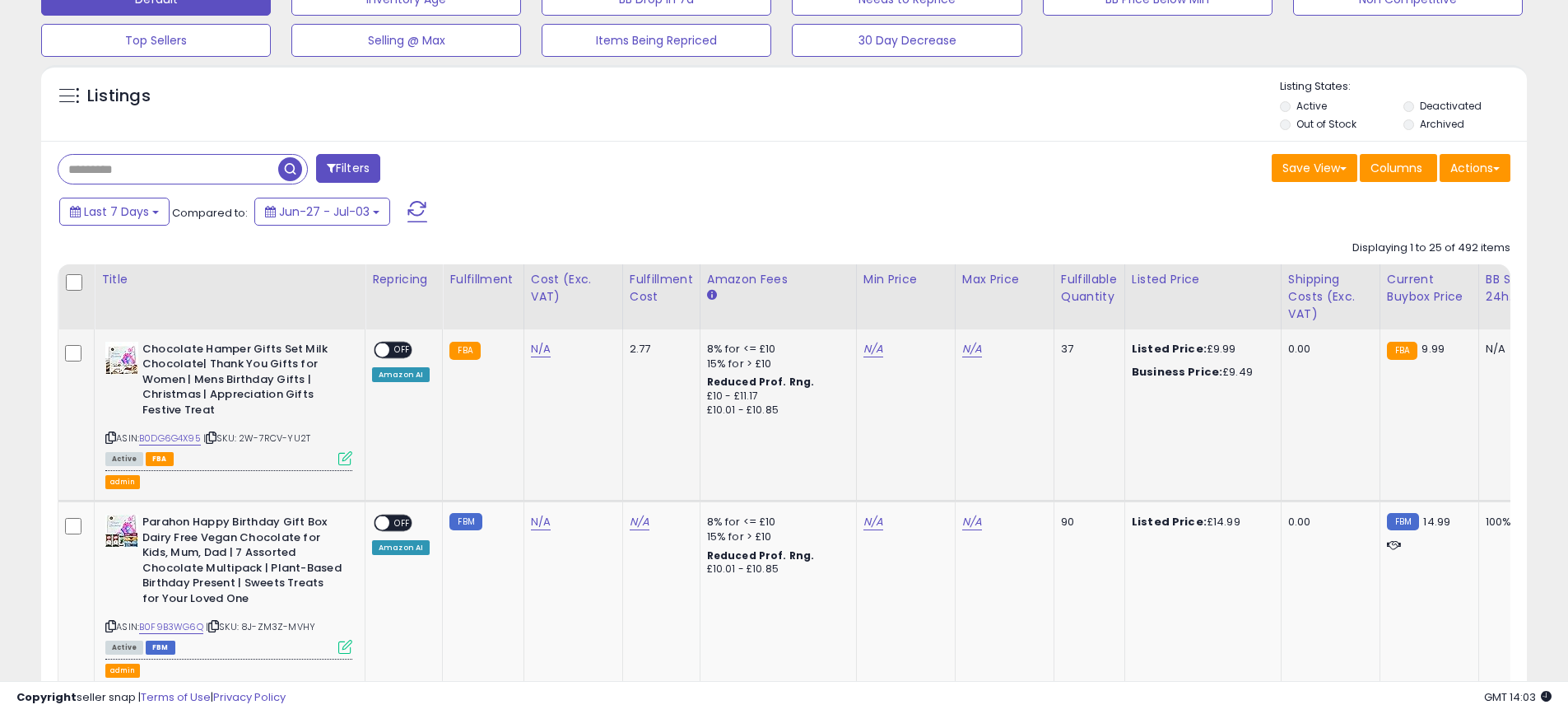 click at bounding box center (345, 458) 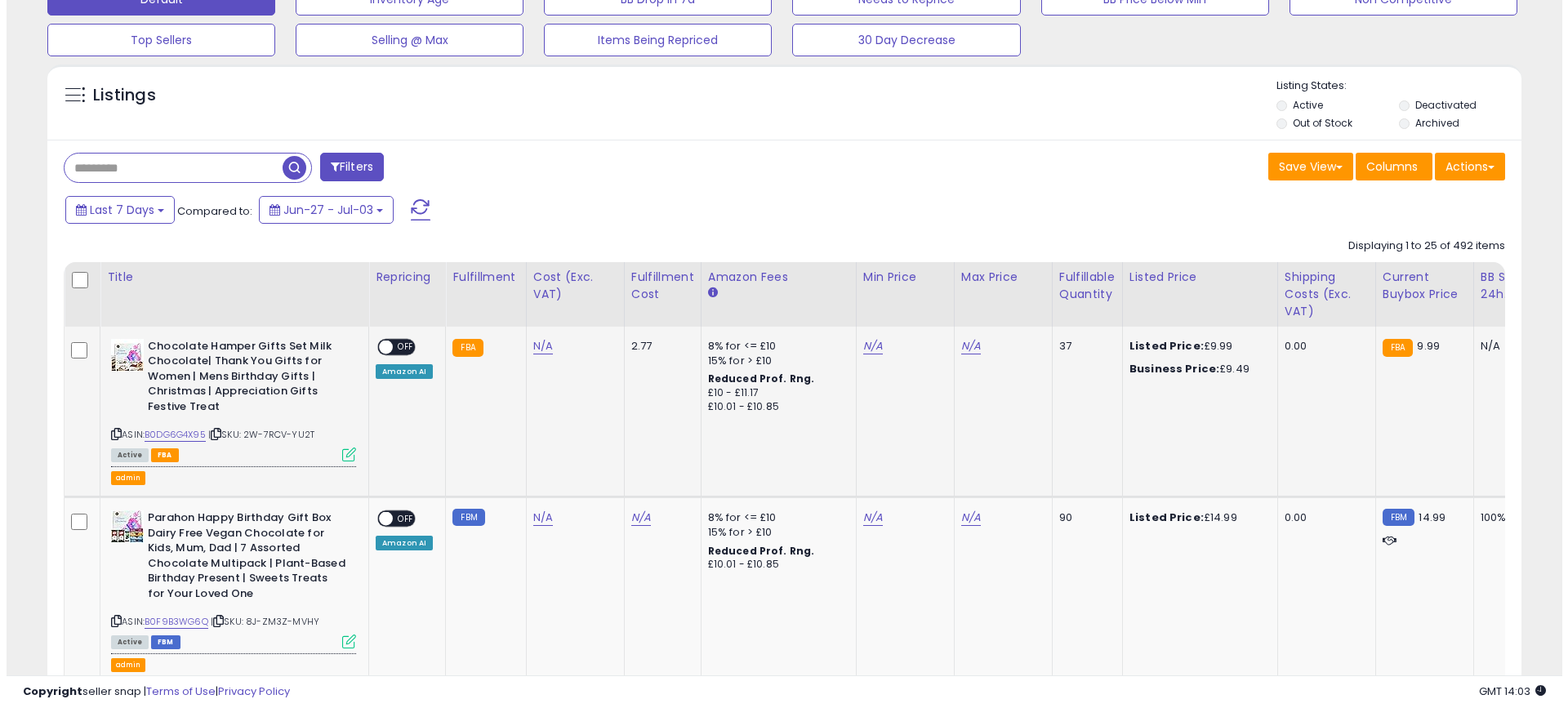 scroll, scrollTop: 816274, scrollLeft: 815804, axis: both 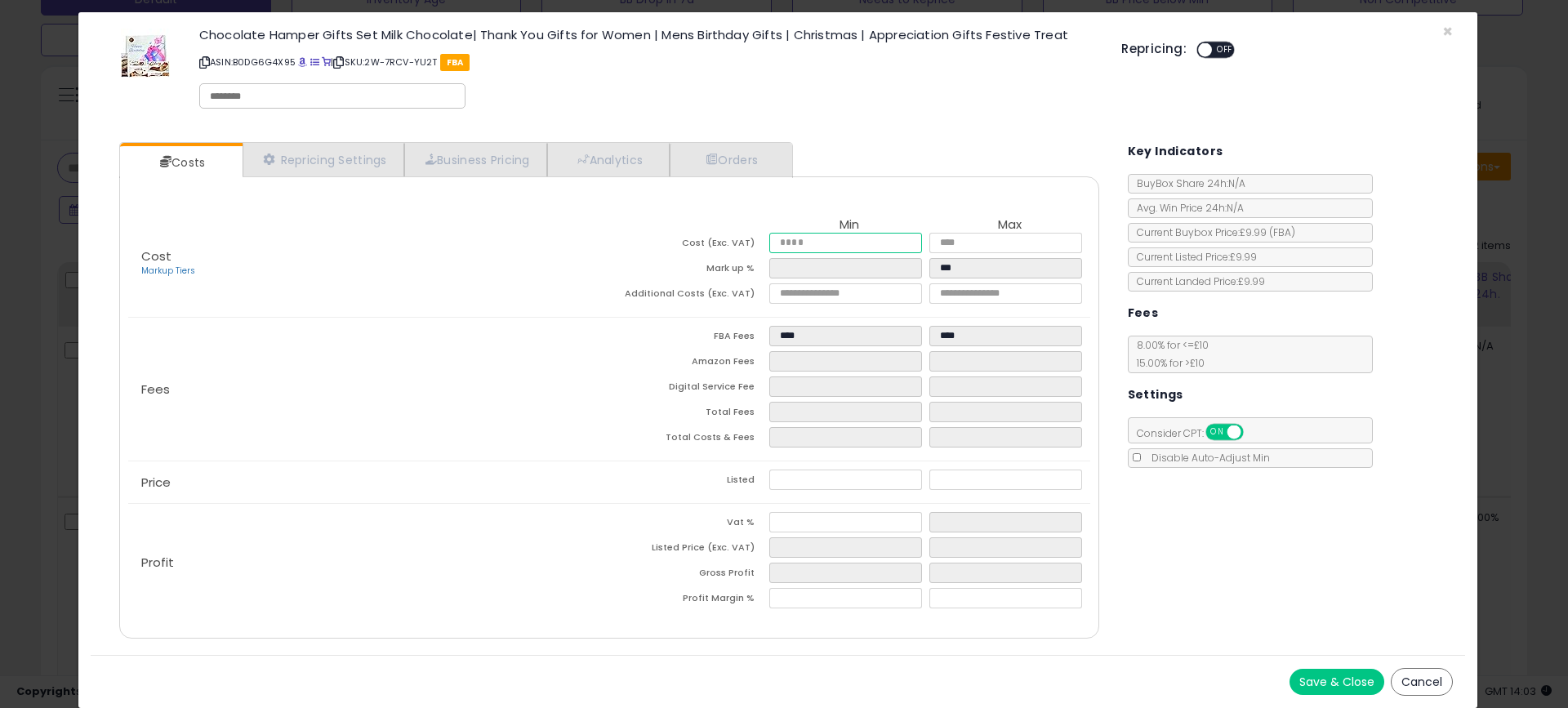 click at bounding box center [845, 243] 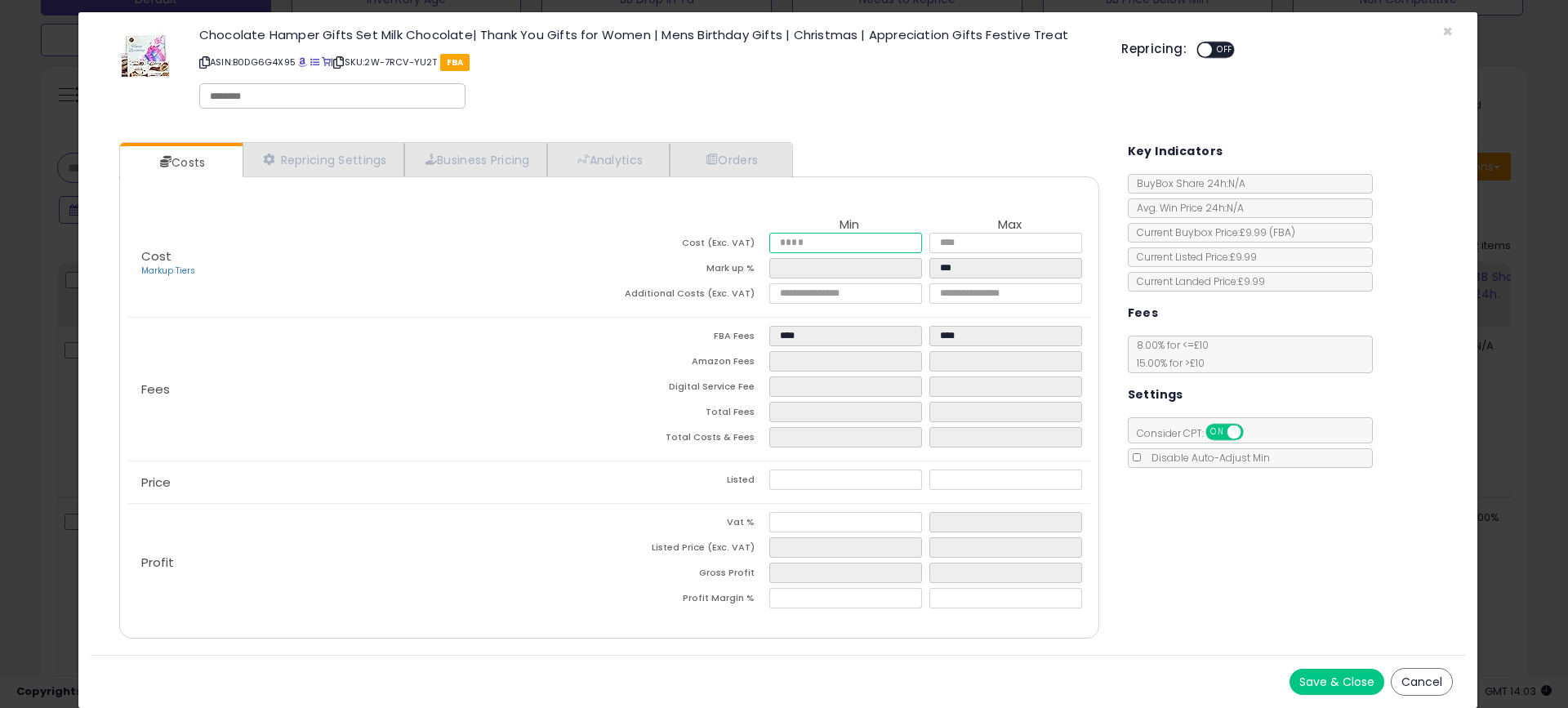 type on "*" 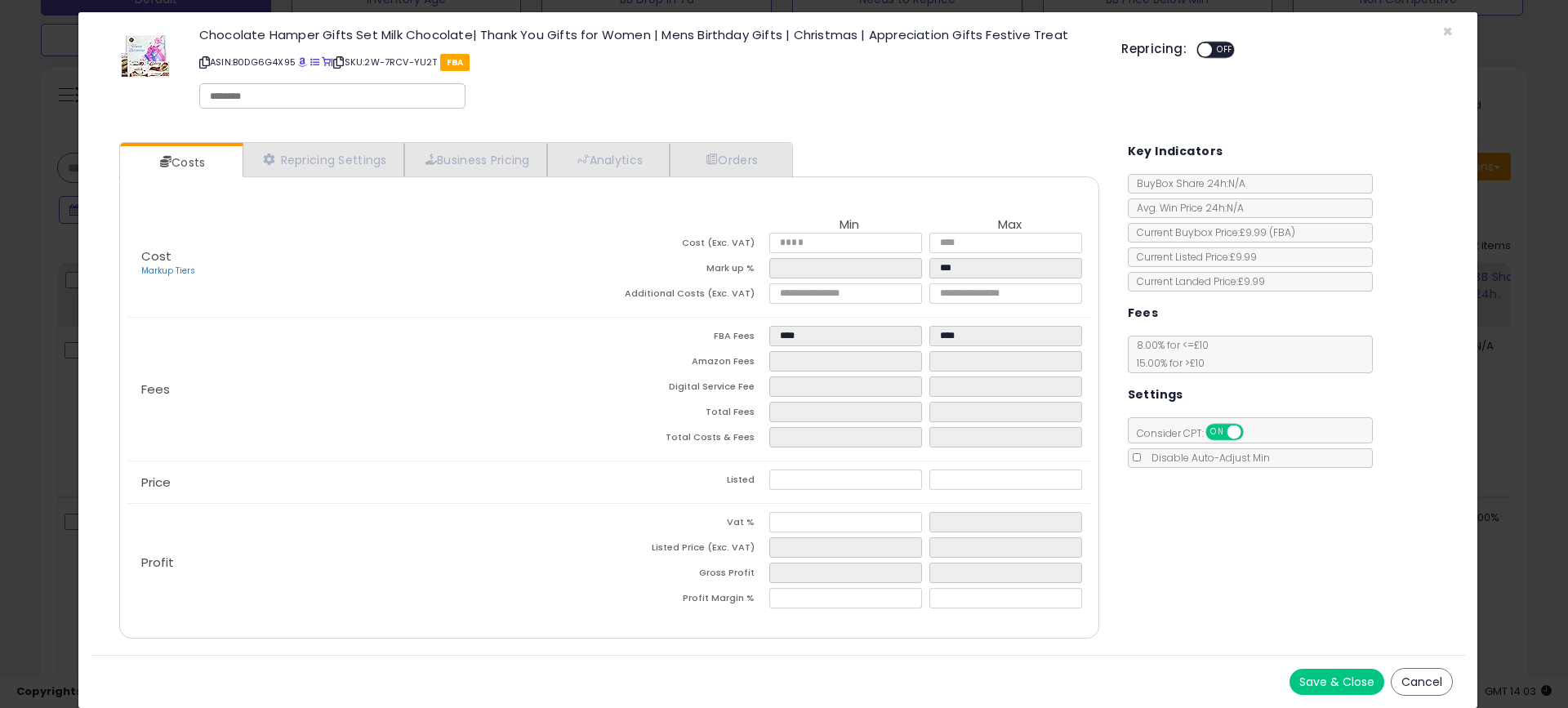 type on "****" 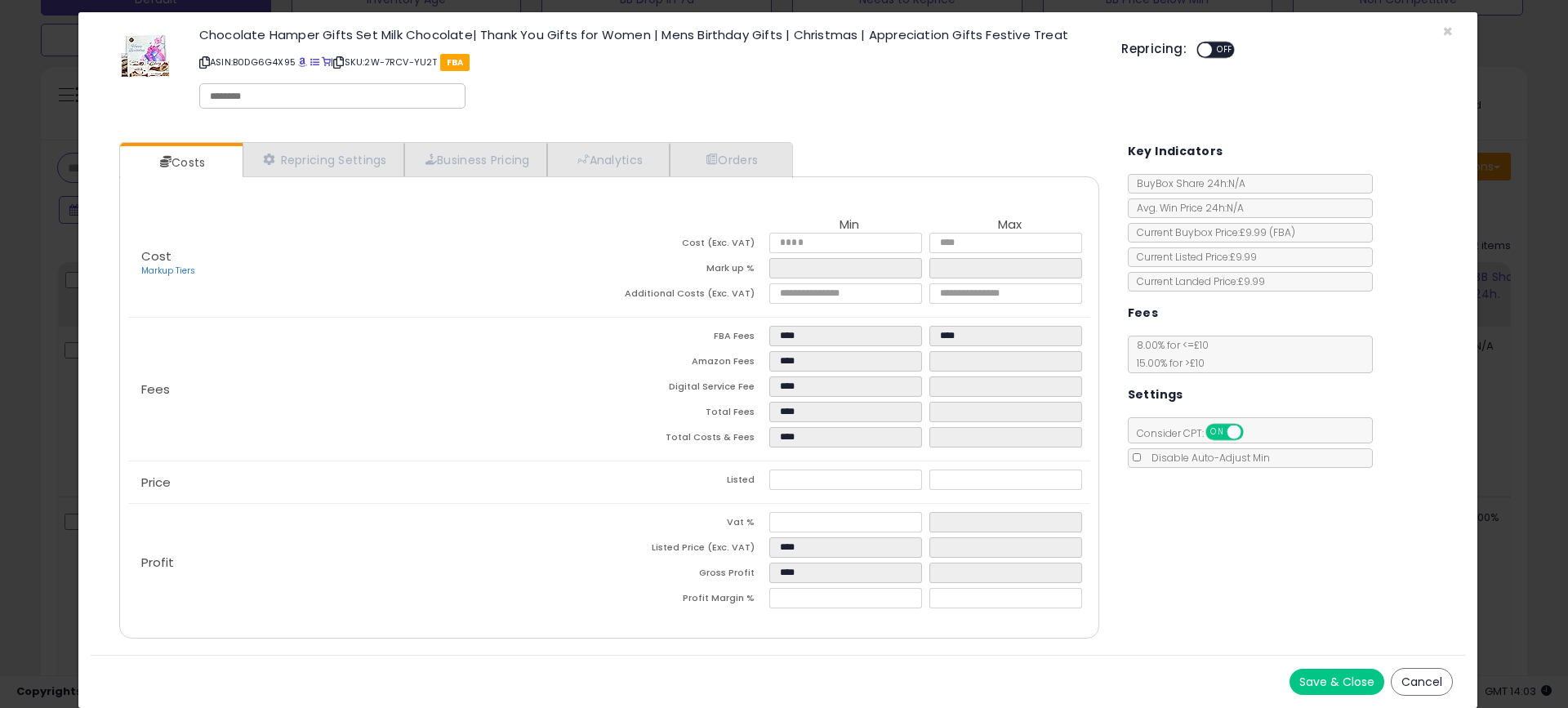 click on "Cost
Markup Tiers" at bounding box center [368, 264] 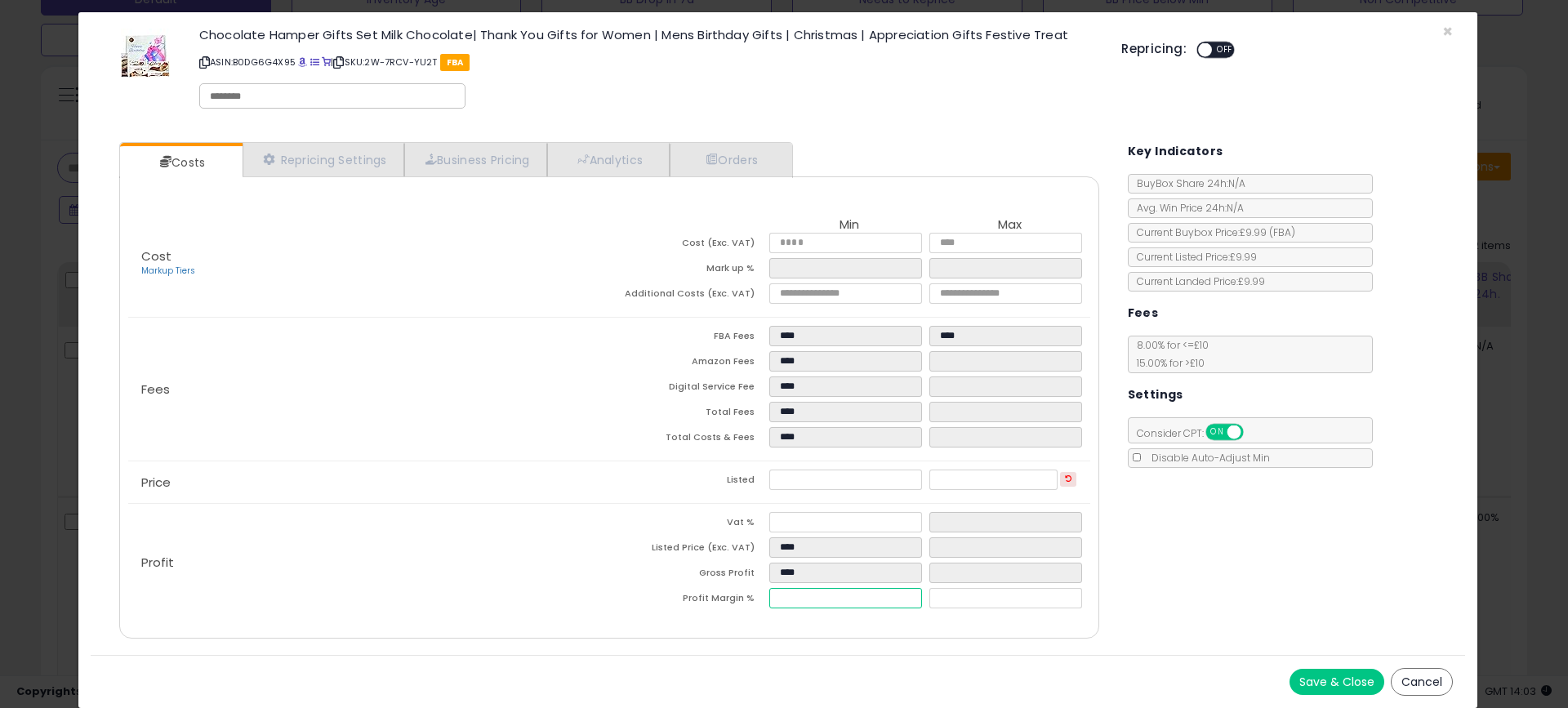 drag, startPoint x: 811, startPoint y: 602, endPoint x: 714, endPoint y: 590, distance: 97.7394 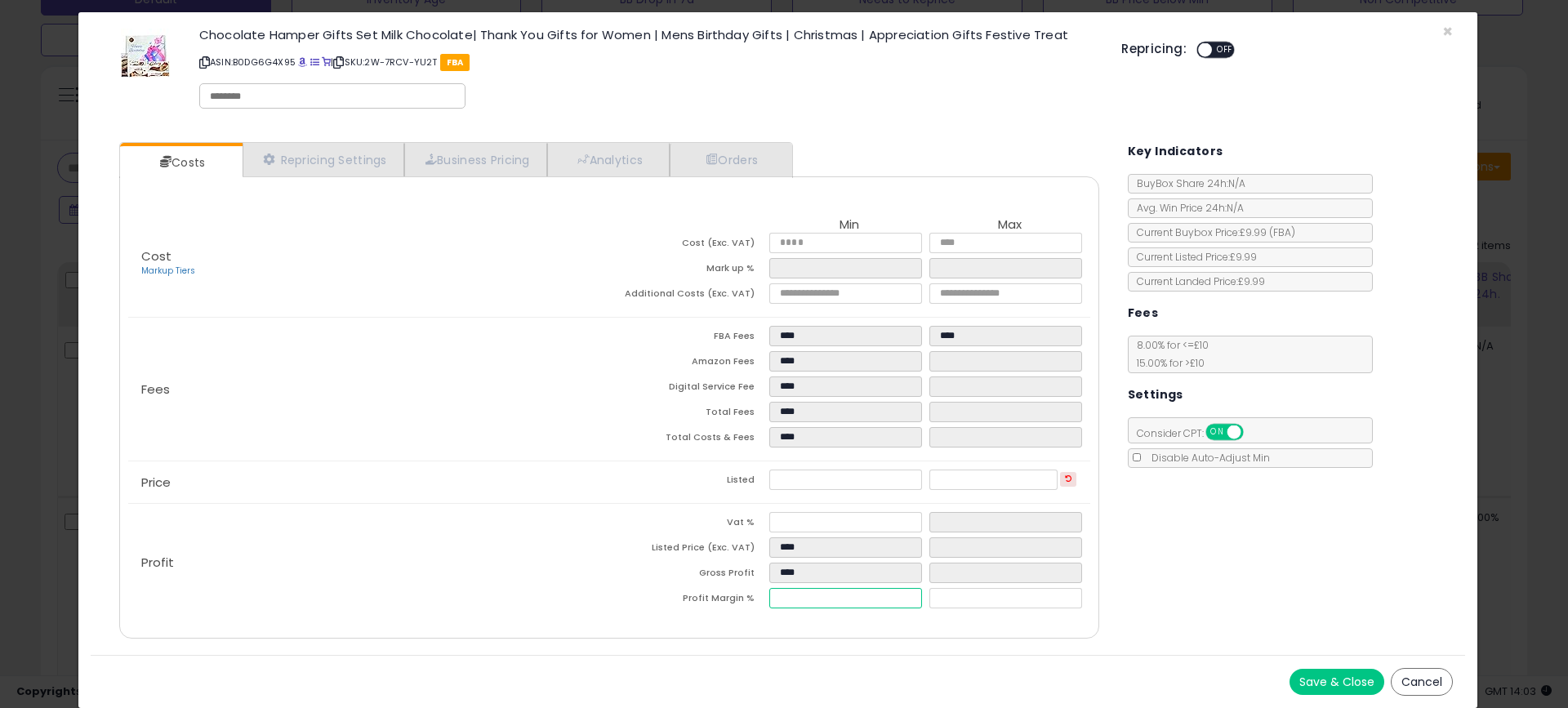 type on "**" 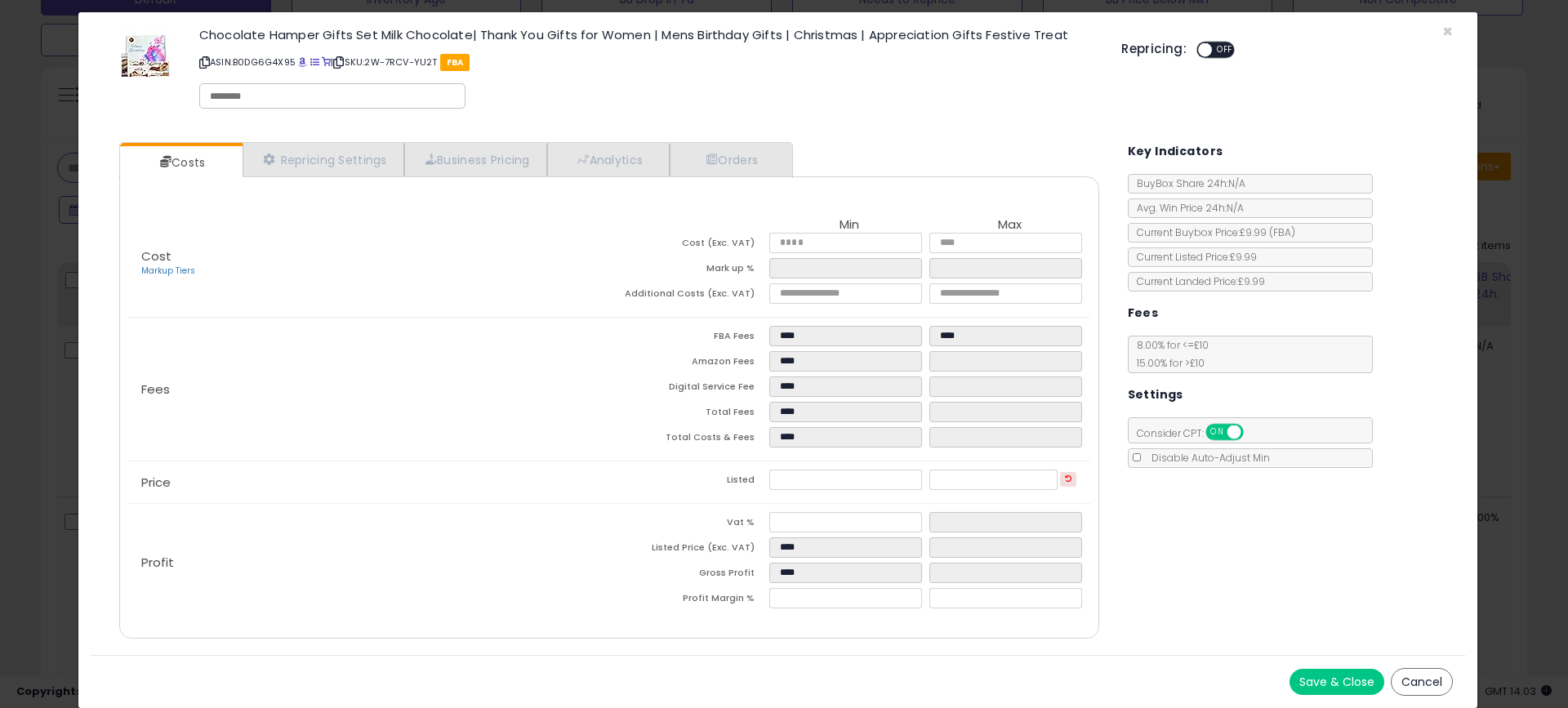 type on "*****" 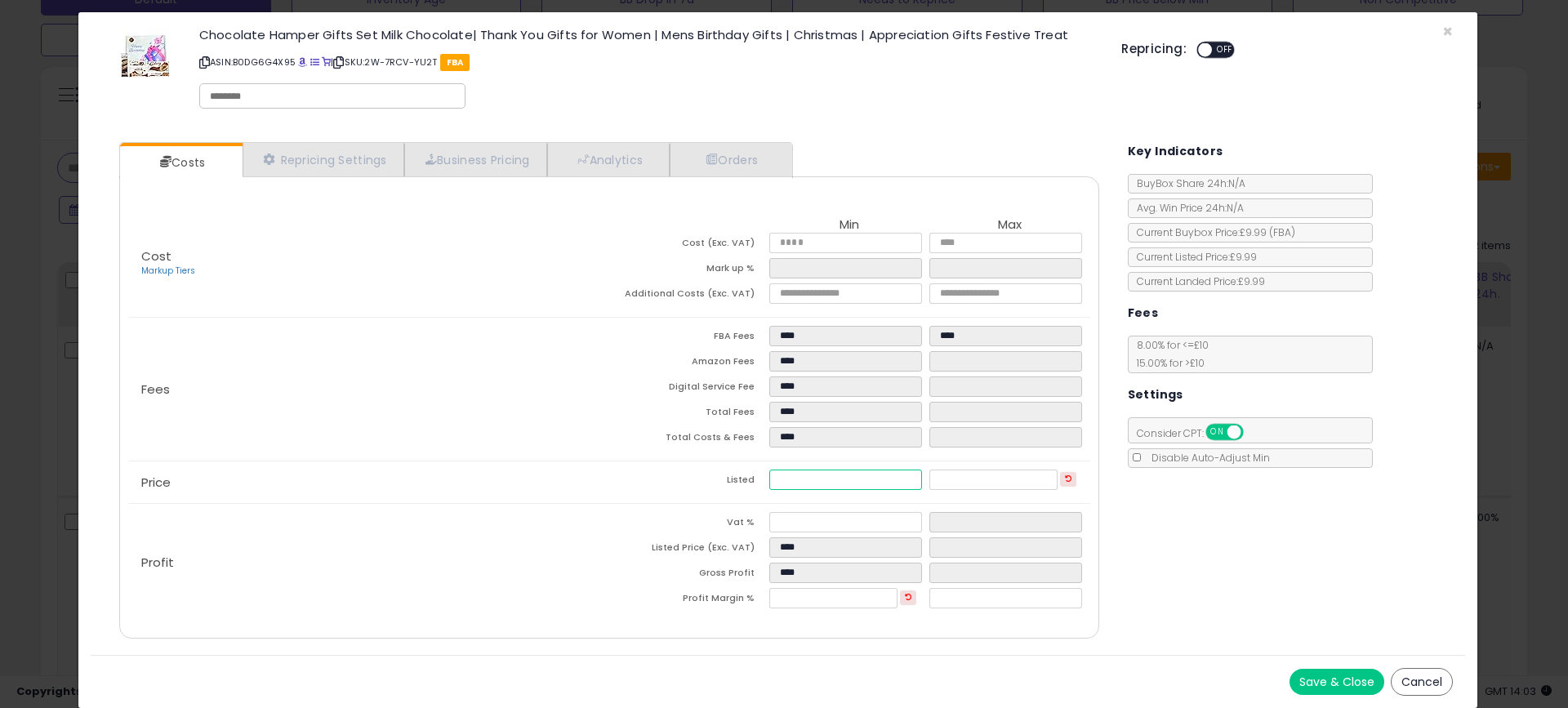 drag, startPoint x: 813, startPoint y: 478, endPoint x: 737, endPoint y: 471, distance: 76.32169 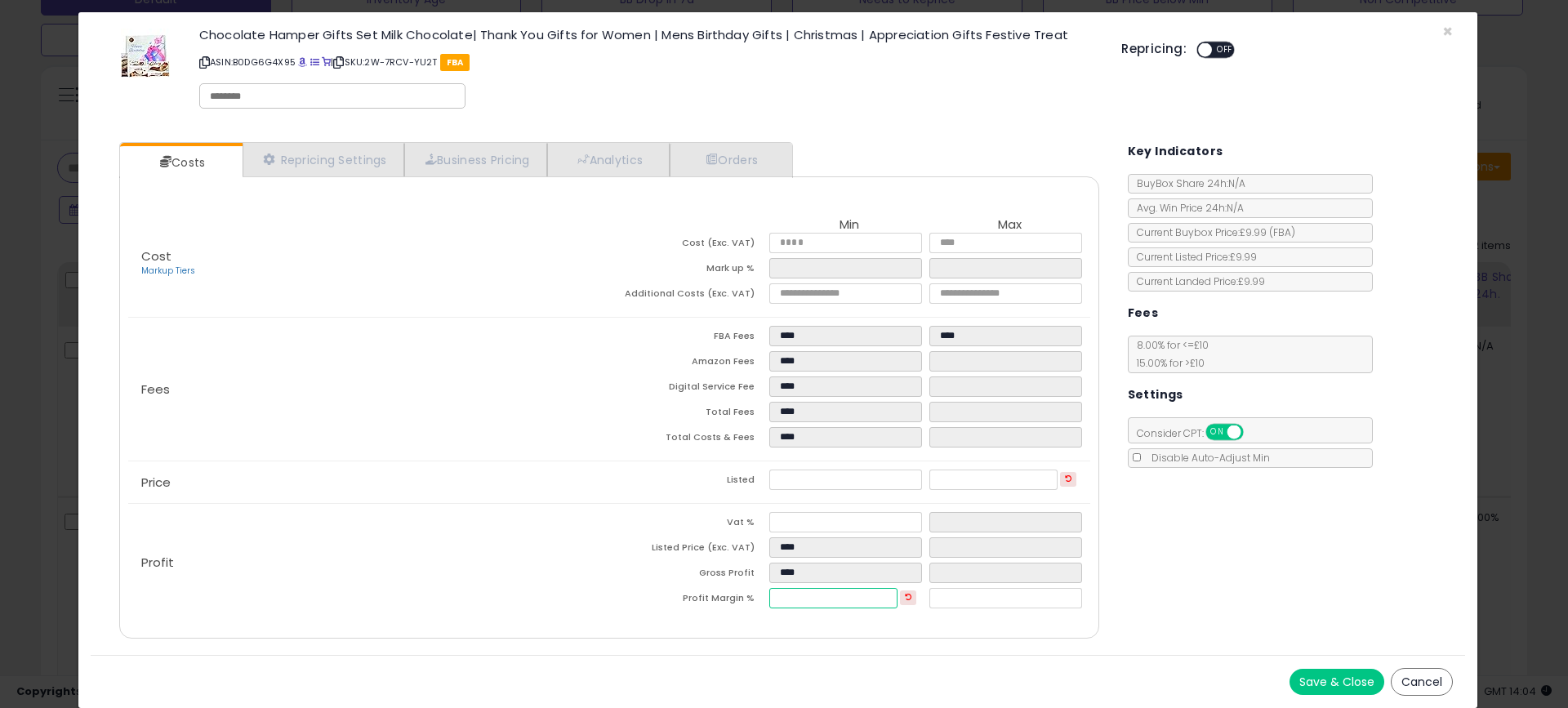 drag, startPoint x: 772, startPoint y: 597, endPoint x: 752, endPoint y: 595, distance: 20.099751 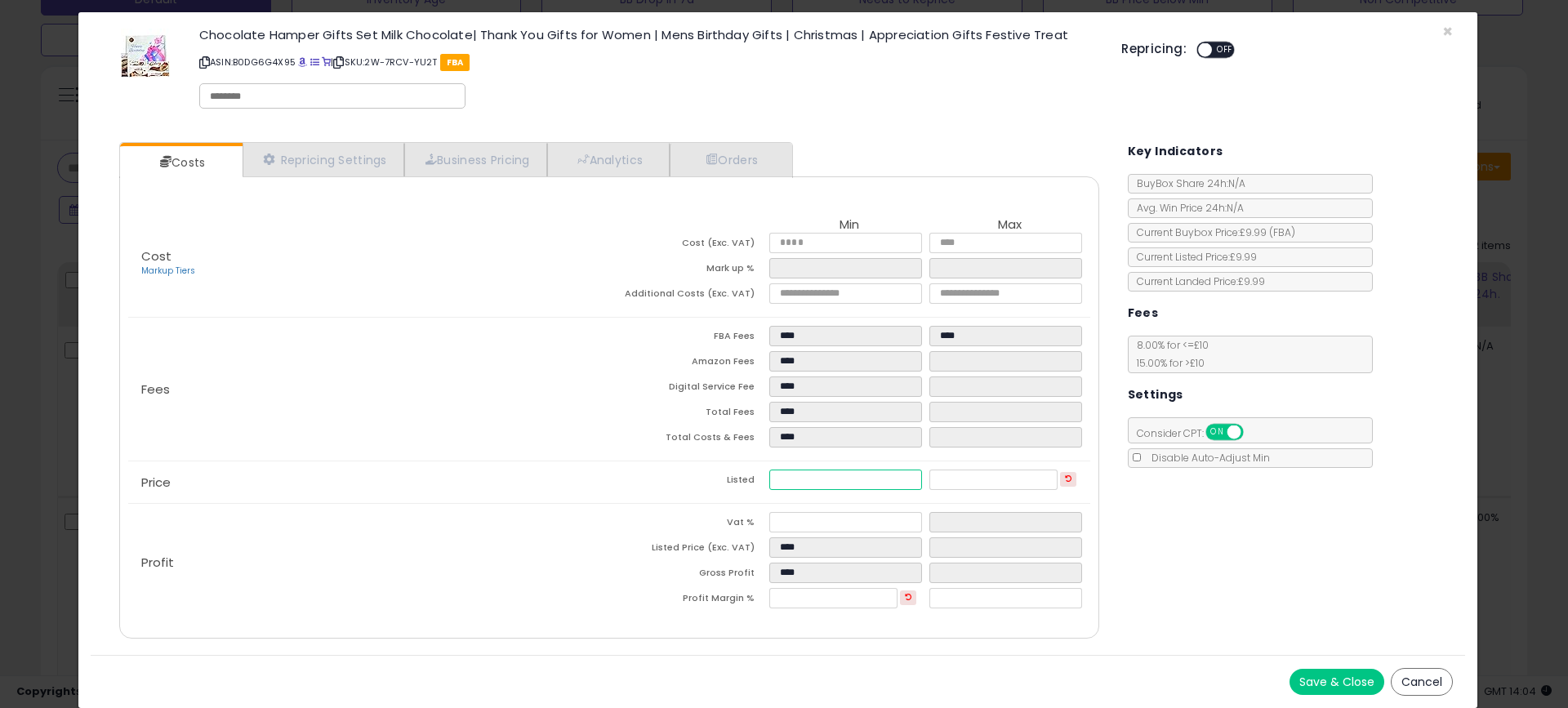 click on "Listed
****" at bounding box center [849, 482] 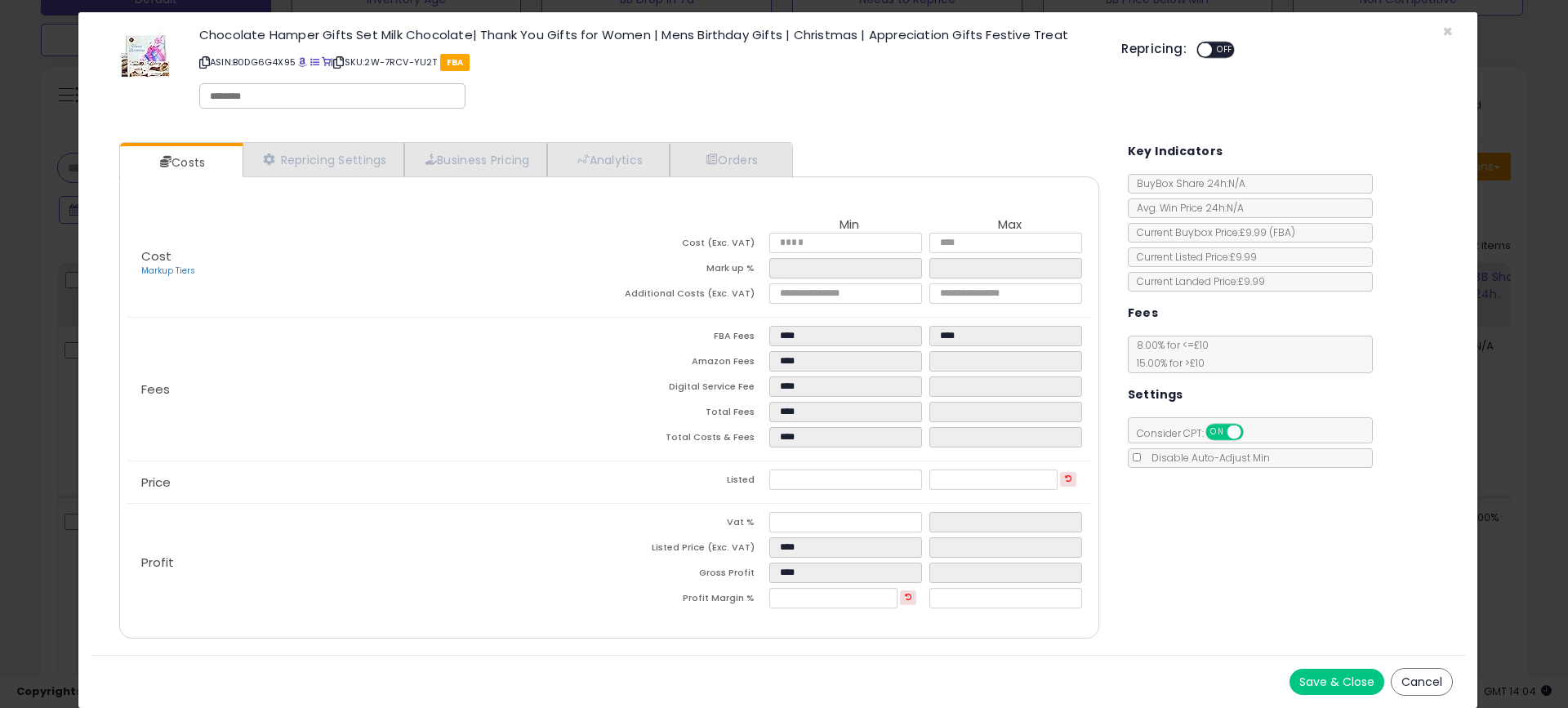 click on "Profit
Vat %
Listed Price (Exc. VAT)
****
Gross Profit
****
Profit Margin %
*****" 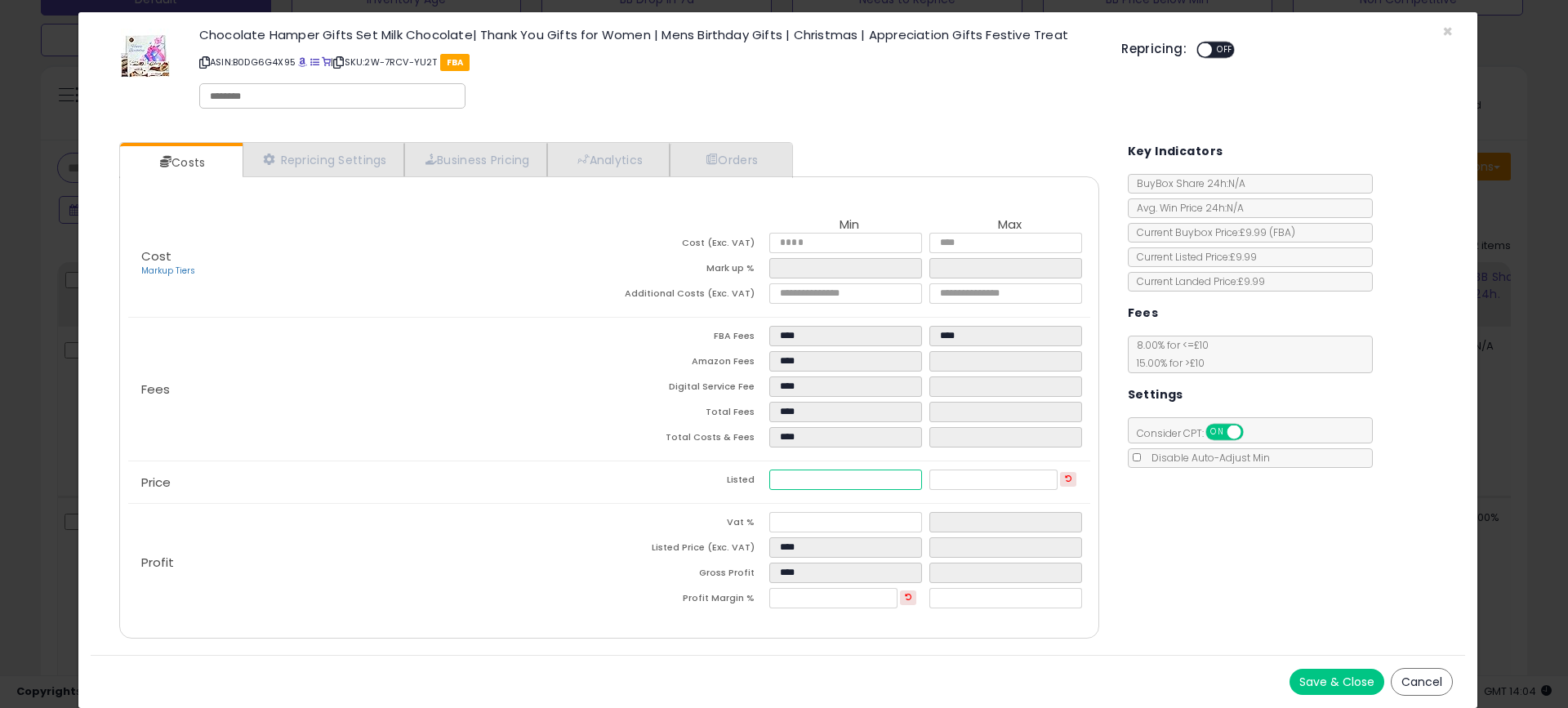 drag, startPoint x: 821, startPoint y: 481, endPoint x: 768, endPoint y: 473, distance: 53.60037 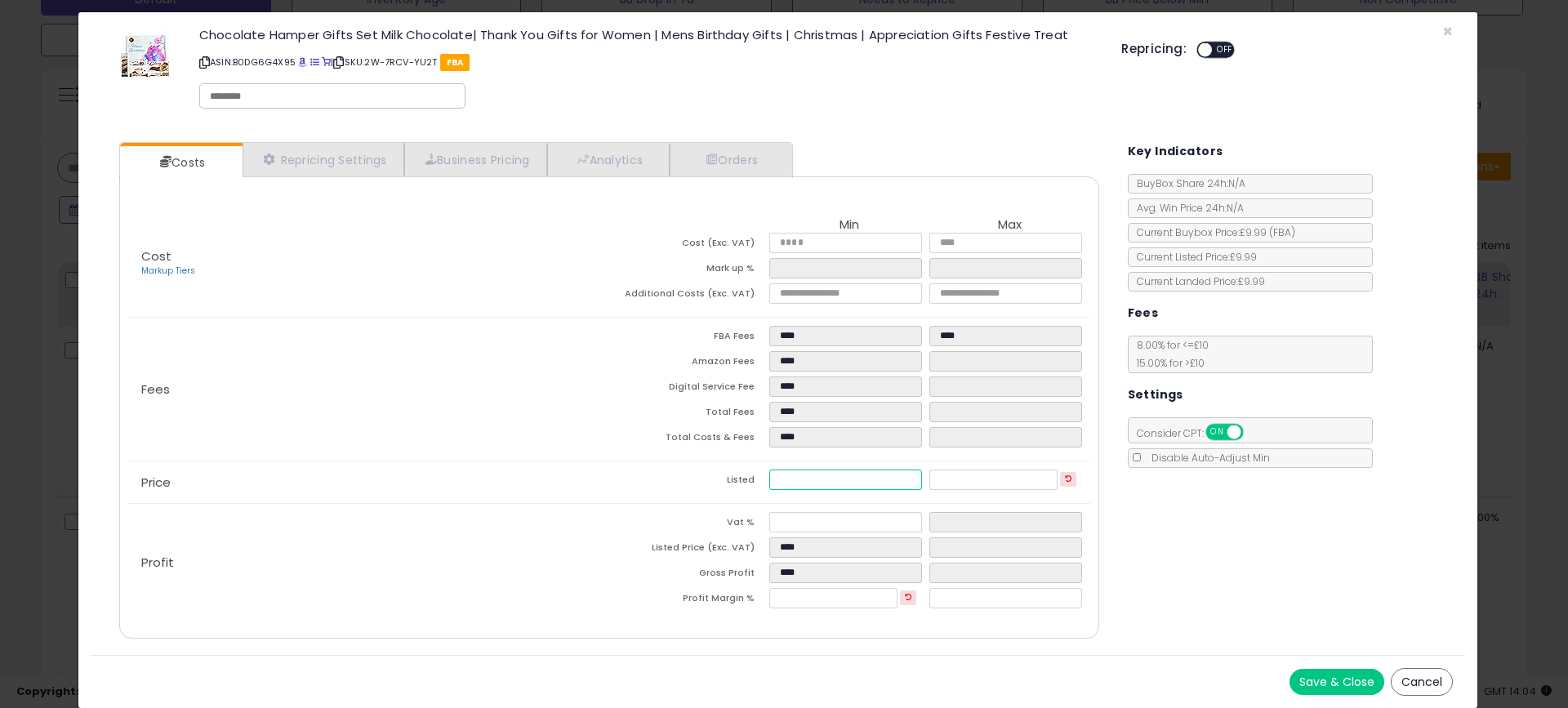 click on "****" at bounding box center (845, 479) 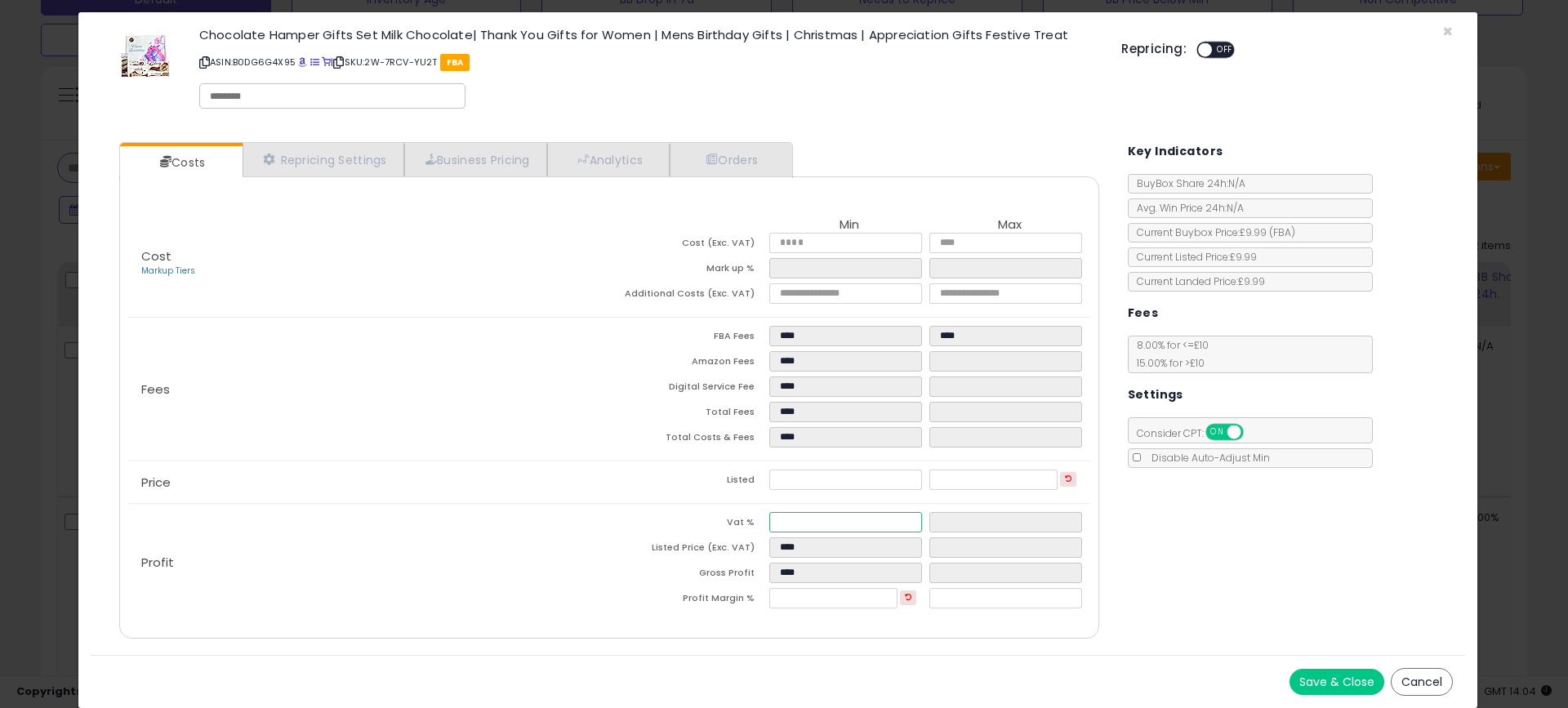click at bounding box center (845, 522) 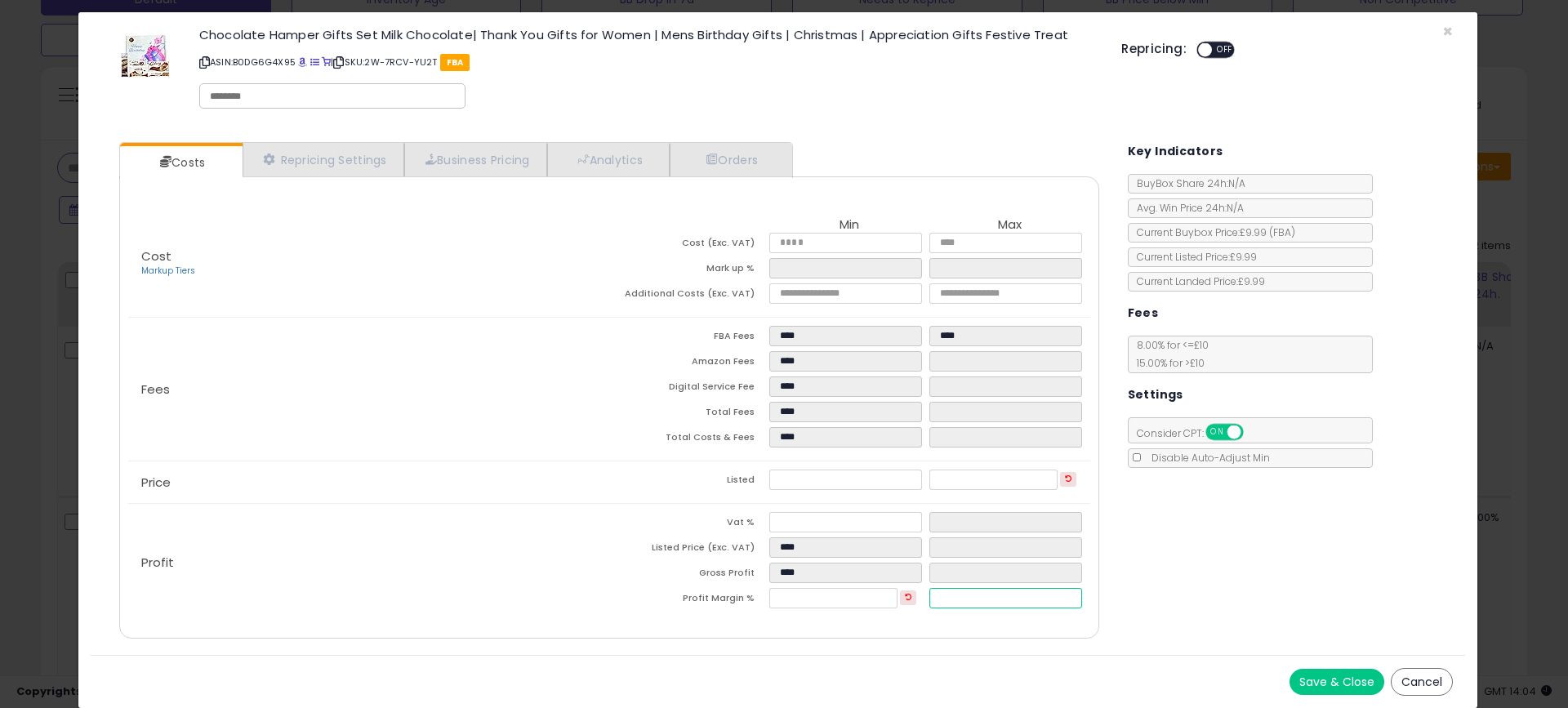 click at bounding box center [1005, 598] 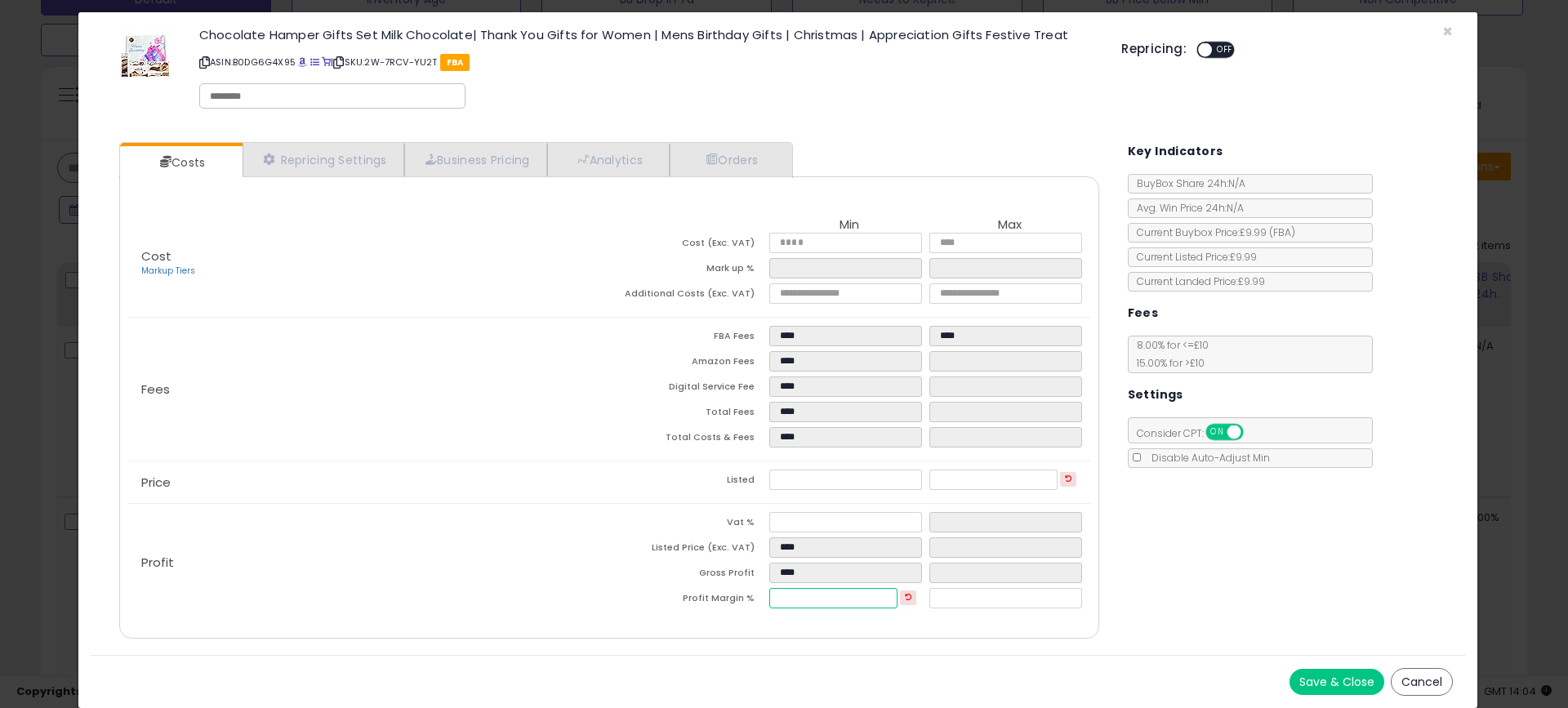 click on "*****" at bounding box center (833, 598) 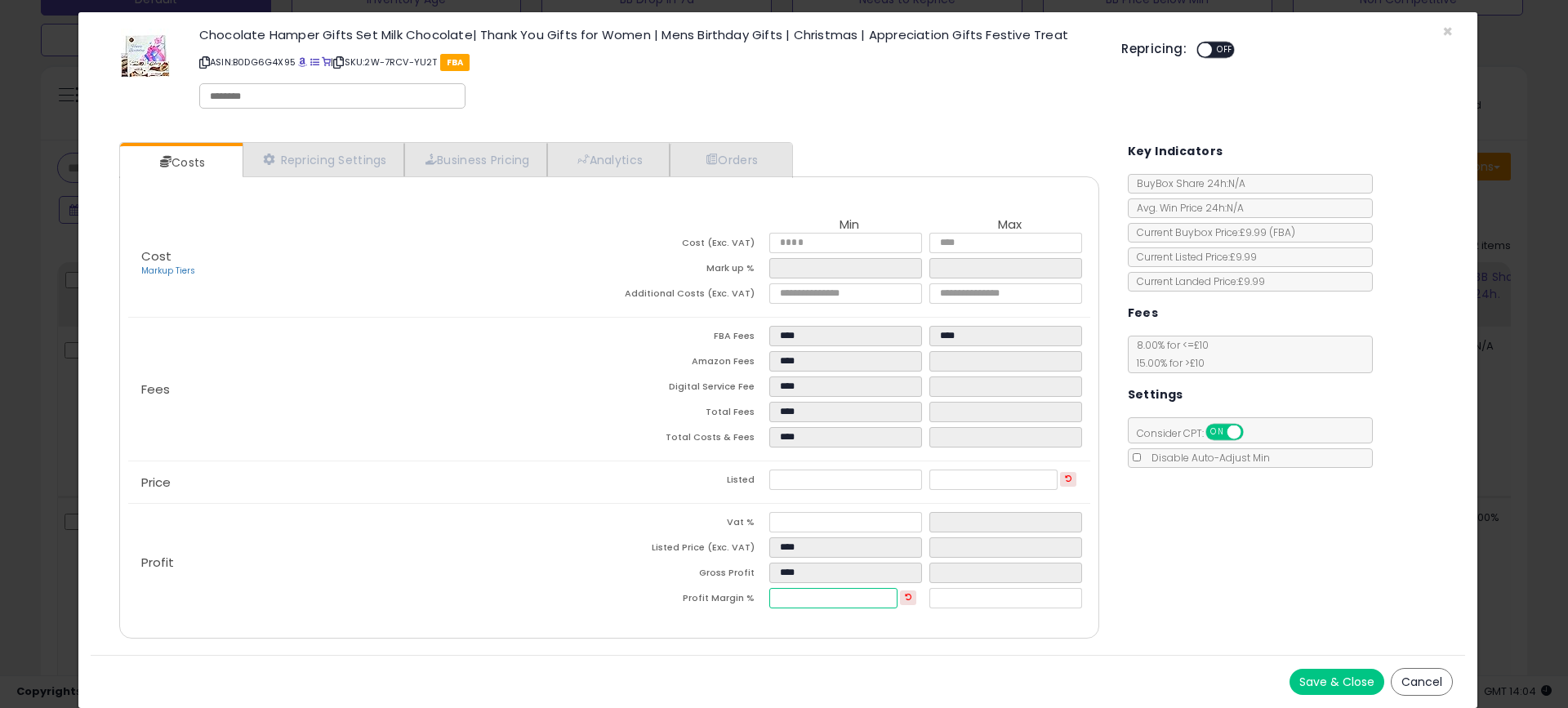 drag, startPoint x: 819, startPoint y: 589, endPoint x: 666, endPoint y: 601, distance: 153.46987 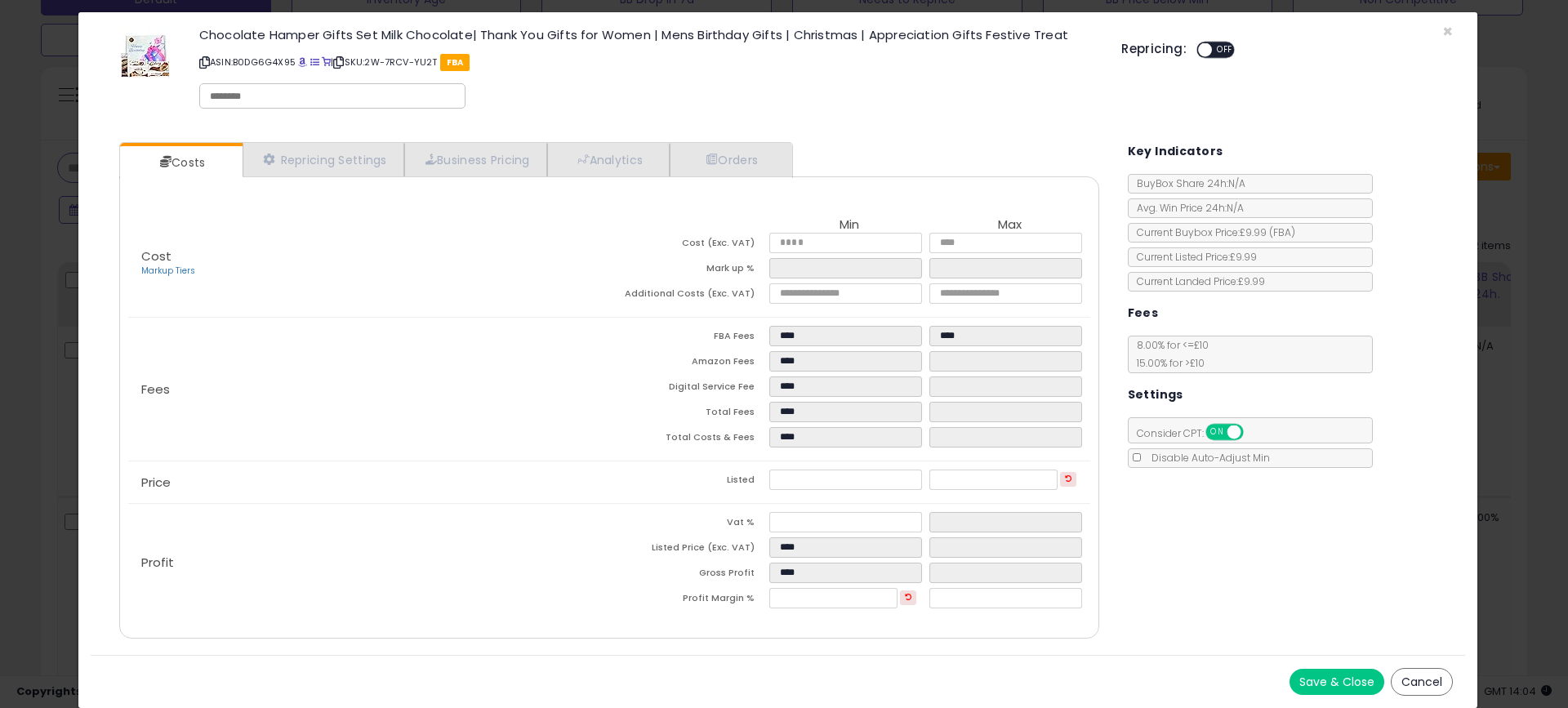 click on "Profit" at bounding box center [368, 563] 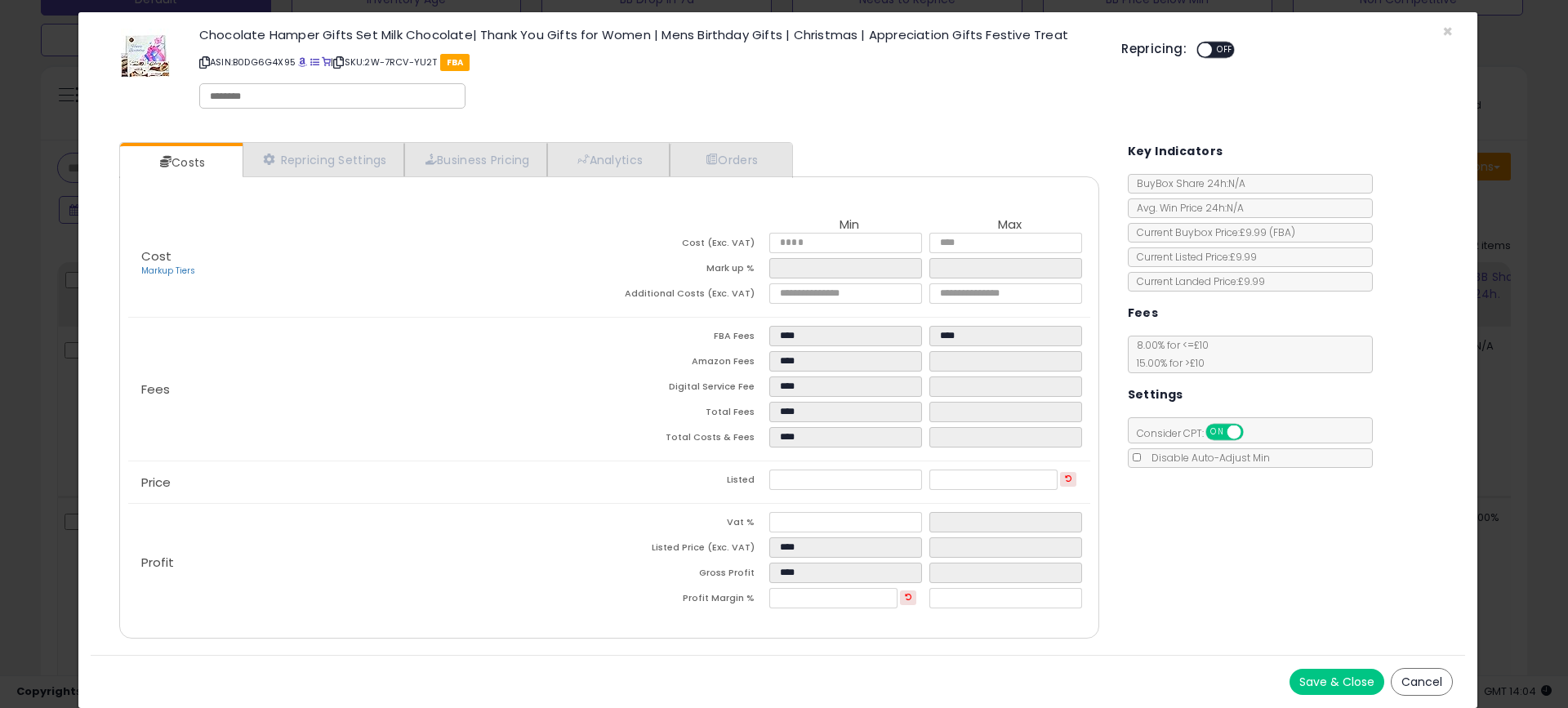 click on "Mark up %
*****" at bounding box center [849, 270] 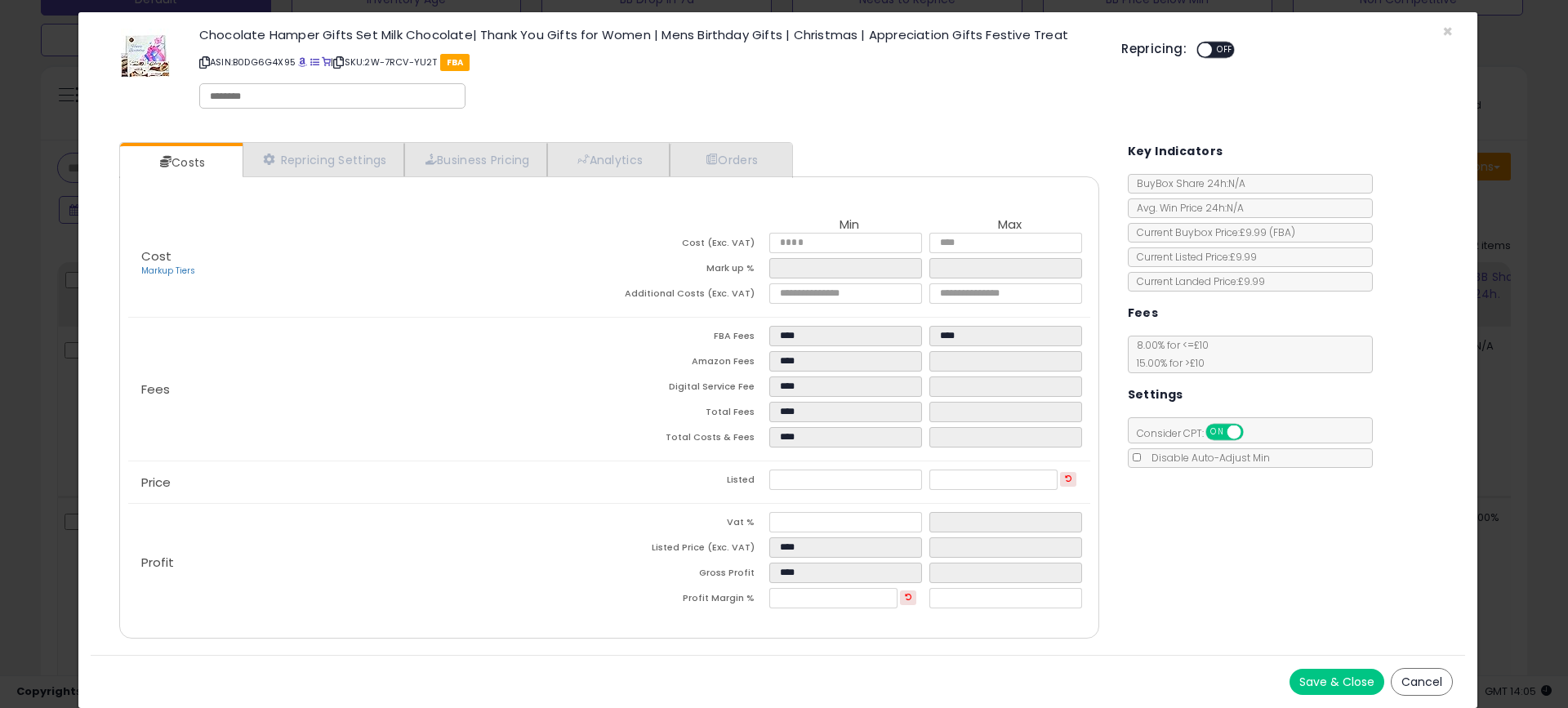 click on "Profit
Vat %
Listed Price (Exc. VAT)
****
Gross Profit
****
Profit Margin %
*****" 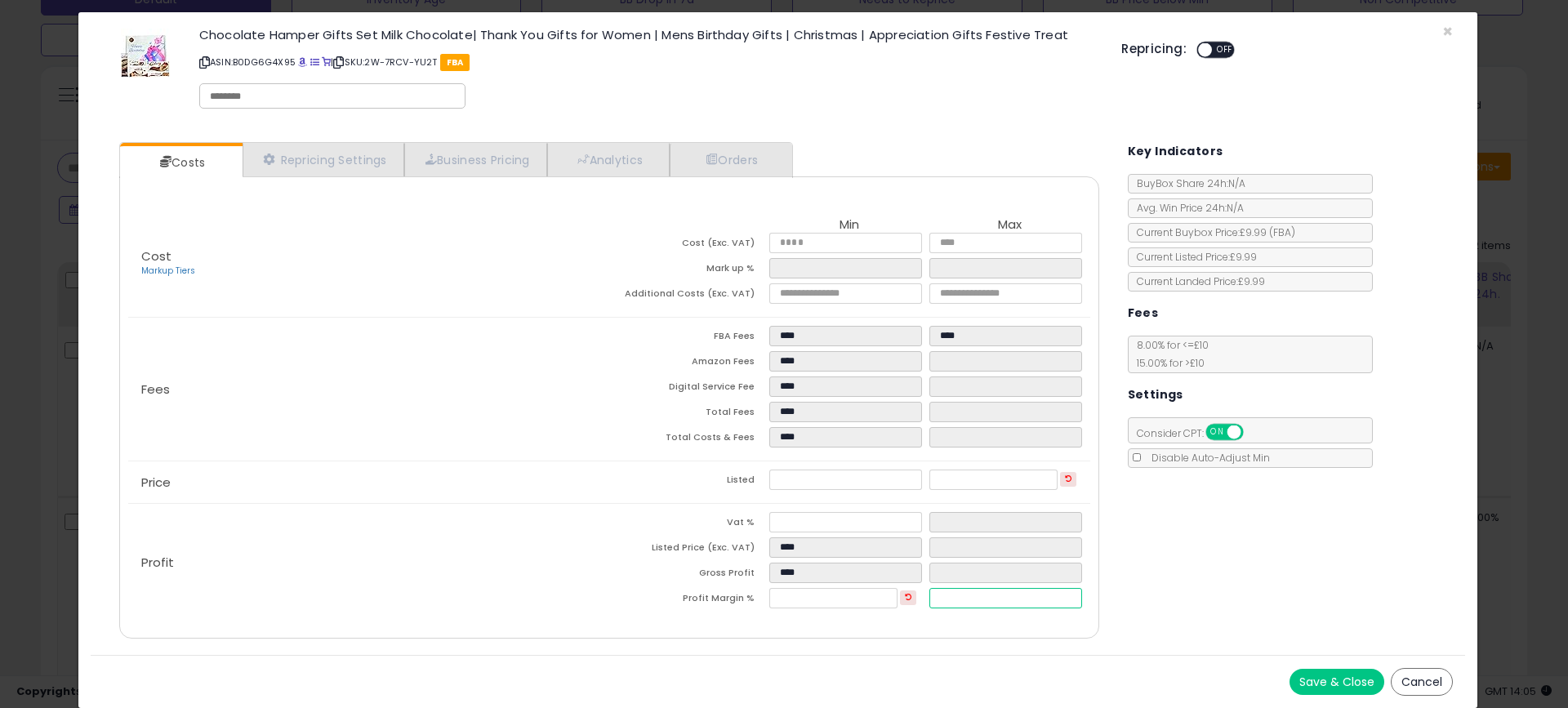 click at bounding box center [1005, 598] 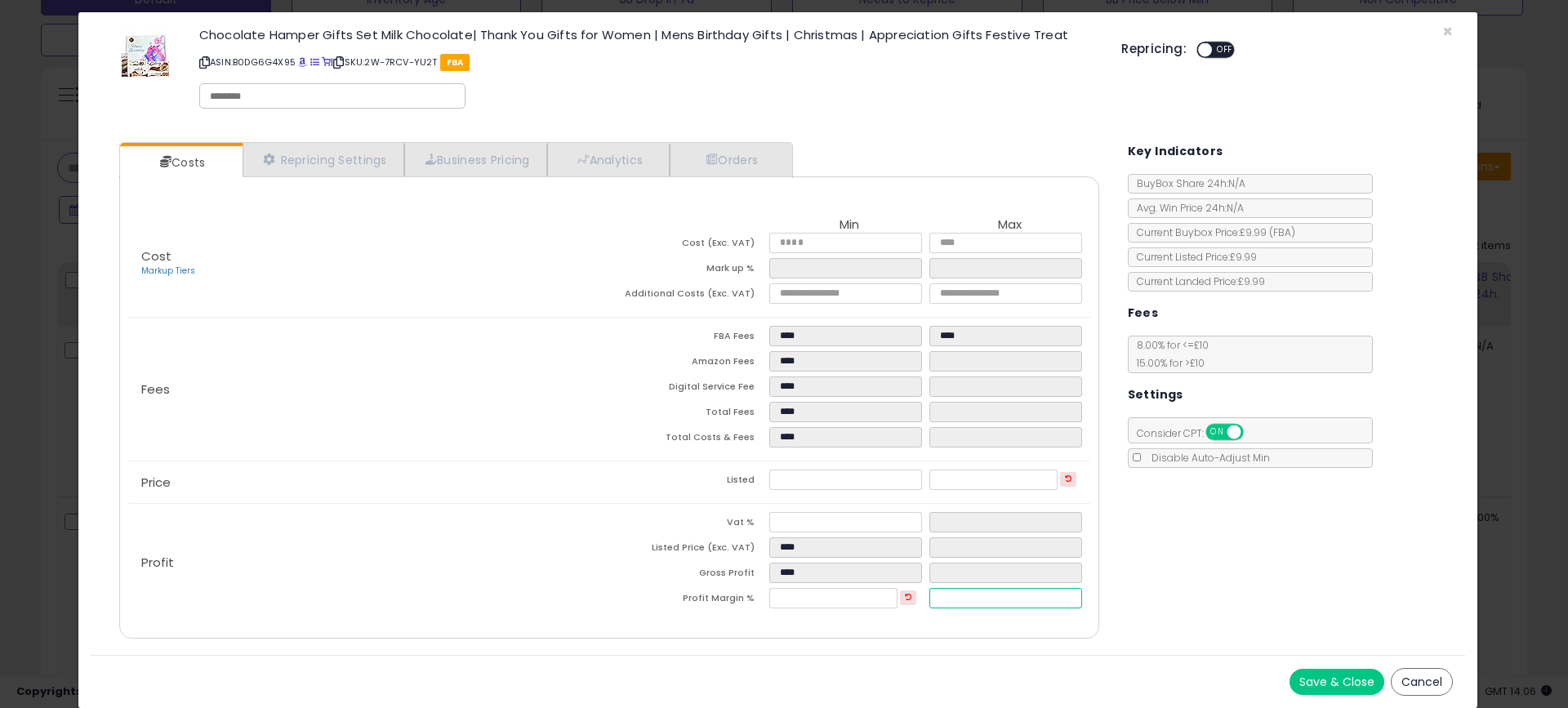 type on "***" 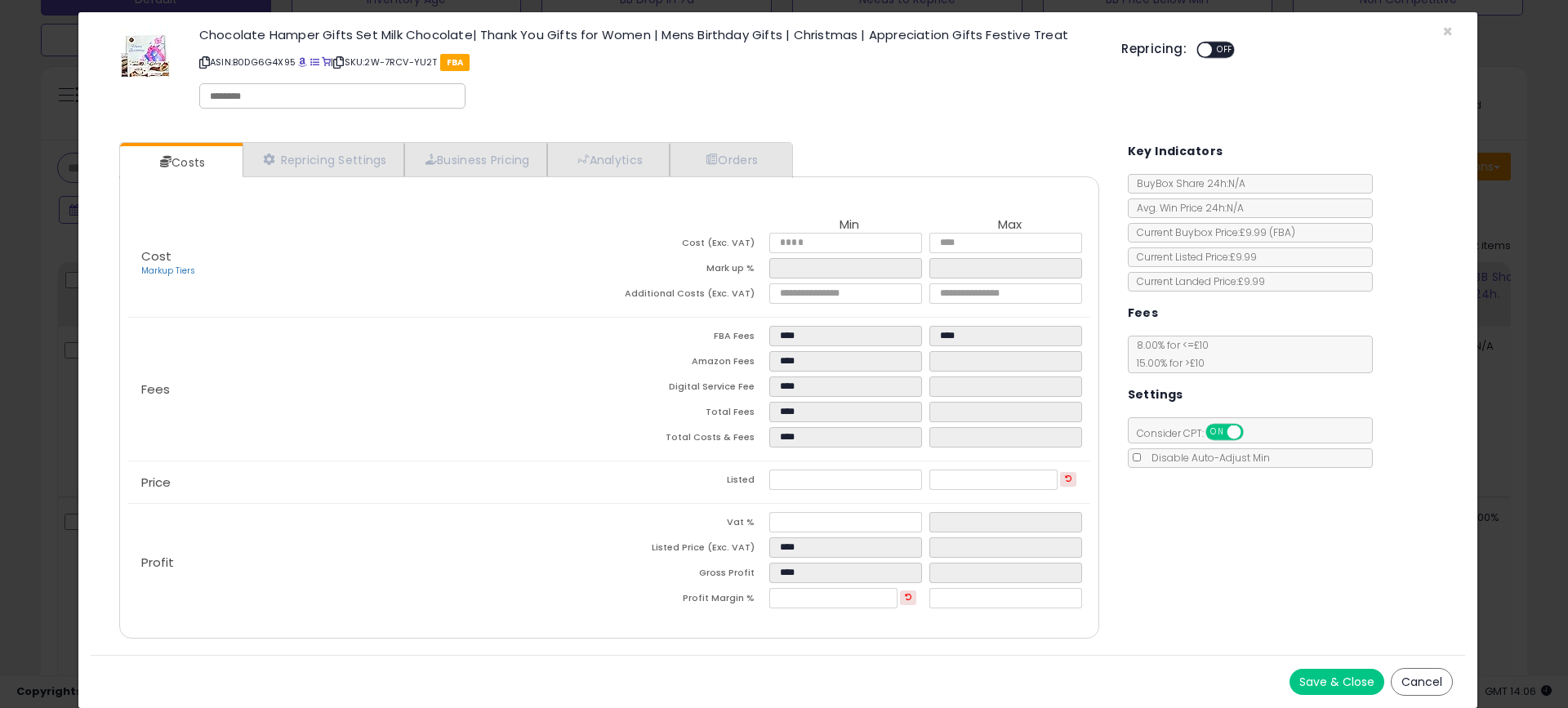 type on "*******" 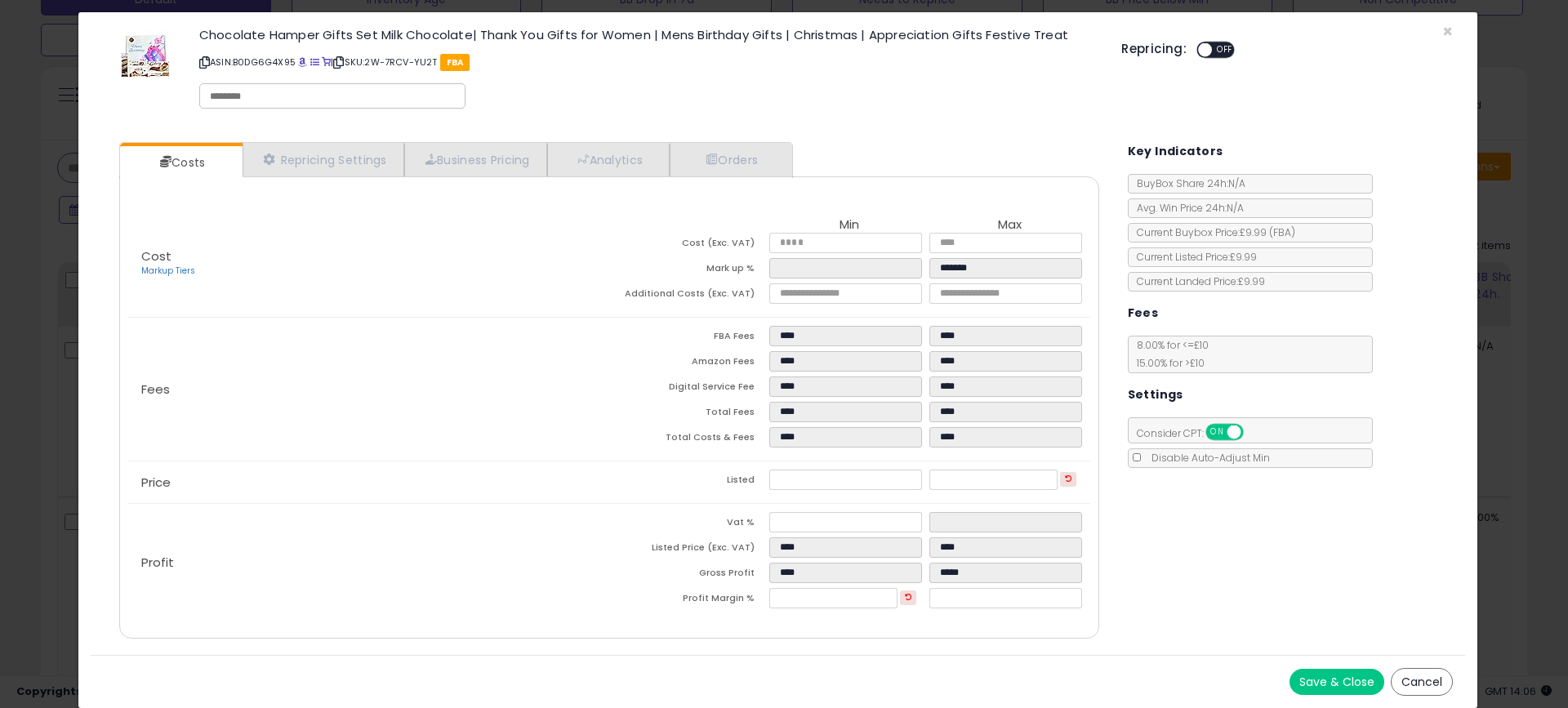 click on "Price
Listed
****
****" 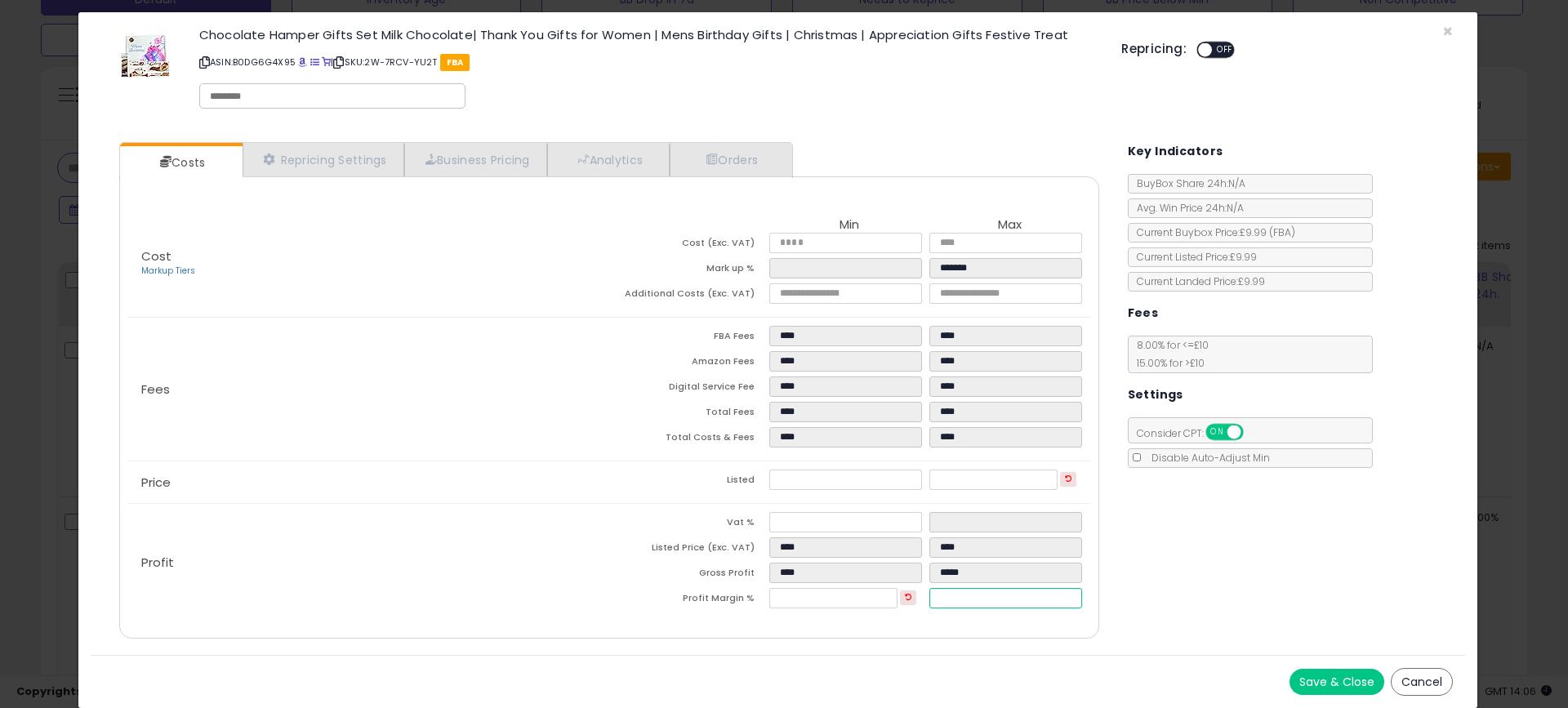 click on "******" at bounding box center (1005, 598) 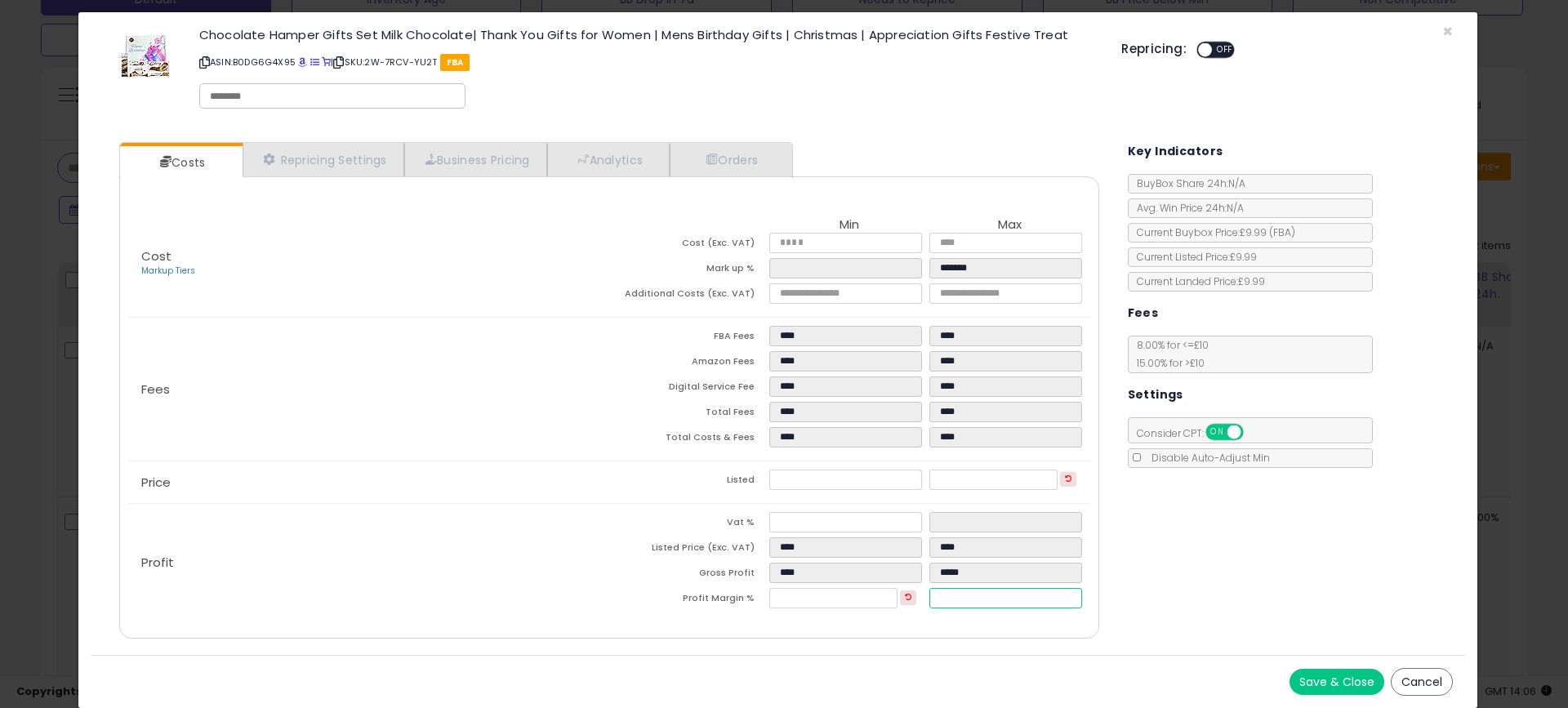 type on "*****" 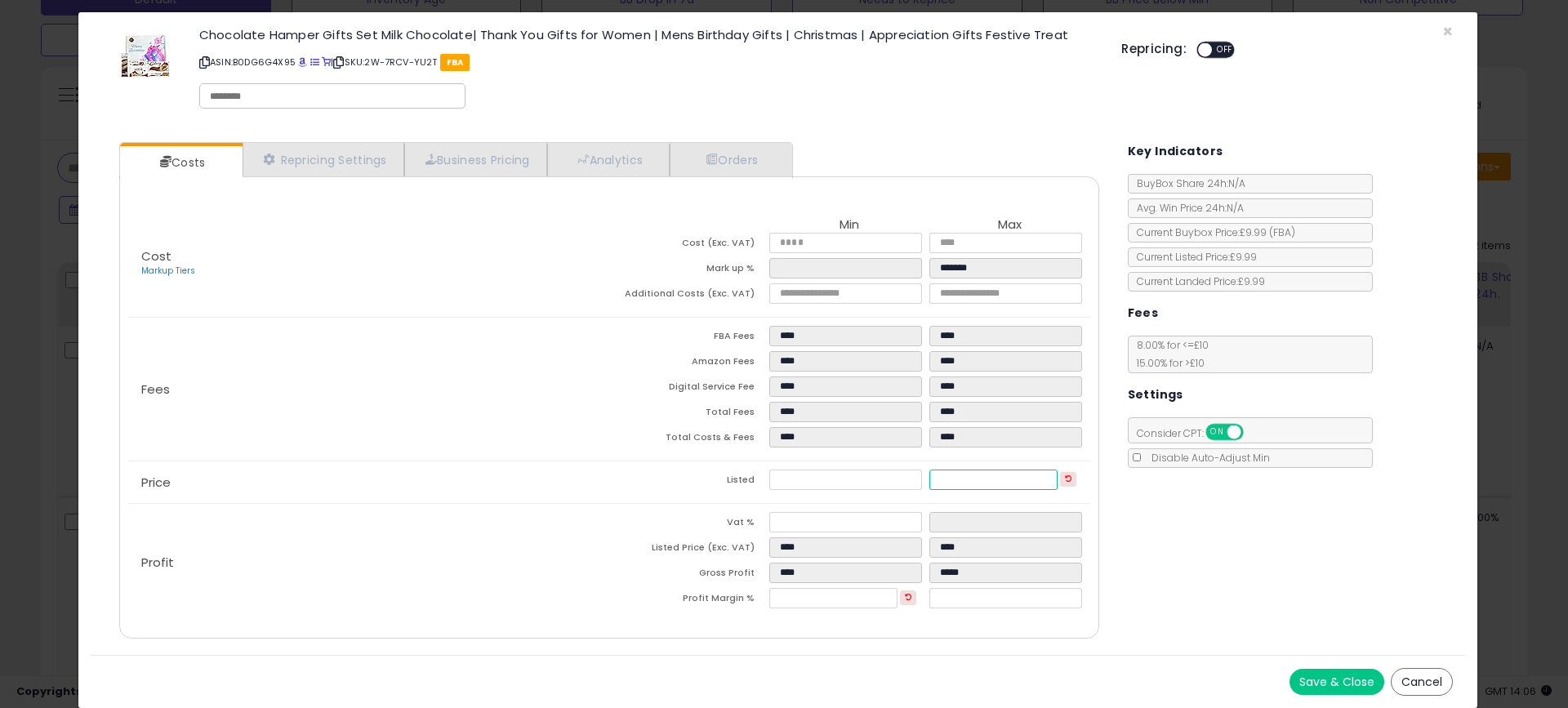 type on "******" 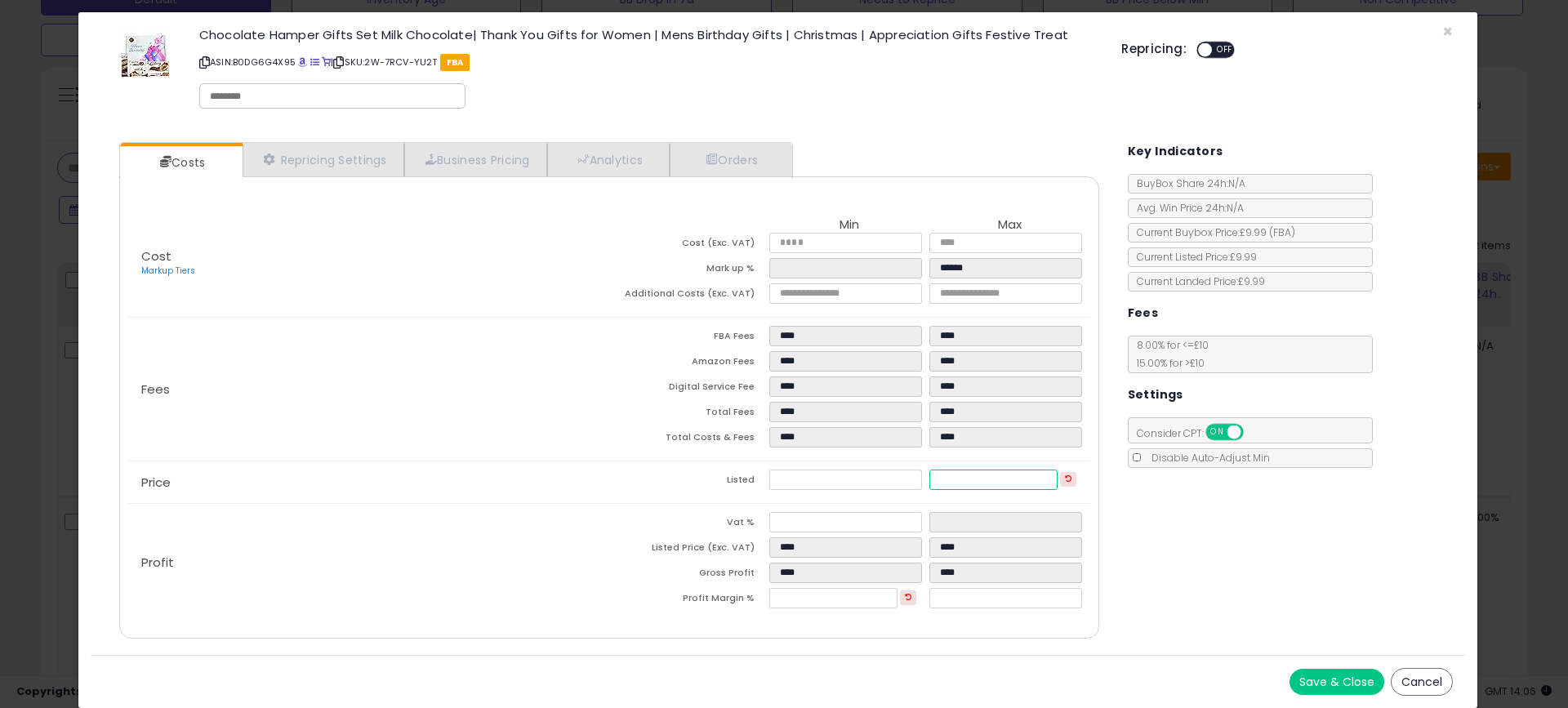 click on "****" at bounding box center [993, 479] 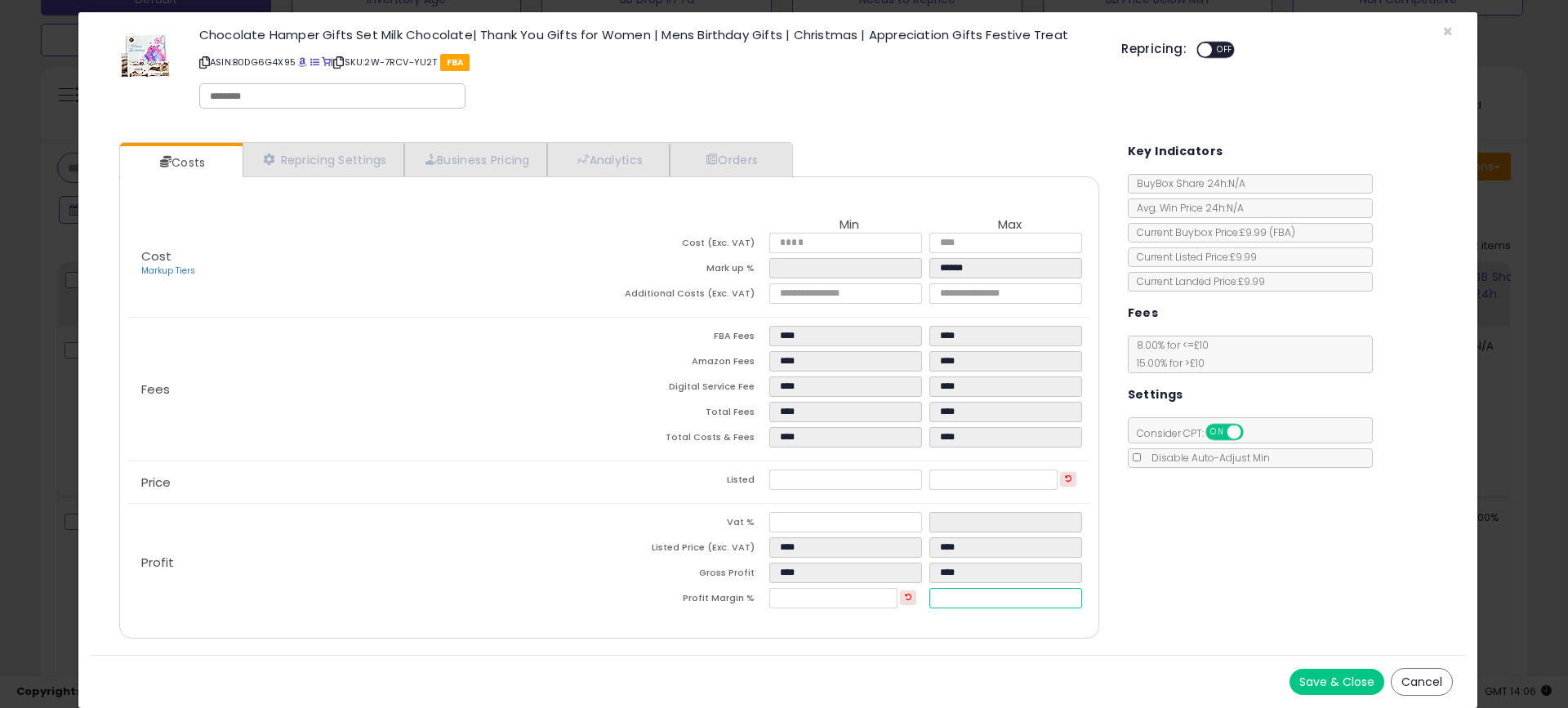 click on "*****" at bounding box center [1005, 598] 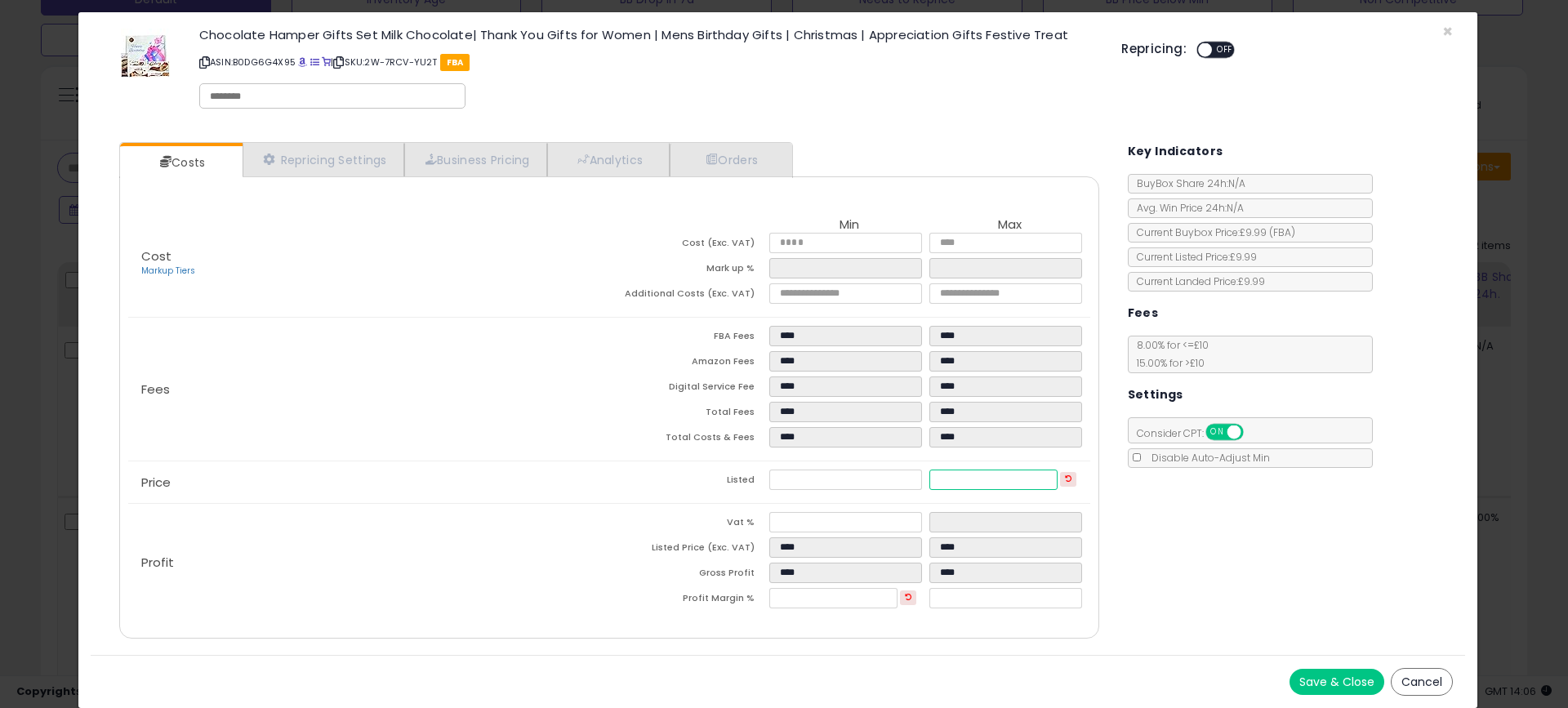drag, startPoint x: 985, startPoint y: 476, endPoint x: 915, endPoint y: 475, distance: 70.00714 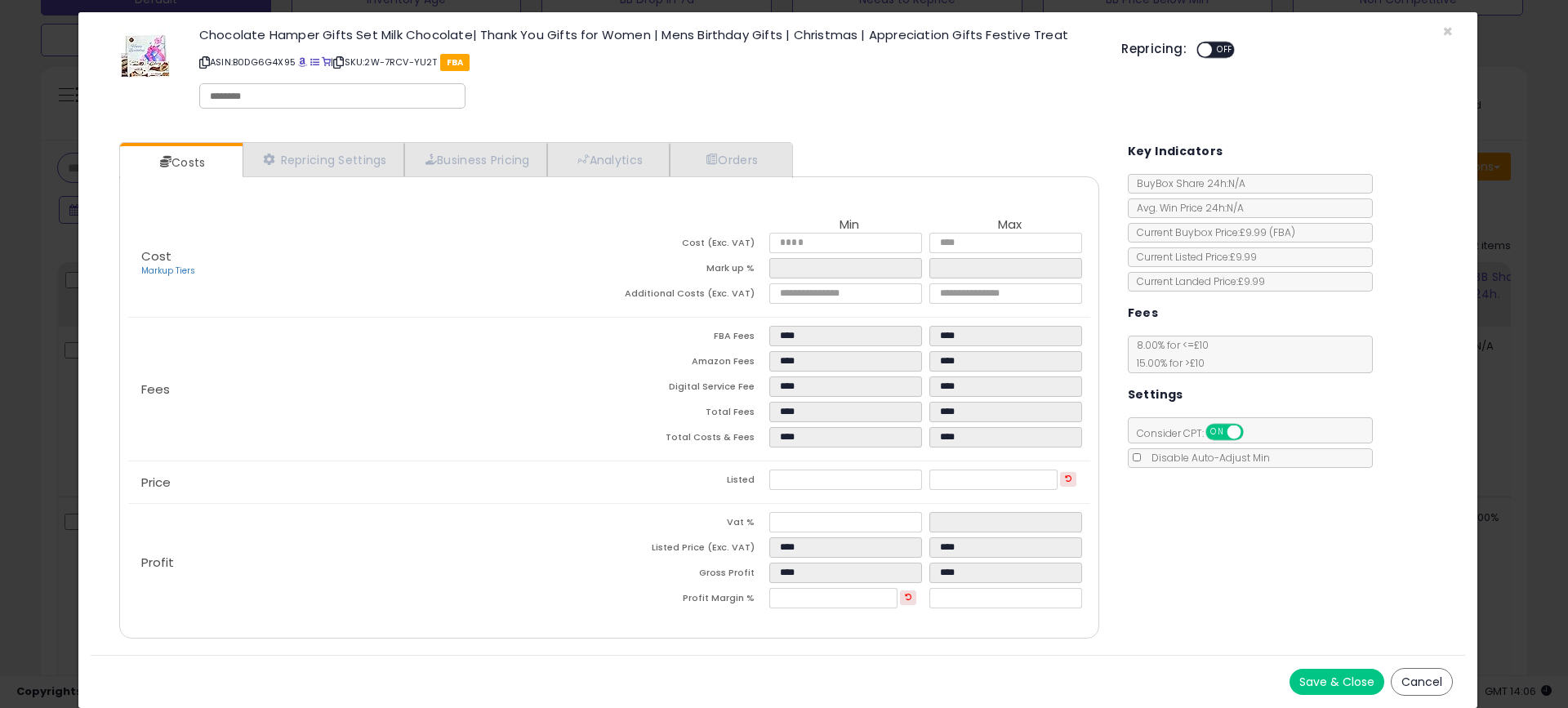 click on "Cost
Markup Tiers
Min
Max
Cost (Exc. VAT)
****
****
Mark up %
*****
******
Additional Costs (Exc. VAT)" at bounding box center (608, 263) 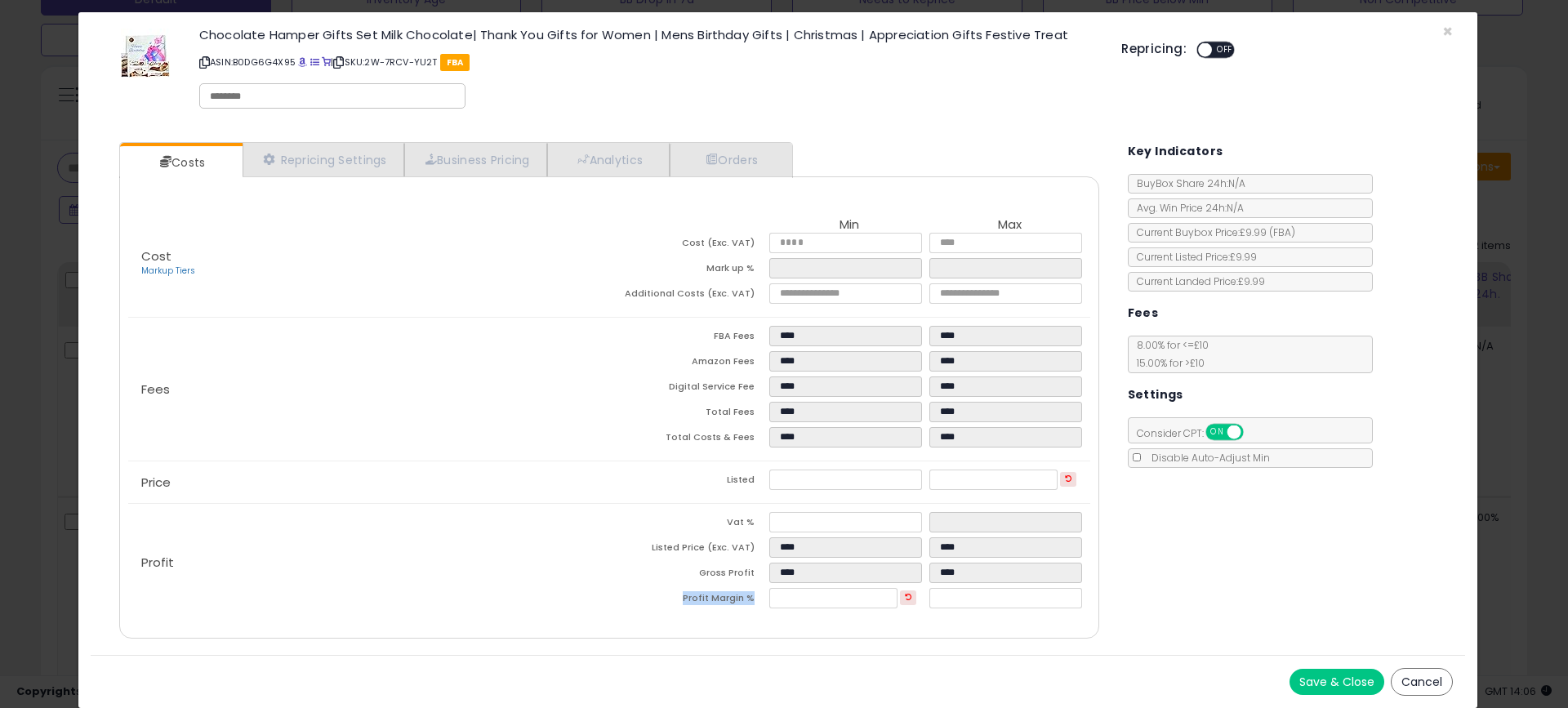 drag, startPoint x: 750, startPoint y: 596, endPoint x: 665, endPoint y: 593, distance: 85.0529 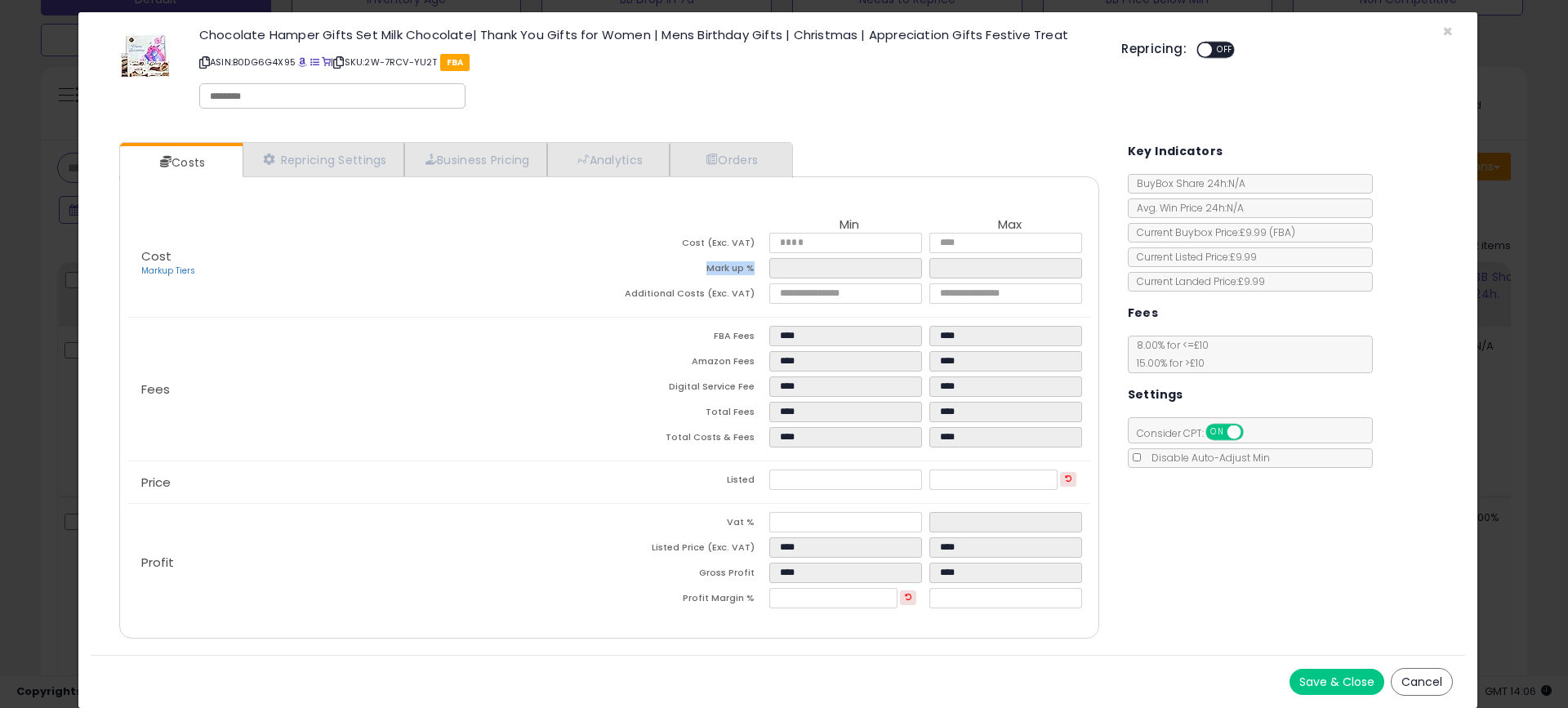 drag, startPoint x: 705, startPoint y: 266, endPoint x: 752, endPoint y: 272, distance: 47.381431 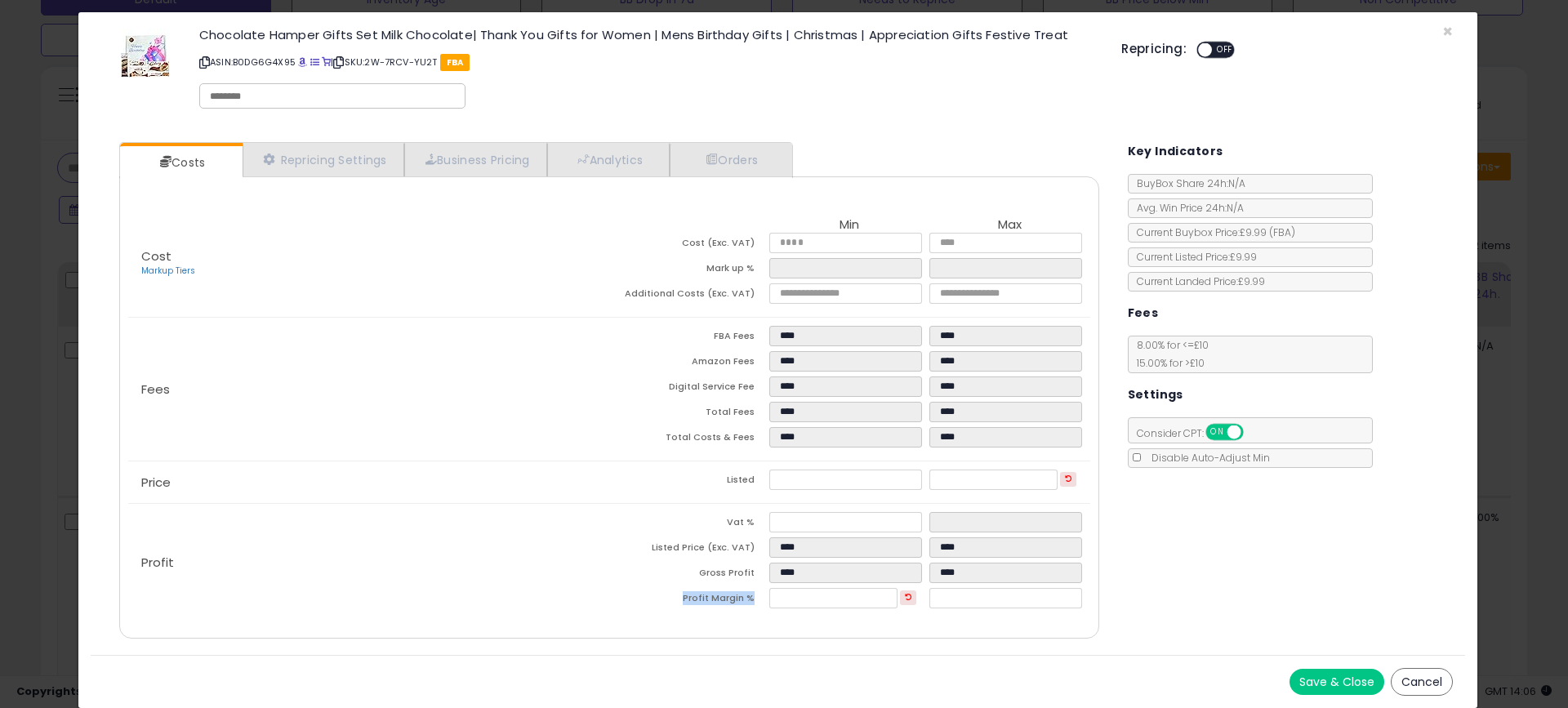 drag, startPoint x: 673, startPoint y: 597, endPoint x: 746, endPoint y: 608, distance: 73.82412 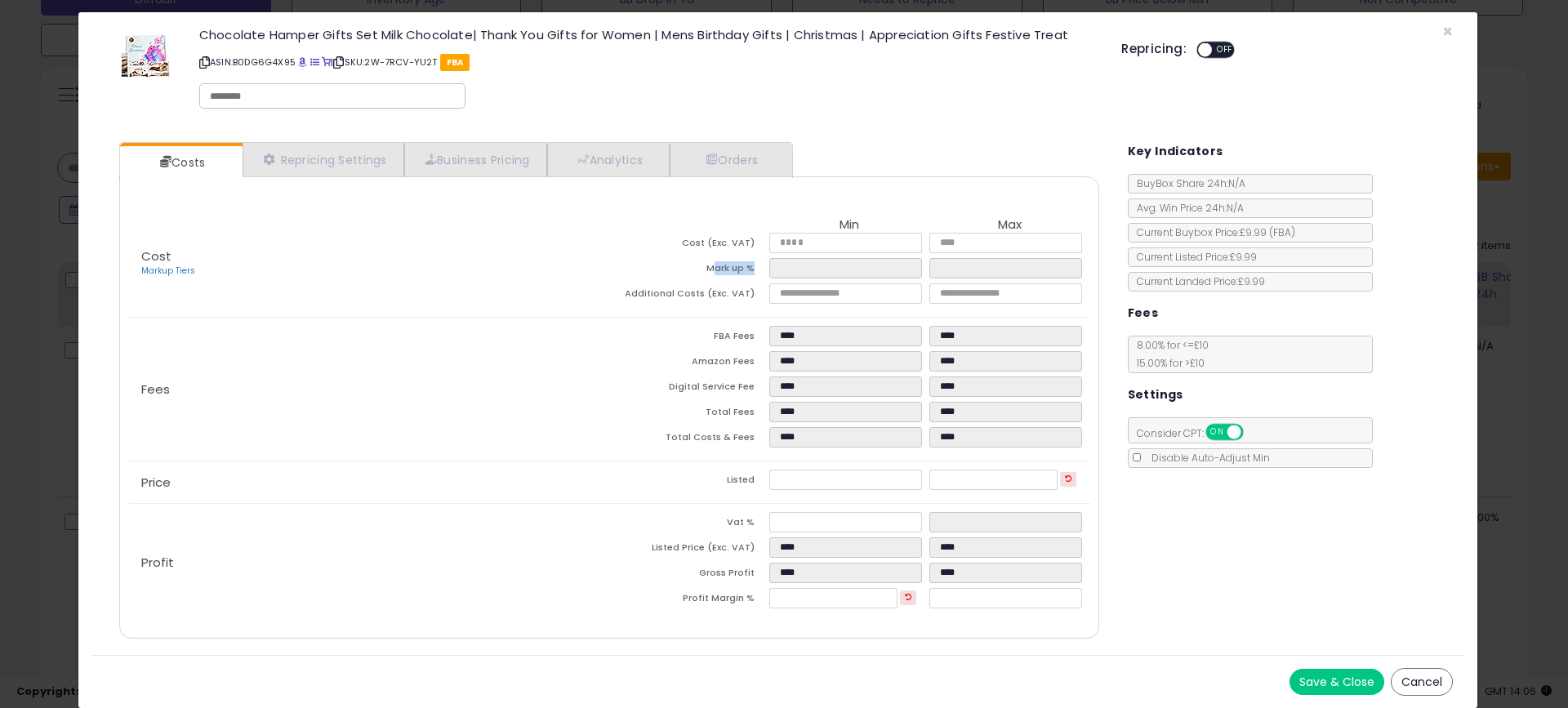 click on "Mark up %" at bounding box center (689, 270) 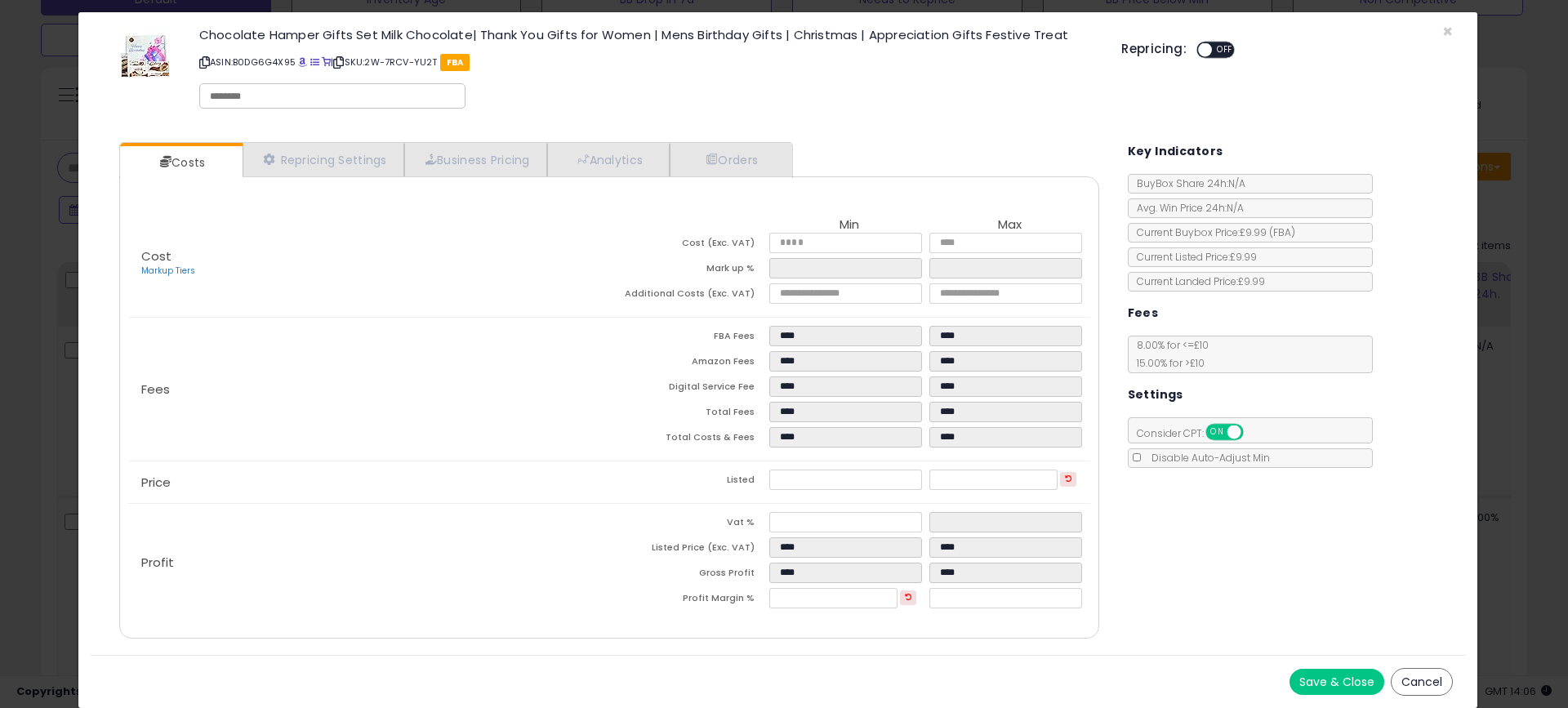 click on "Mark up %" at bounding box center (689, 270) 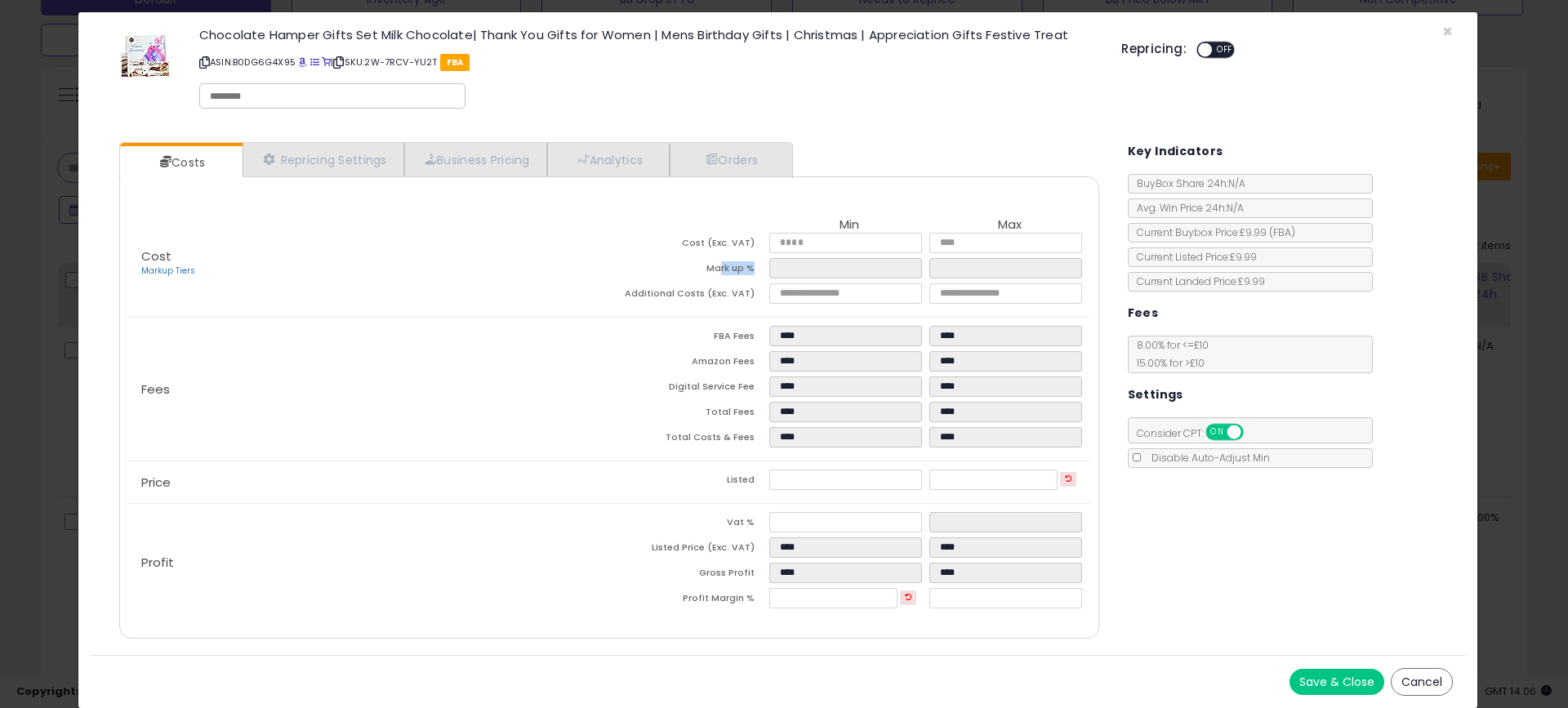 drag, startPoint x: 715, startPoint y: 270, endPoint x: 752, endPoint y: 270, distance: 37 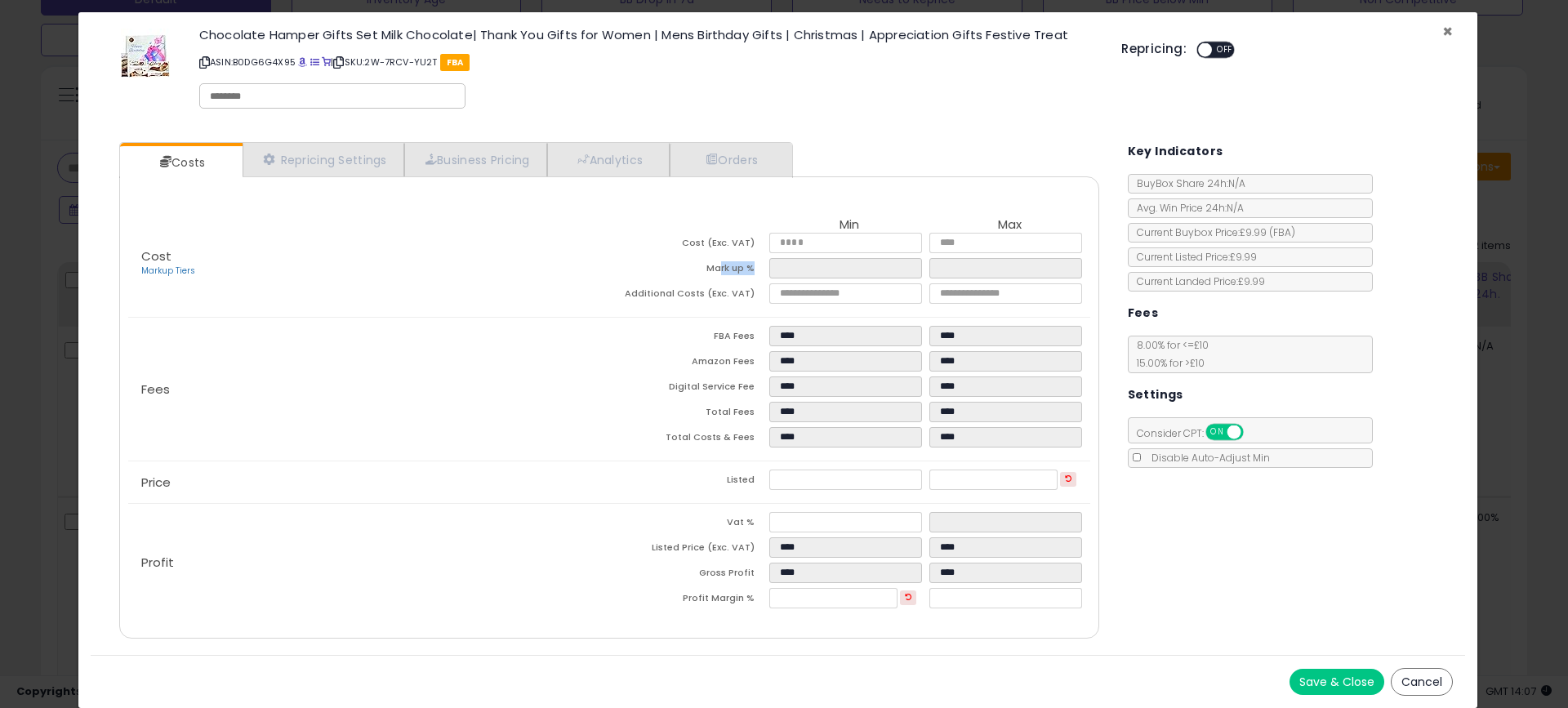 click on "×" at bounding box center [1447, 31] 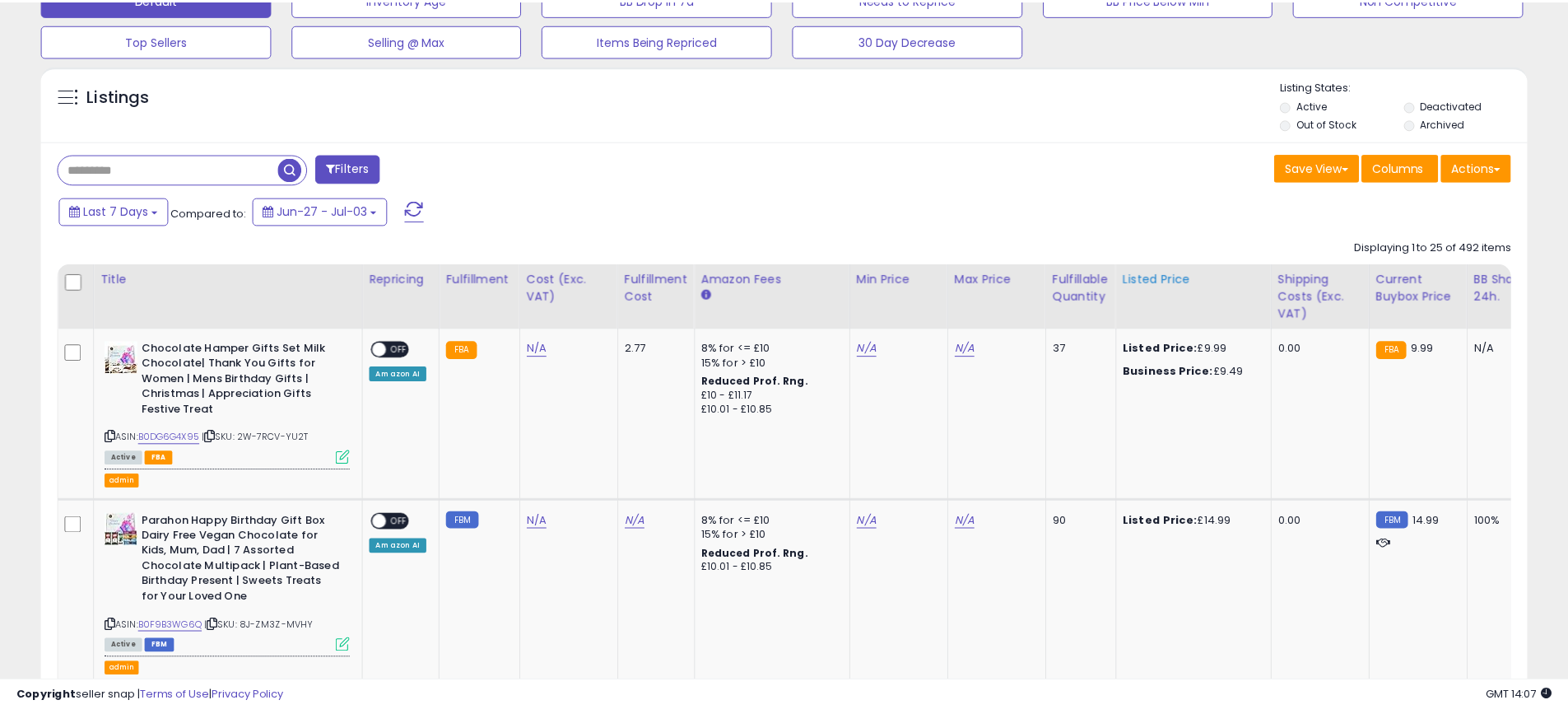 scroll, scrollTop: 338, scrollLeft: 862, axis: both 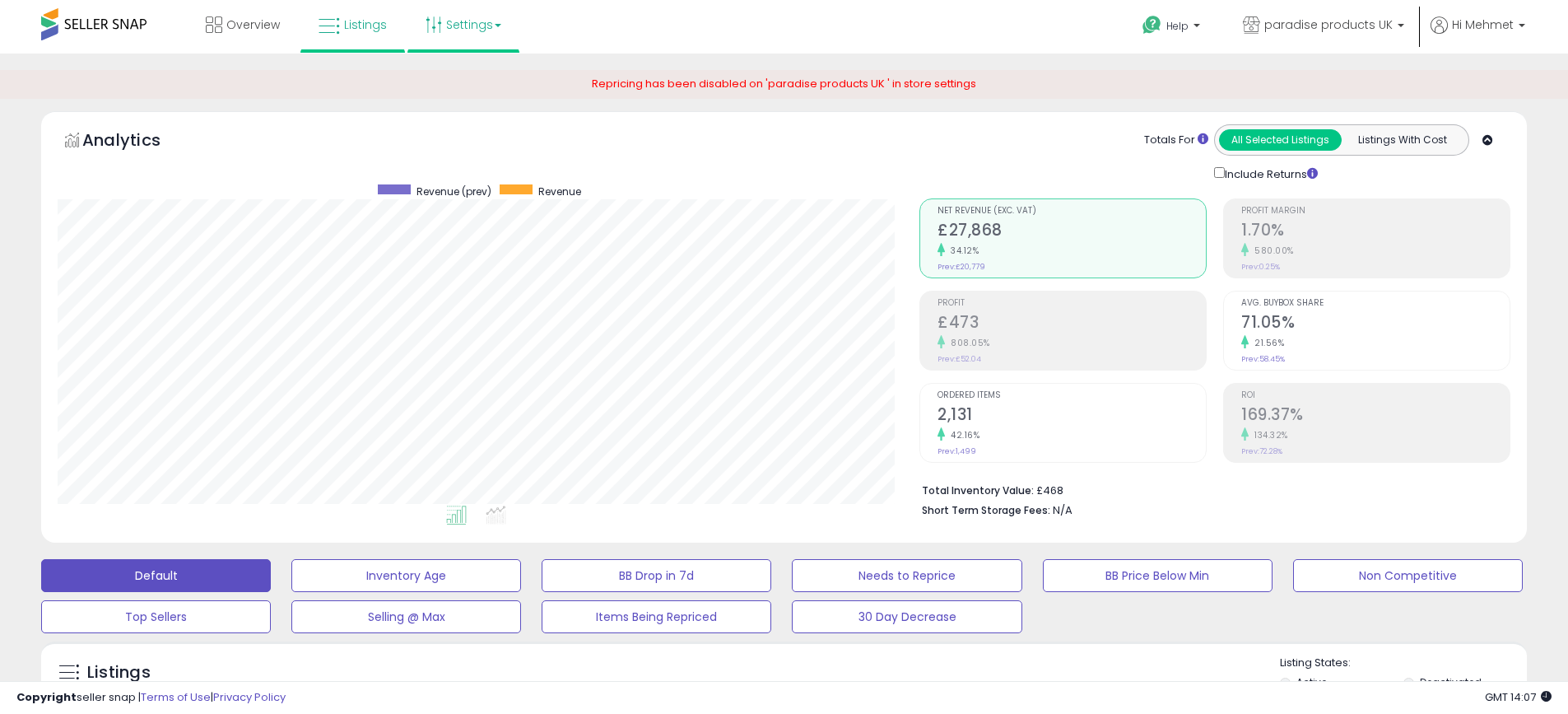 click on "Settings" at bounding box center (463, 25) 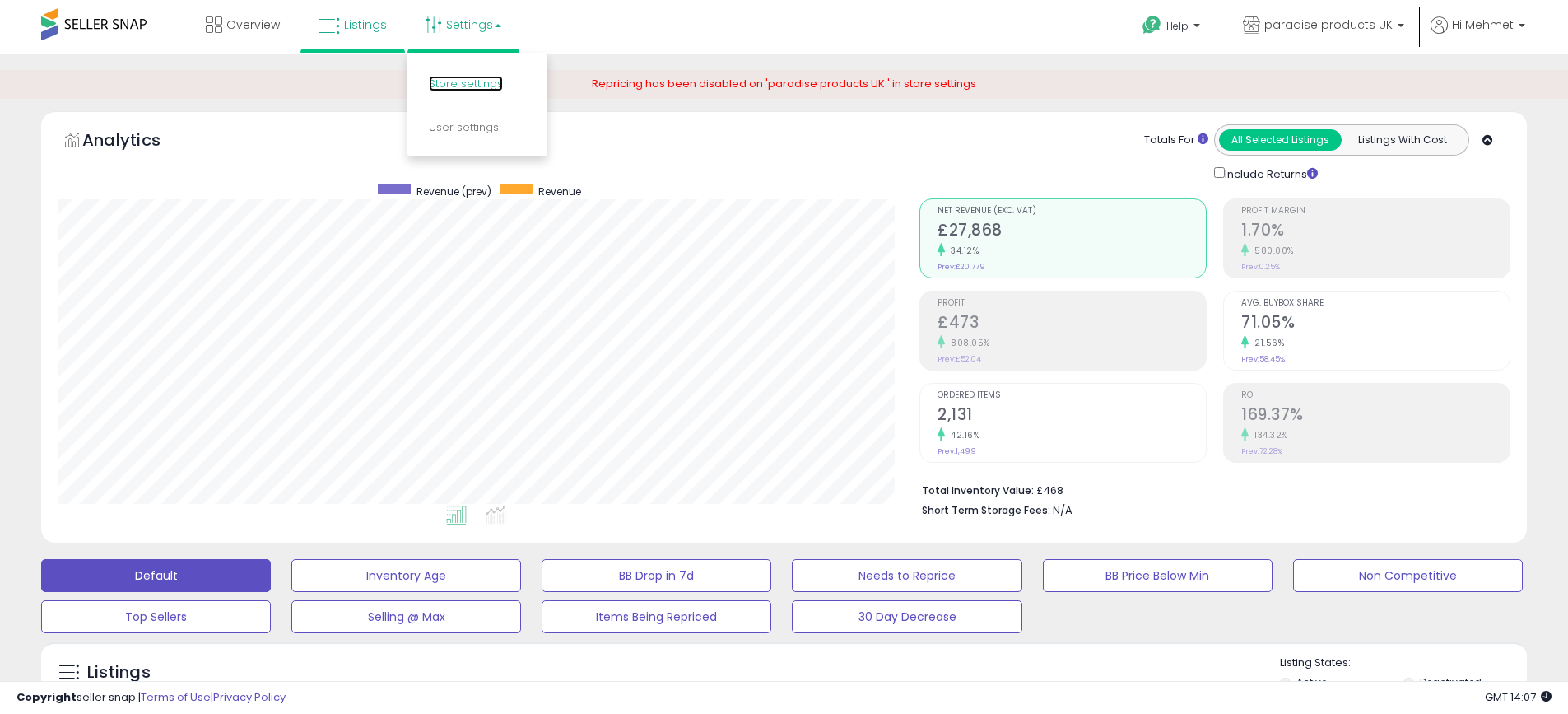 click on "Store
settings" at bounding box center [466, 83] 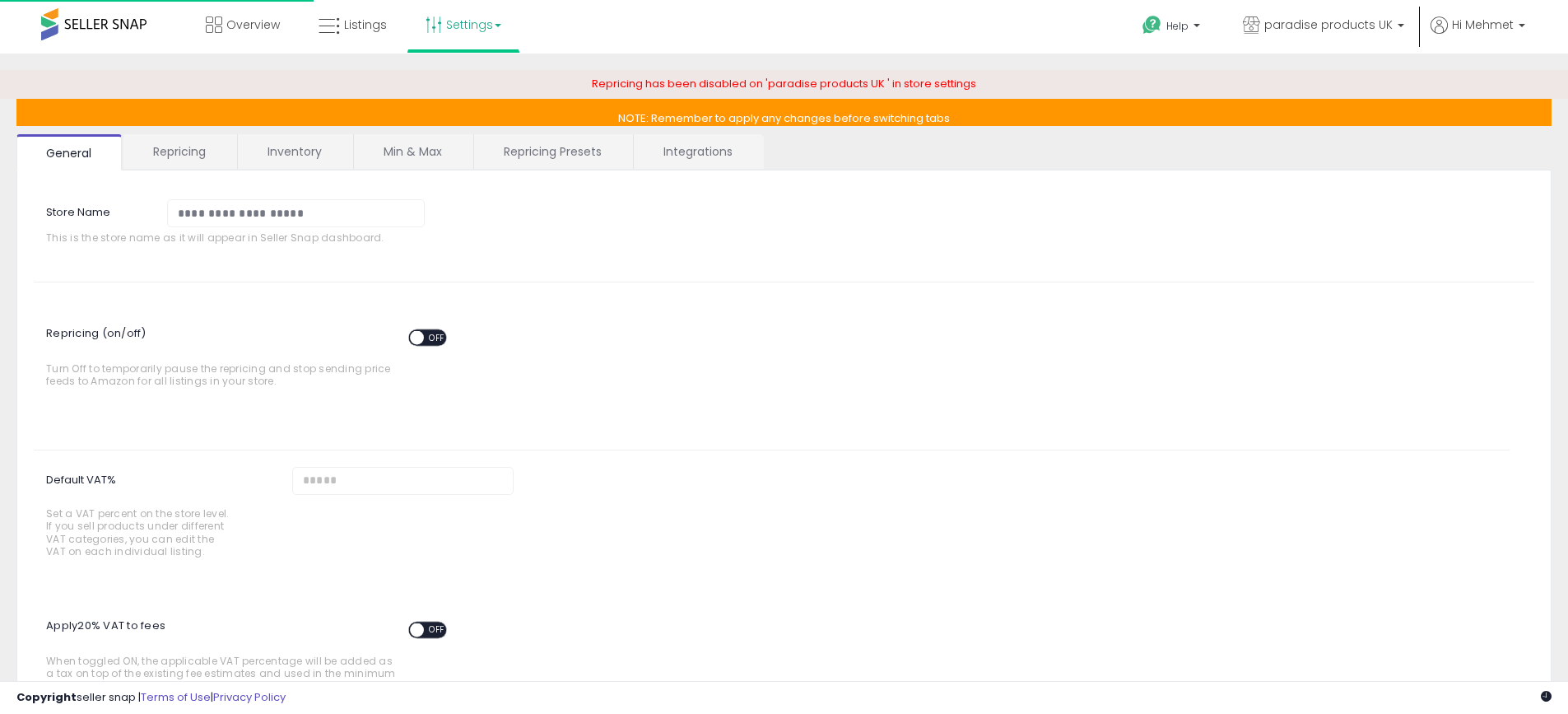scroll, scrollTop: 0, scrollLeft: 0, axis: both 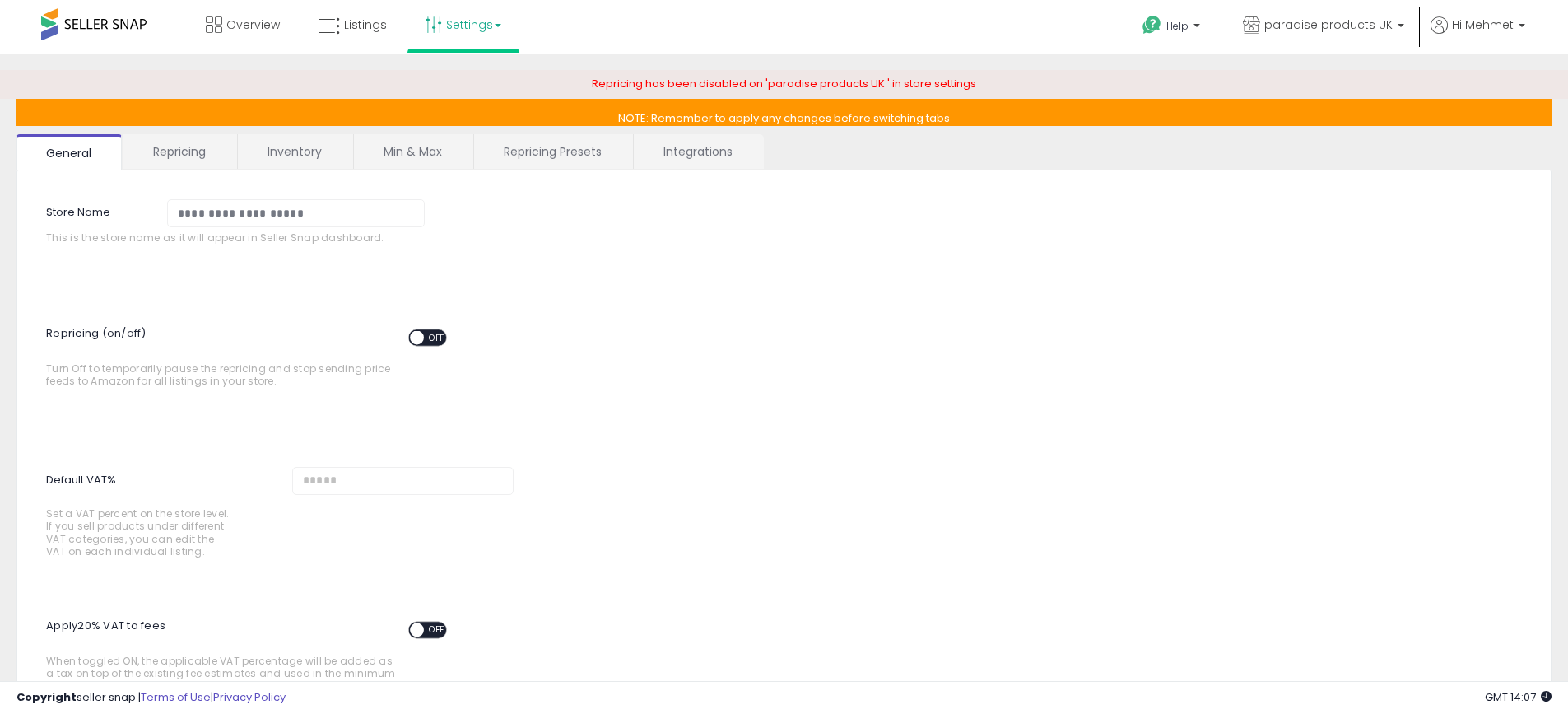 click on "Min & Max" at bounding box center [412, 152] 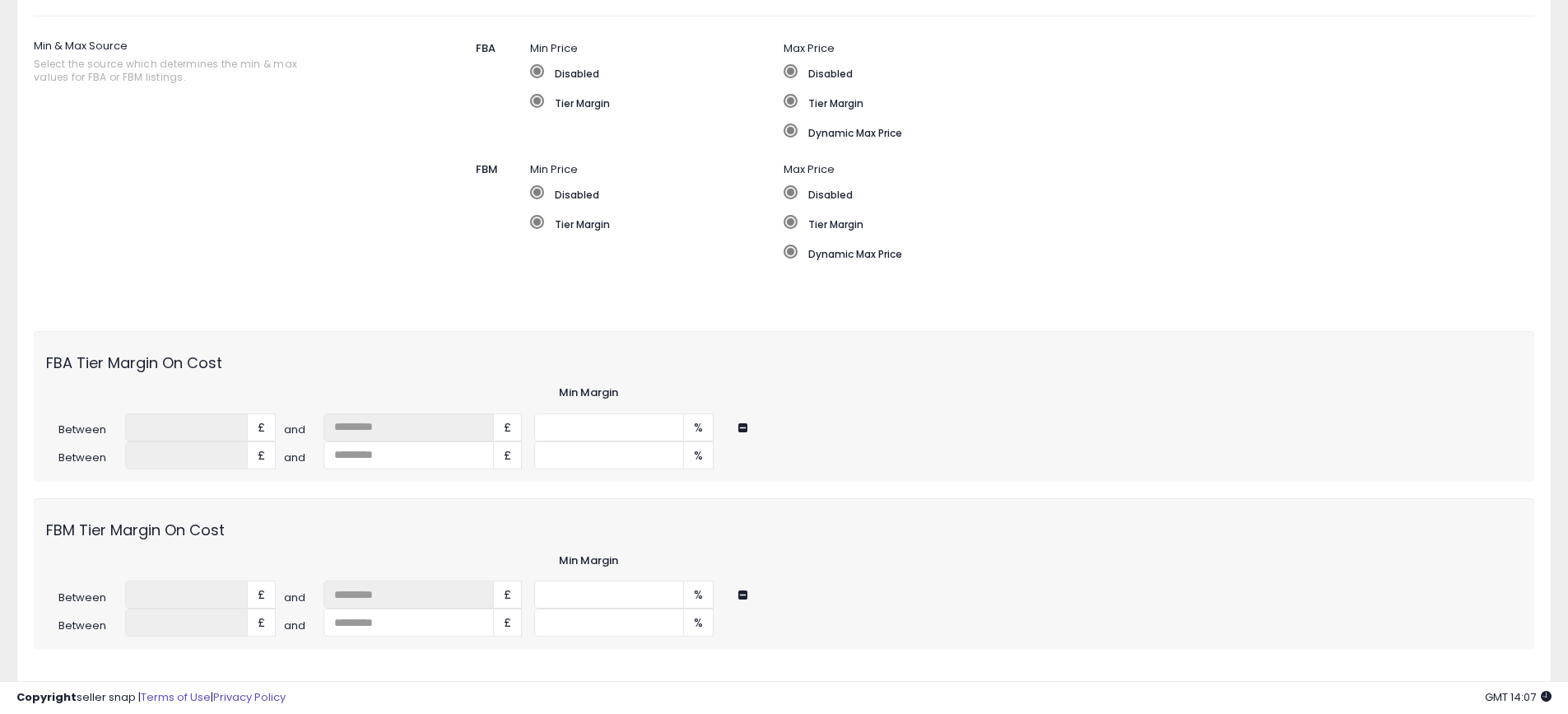 scroll, scrollTop: 329, scrollLeft: 0, axis: vertical 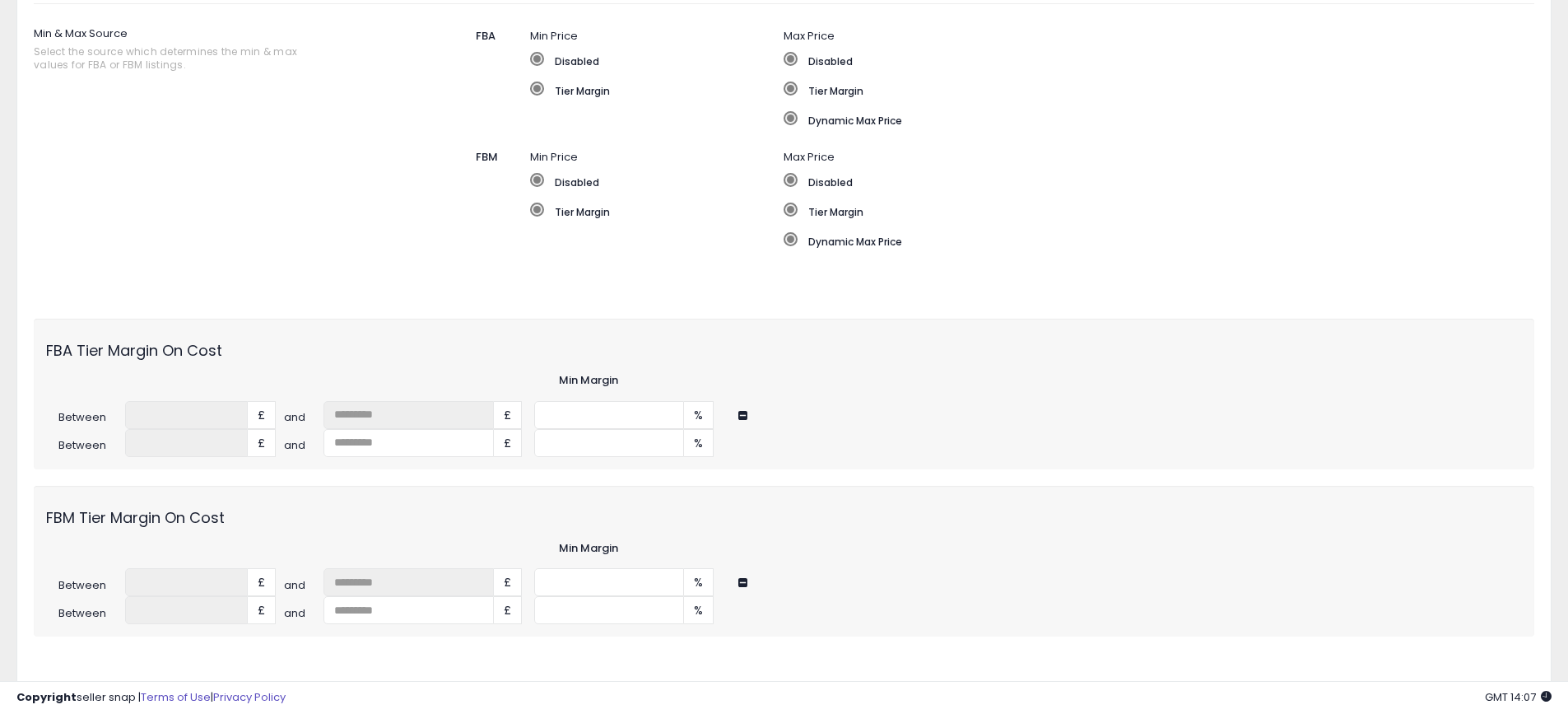 click on "Min & Max Source
Select the source which determines the min & max values for FBA or FBM listings.
FBA
Min Price
Disabled
Tier Margin
Max Price
Disabled
Tier Margin
Dynamic Max Price
FBM
Min Price
Disabled
Tier Margin" 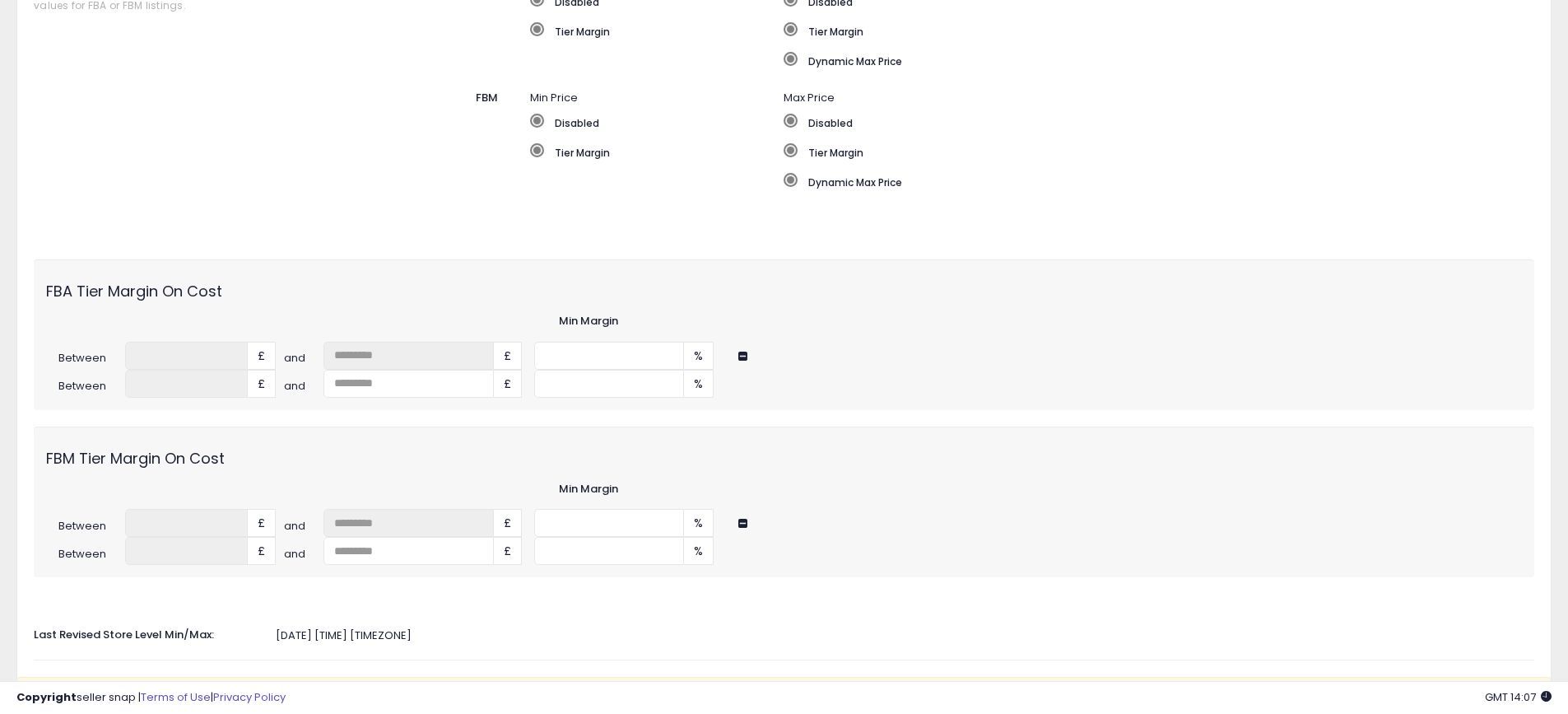 scroll, scrollTop: 494, scrollLeft: 0, axis: vertical 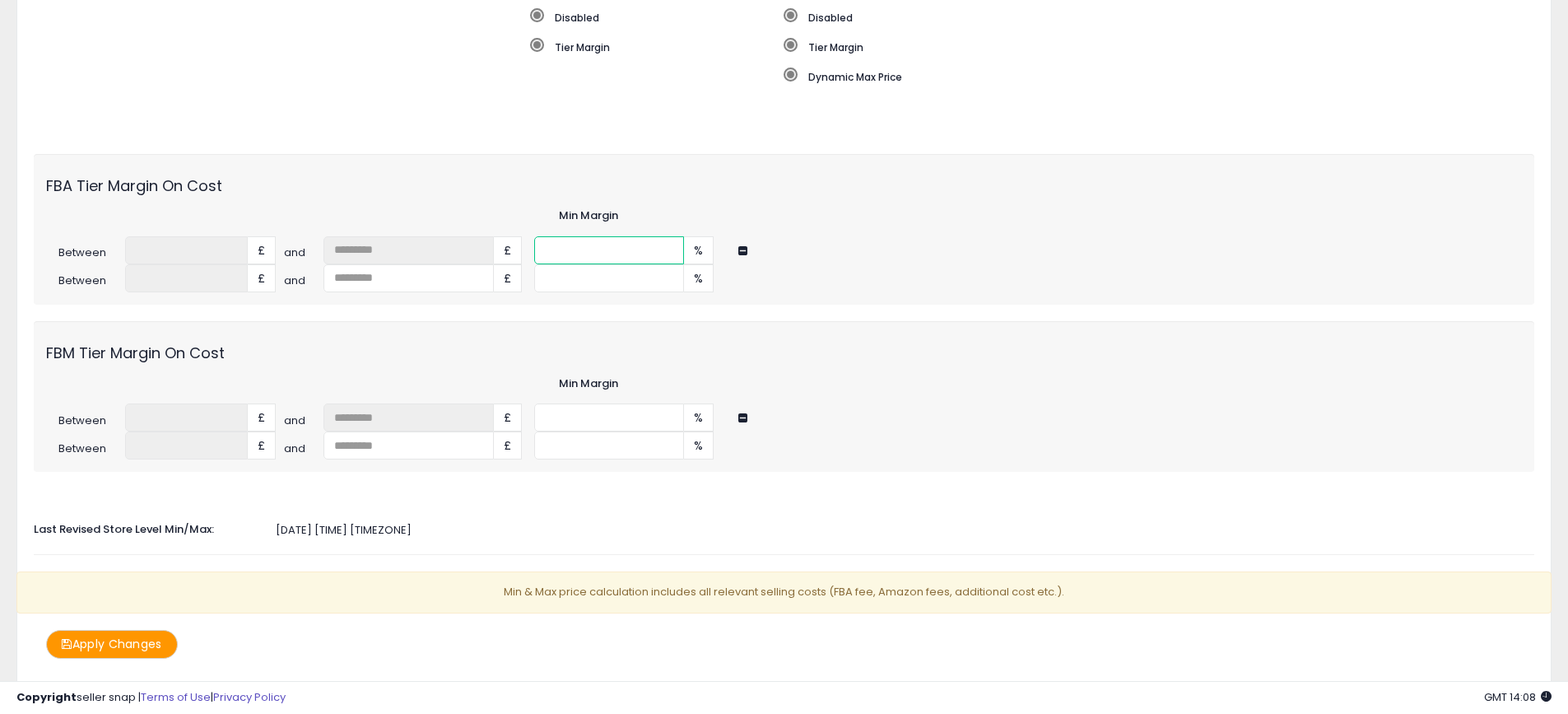 drag, startPoint x: 581, startPoint y: 258, endPoint x: 528, endPoint y: 259, distance: 53.00943 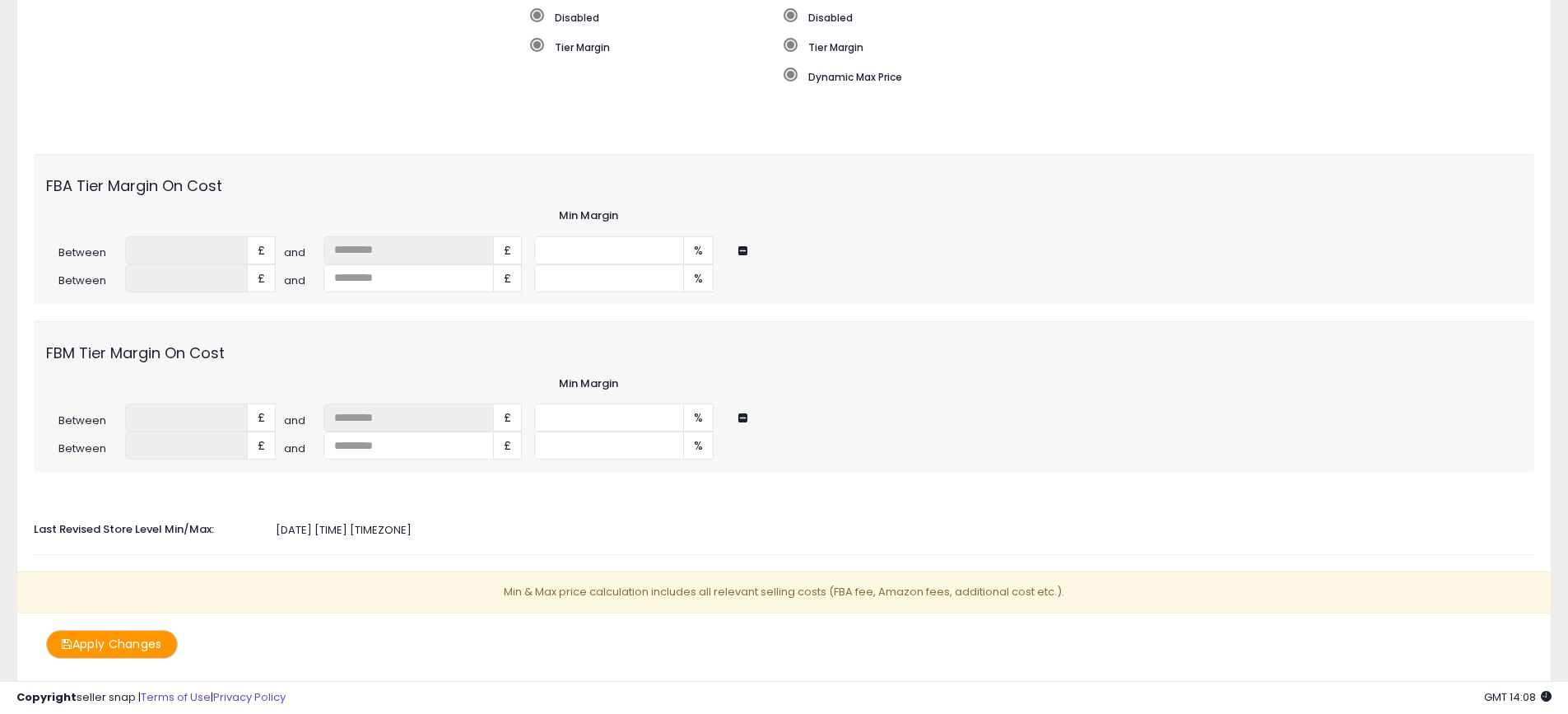 click on "Min & Max Source
Select the source which determines the min & max values for FBA or FBM listings.
FBA
Min Price
Disabled
Tier Margin
Max Price
Disabled
Tier Margin
Dynamic Max Price
FBM
Min Price
Disabled
Tier Margin" 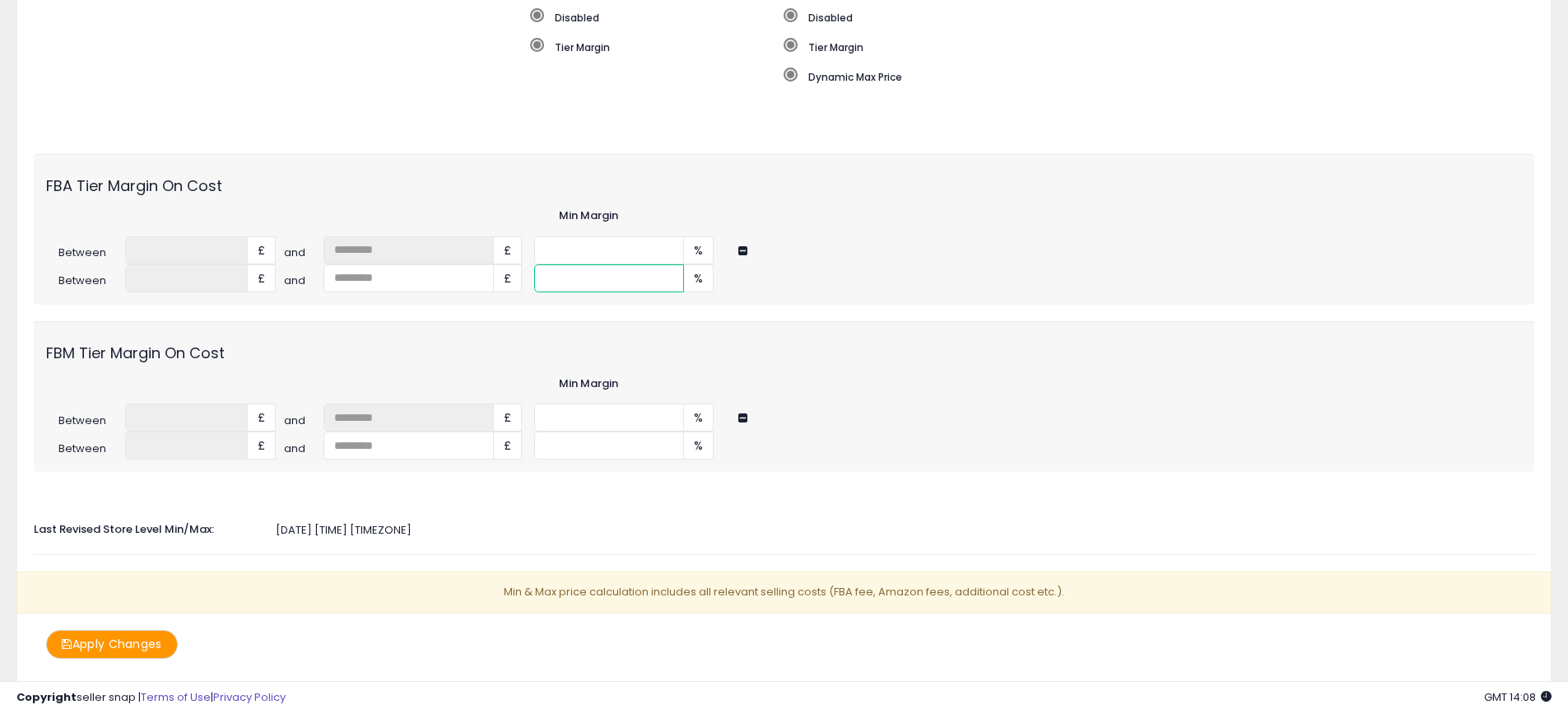 drag, startPoint x: 584, startPoint y: 282, endPoint x: 537, endPoint y: 273, distance: 47.853944 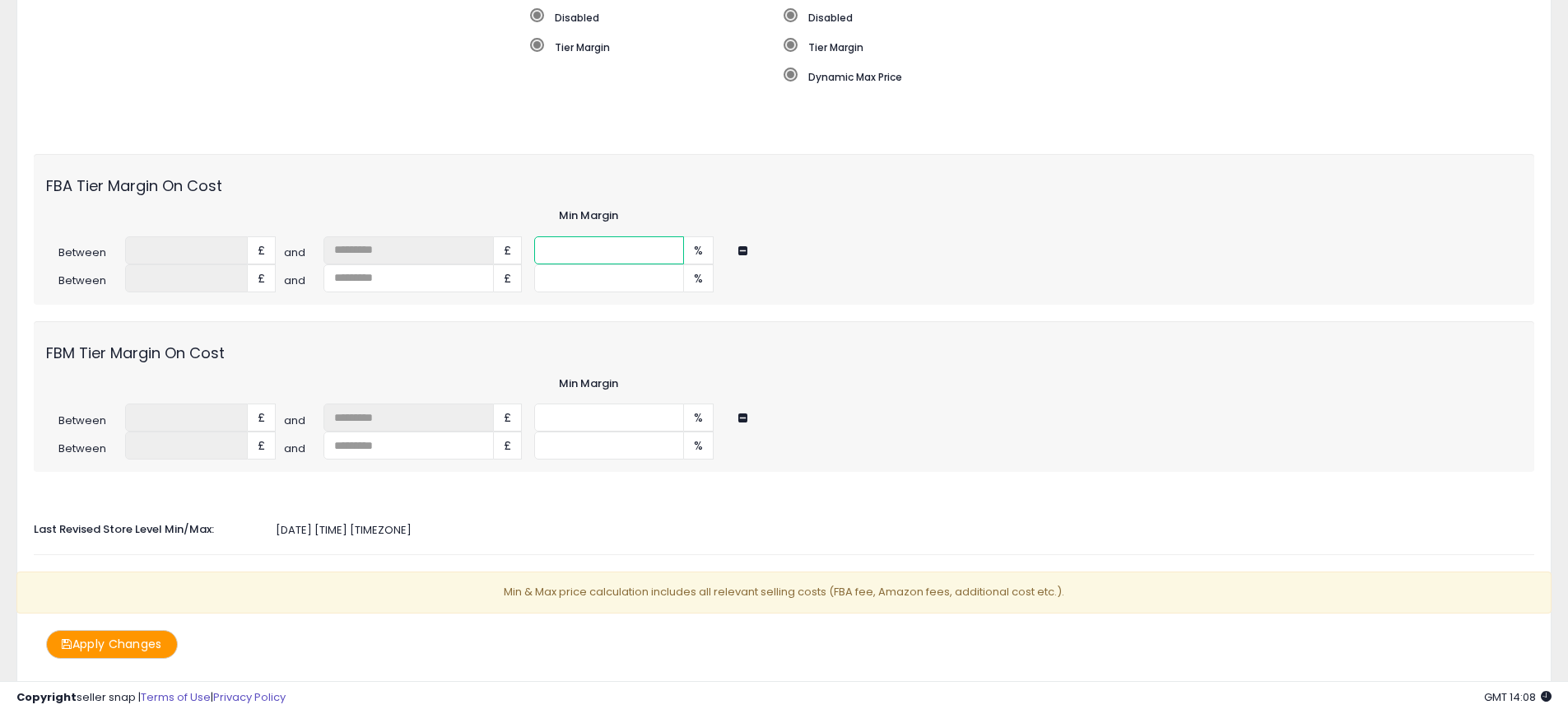 drag, startPoint x: 583, startPoint y: 259, endPoint x: 519, endPoint y: 238, distance: 67.35726 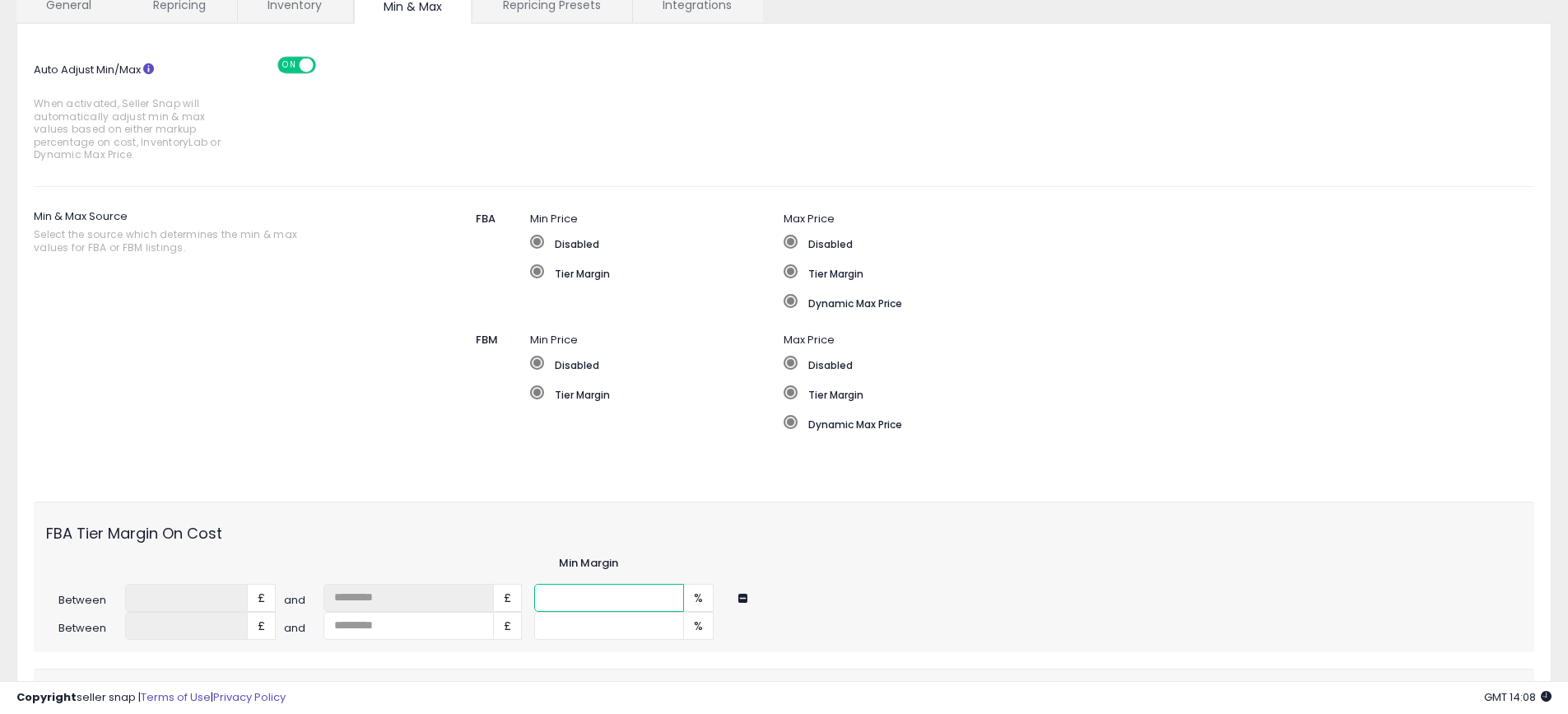 scroll, scrollTop: 0, scrollLeft: 0, axis: both 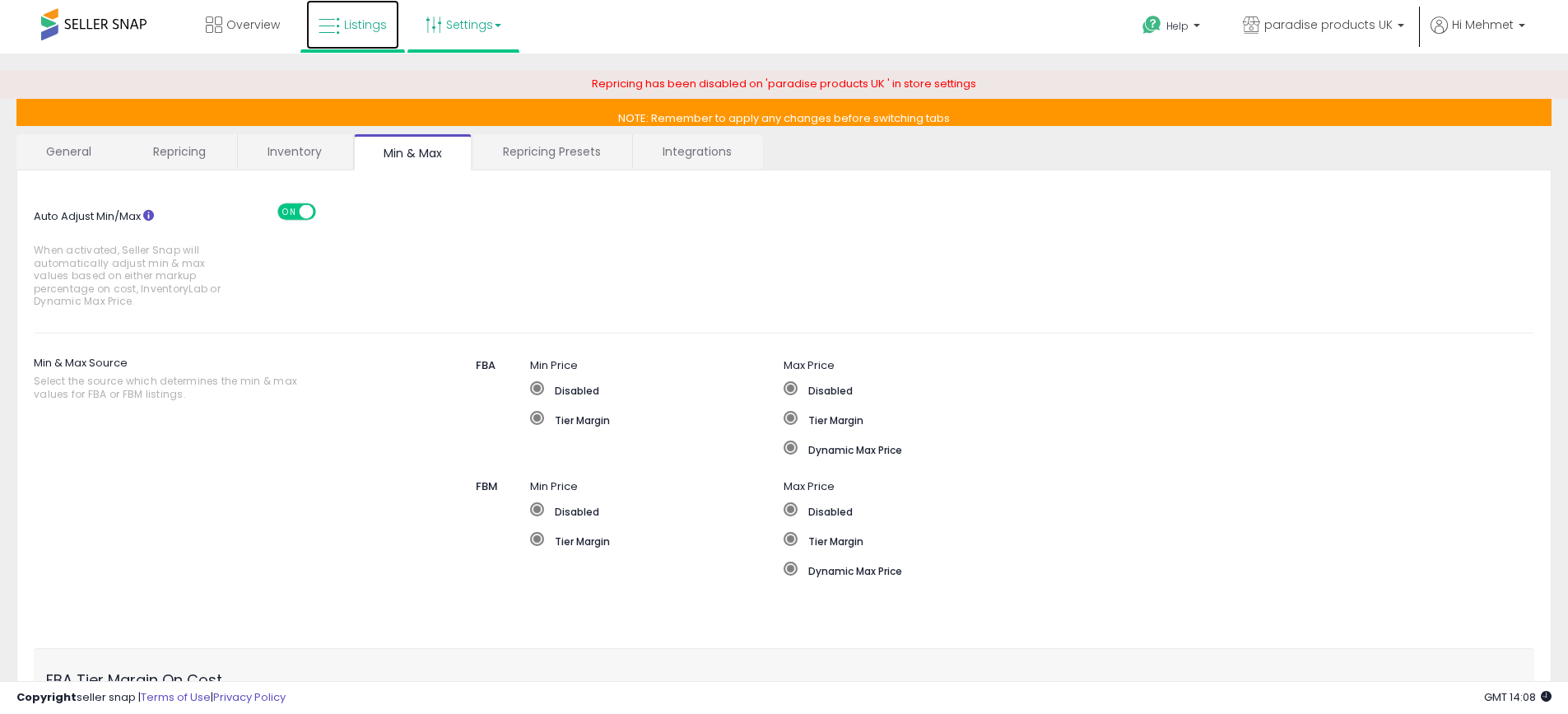 click on "Listings" at bounding box center (352, 25) 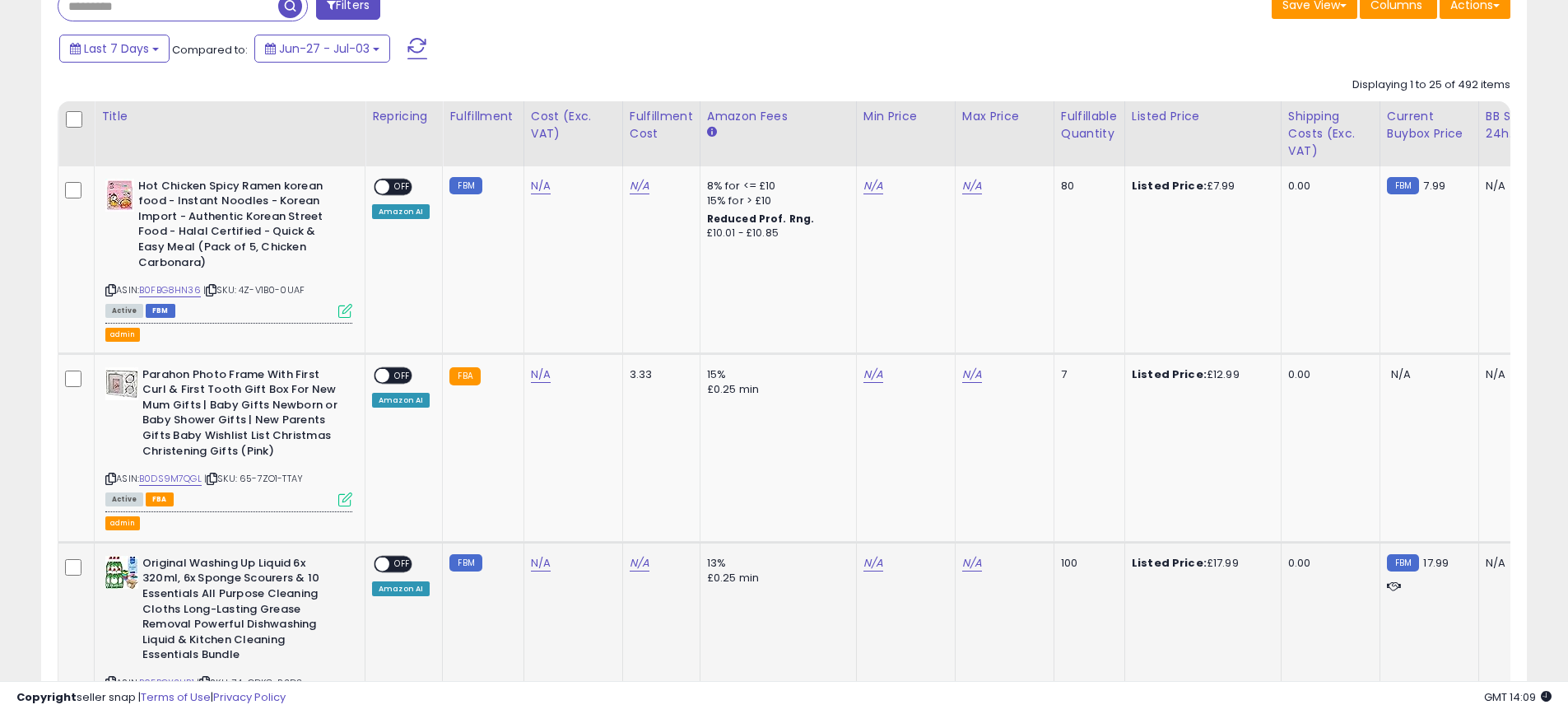 scroll, scrollTop: 906, scrollLeft: 0, axis: vertical 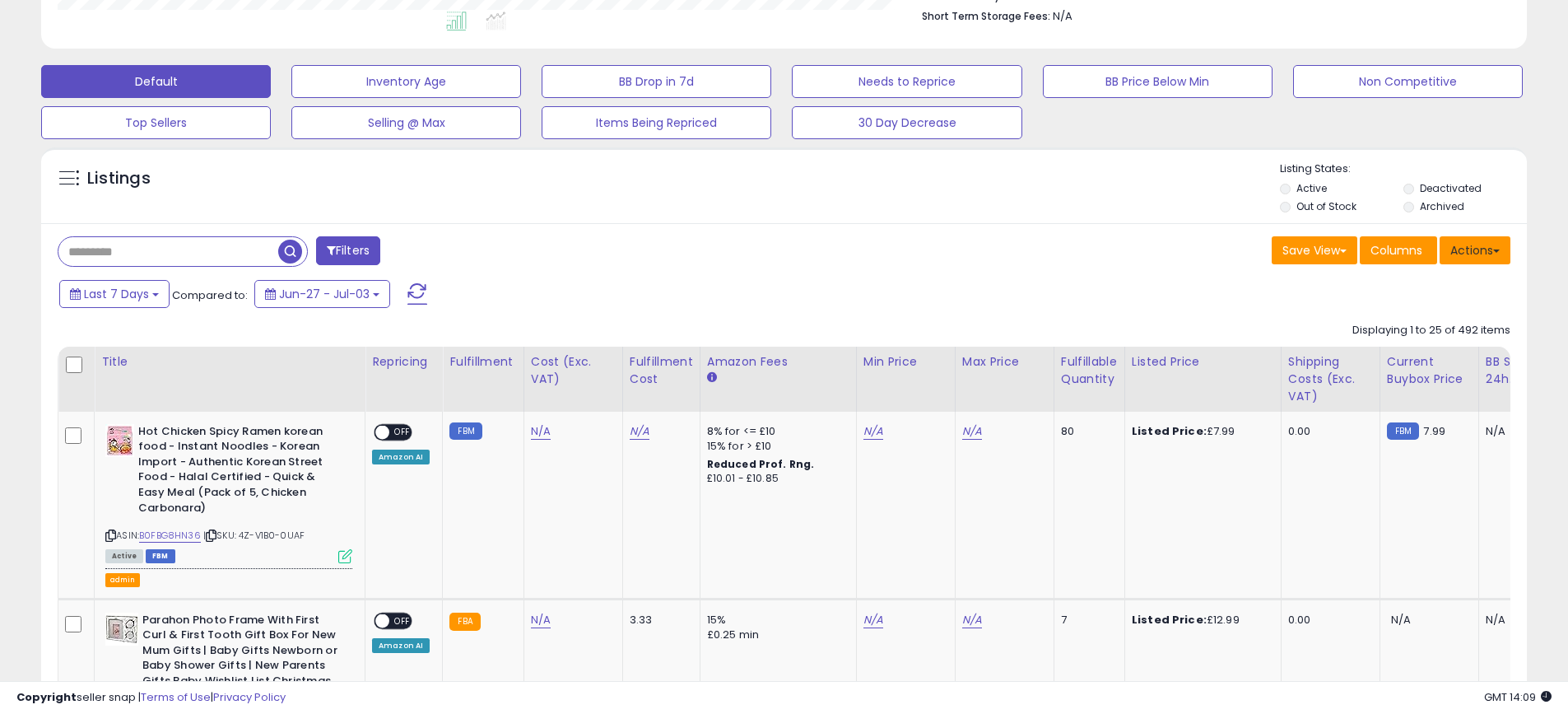 click on "Actions" at bounding box center (1475, 250) 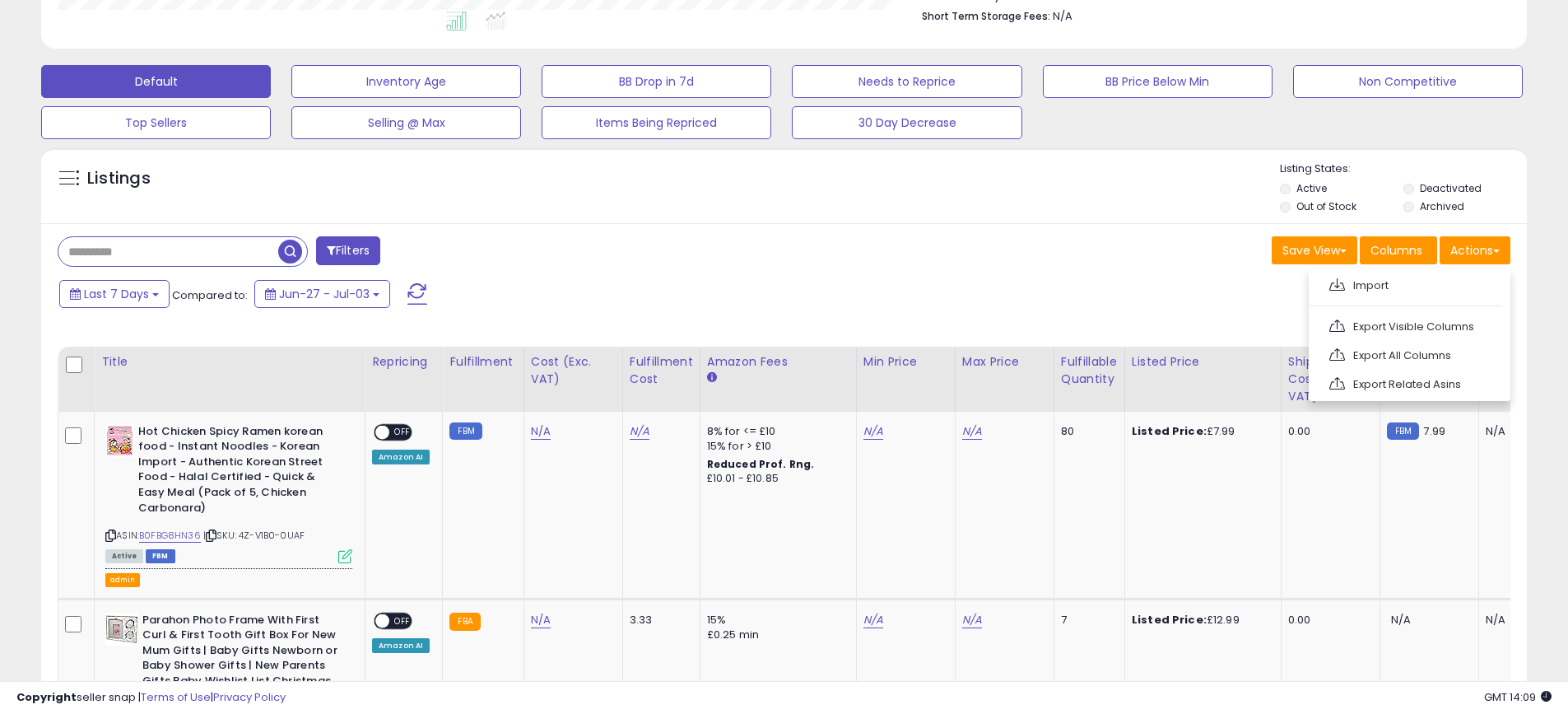 click on "Last 7 Days
Compared to:
Jun-27 - Jul-03" at bounding box center [600, 296] 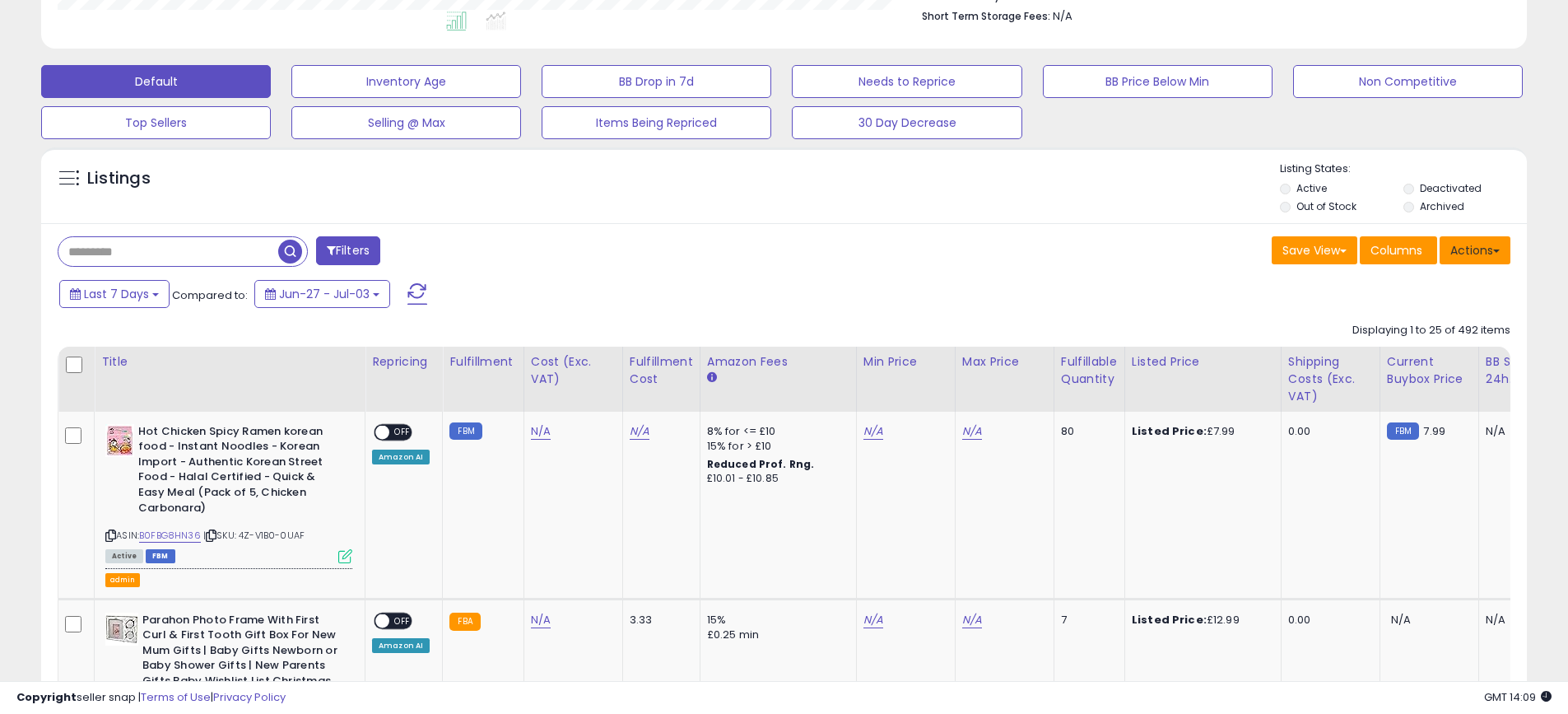 click on "Actions" at bounding box center [1475, 250] 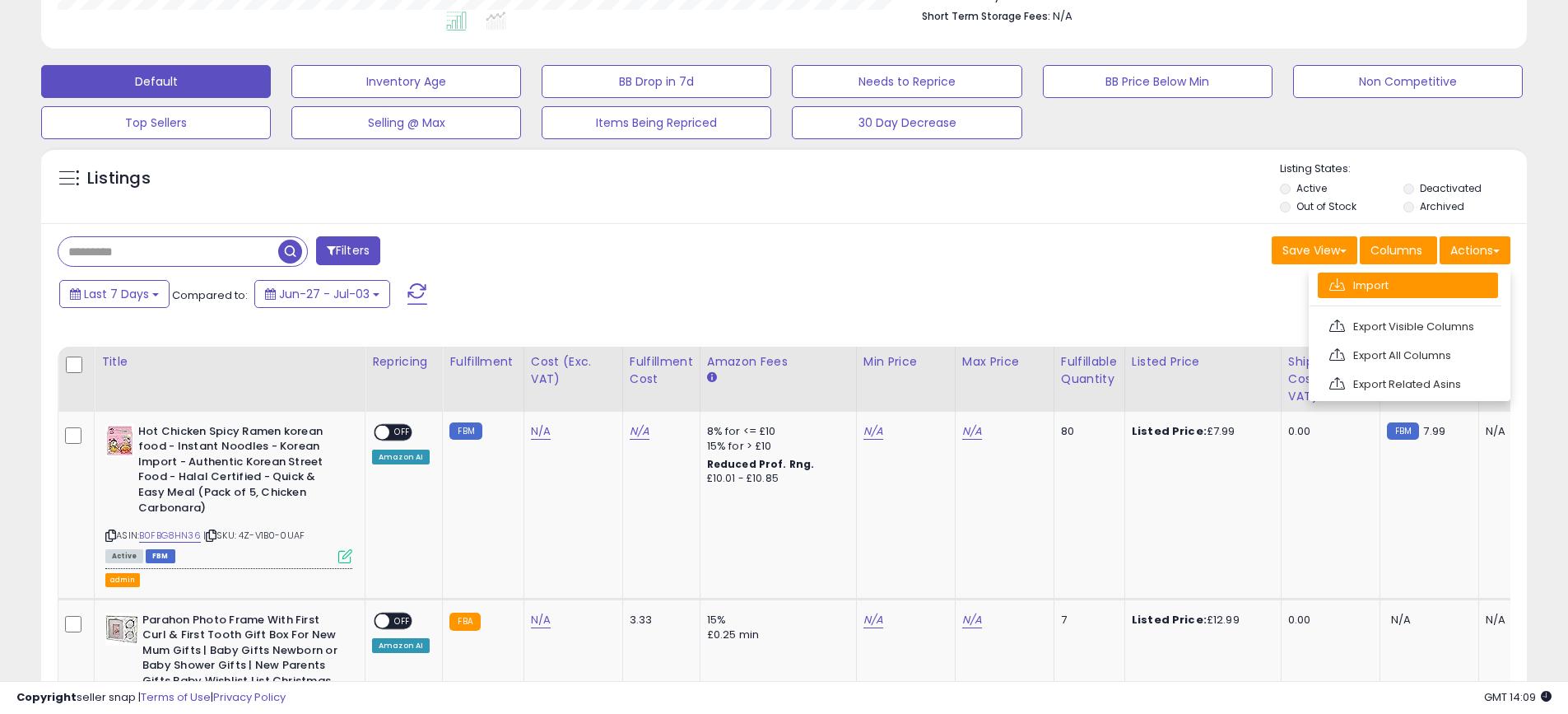 click on "Import" at bounding box center (1407, 285) 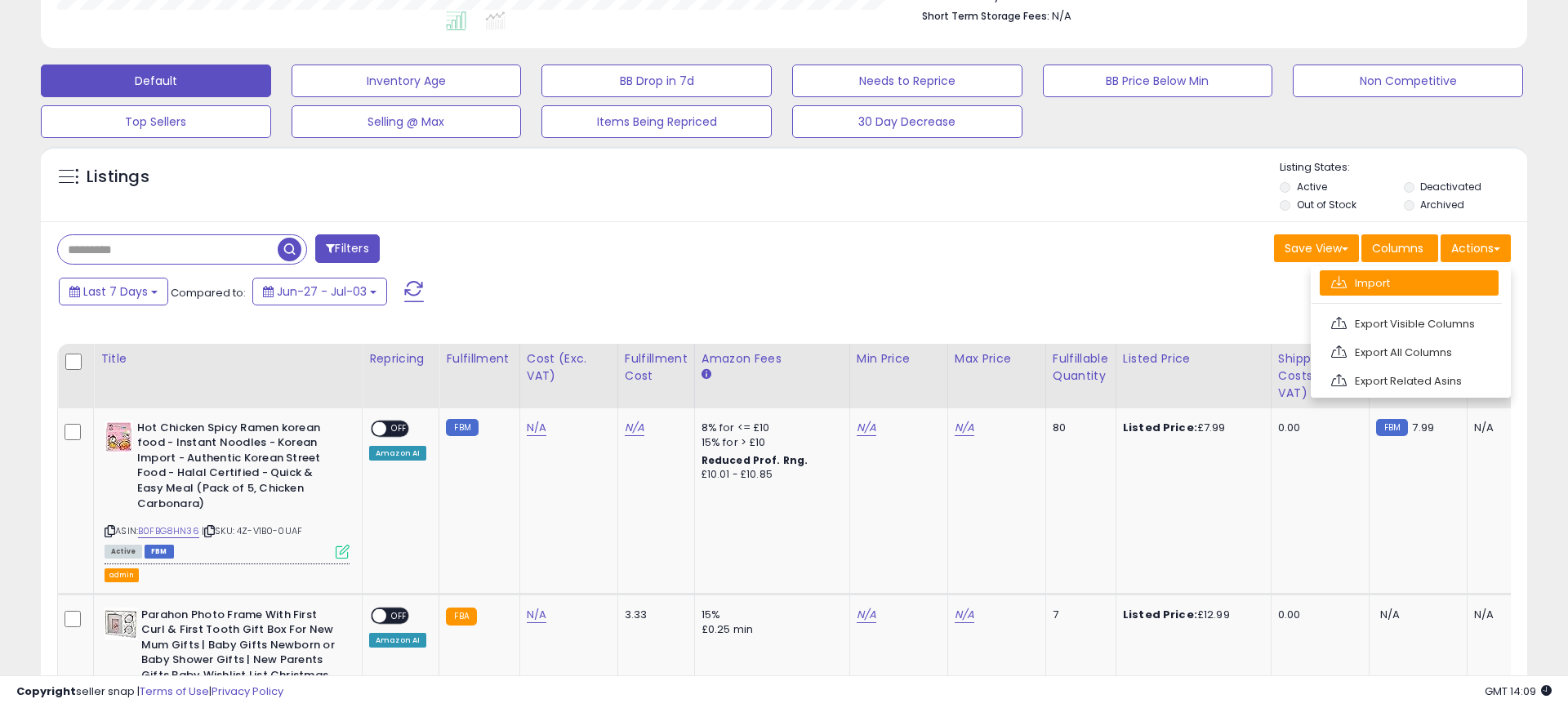 scroll, scrollTop: 816274, scrollLeft: 815804, axis: both 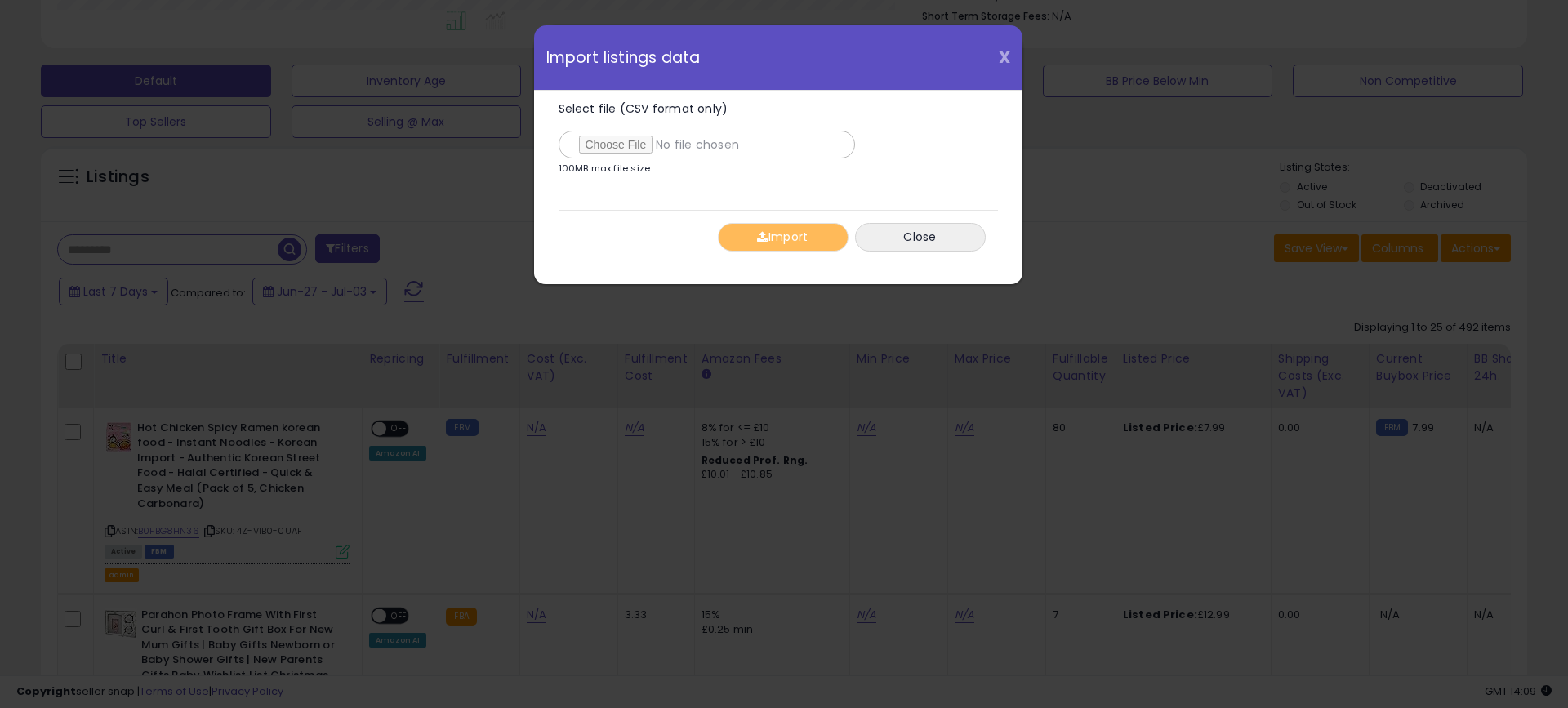 click on "X" at bounding box center [1004, 57] 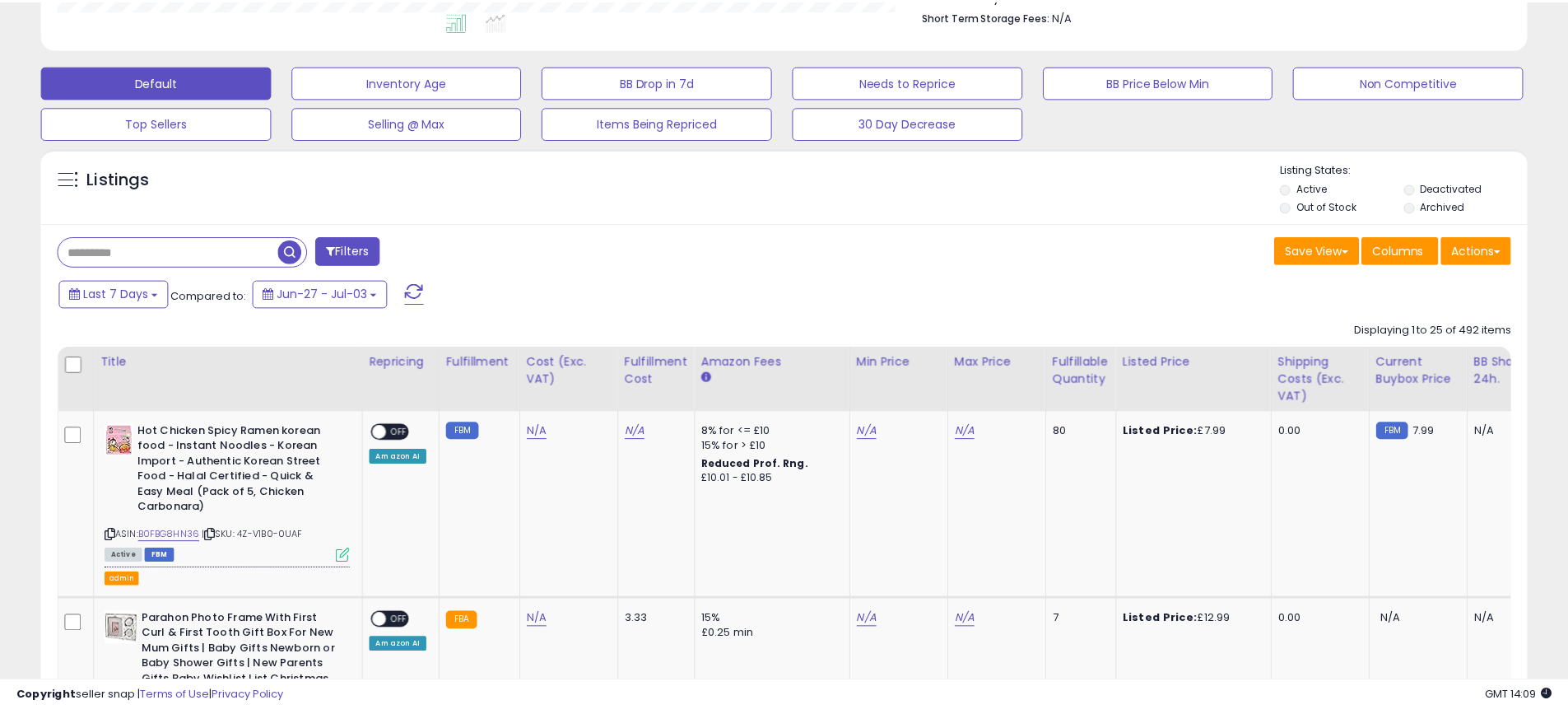 scroll, scrollTop: 338, scrollLeft: 862, axis: both 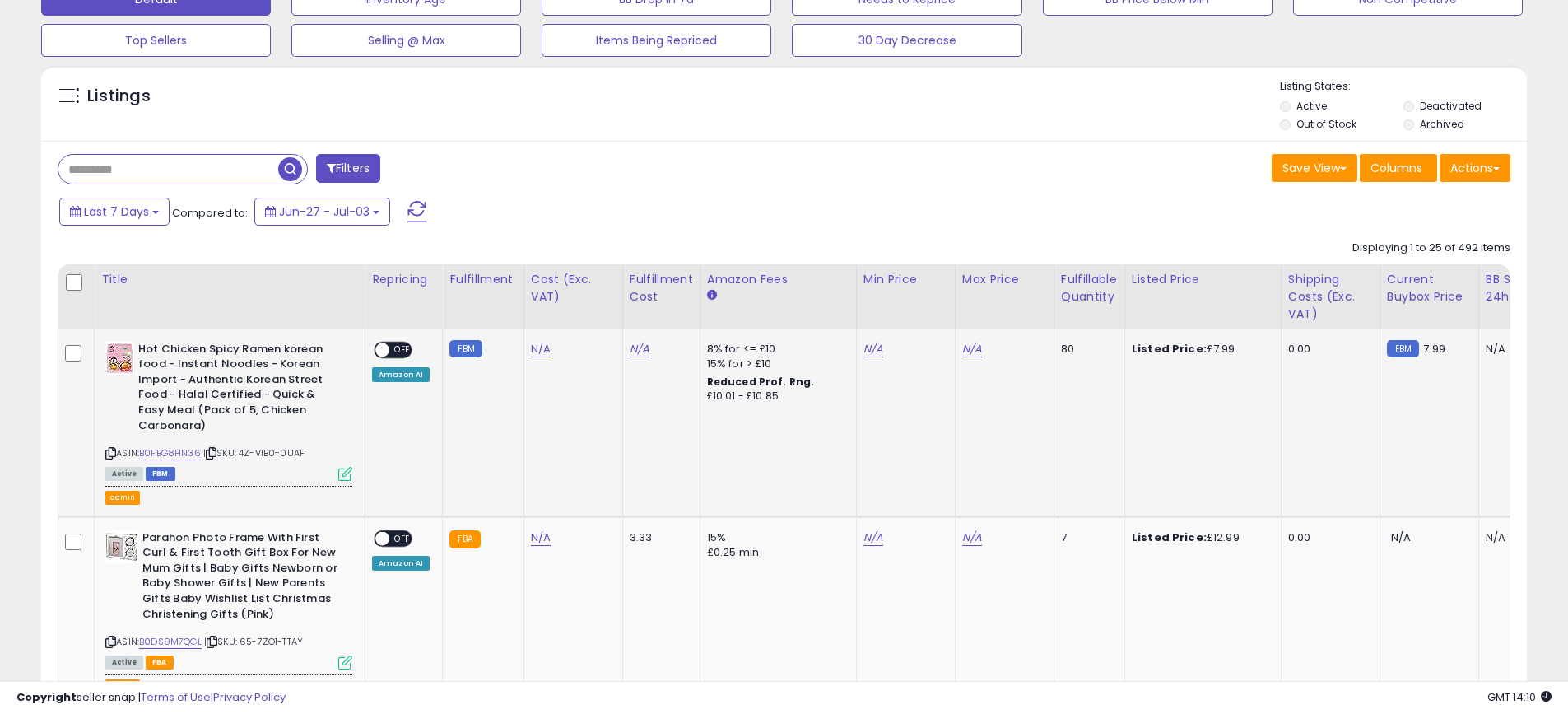 click on "N/A" 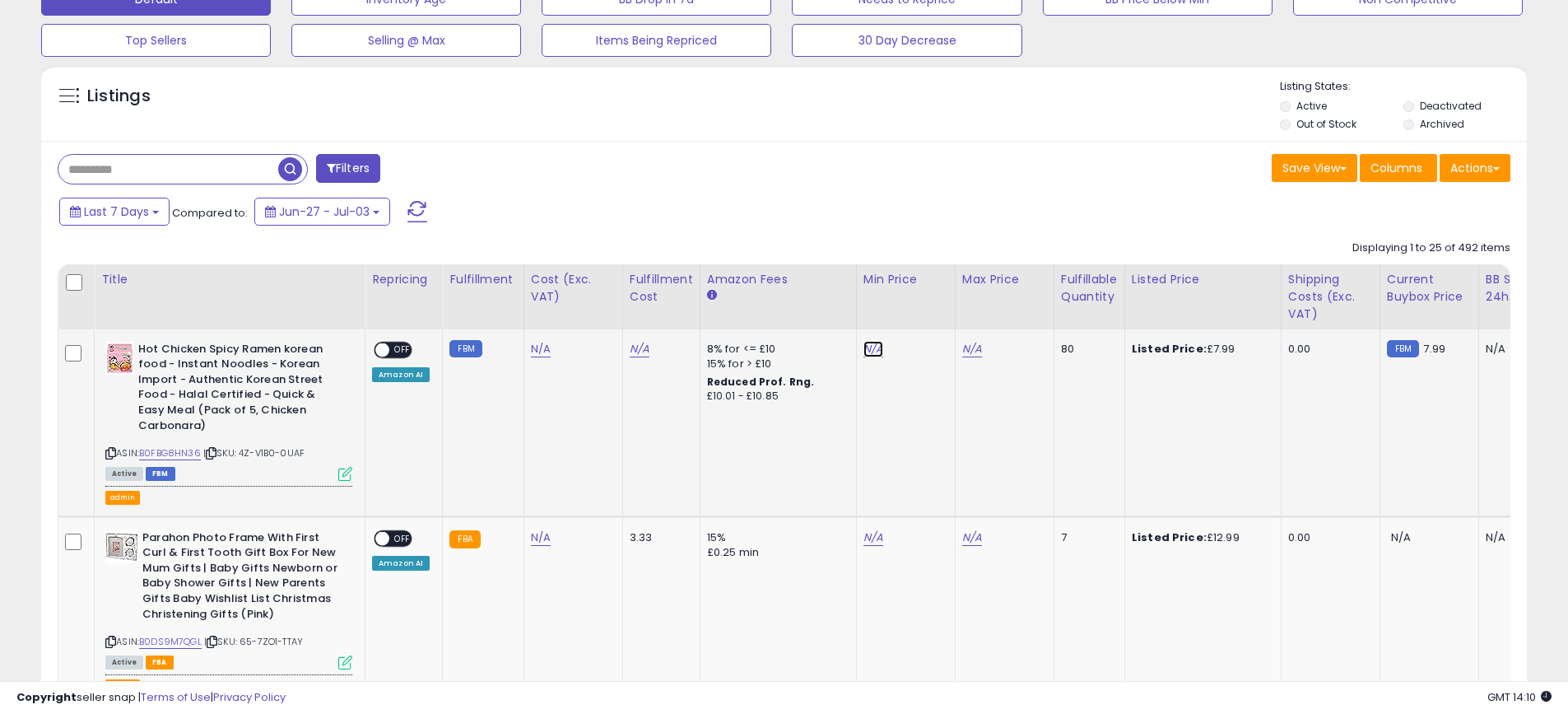 click on "N/A" at bounding box center [873, 349] 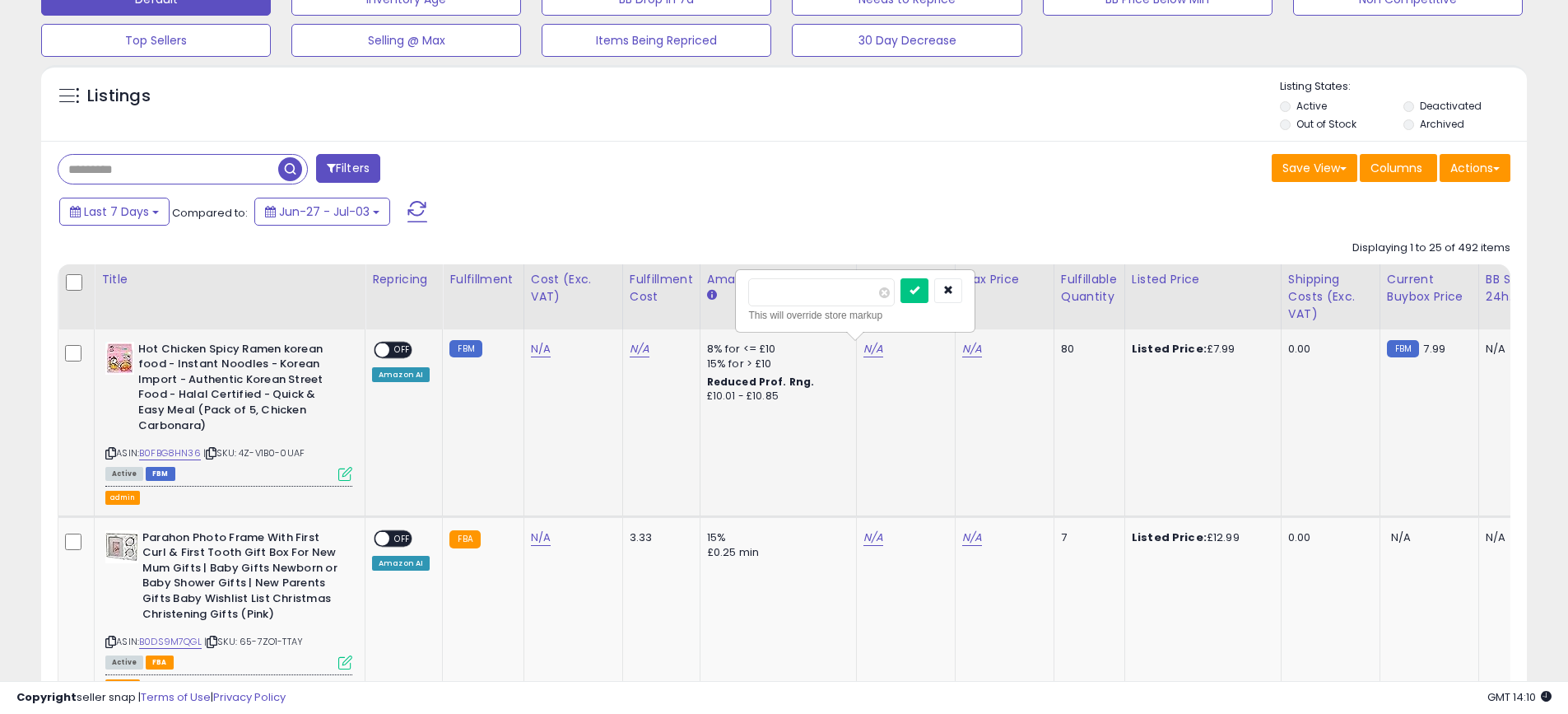 click on "N/A" 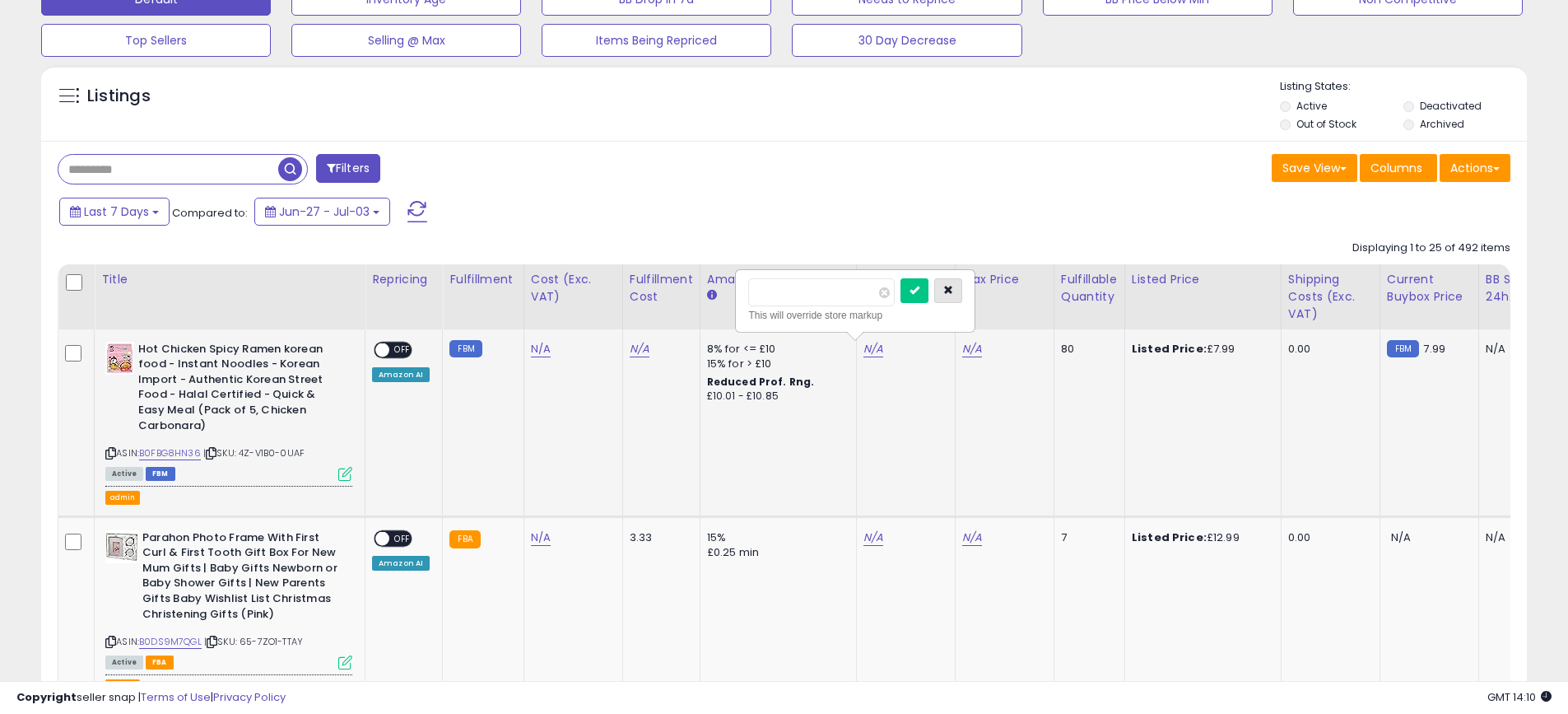 click at bounding box center [948, 290] 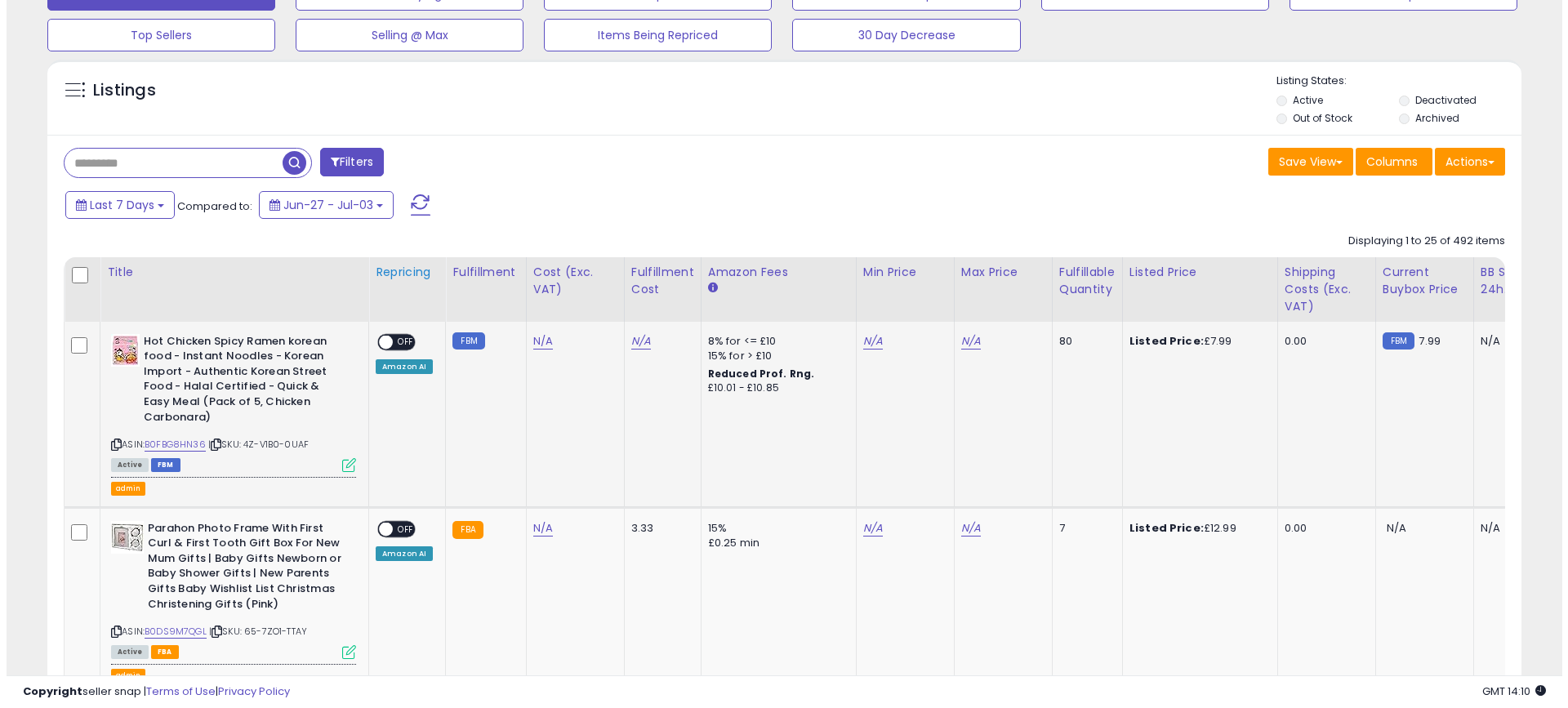 scroll, scrollTop: 572, scrollLeft: 0, axis: vertical 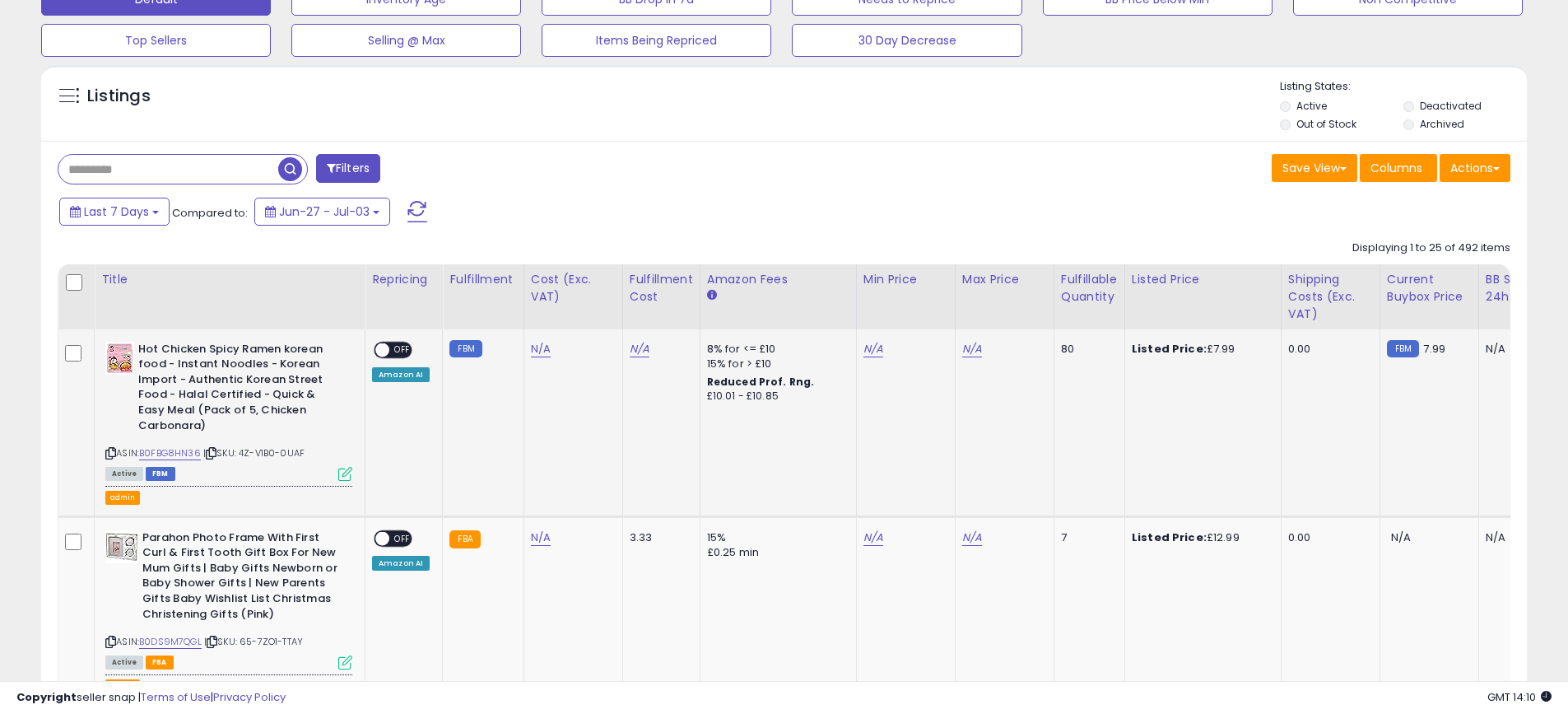 click on "Filters
Save View
Save As New View
Update Current View
Columns" at bounding box center [784, 2595] 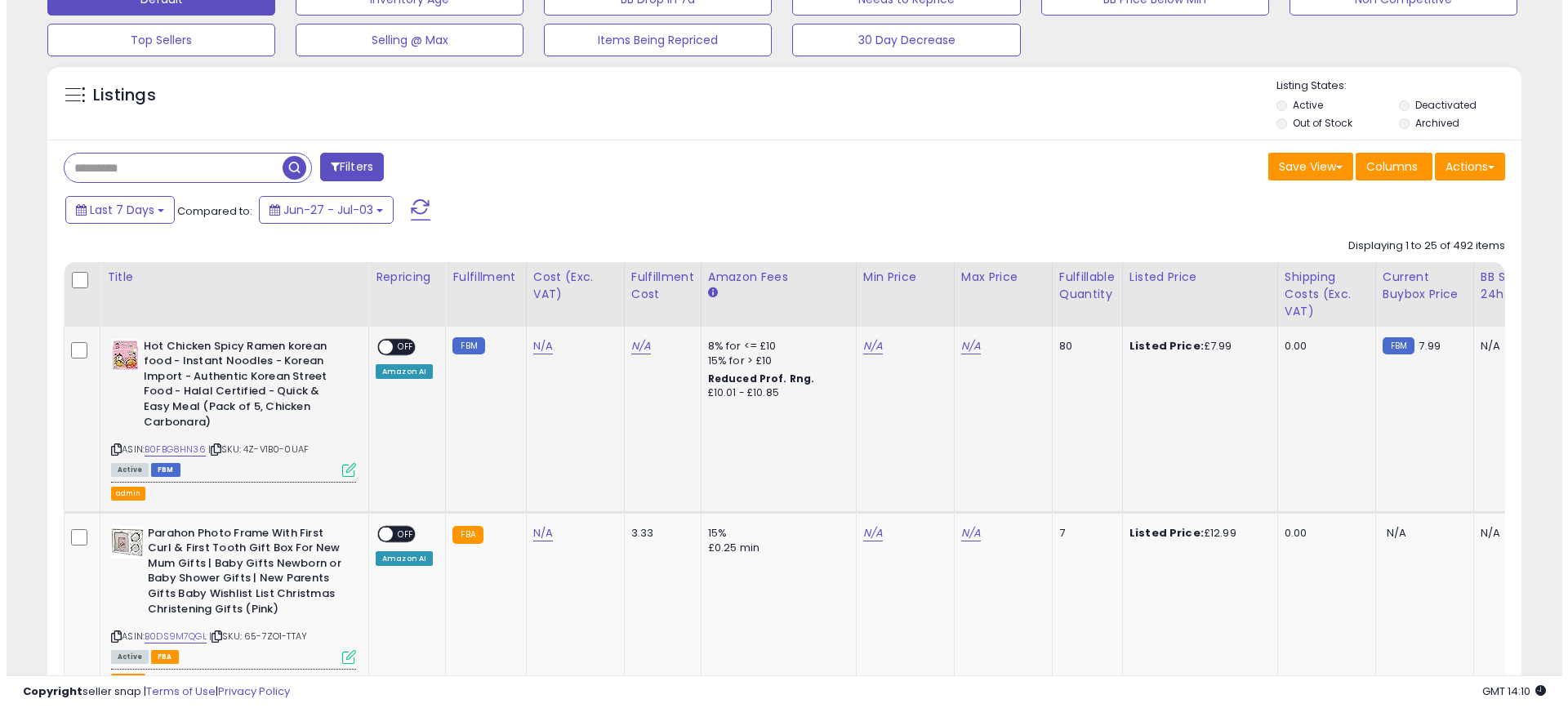 scroll, scrollTop: 816274, scrollLeft: 815804, axis: both 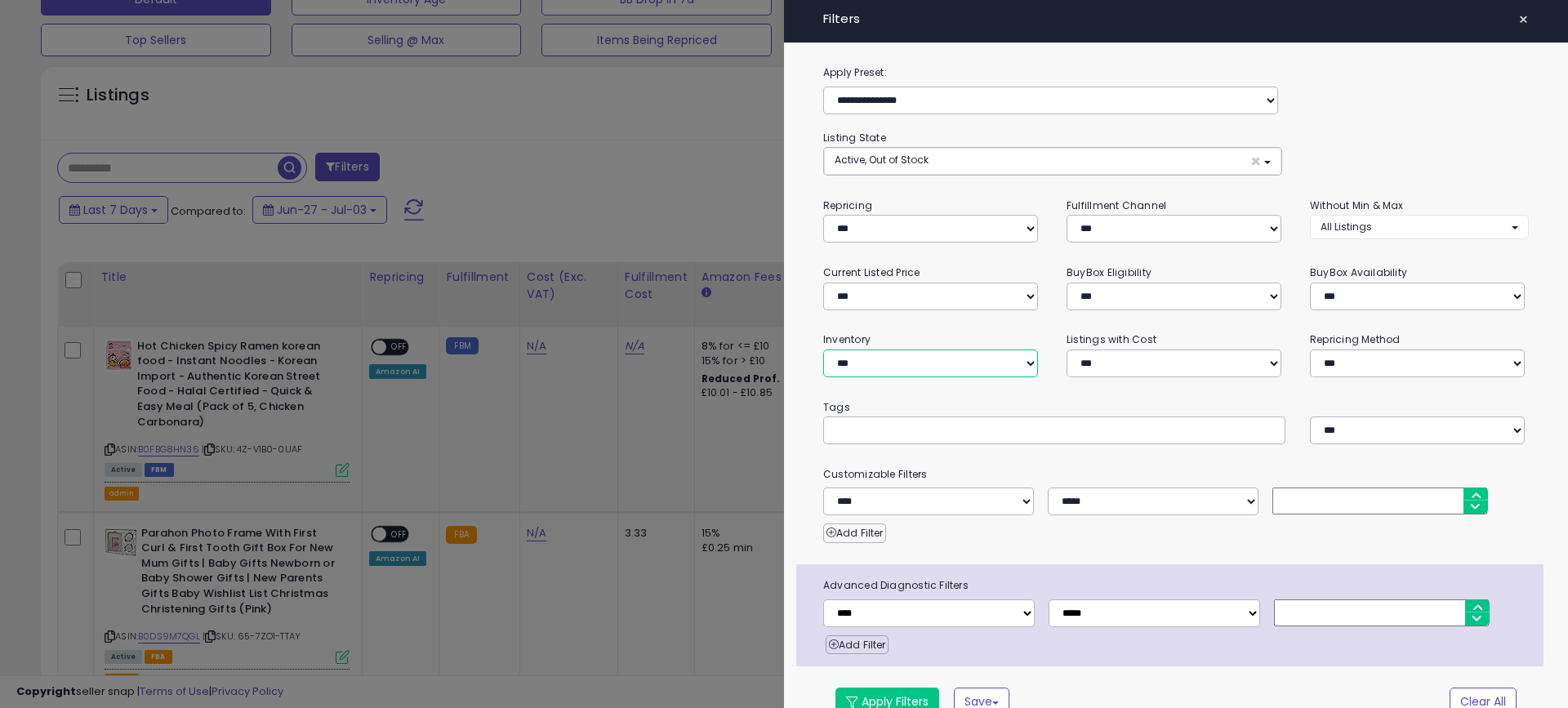 click on "**********" at bounding box center (930, 363) 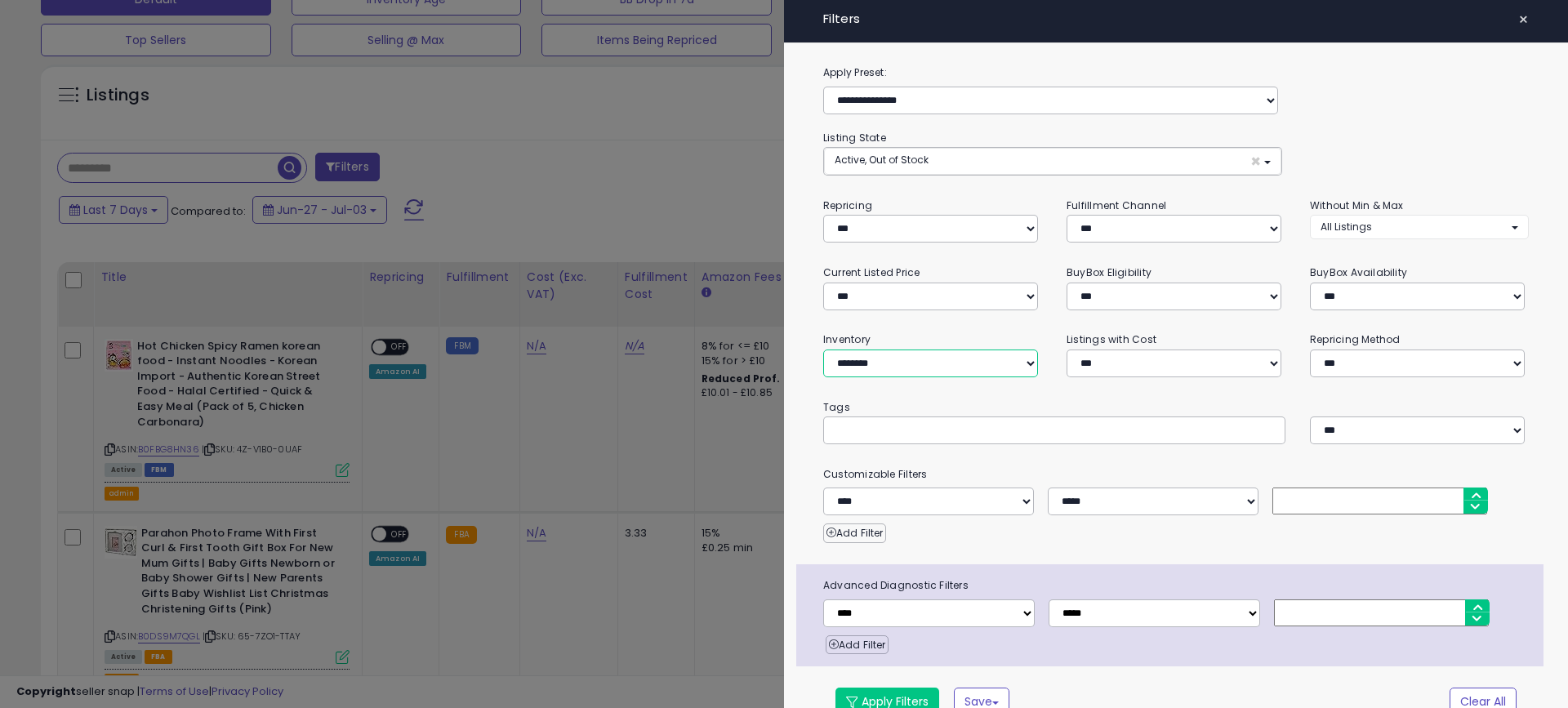 click on "**********" at bounding box center [930, 363] 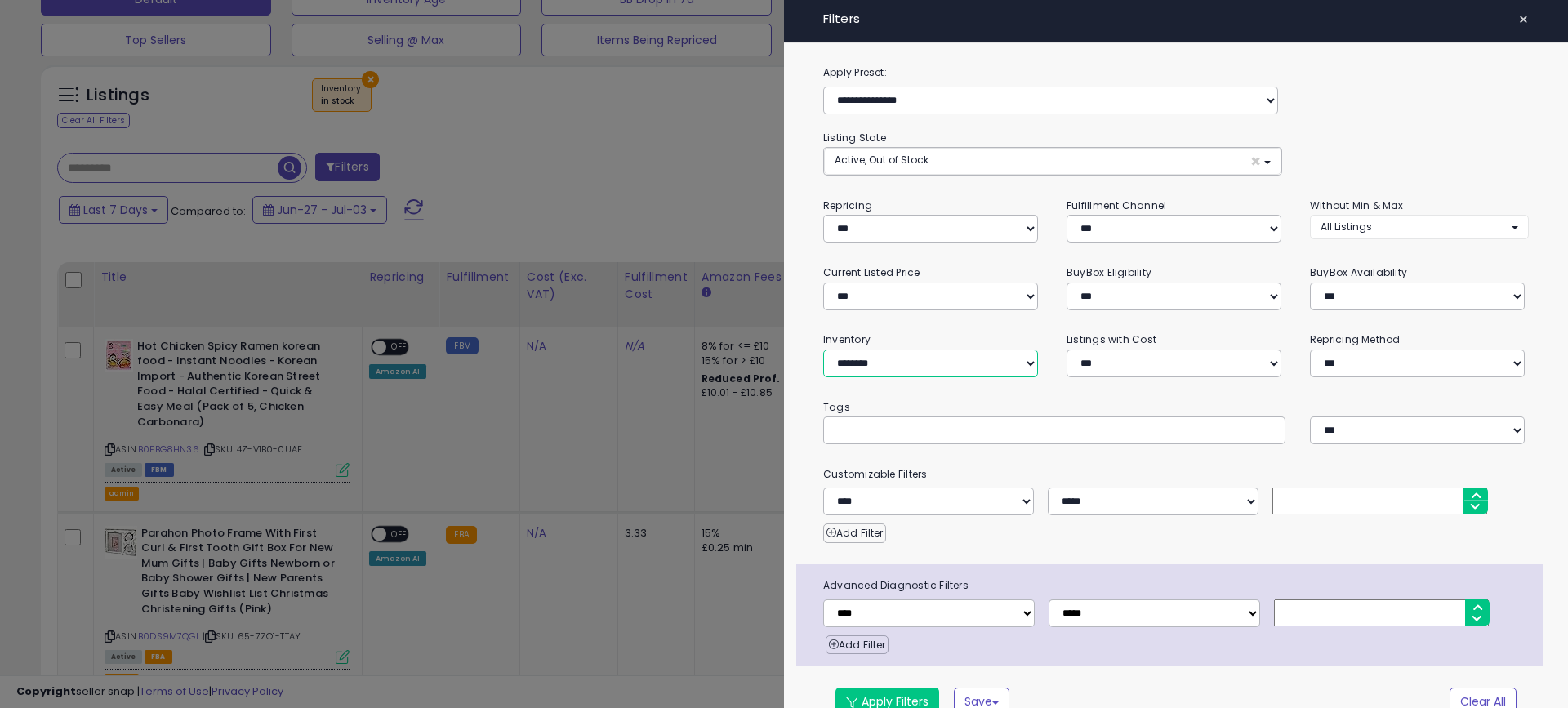 scroll, scrollTop: 26, scrollLeft: 0, axis: vertical 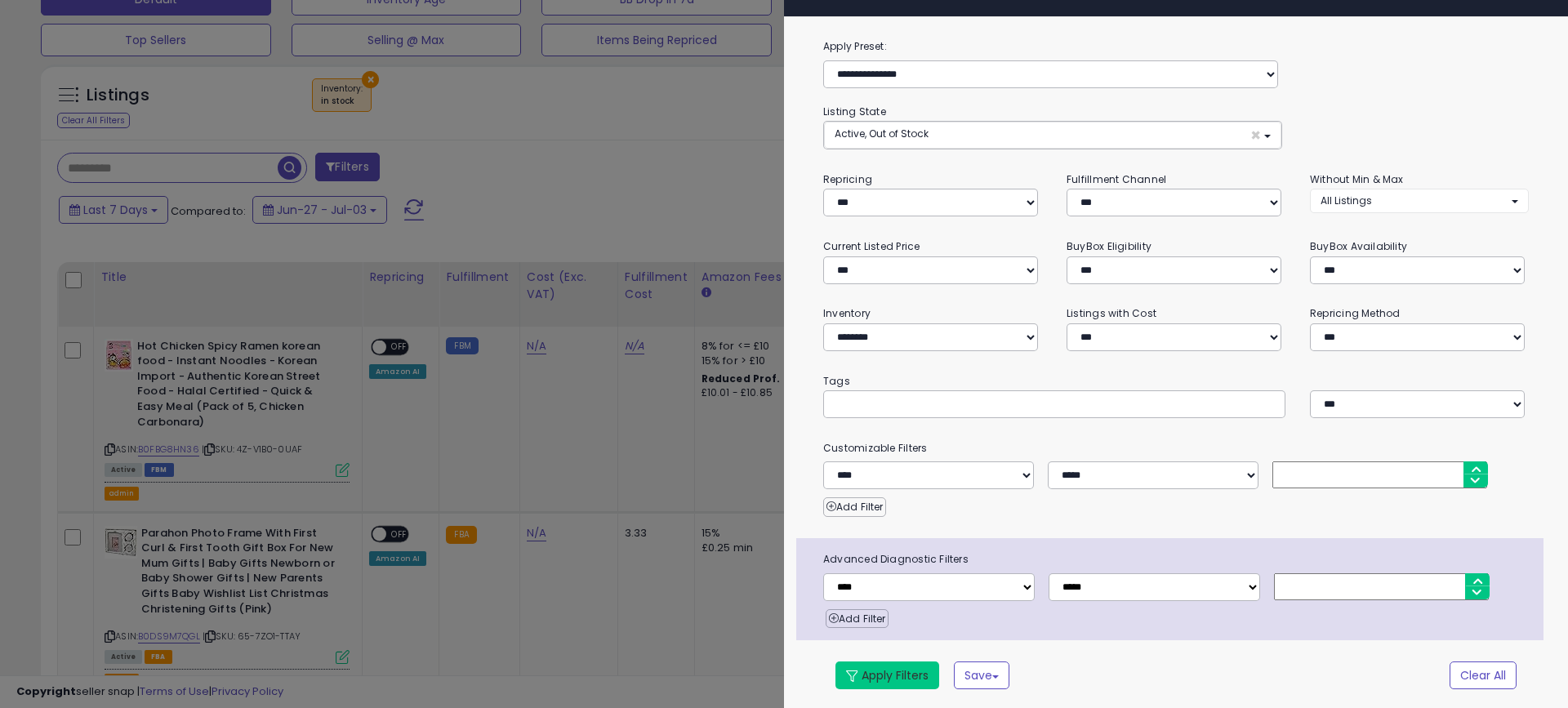drag, startPoint x: 866, startPoint y: 674, endPoint x: 826, endPoint y: 684, distance: 41.231056 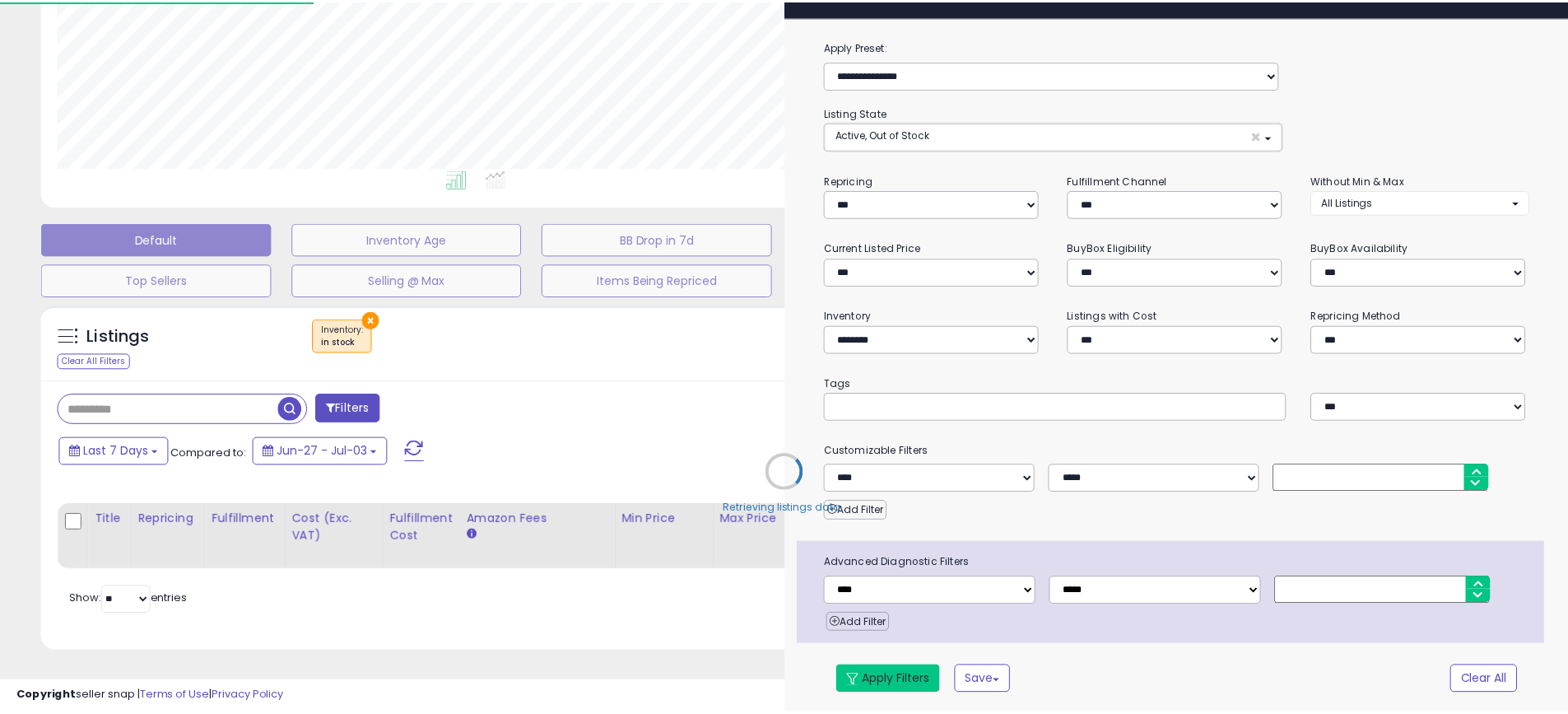 scroll, scrollTop: 348, scrollLeft: 0, axis: vertical 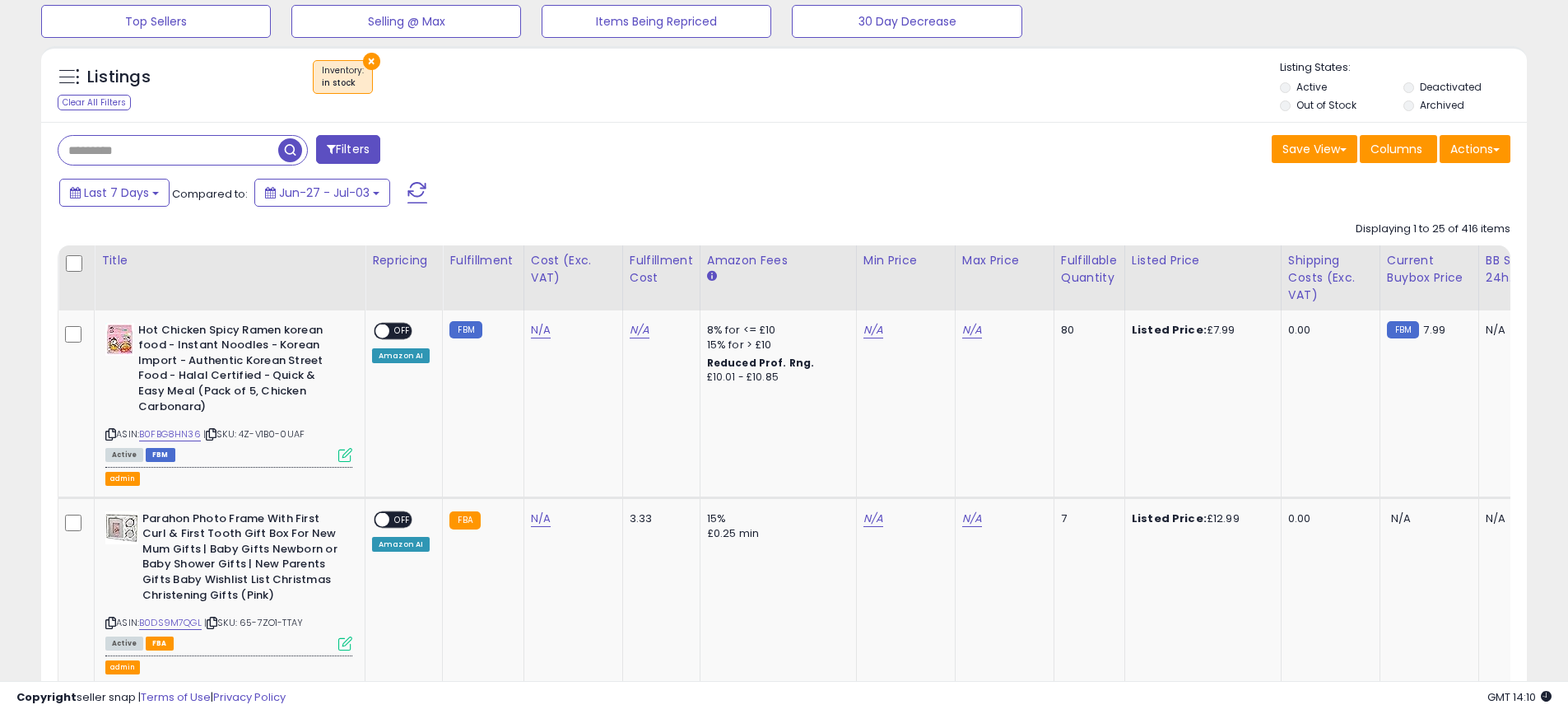 click on "Filters" at bounding box center (348, 149) 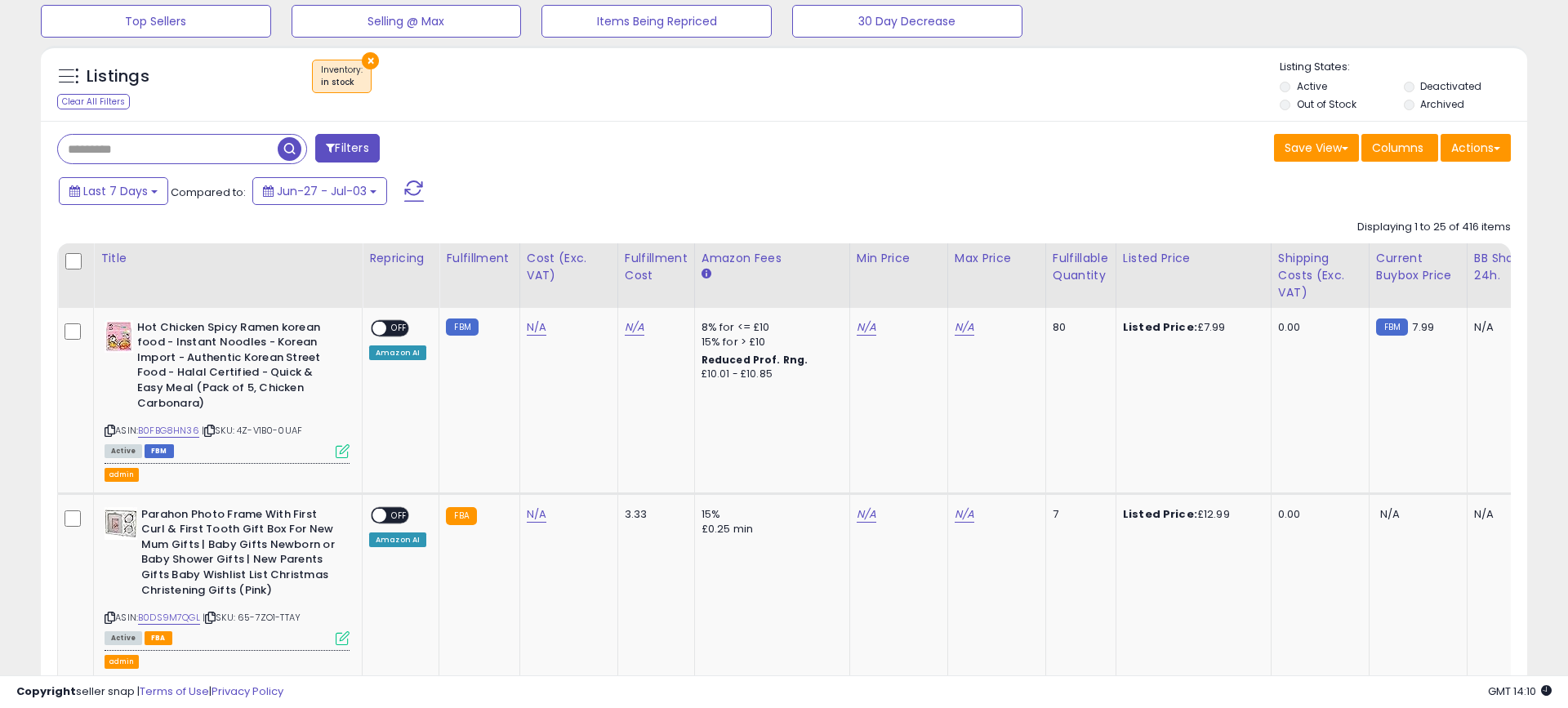 scroll, scrollTop: 24, scrollLeft: 0, axis: vertical 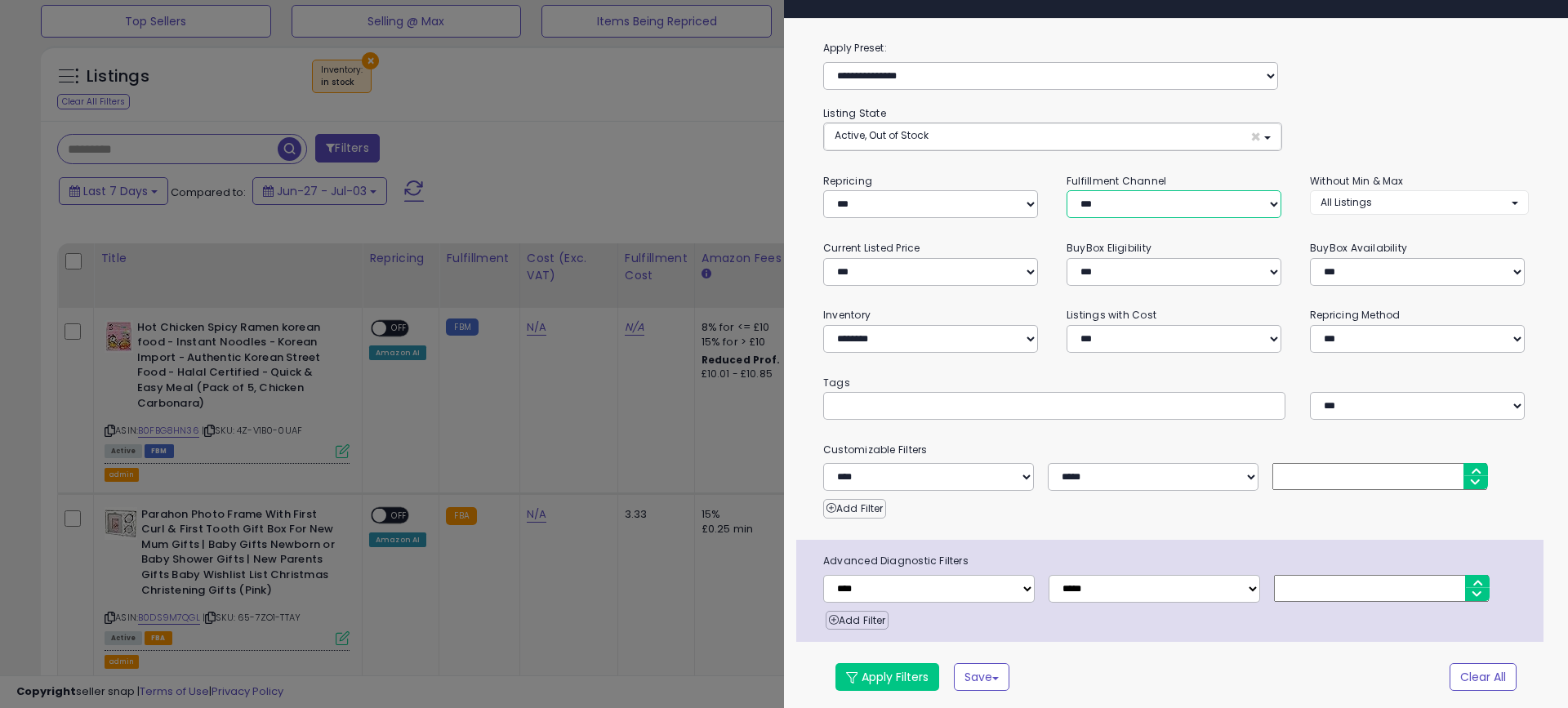 click on "***
***
***
***" at bounding box center [1174, 204] 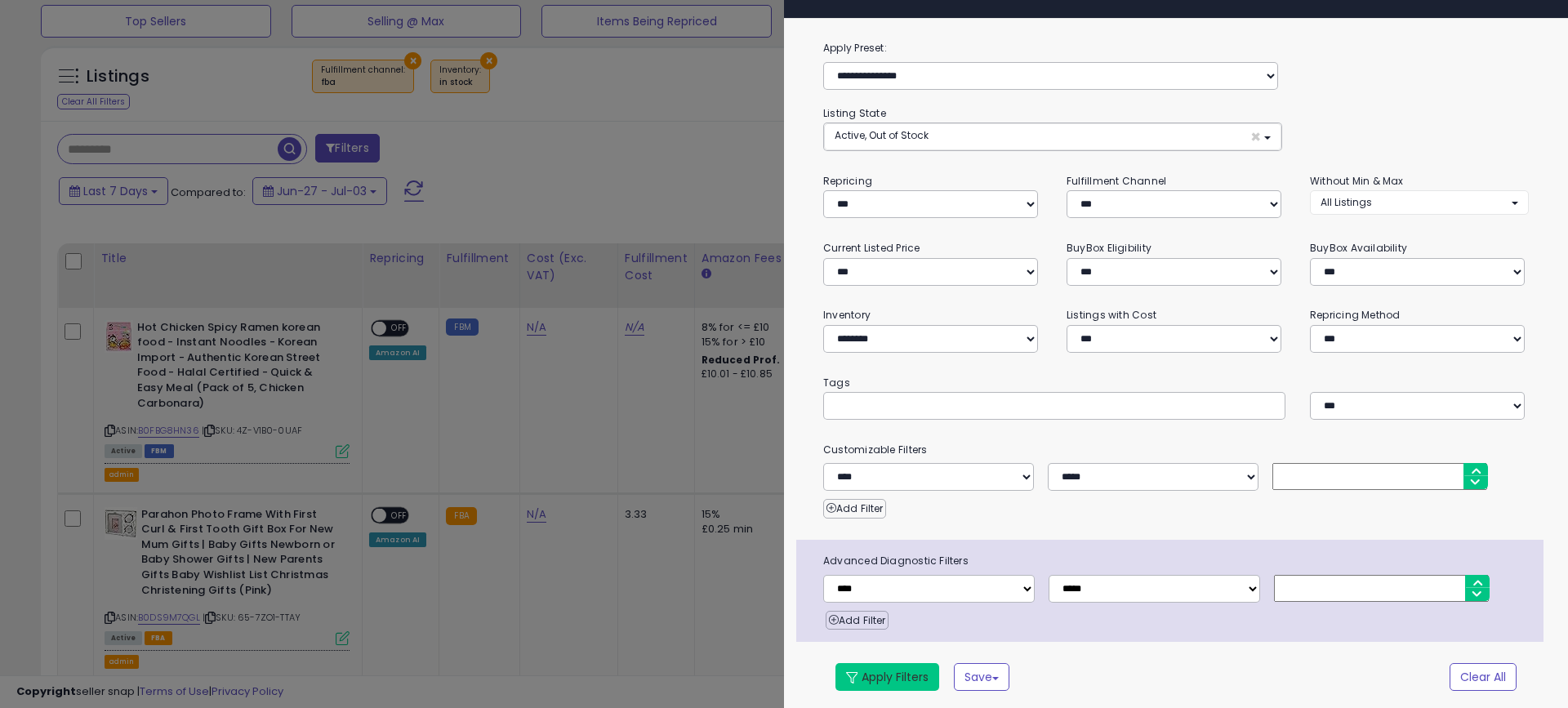 click on "Apply Filters" at bounding box center [887, 677] 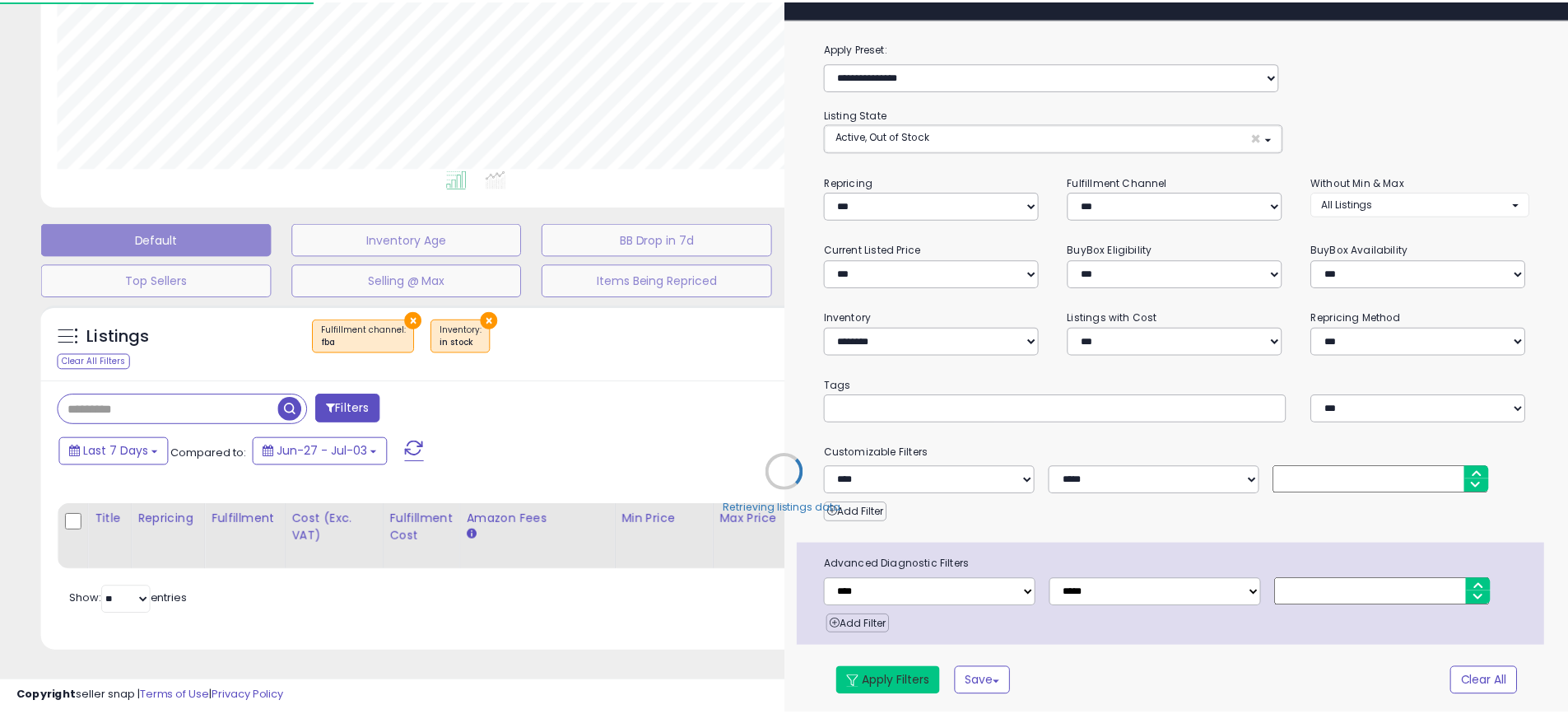 scroll, scrollTop: 348, scrollLeft: 0, axis: vertical 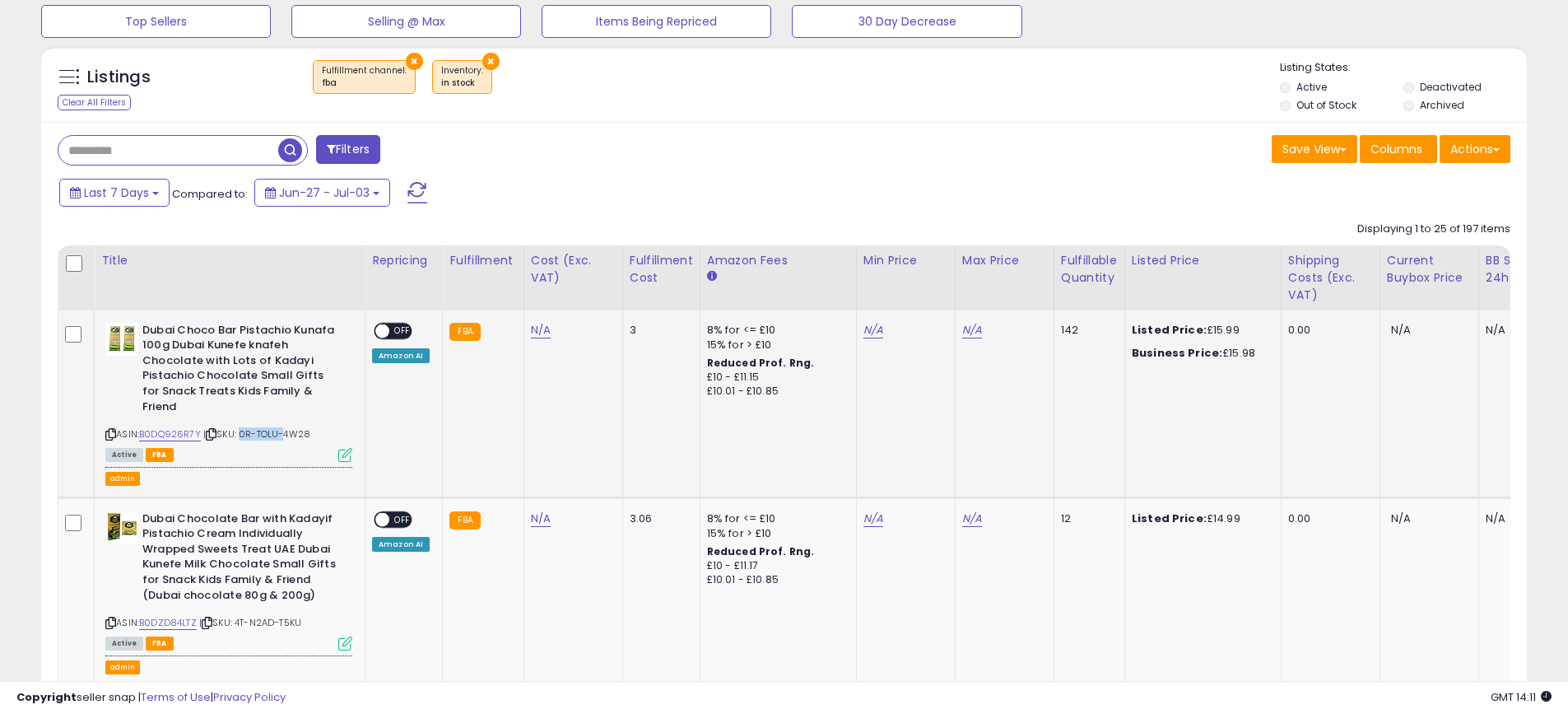 drag, startPoint x: 240, startPoint y: 424, endPoint x: 282, endPoint y: 422, distance: 42.047592 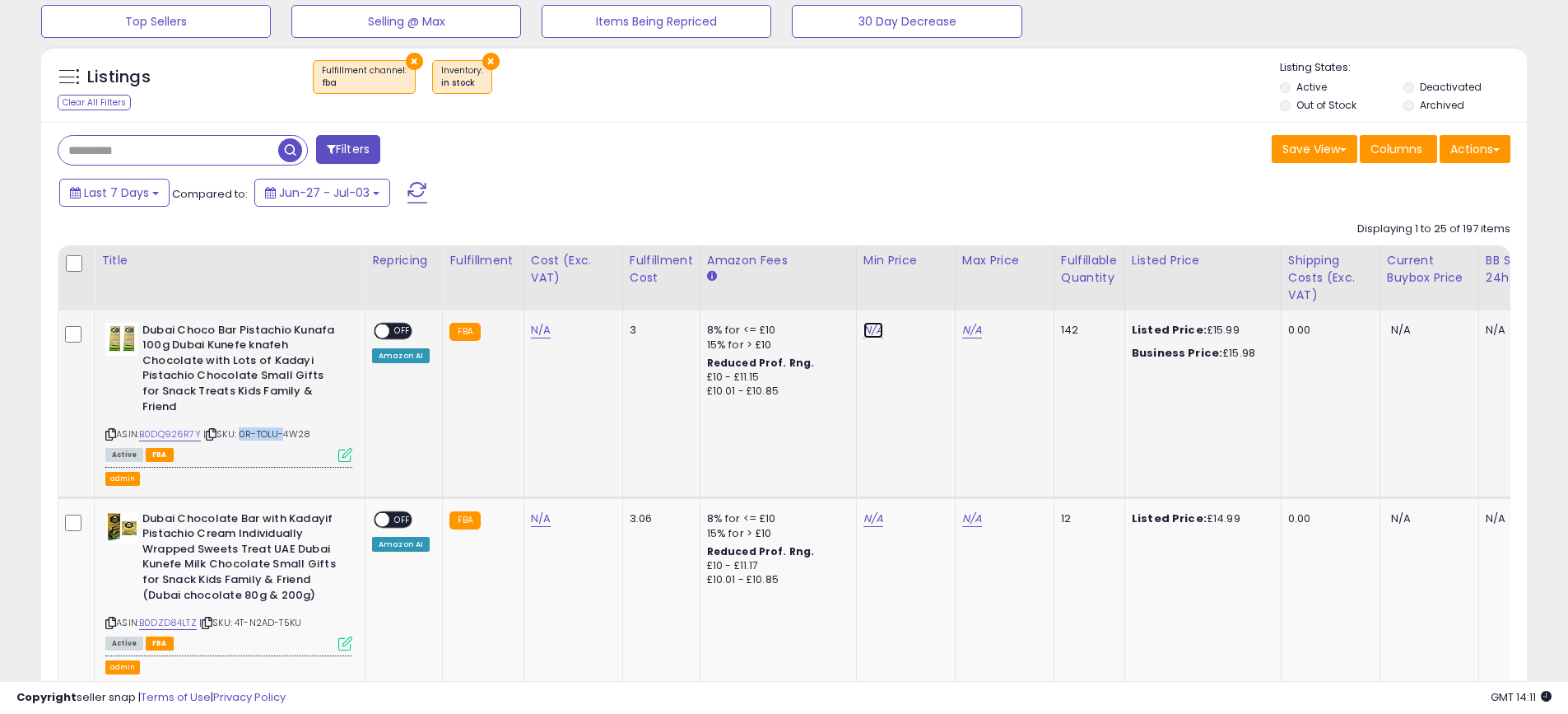 click on "N/A" at bounding box center [873, 330] 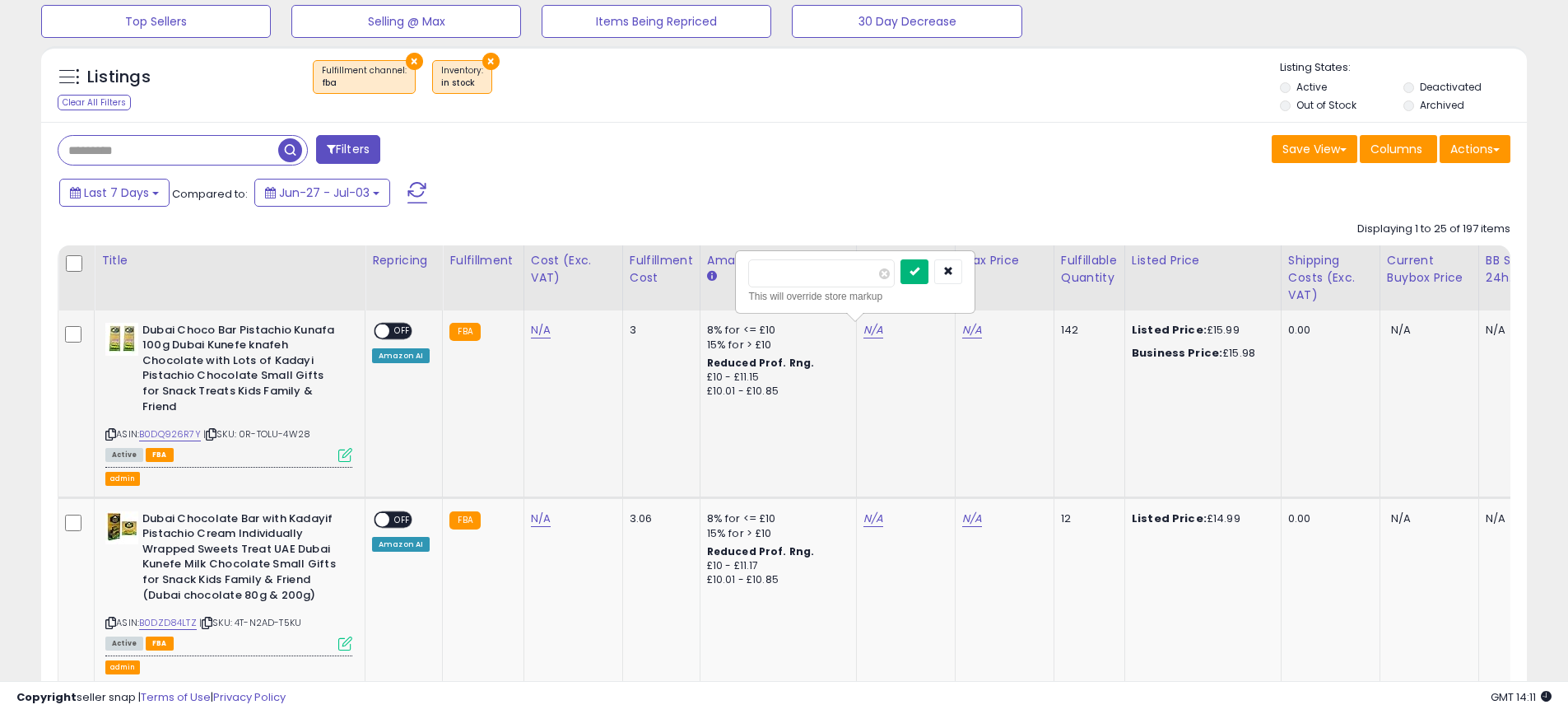 type on "*" 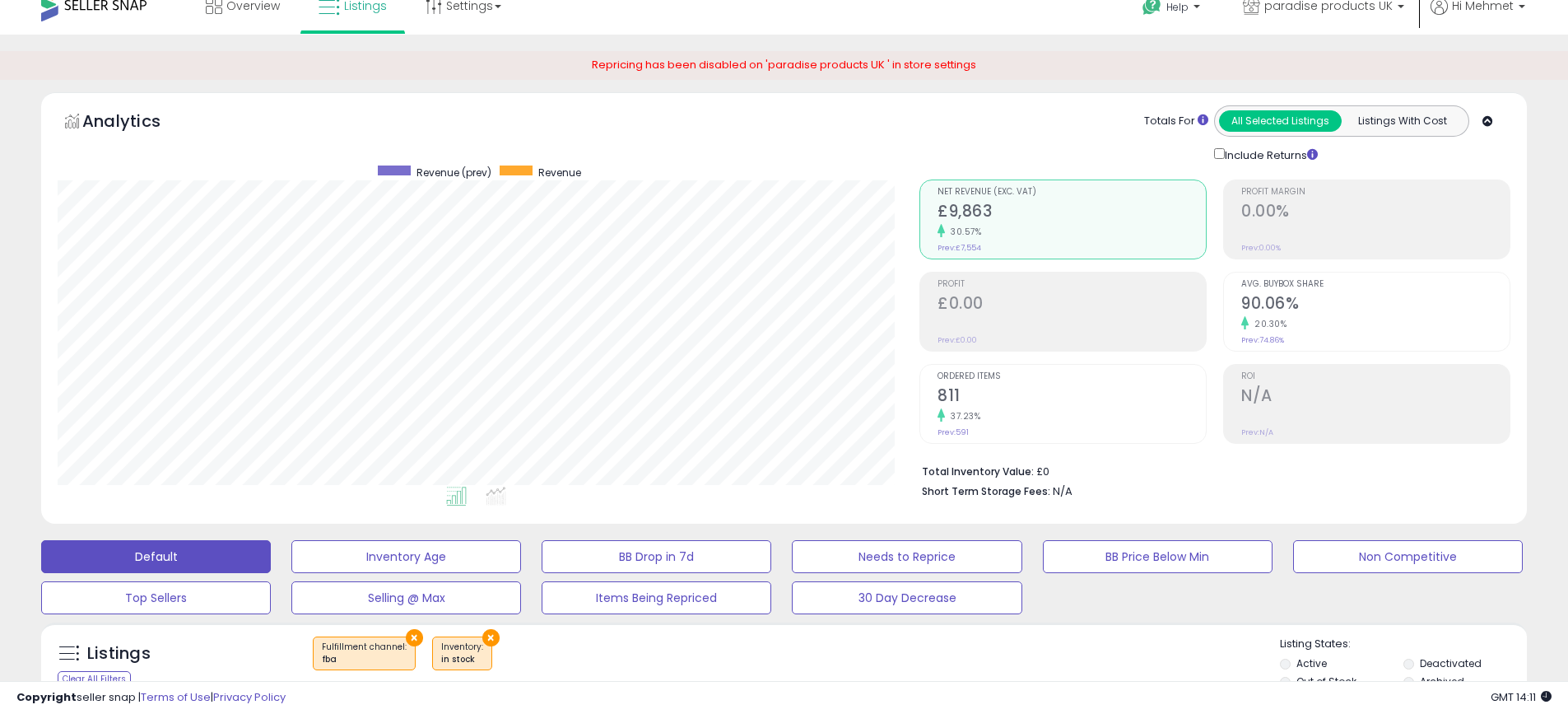 scroll, scrollTop: 0, scrollLeft: 0, axis: both 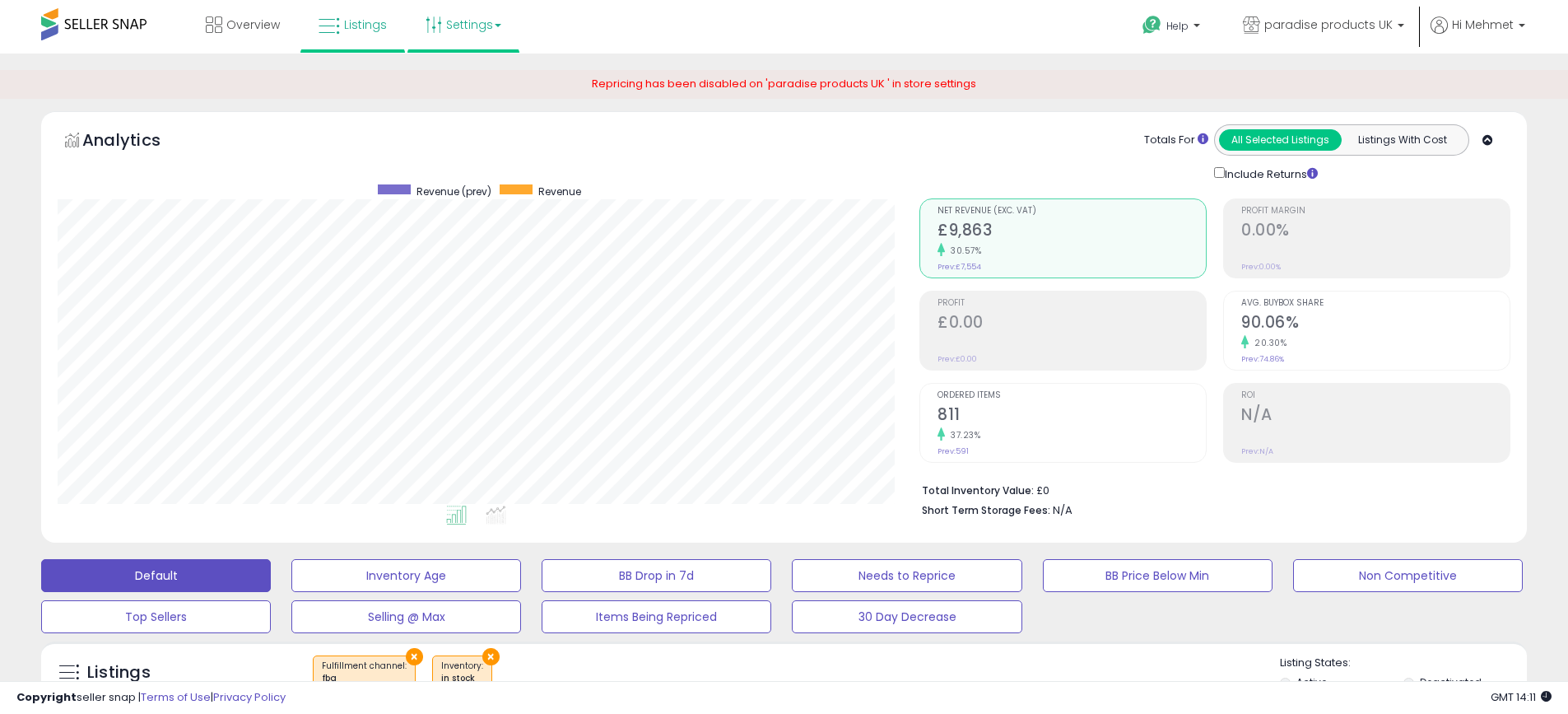 click on "Settings" at bounding box center (463, 25) 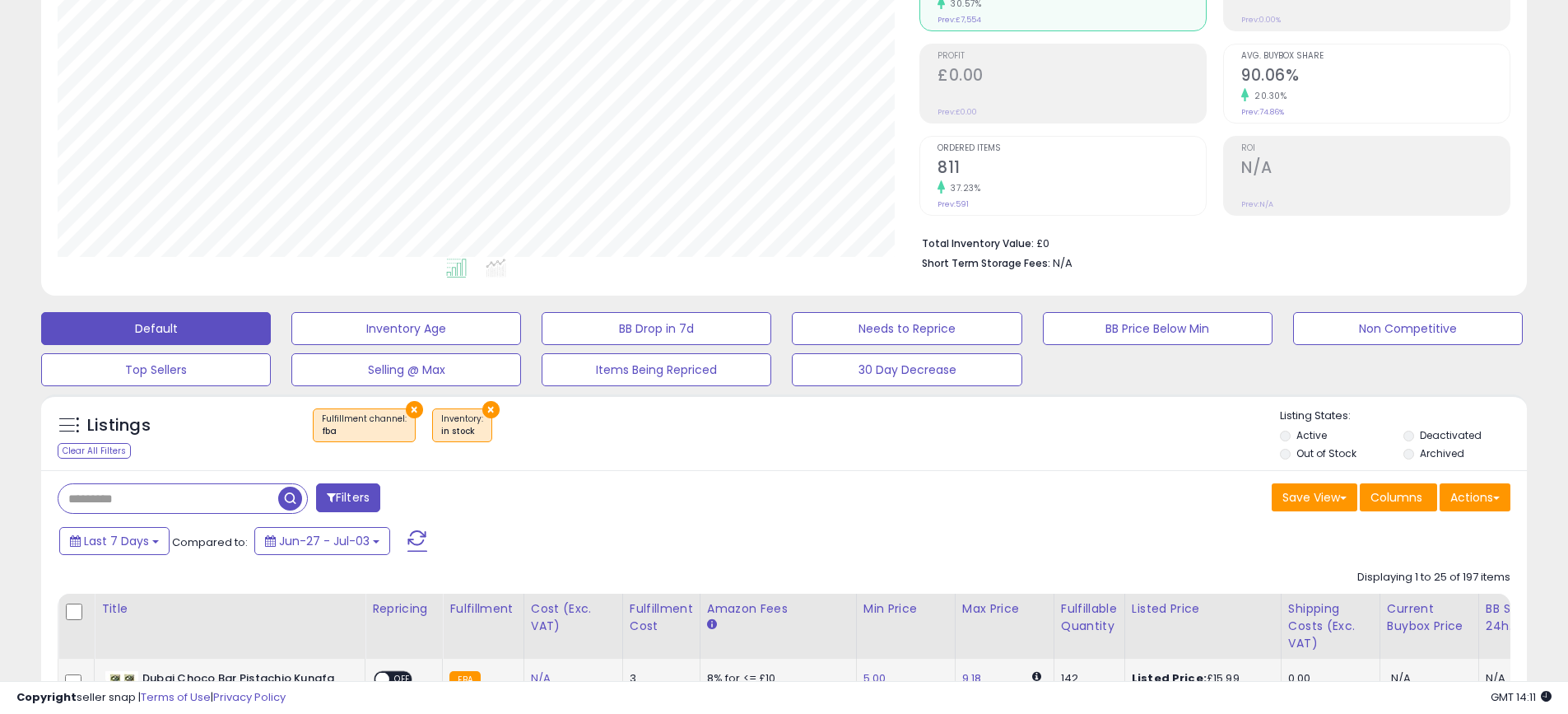 scroll, scrollTop: 576, scrollLeft: 0, axis: vertical 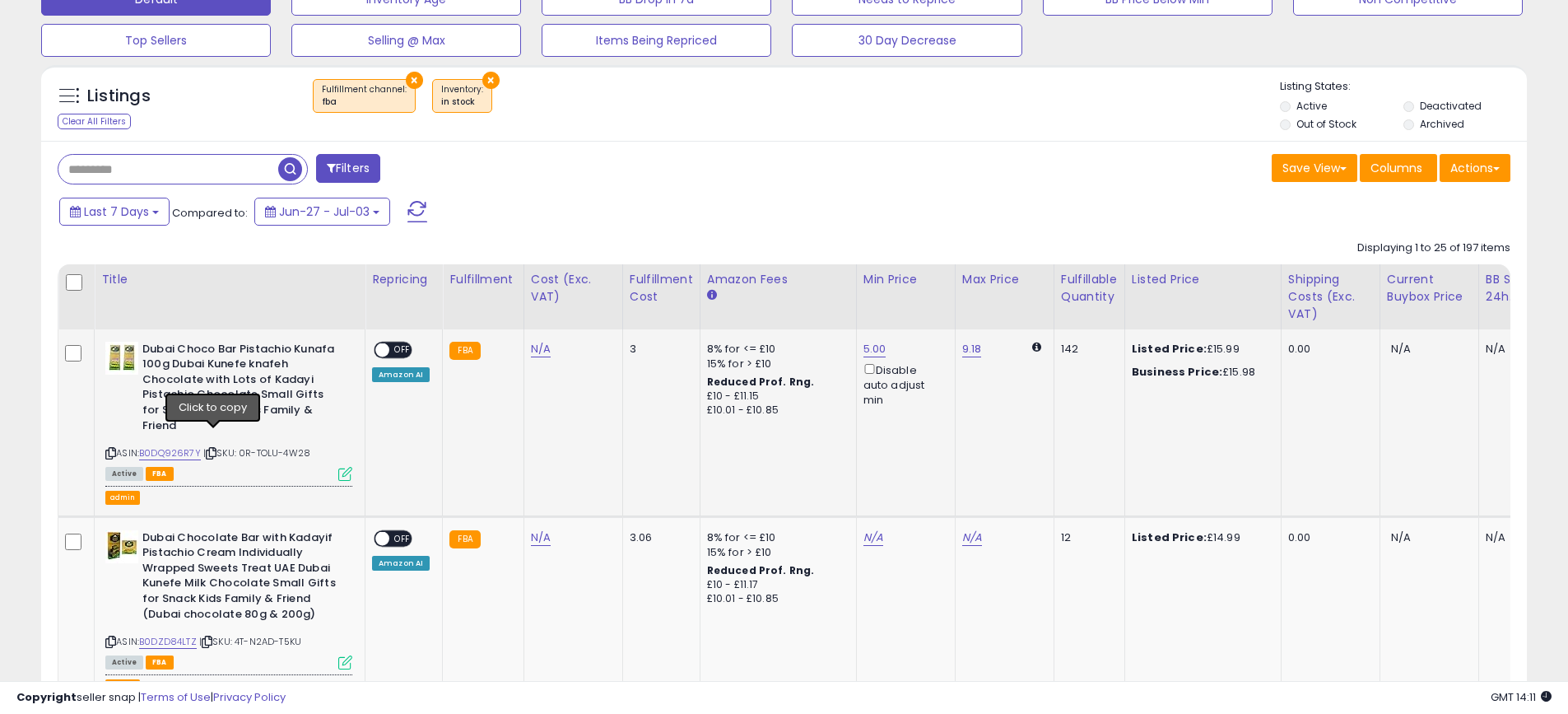 click at bounding box center (211, 453) 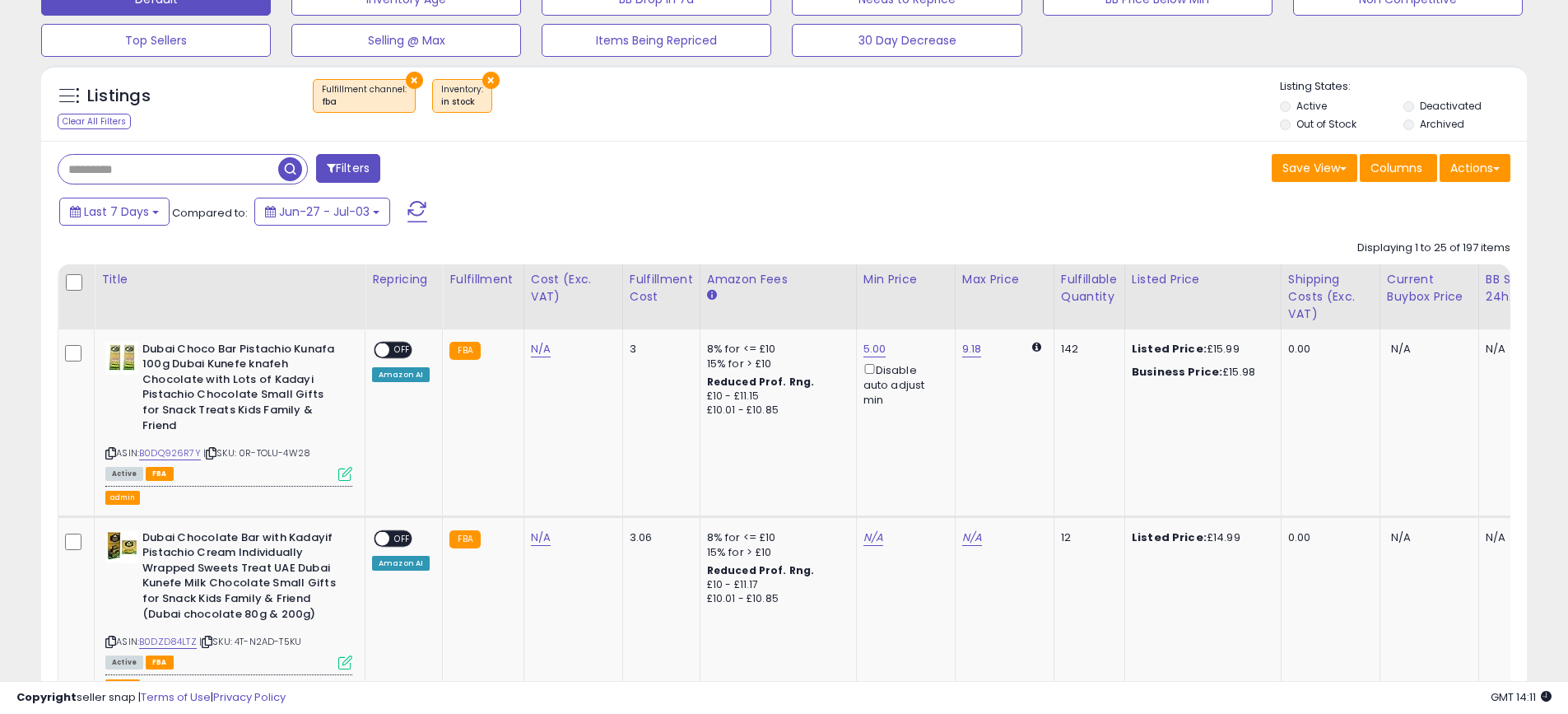 scroll, scrollTop: 0, scrollLeft: 0, axis: both 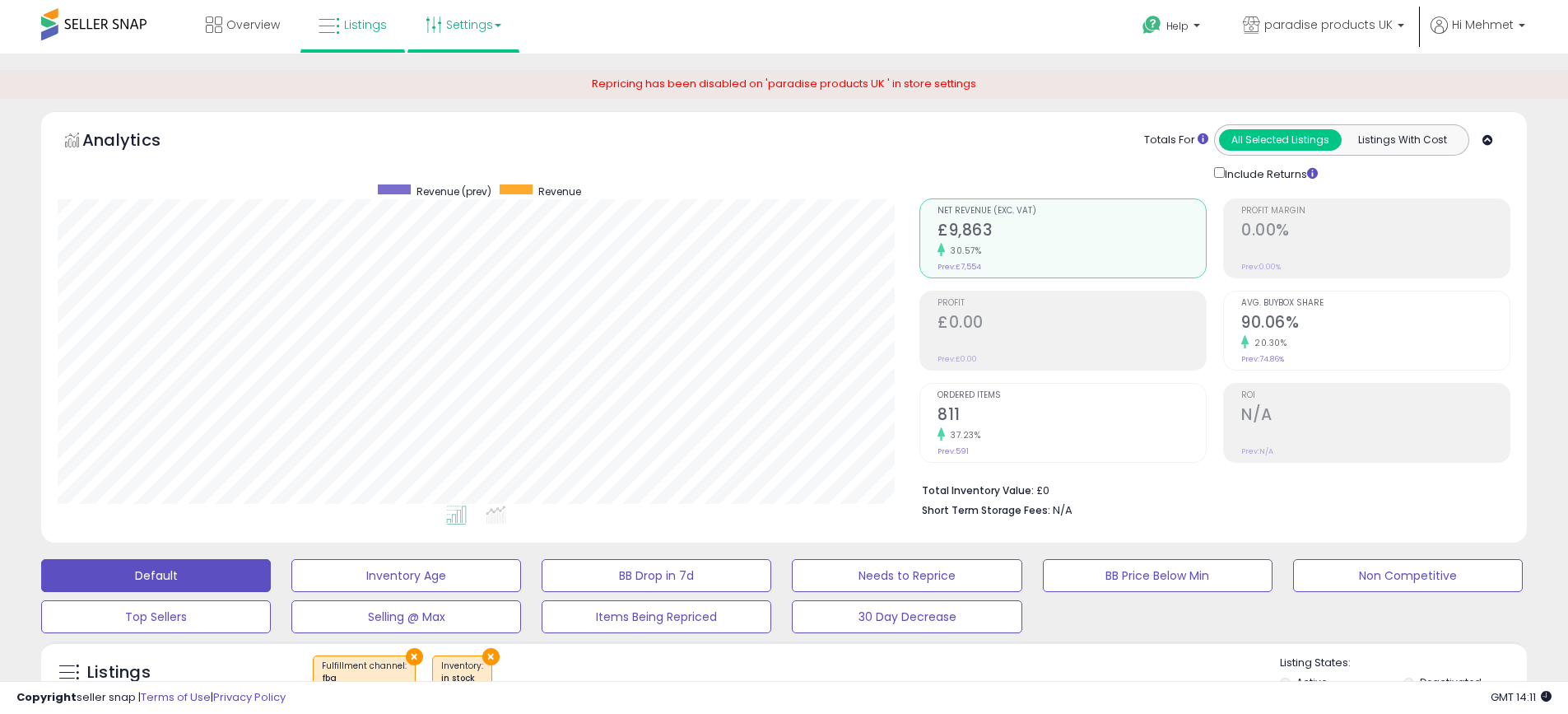 click on "Settings" at bounding box center [463, 25] 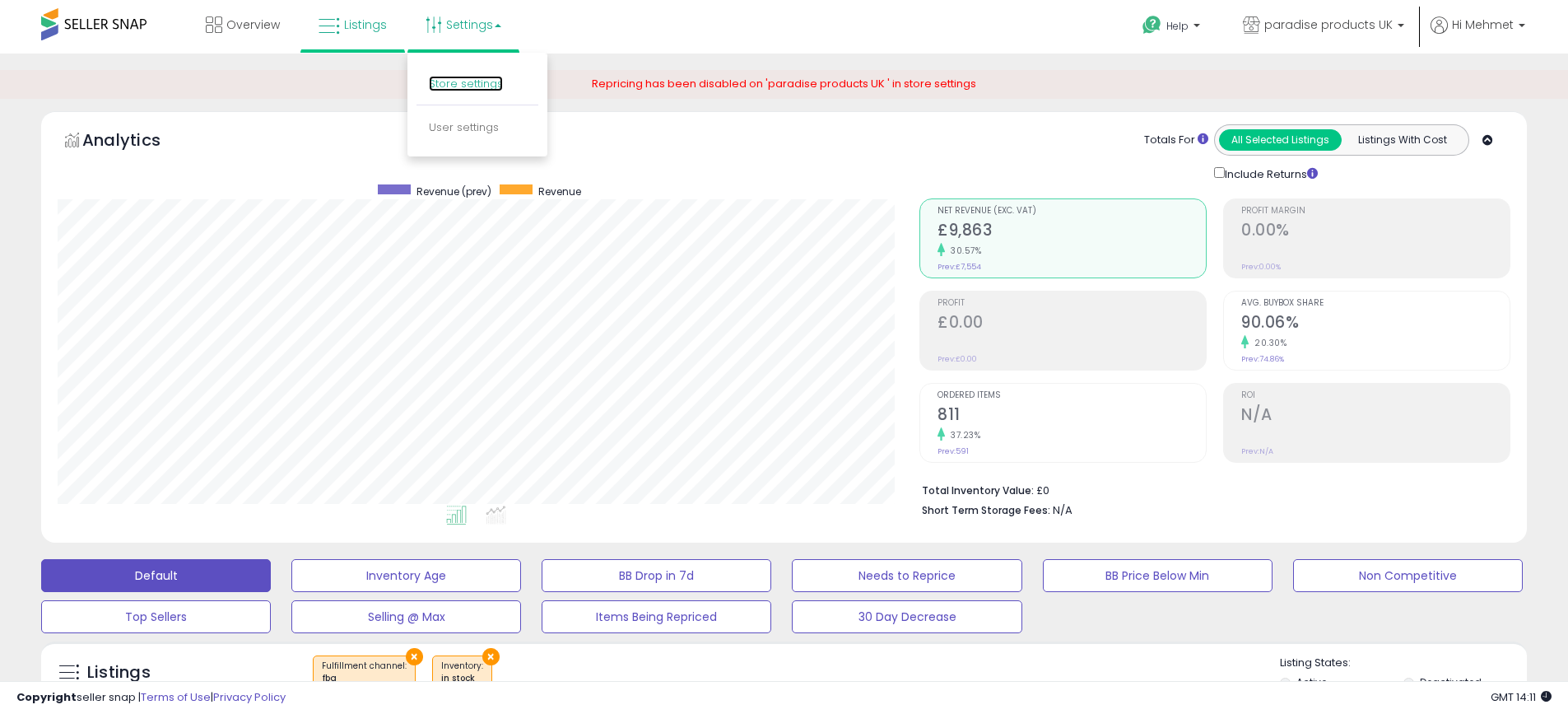 click on "Store
settings" at bounding box center (466, 83) 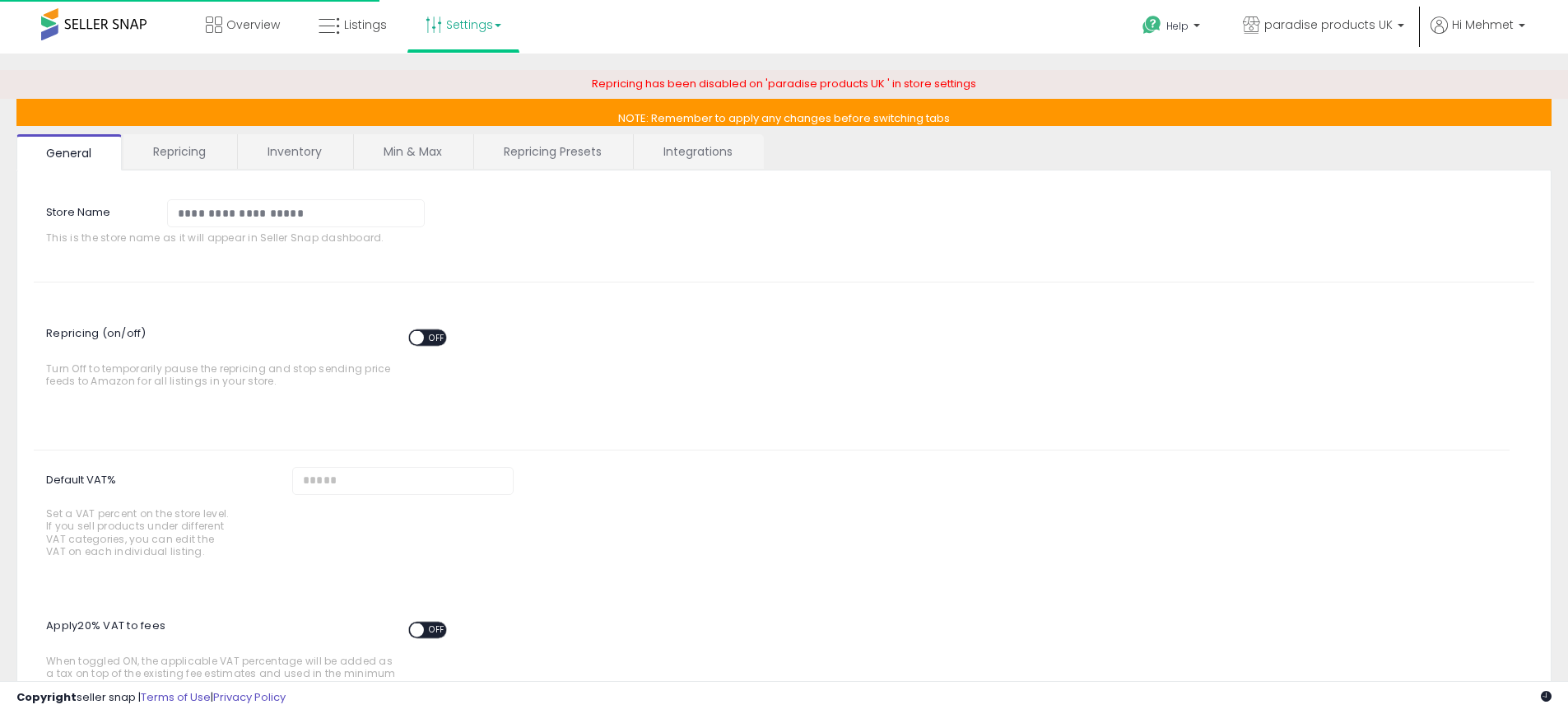 scroll, scrollTop: 0, scrollLeft: 0, axis: both 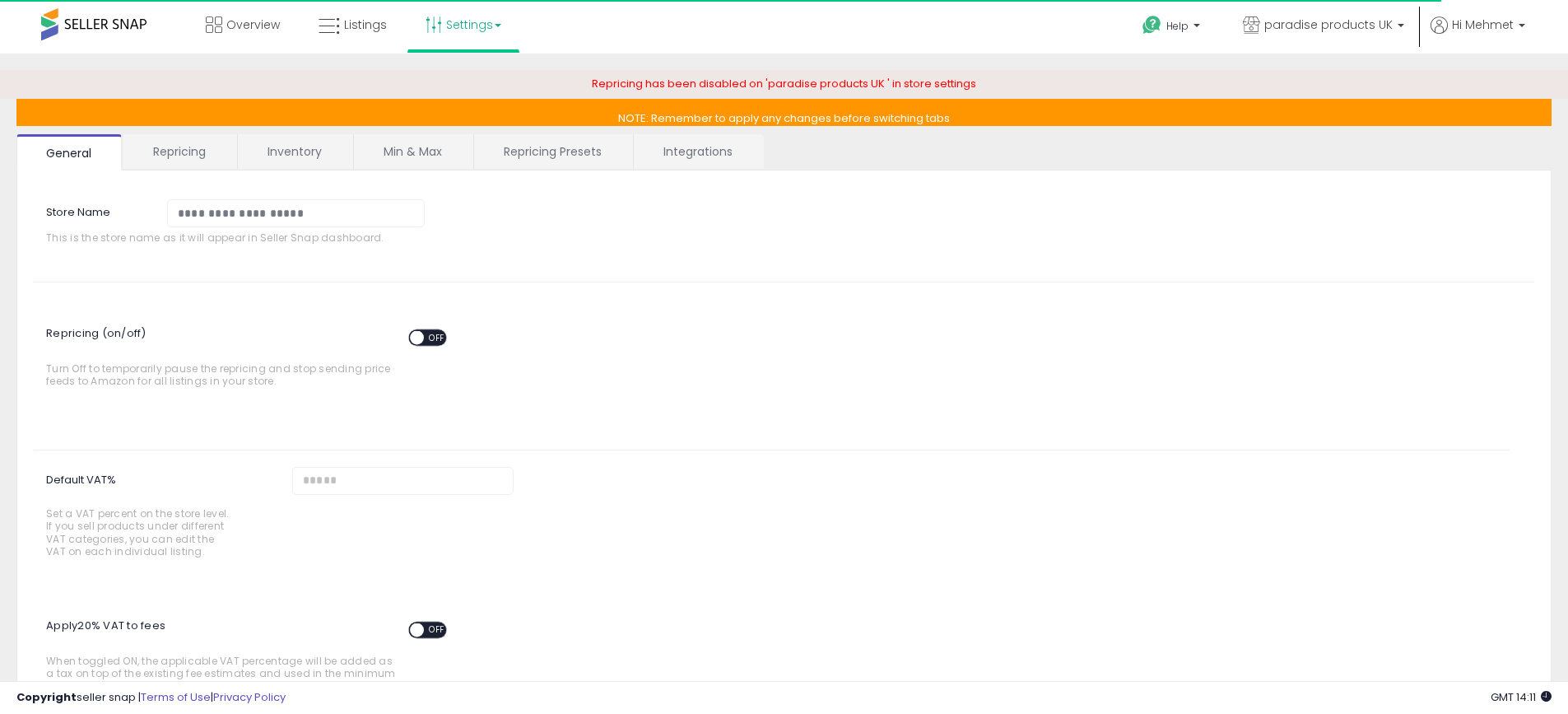 click on "Min & Max" at bounding box center [412, 152] 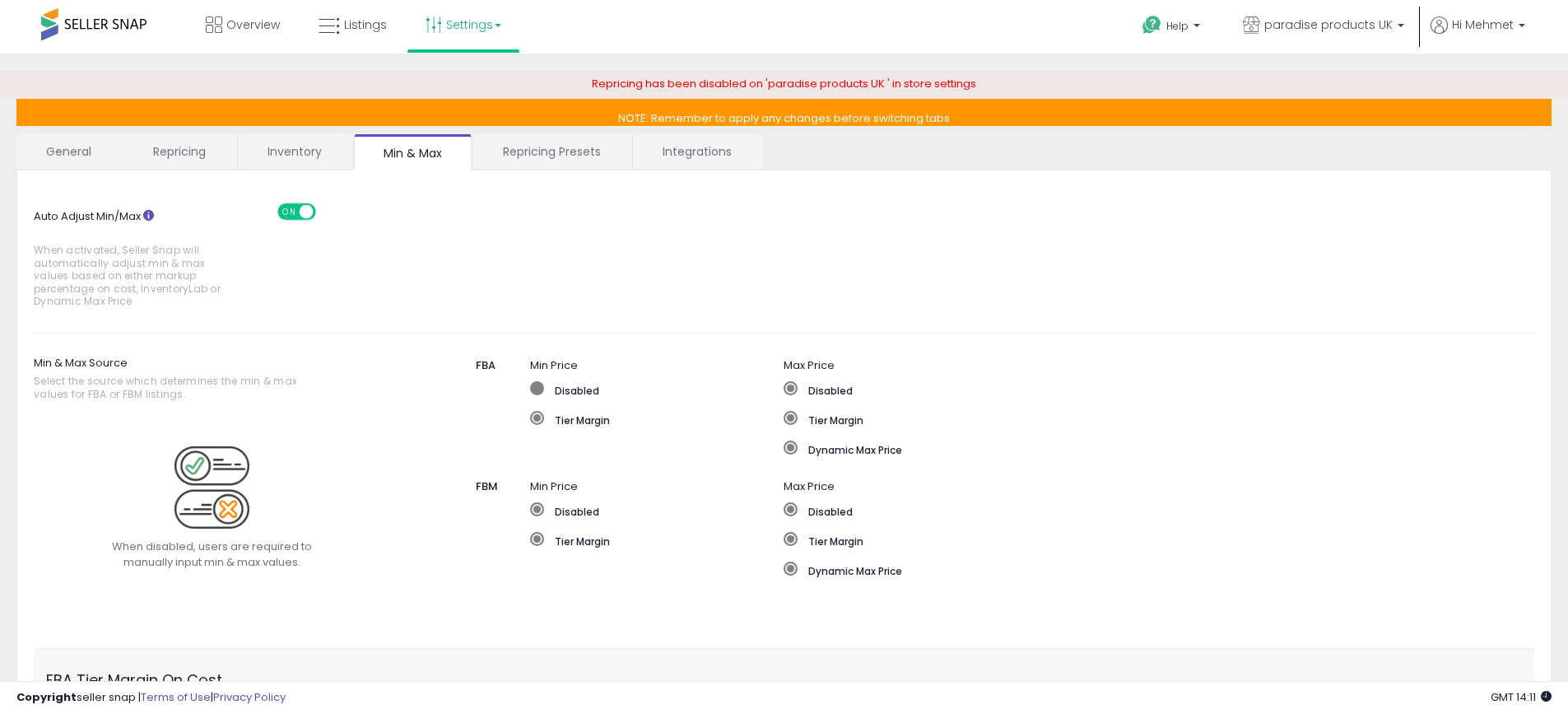 click at bounding box center (537, 388) 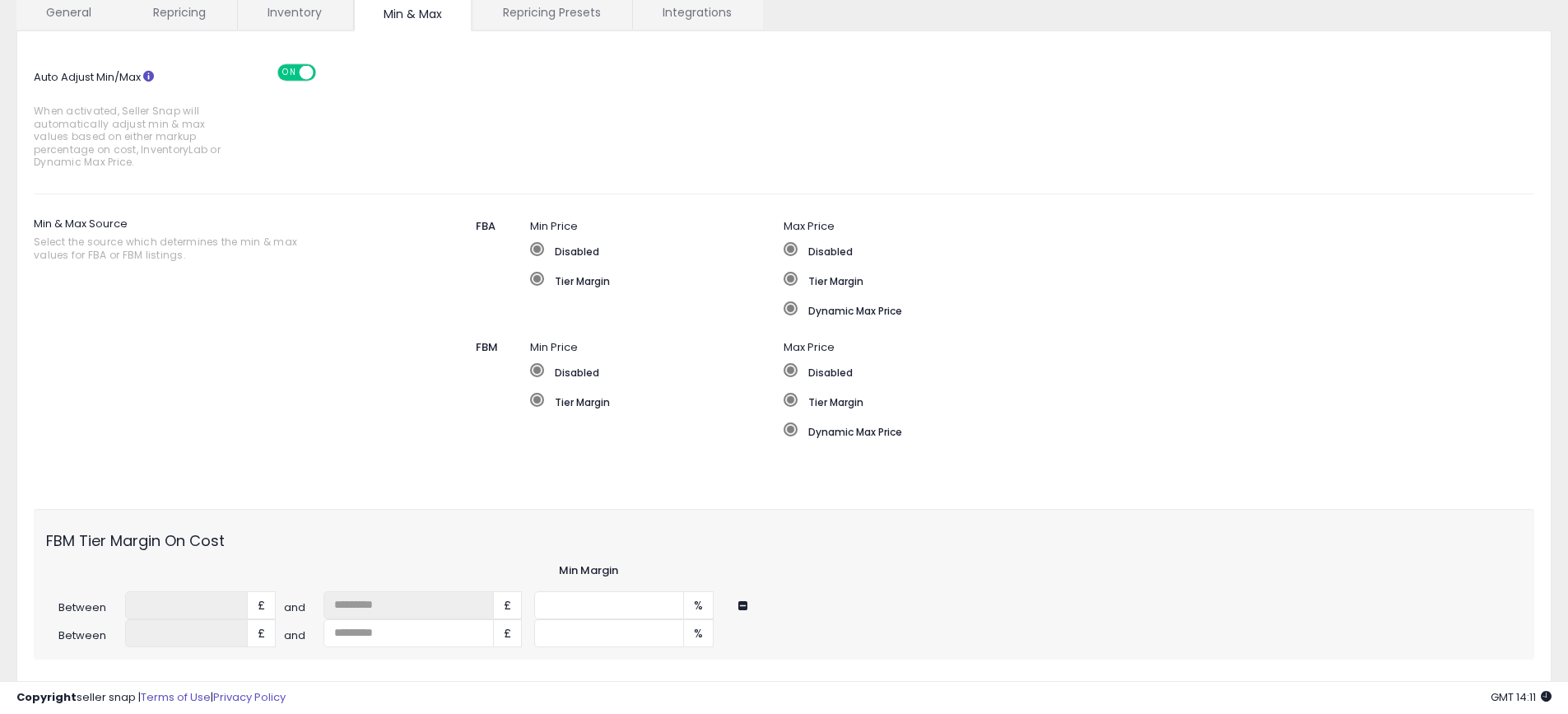 scroll, scrollTop: 165, scrollLeft: 0, axis: vertical 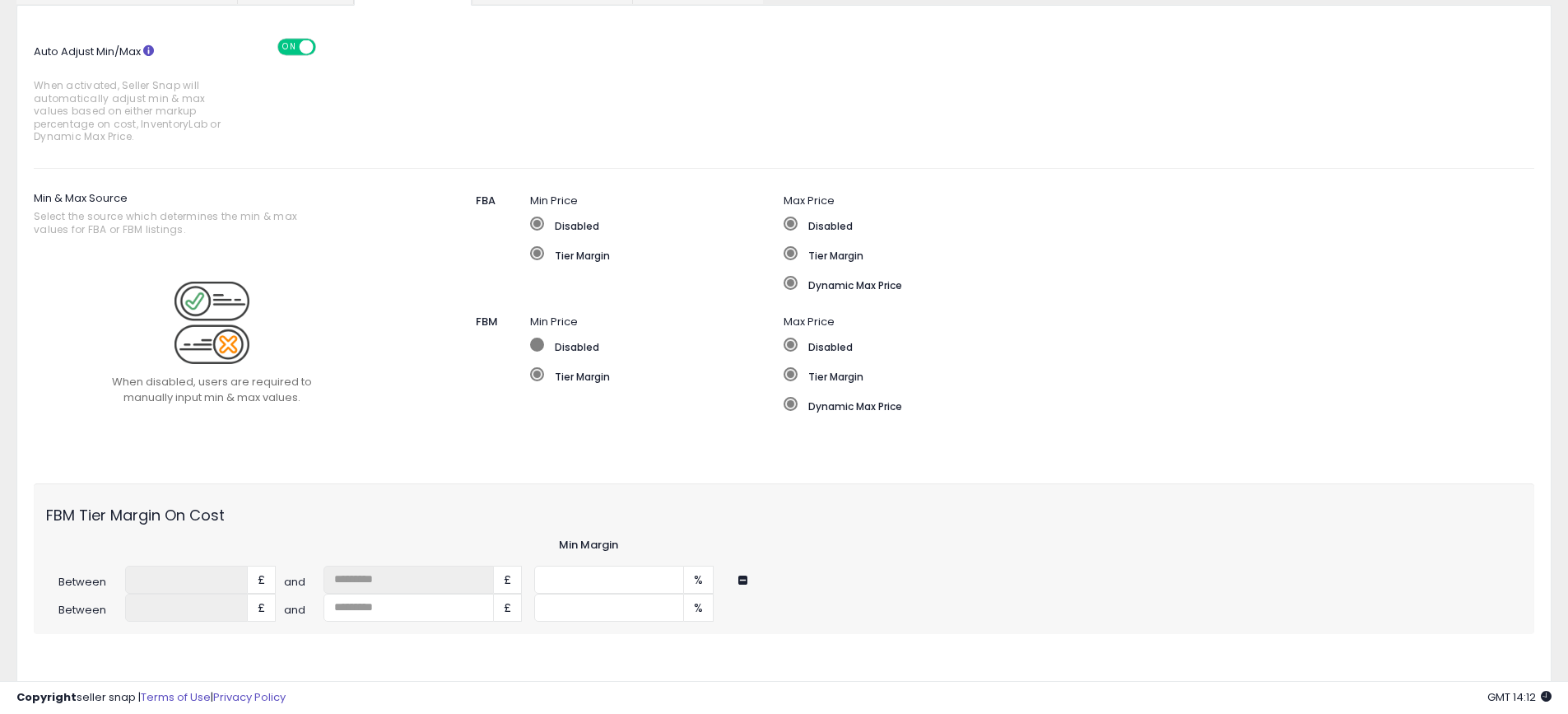 click at bounding box center (537, 344) 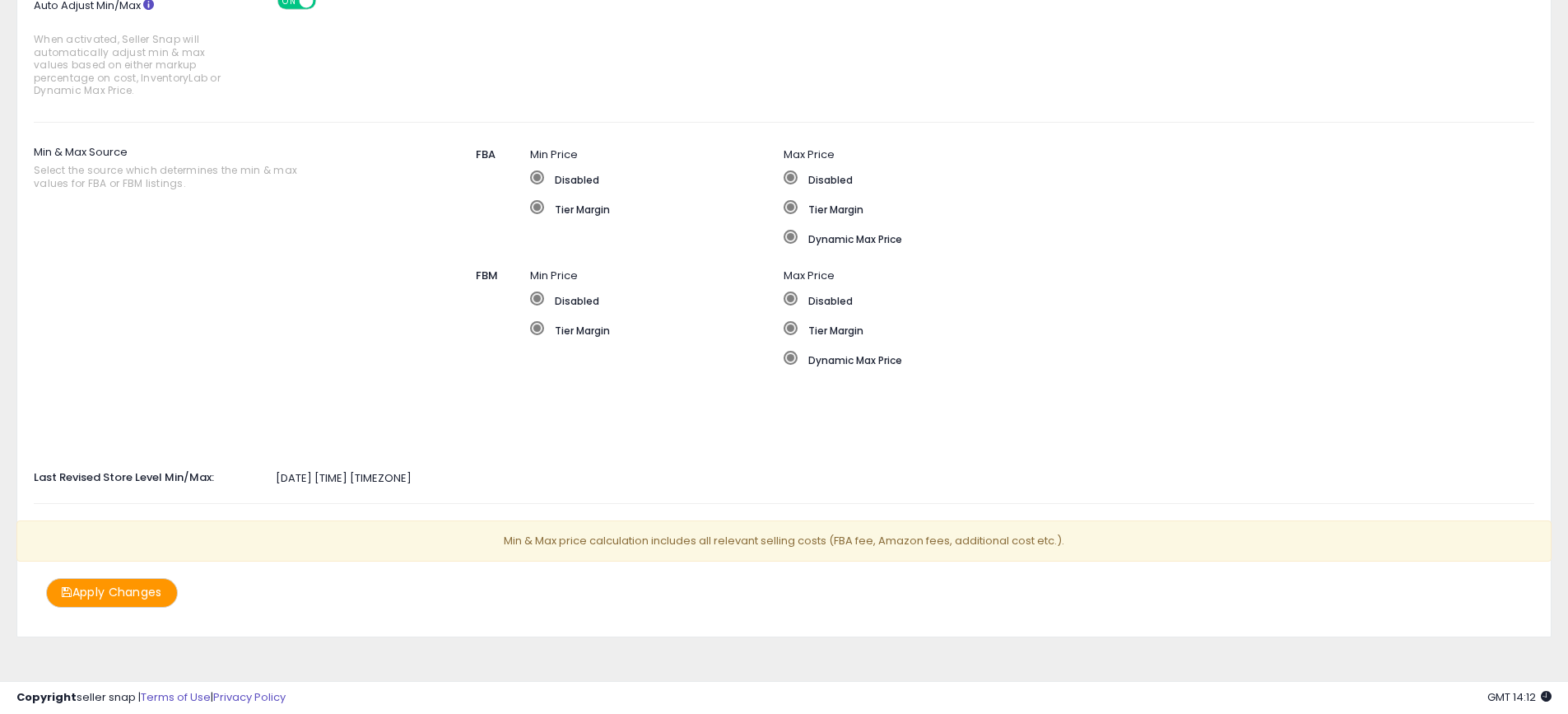 scroll, scrollTop: 217, scrollLeft: 0, axis: vertical 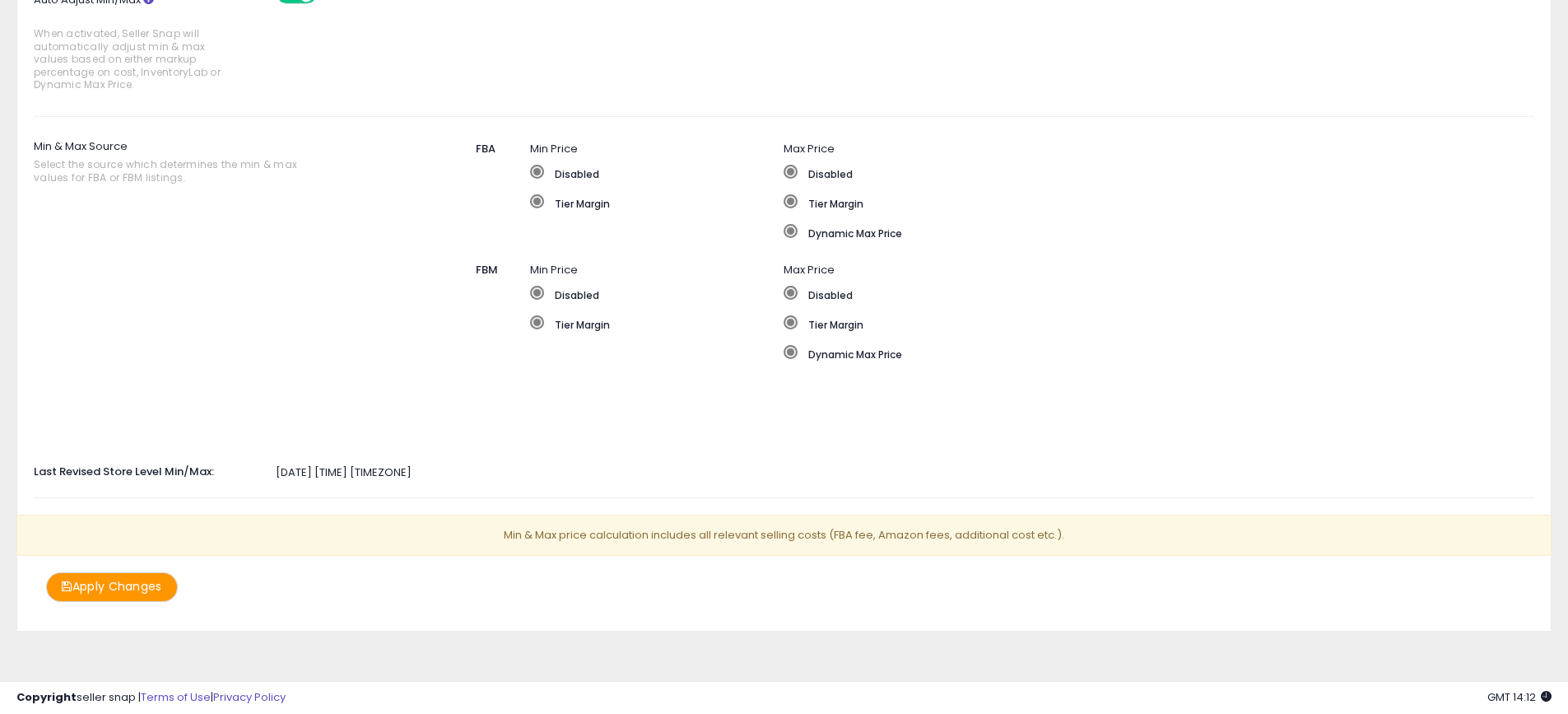 click on "Apply Changes" at bounding box center (112, 586) 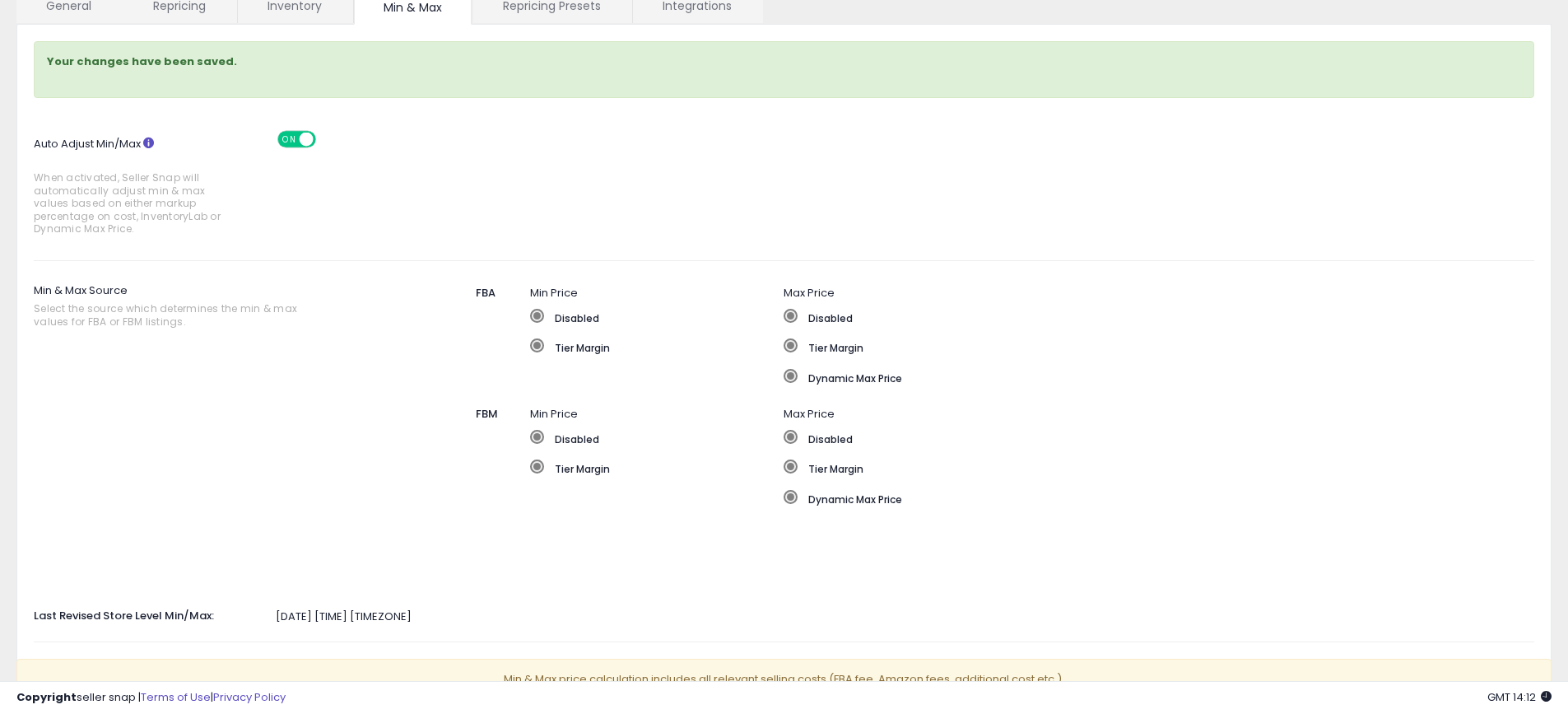 scroll, scrollTop: 0, scrollLeft: 0, axis: both 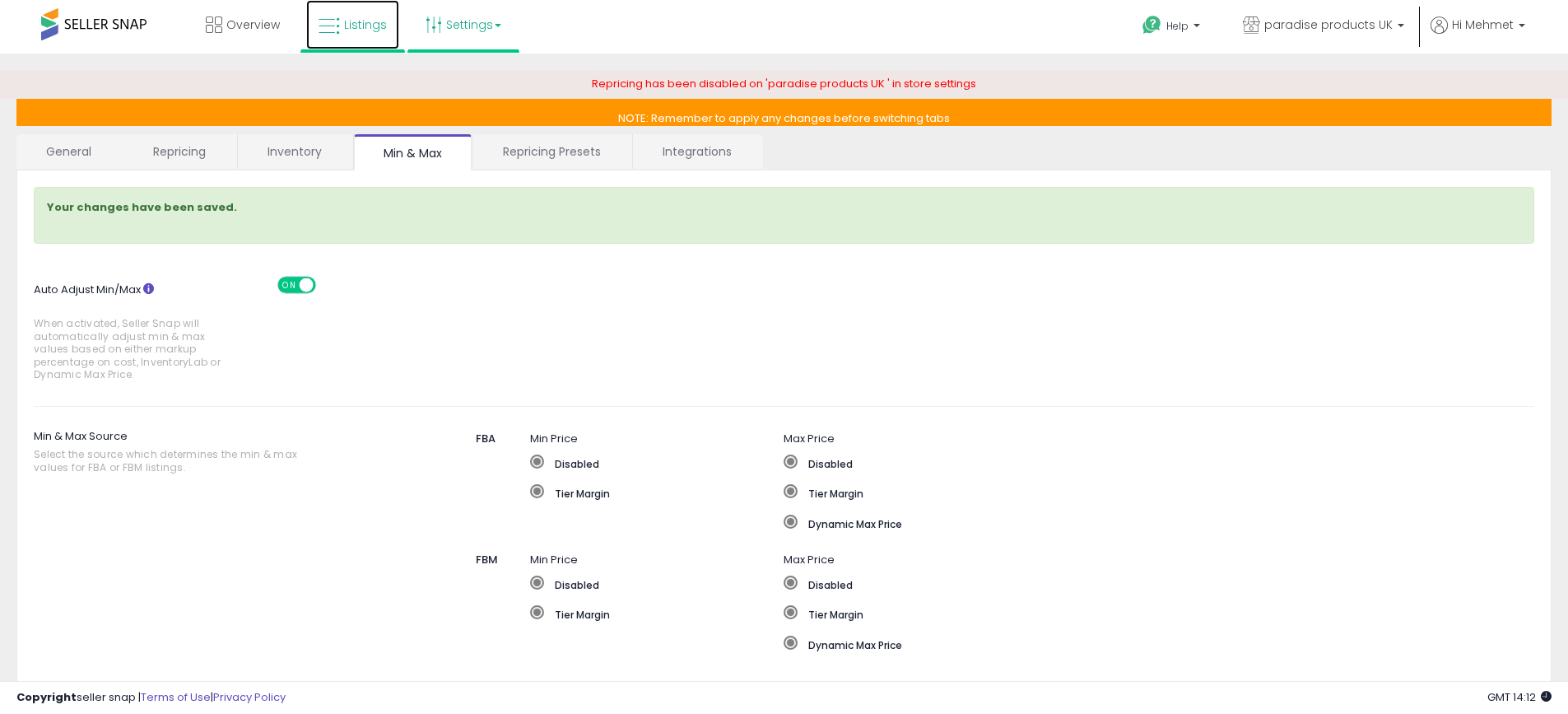 click on "Listings" at bounding box center (352, 25) 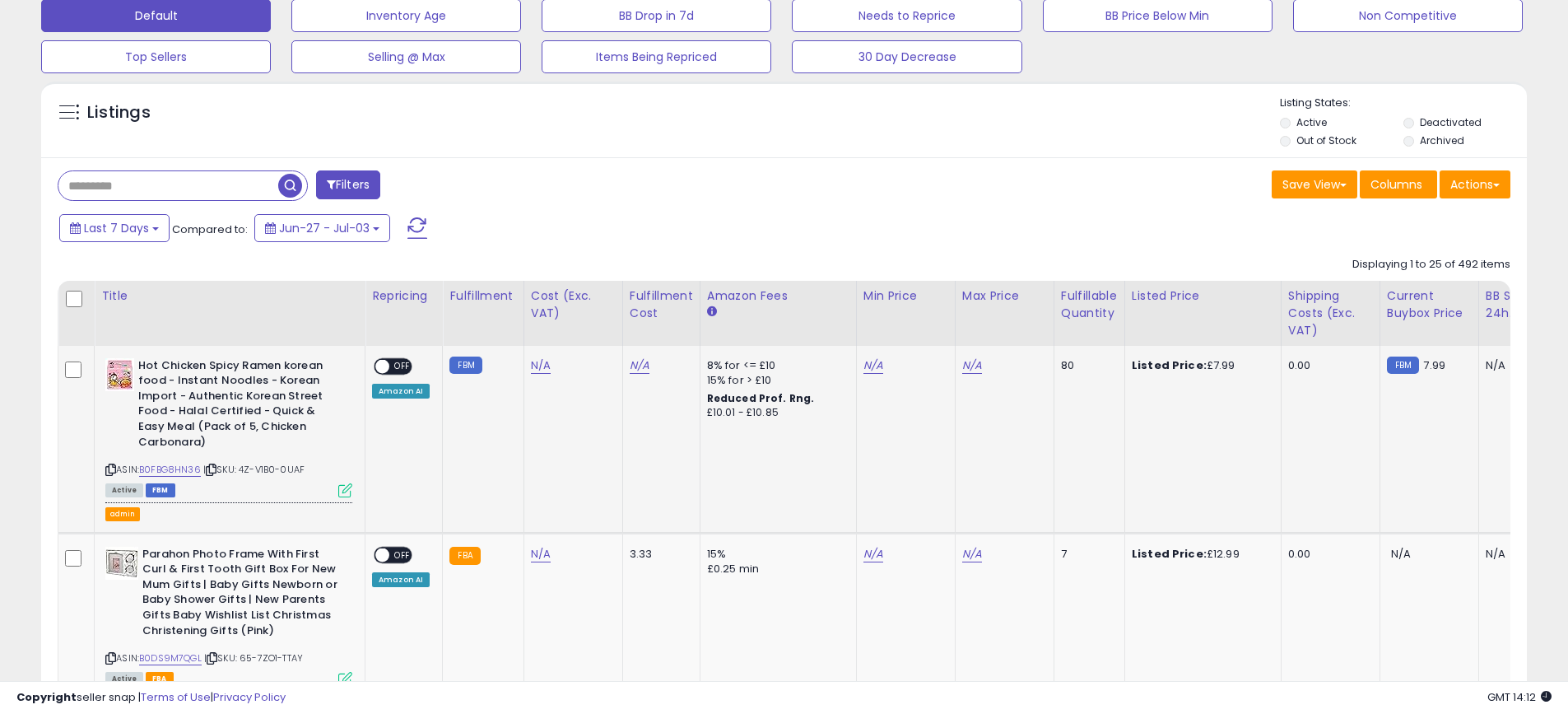 scroll, scrollTop: 576, scrollLeft: 0, axis: vertical 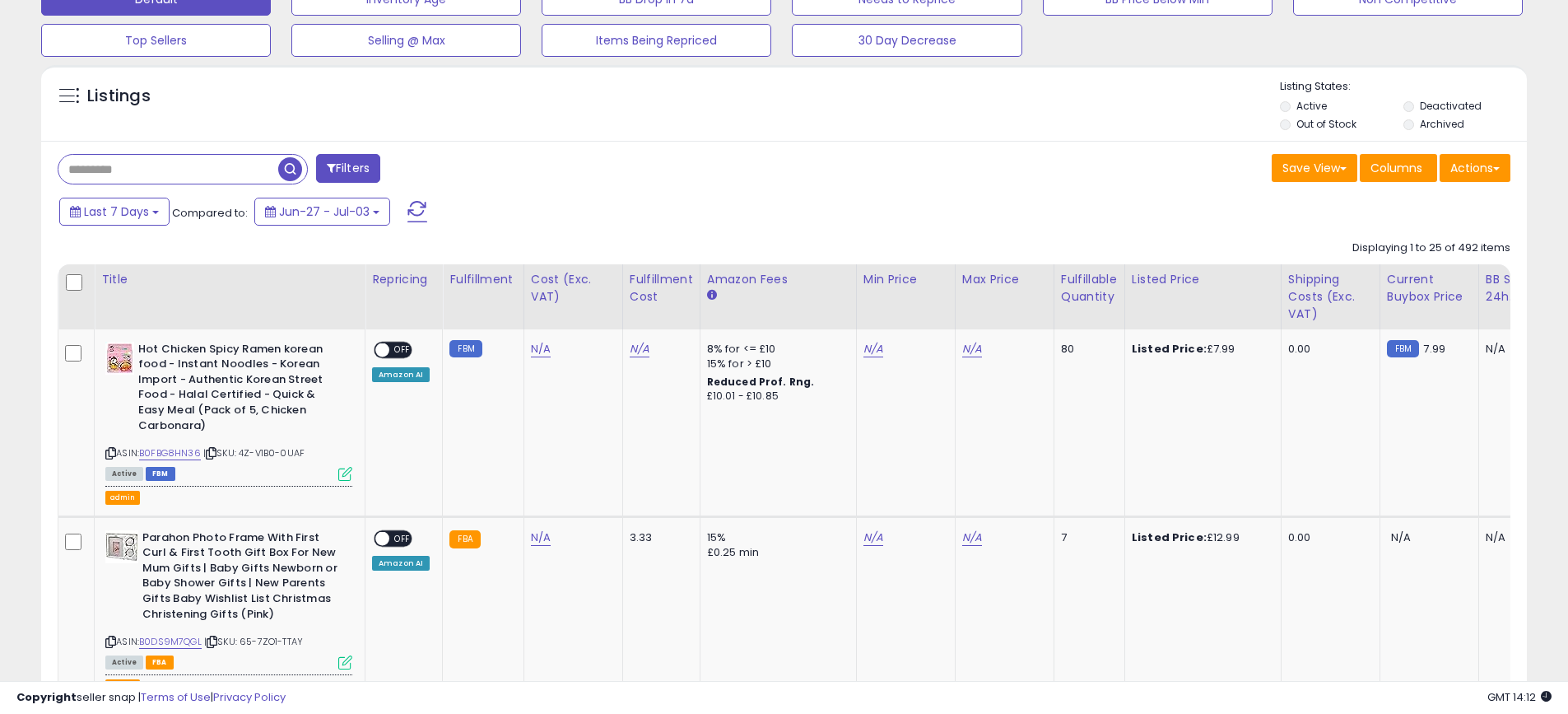 click on "Filters" at bounding box center [348, 168] 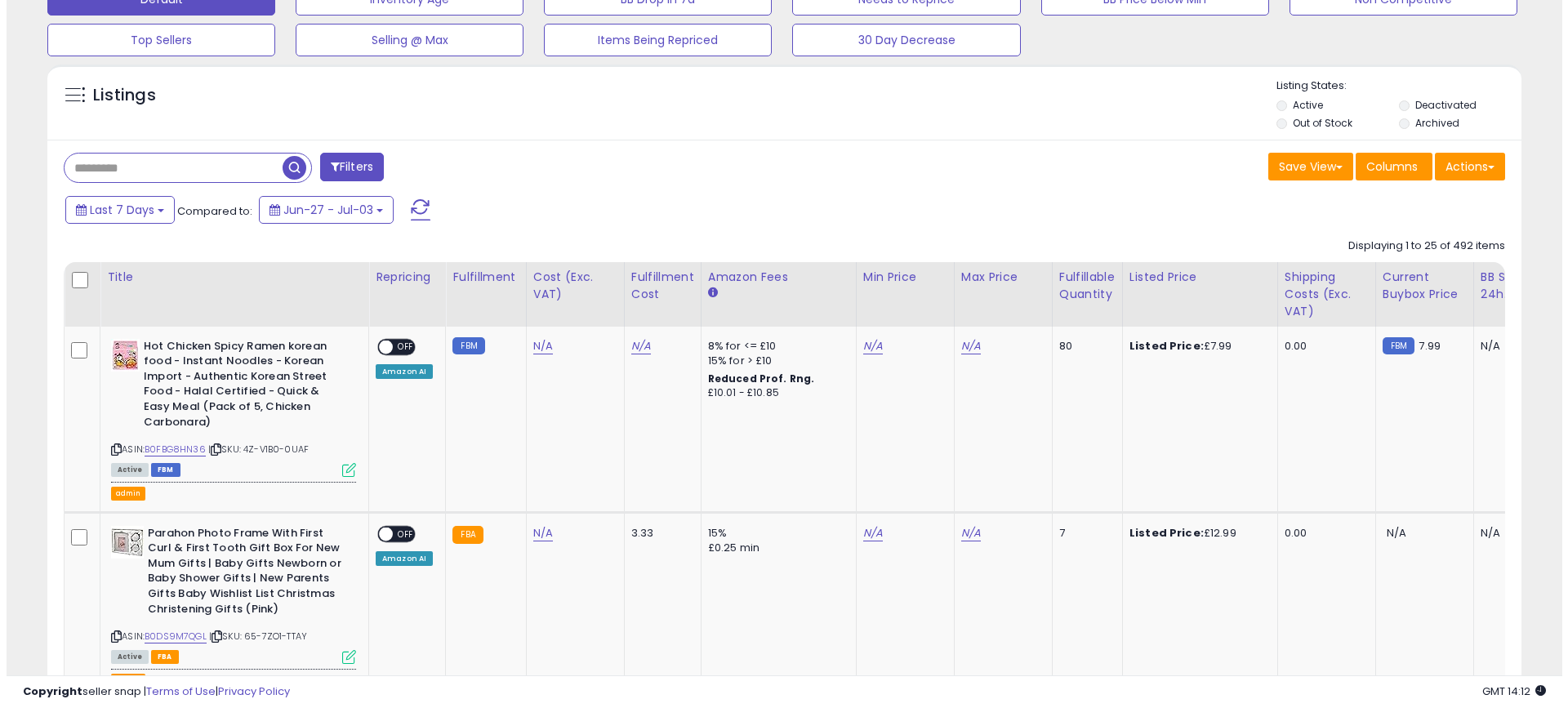 scroll, scrollTop: 816274, scrollLeft: 815804, axis: both 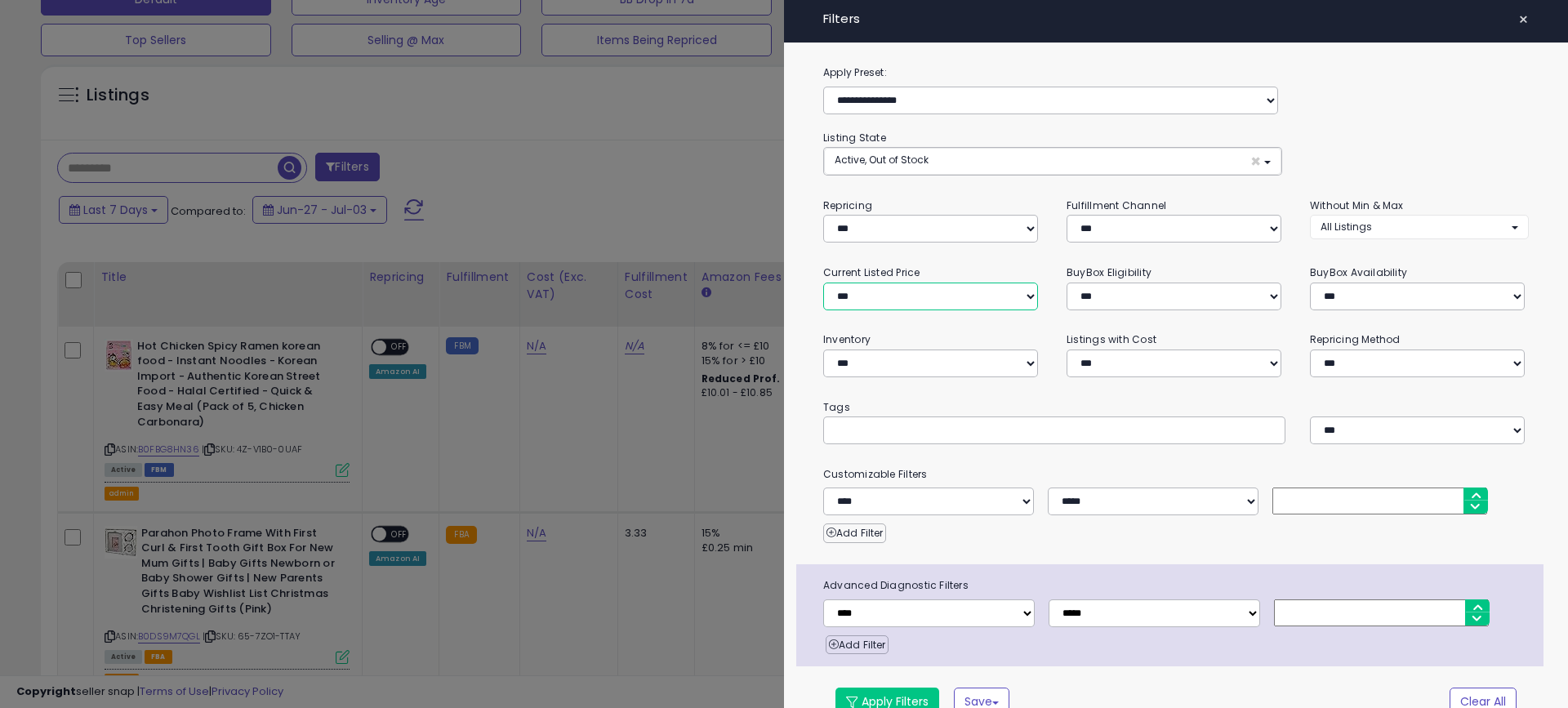 click on "**********" at bounding box center [930, 296] 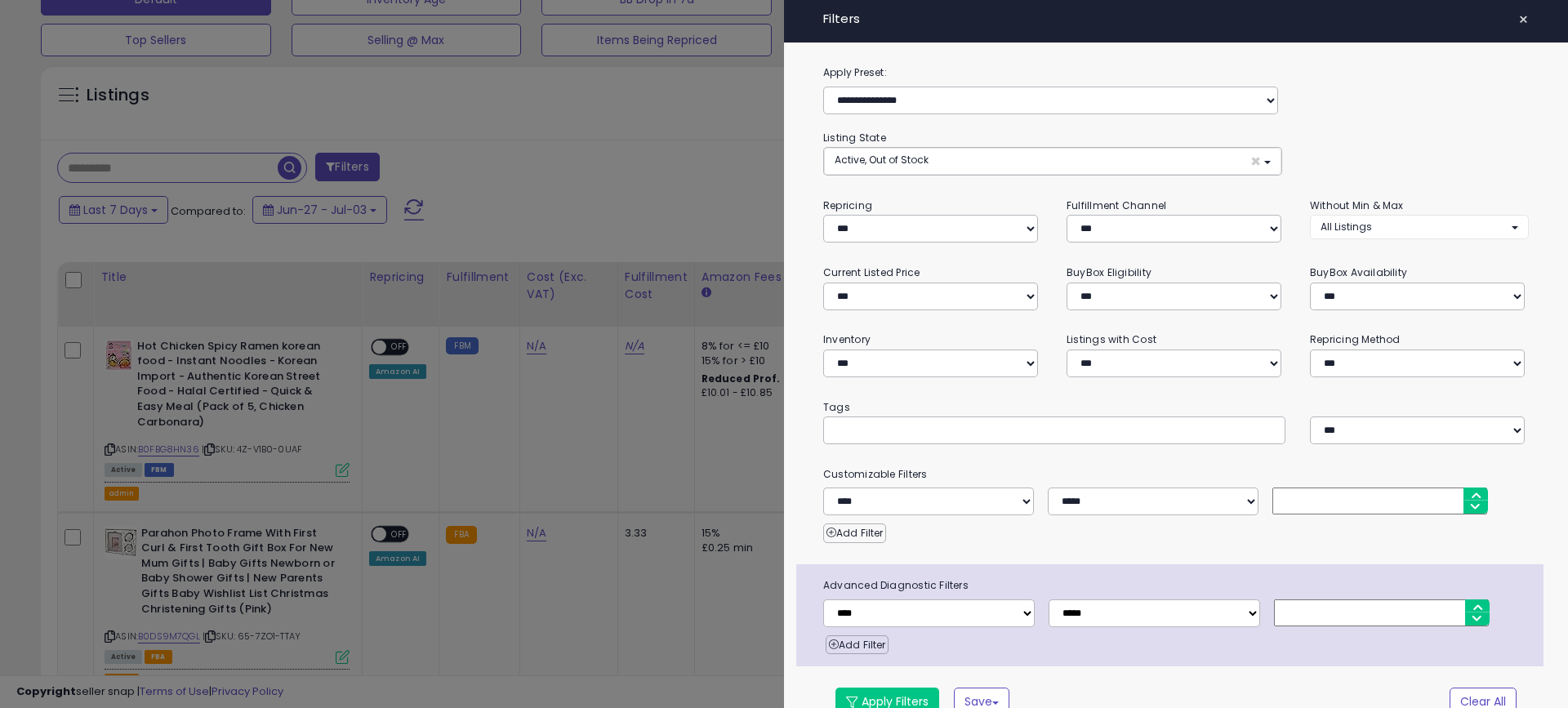 click on "**********" at bounding box center (1176, 400) 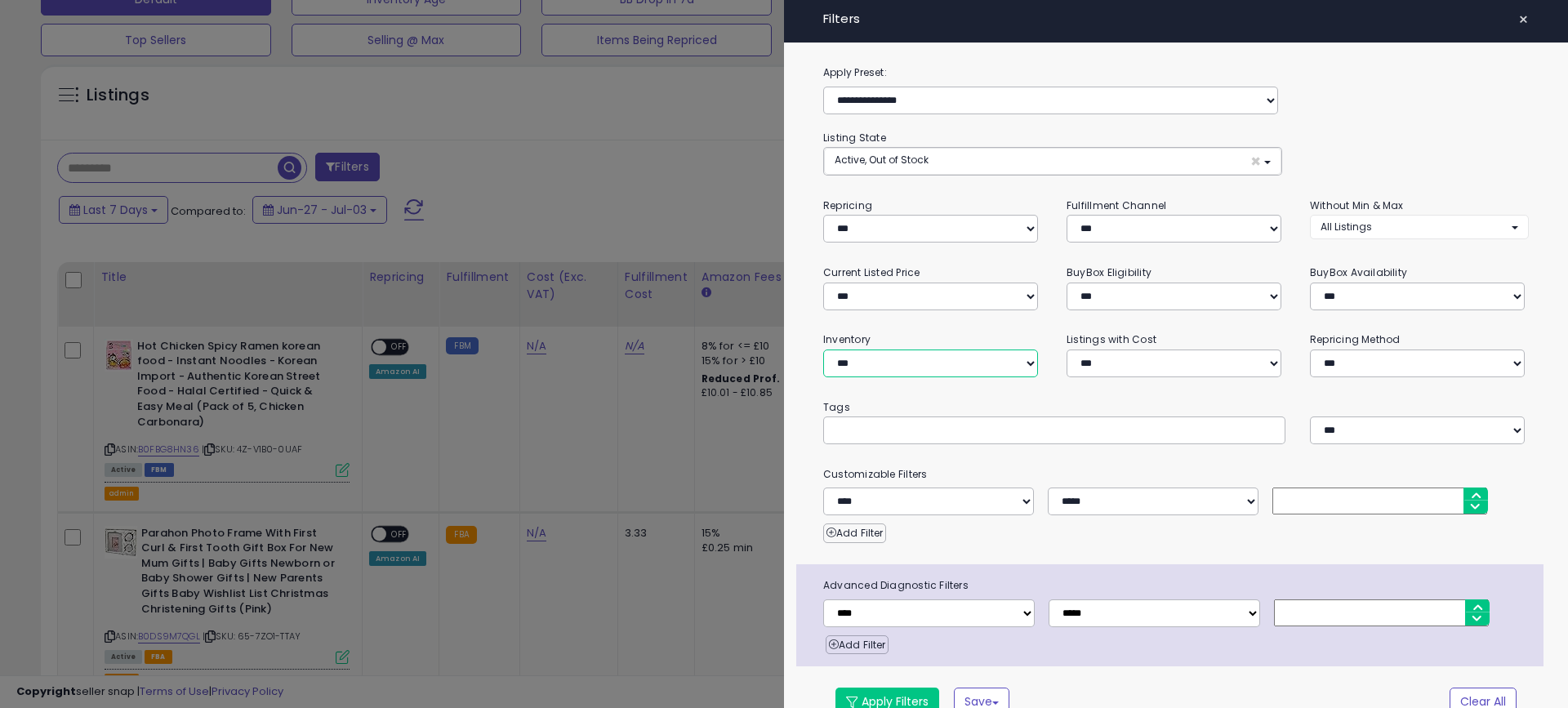 click on "**********" at bounding box center [930, 363] 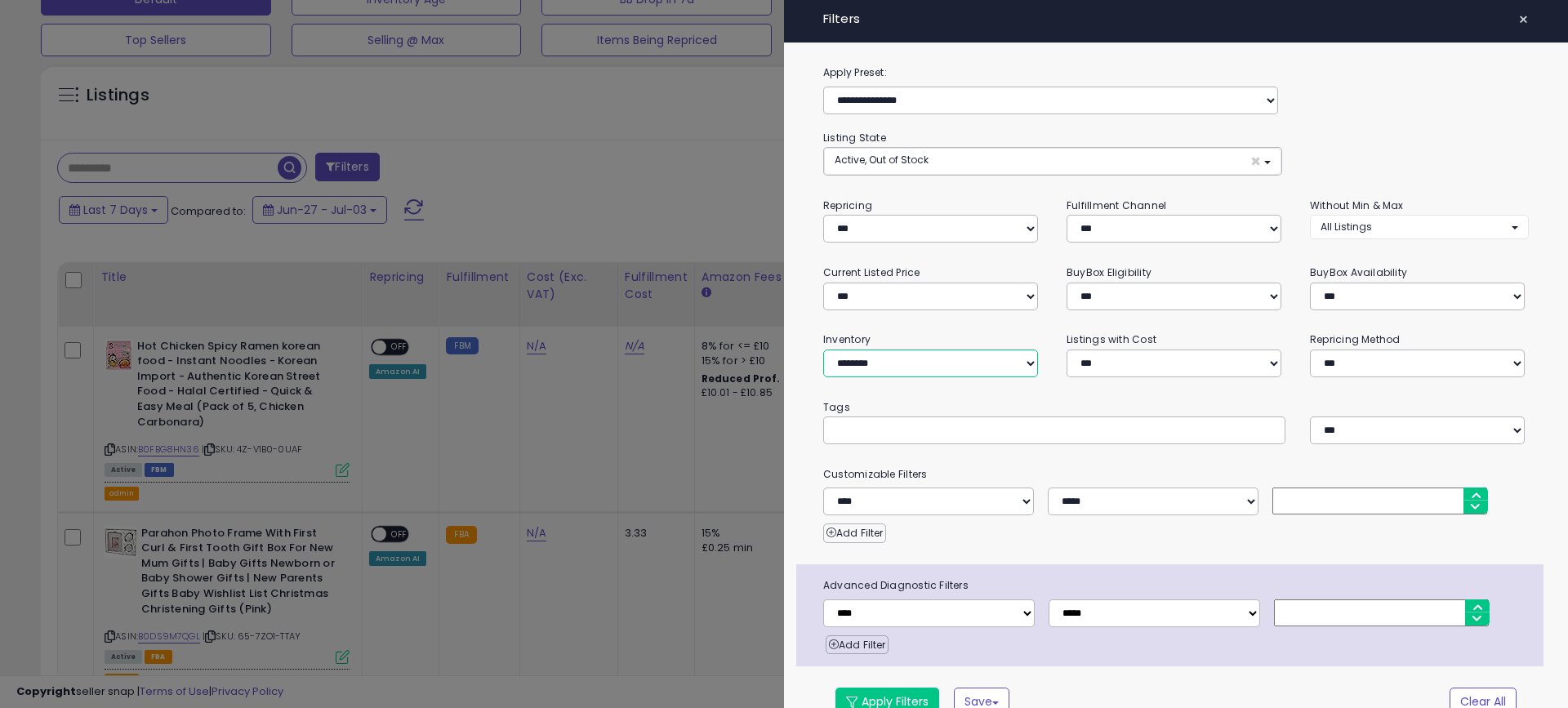 click on "**********" at bounding box center (930, 363) 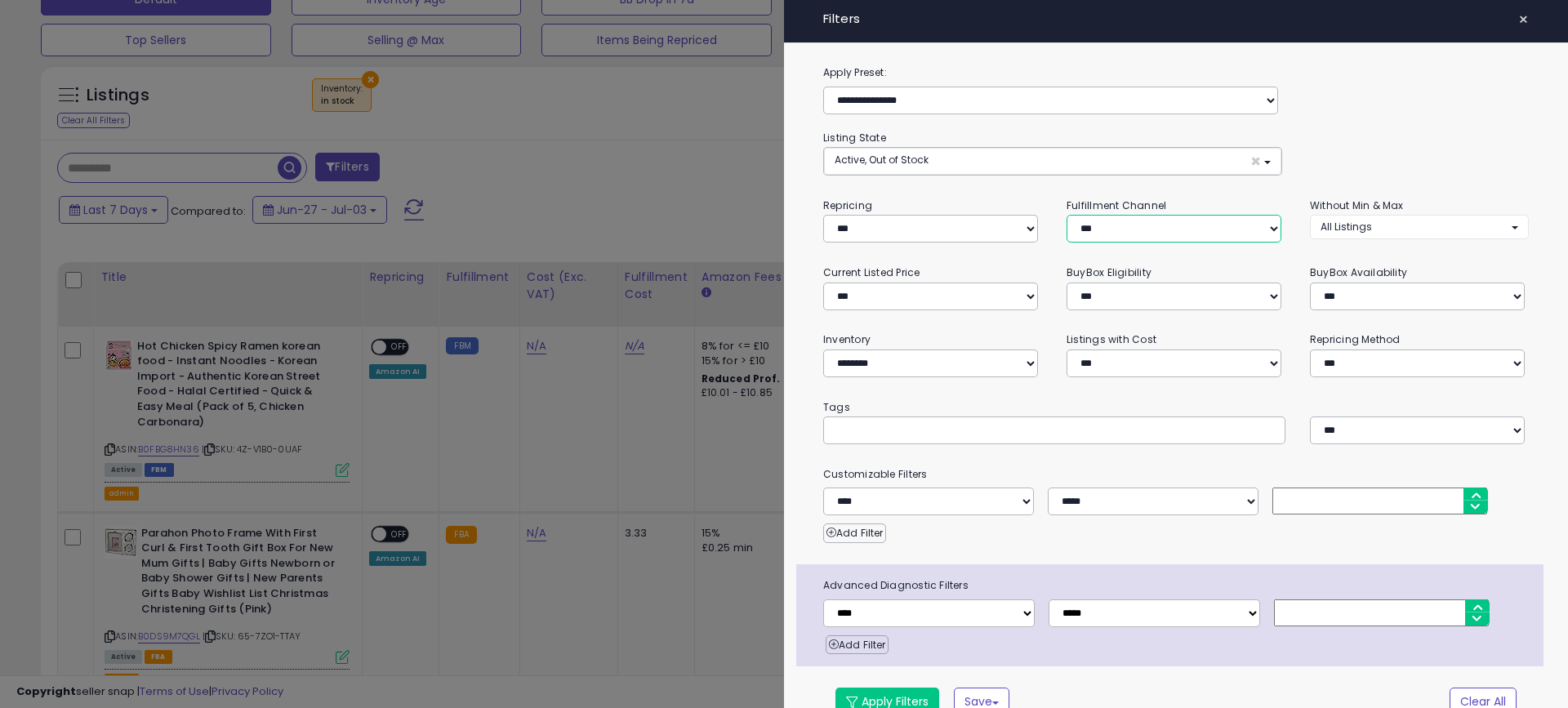 click on "***
***
***
***" at bounding box center (1174, 229) 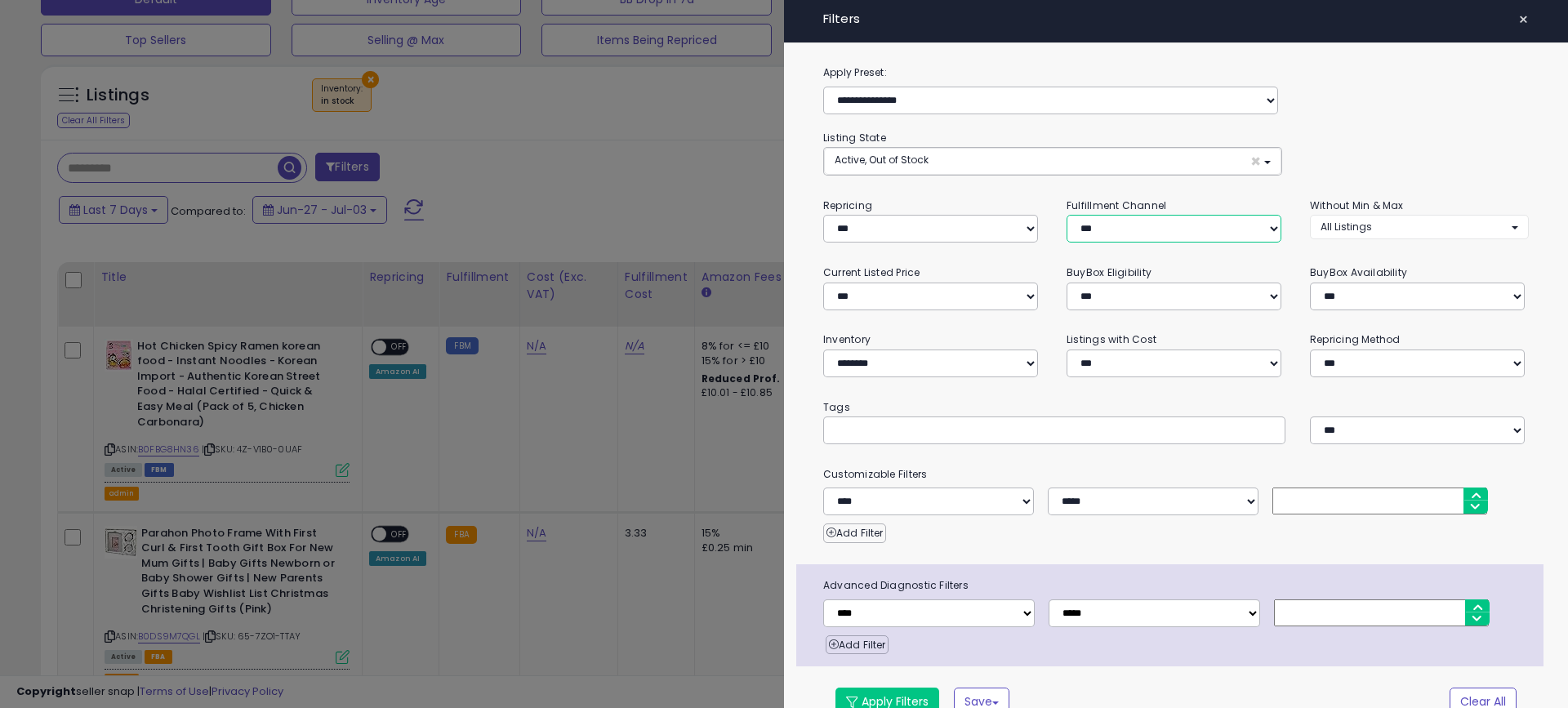 select on "***" 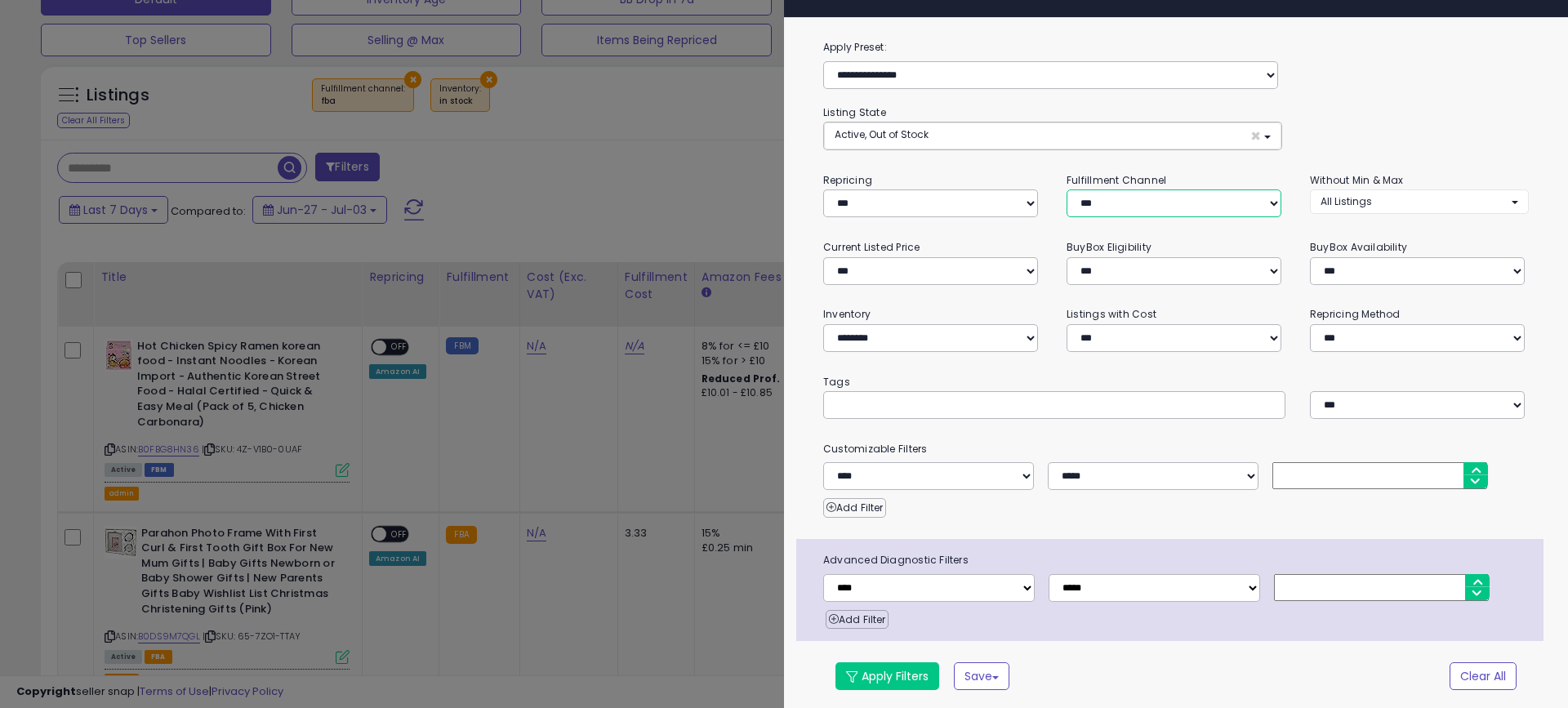 scroll, scrollTop: 26, scrollLeft: 0, axis: vertical 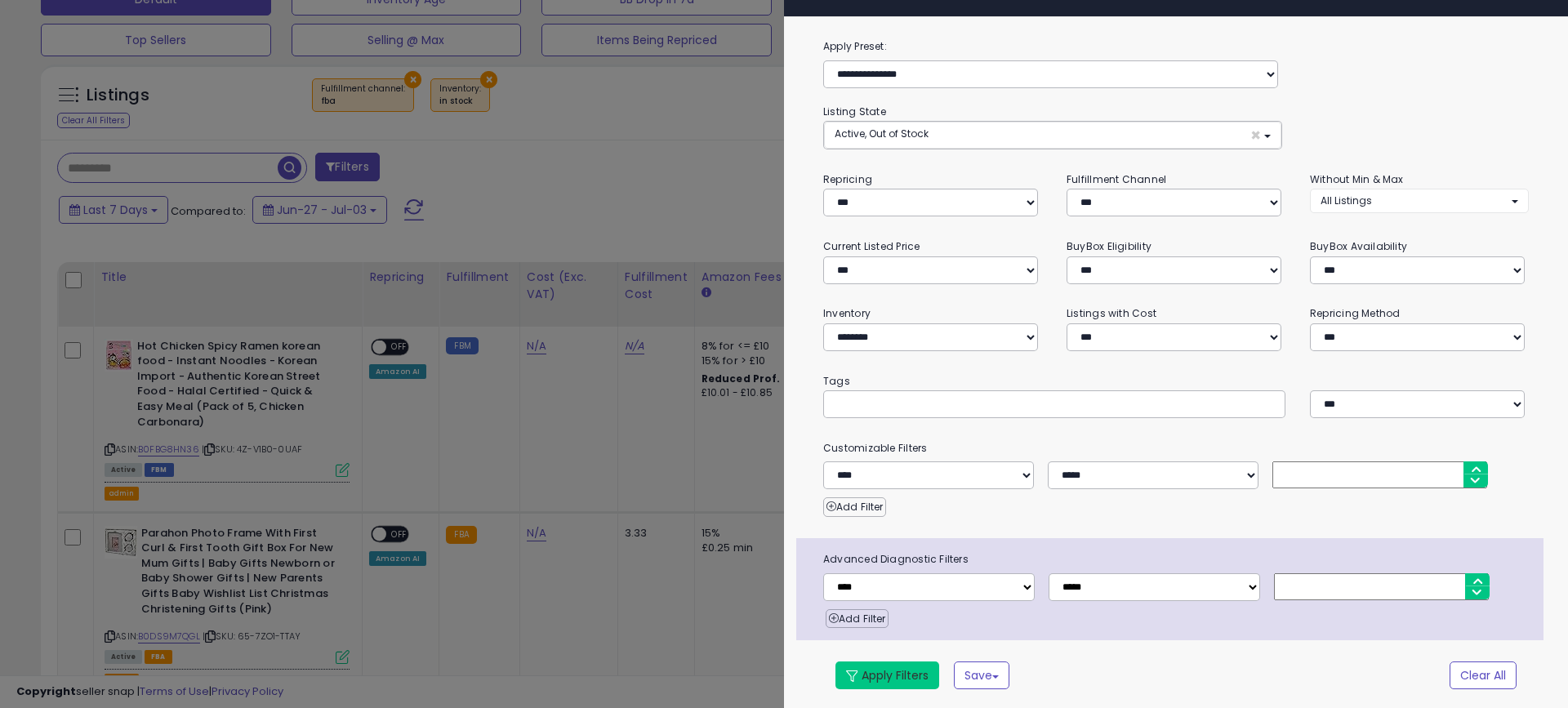 drag, startPoint x: 881, startPoint y: 667, endPoint x: 813, endPoint y: 660, distance: 68.35934 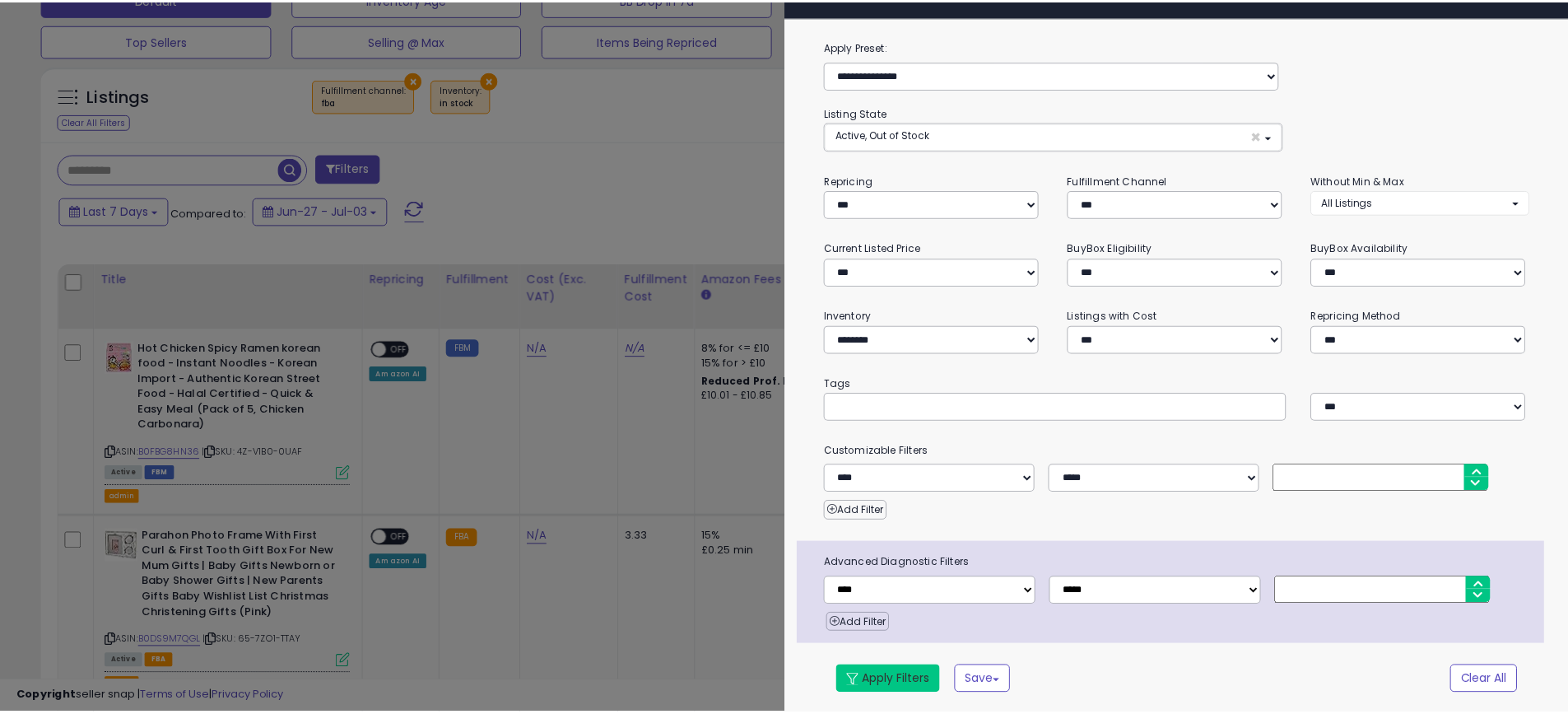 scroll, scrollTop: 348, scrollLeft: 0, axis: vertical 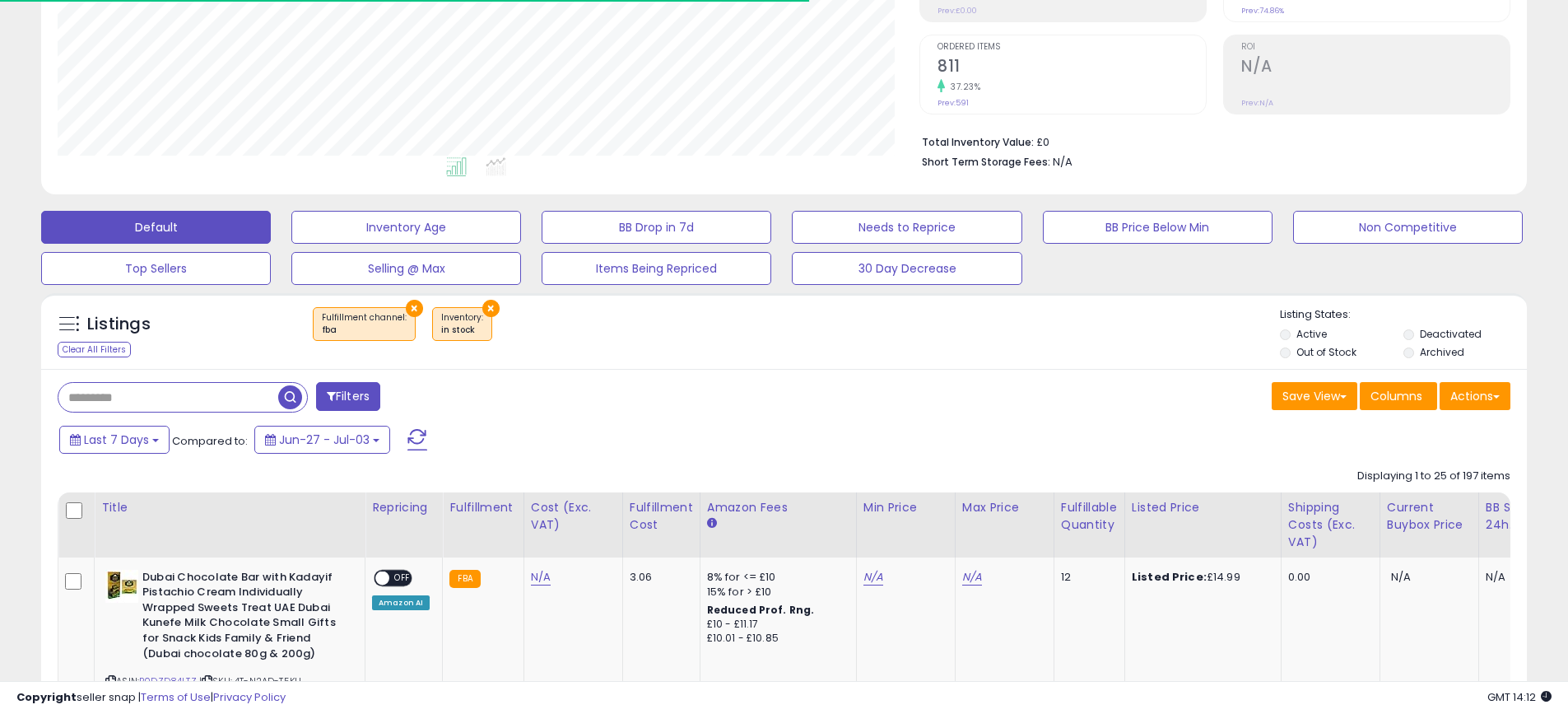 click on "Last 7 Days
Compared to:
Jun-27 - Jul-03" at bounding box center (600, 441) 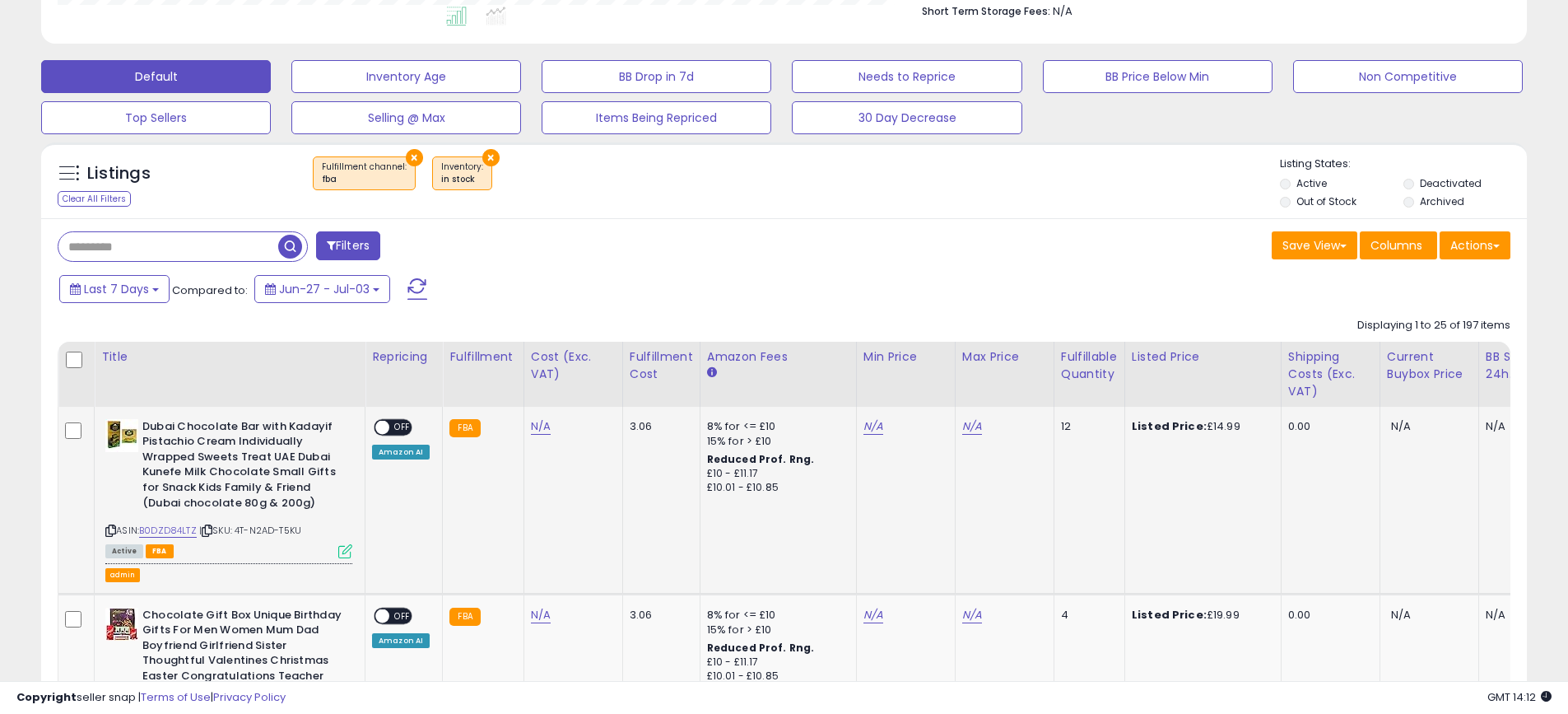 scroll, scrollTop: 576, scrollLeft: 0, axis: vertical 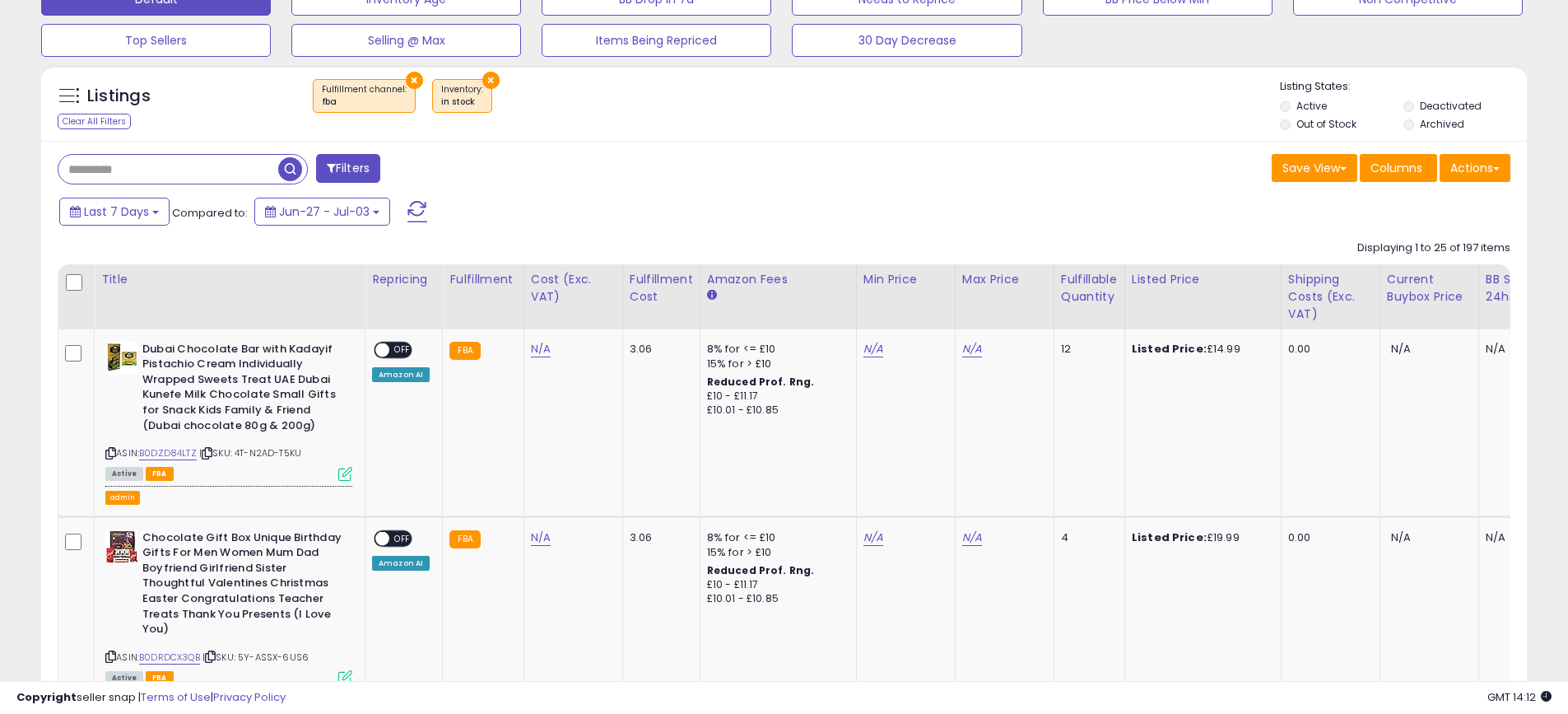 click at bounding box center (168, 169) 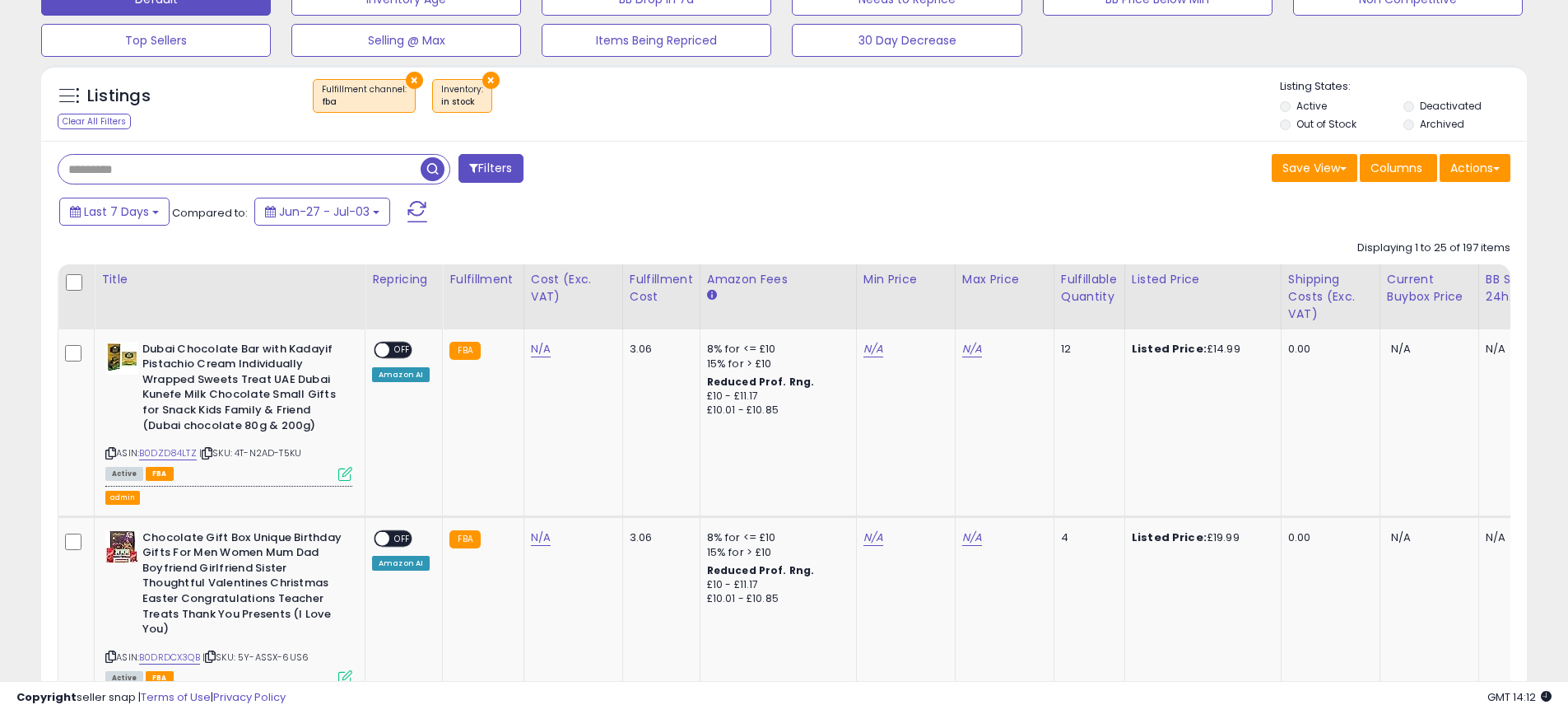 paste on "**********" 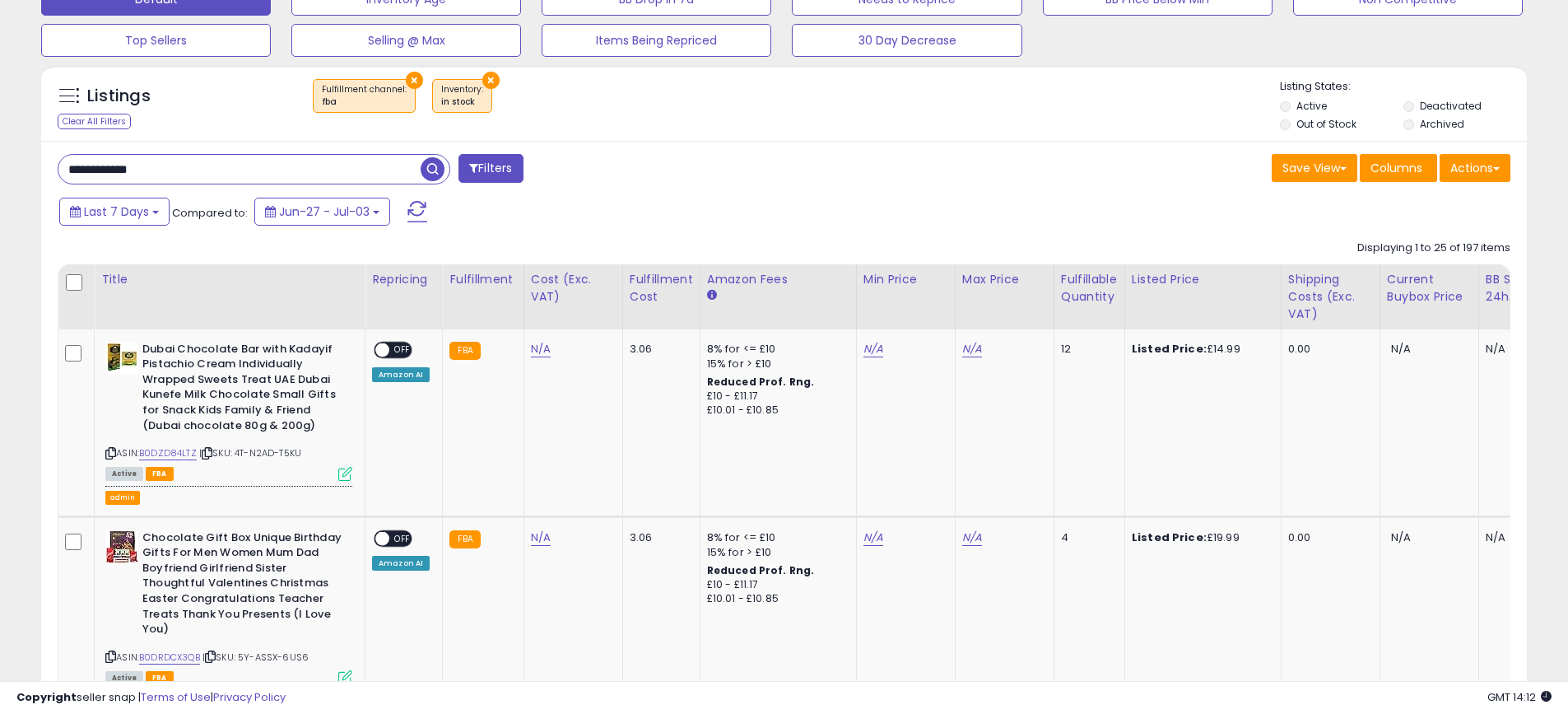 type on "**********" 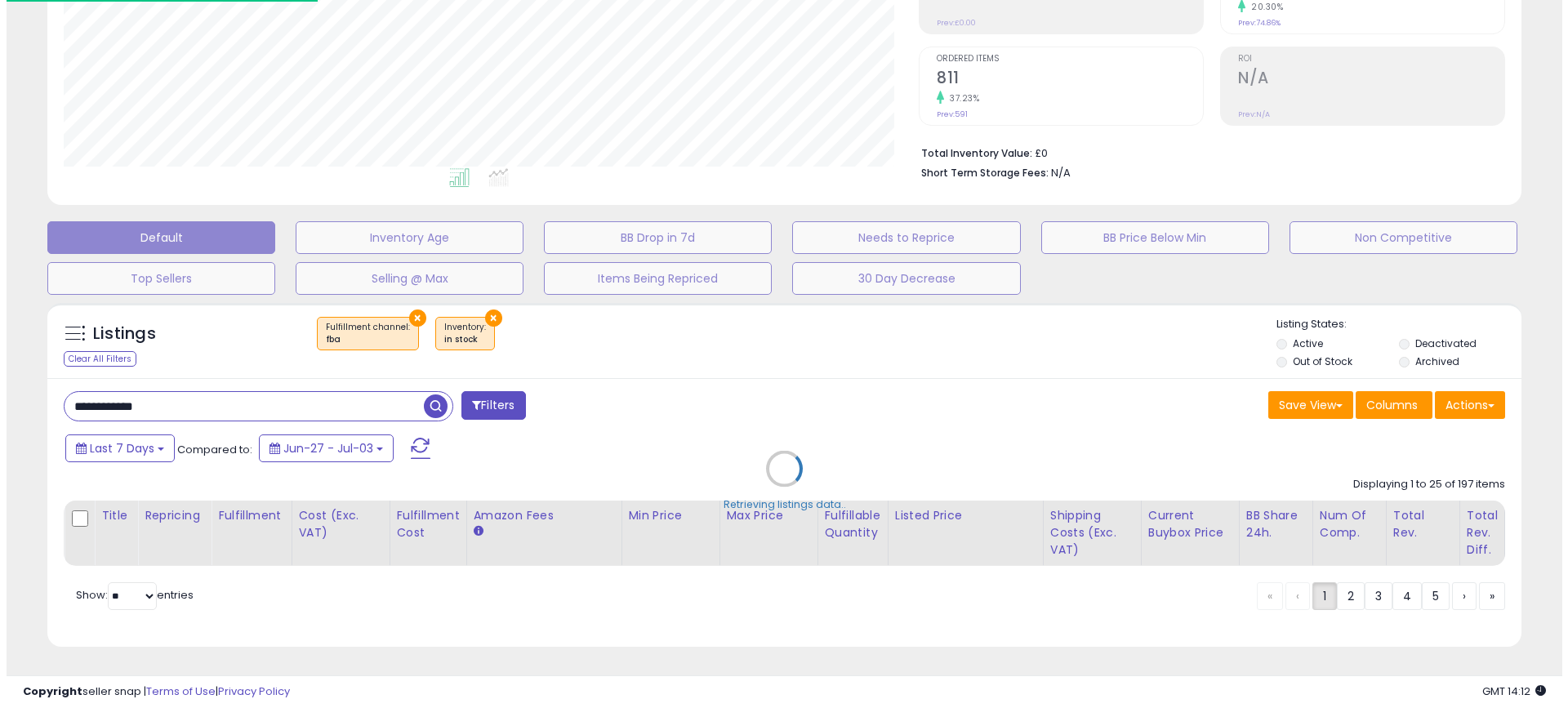 scroll, scrollTop: 345, scrollLeft: 0, axis: vertical 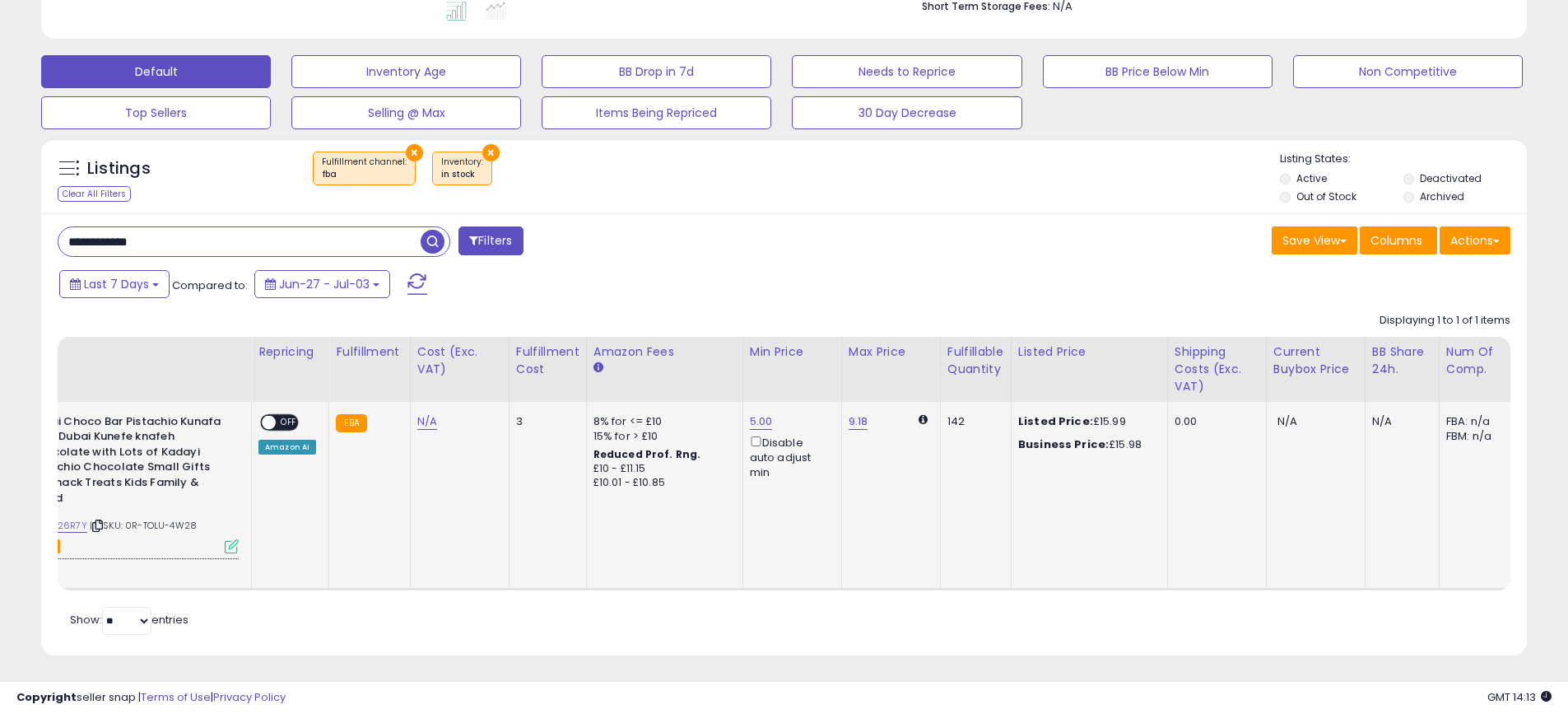 drag, startPoint x: 1122, startPoint y: 422, endPoint x: 1086, endPoint y: 422, distance: 36 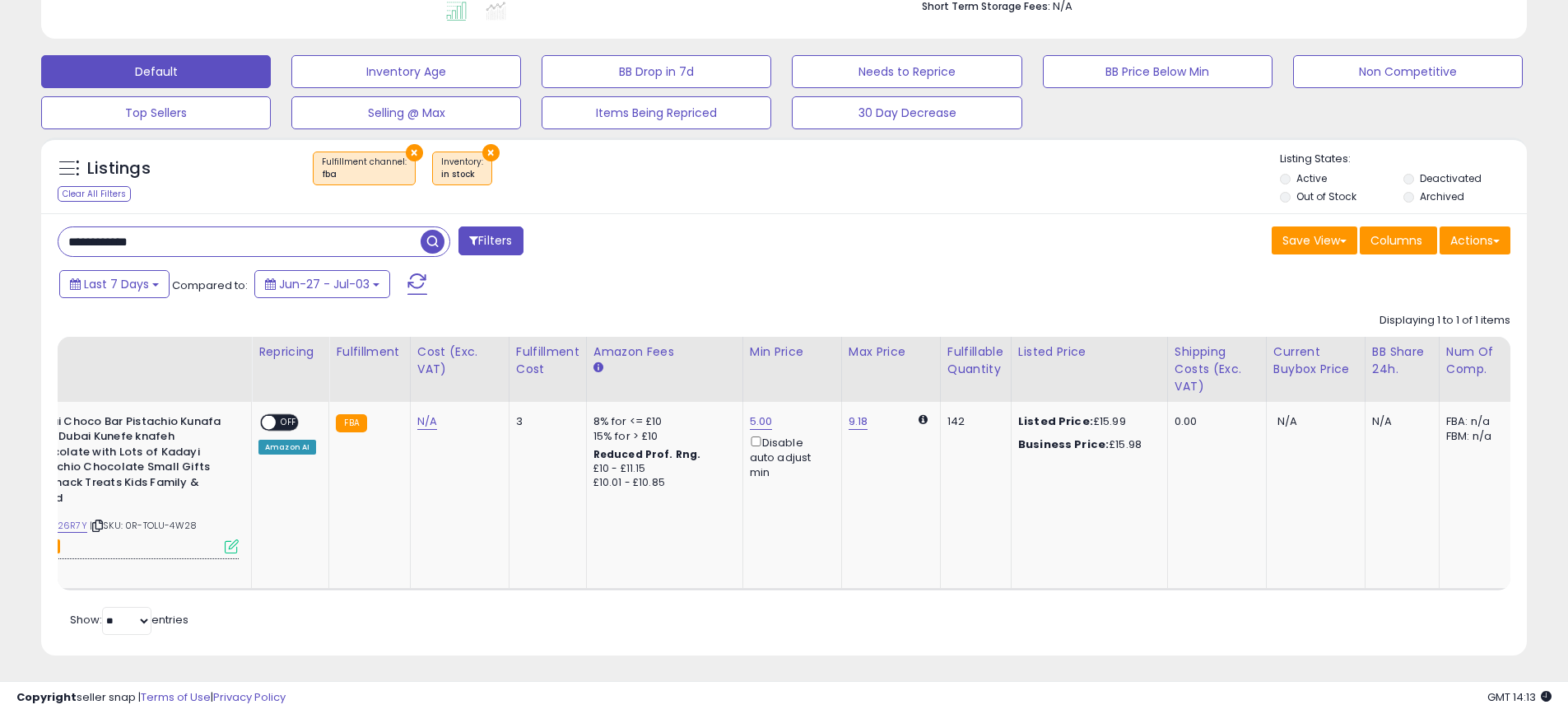 scroll, scrollTop: 0, scrollLeft: 219, axis: horizontal 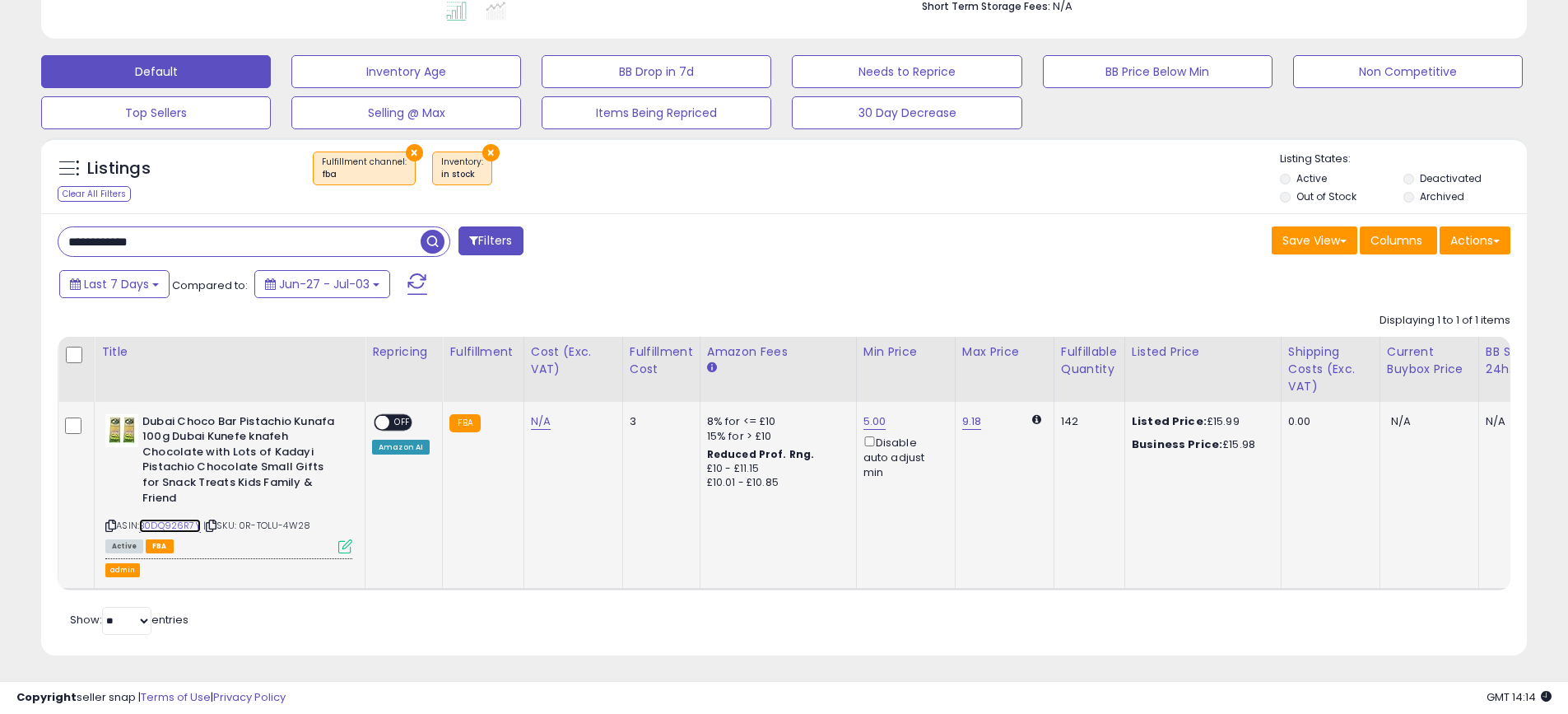 click on "B0DQ926R7Y" at bounding box center [170, 525] 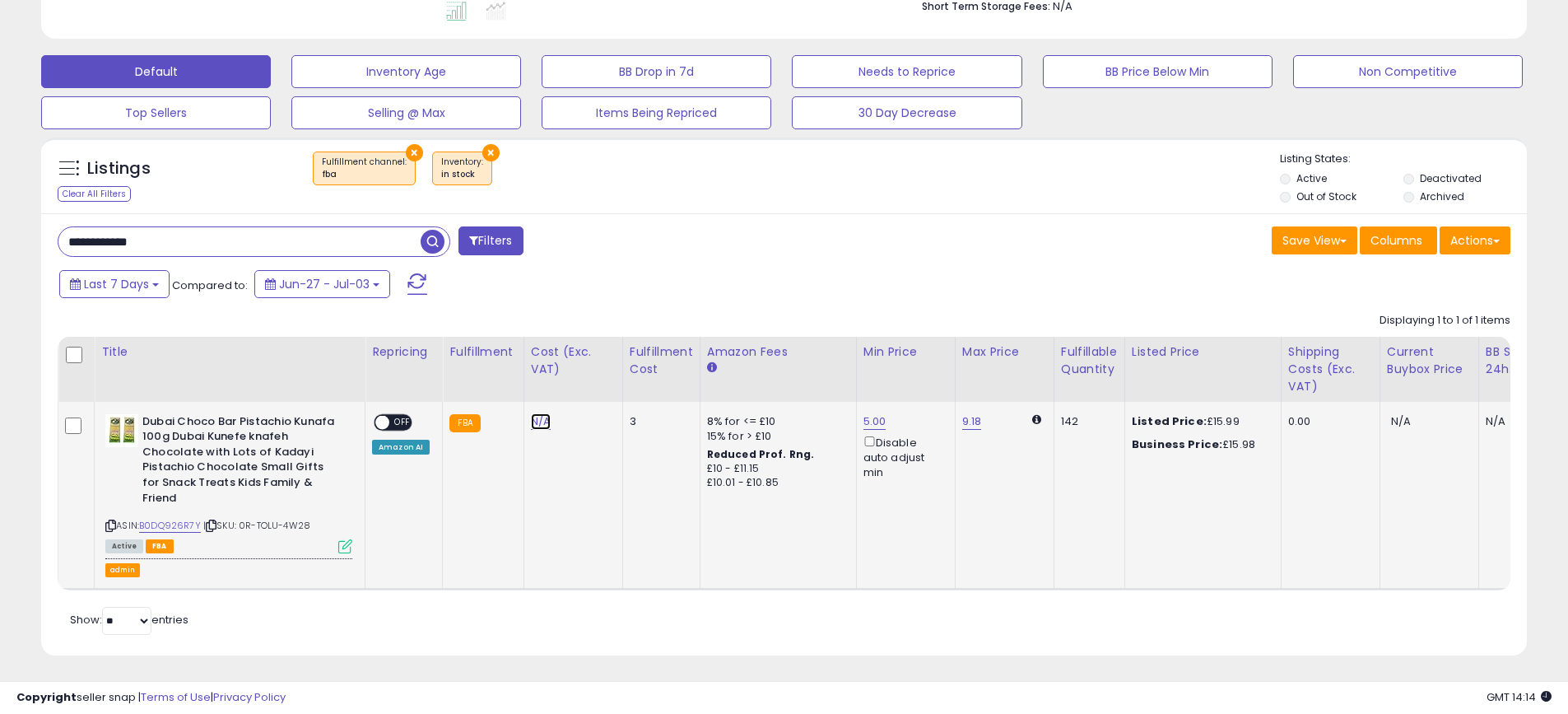 click on "N/A" at bounding box center [541, 422] 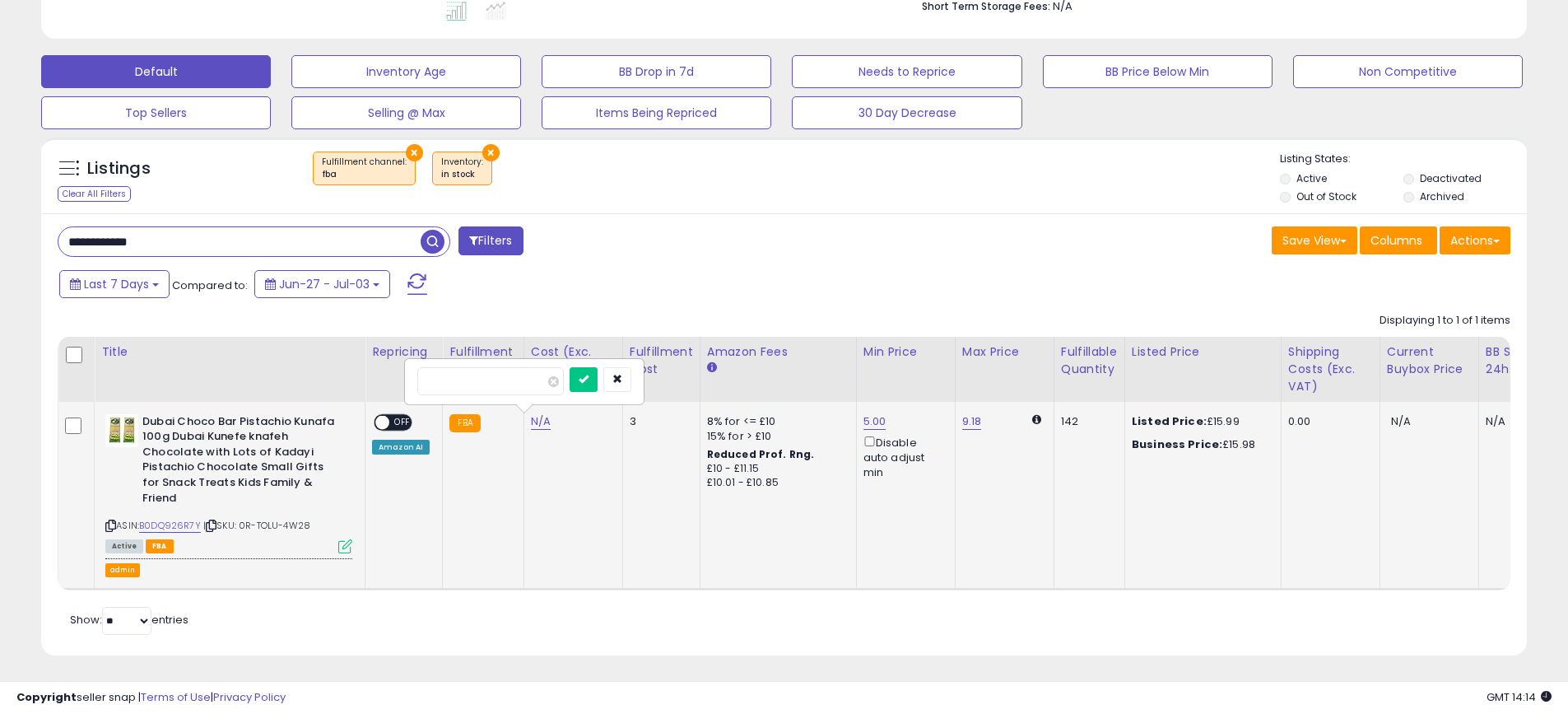 click at bounding box center [345, 546] 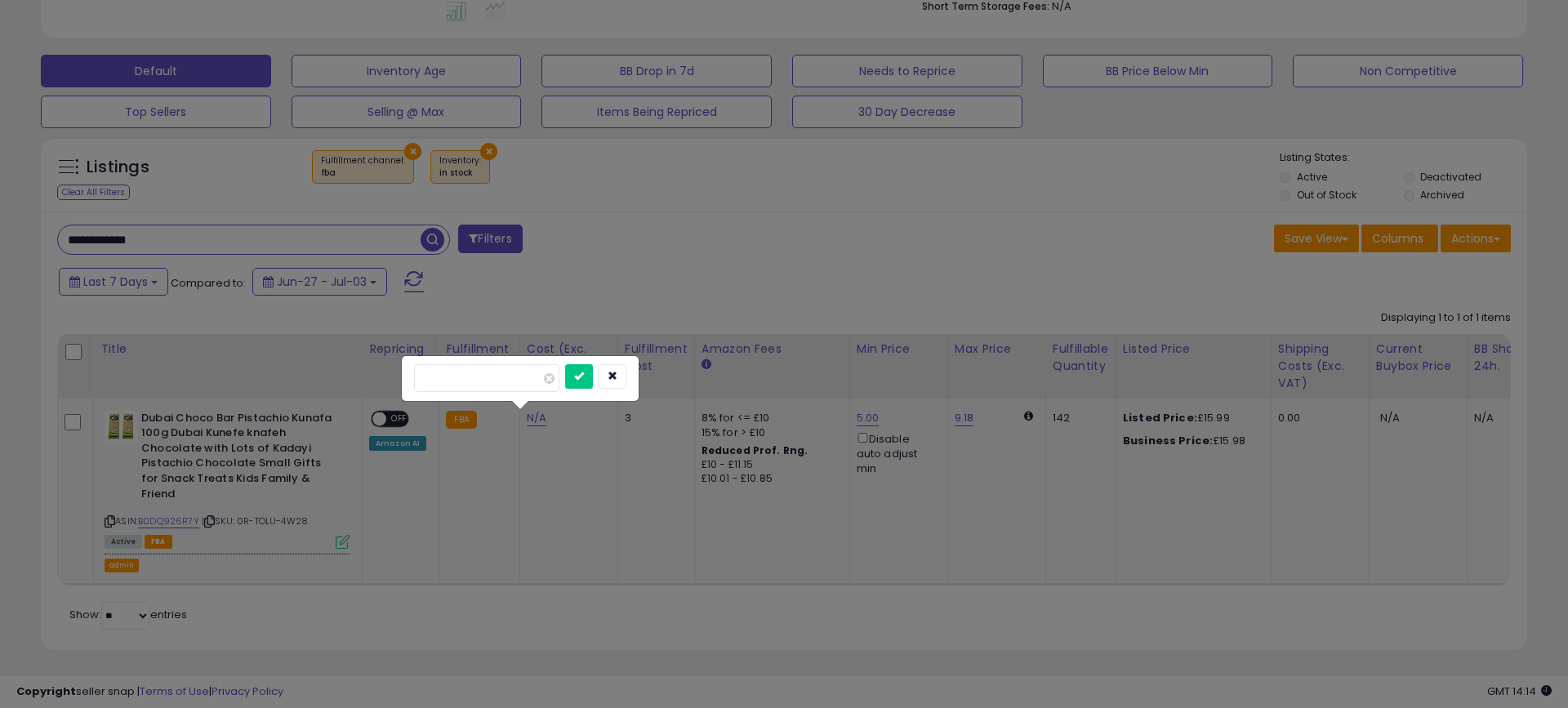 scroll, scrollTop: 816274, scrollLeft: 815804, axis: both 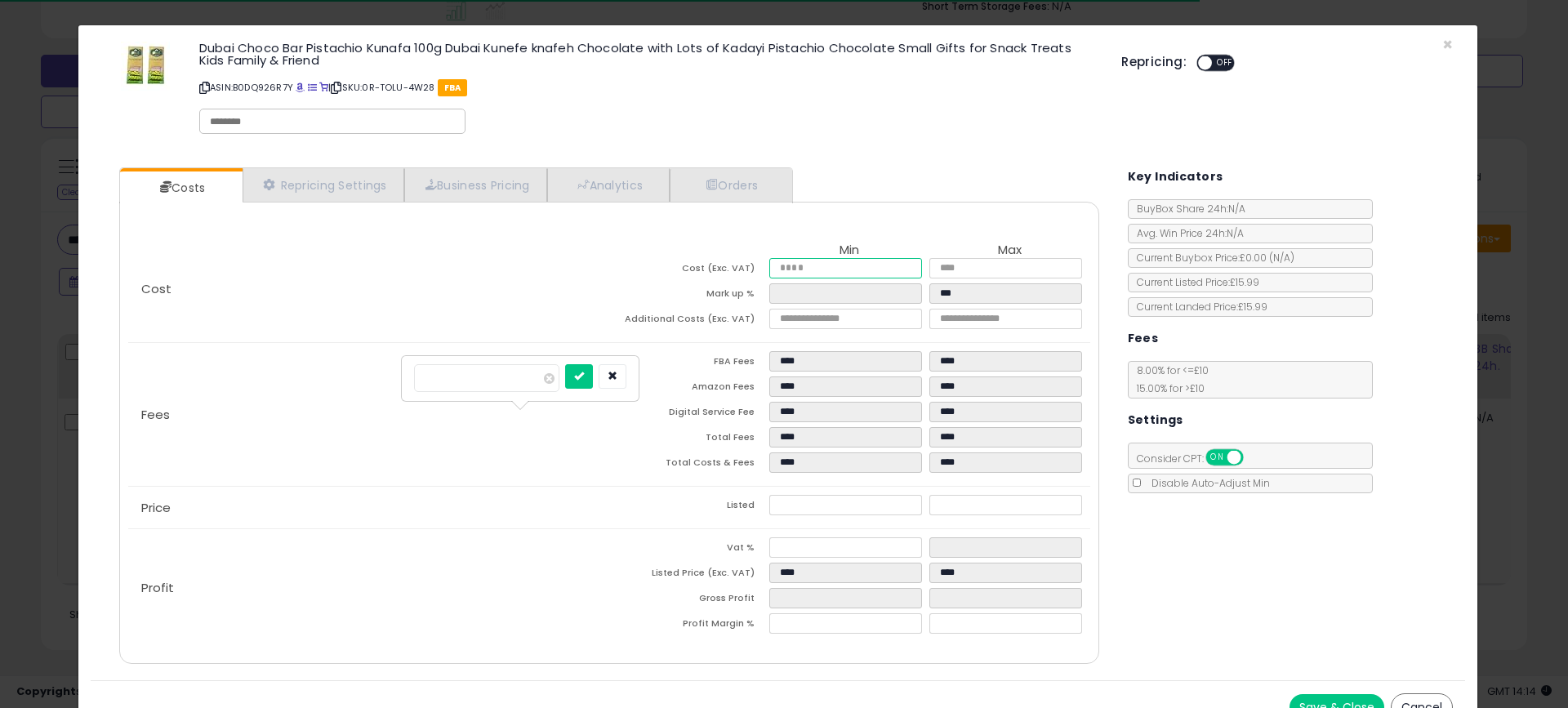 click at bounding box center [845, 268] 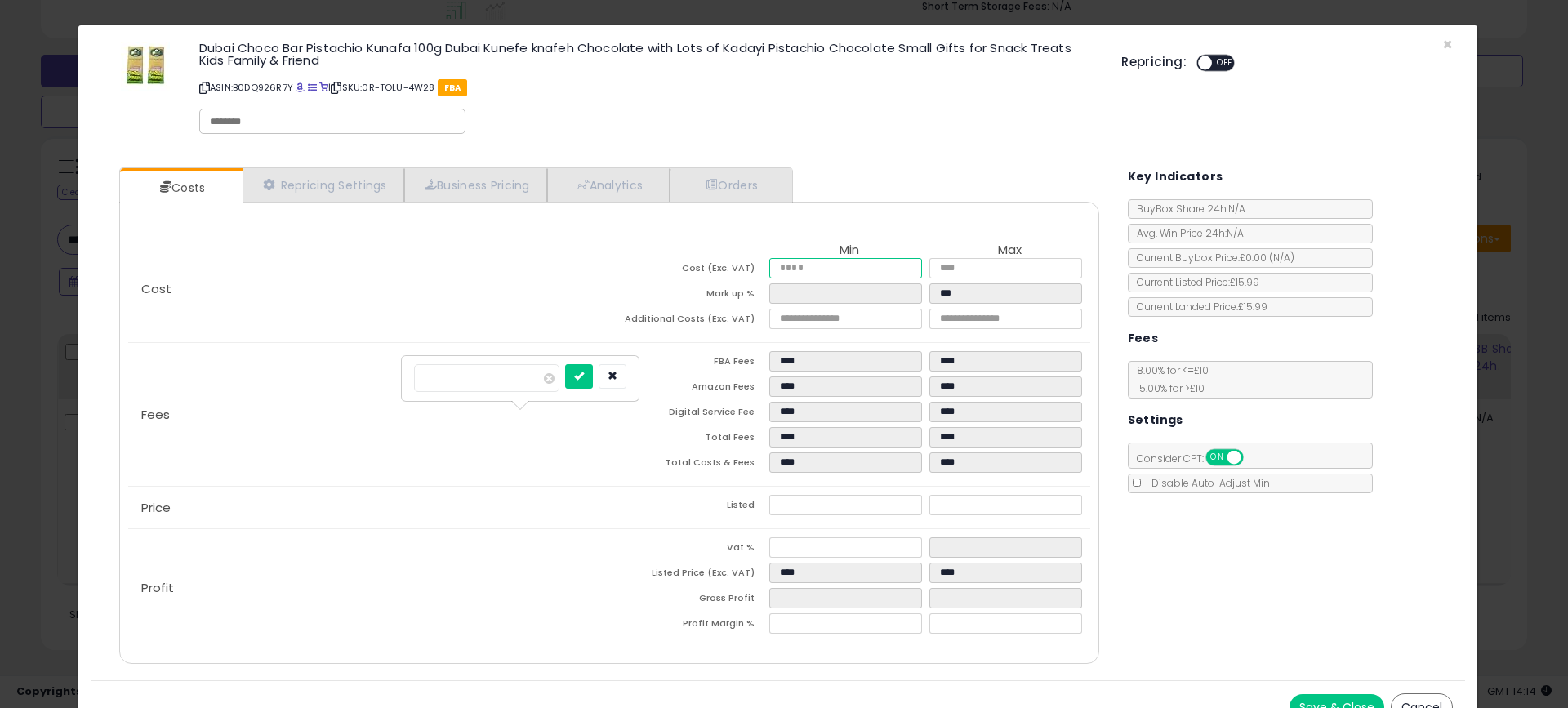 type on "*" 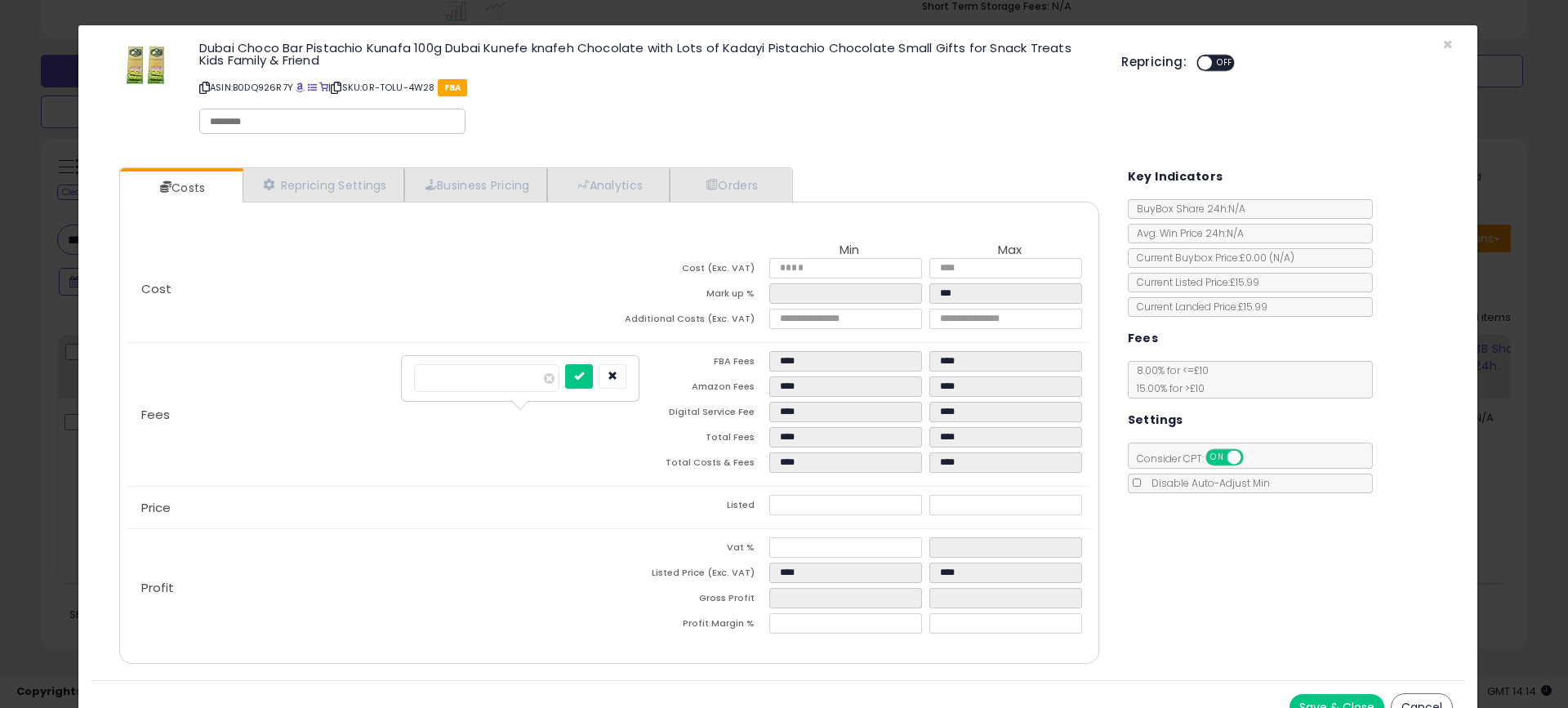 type on "****" 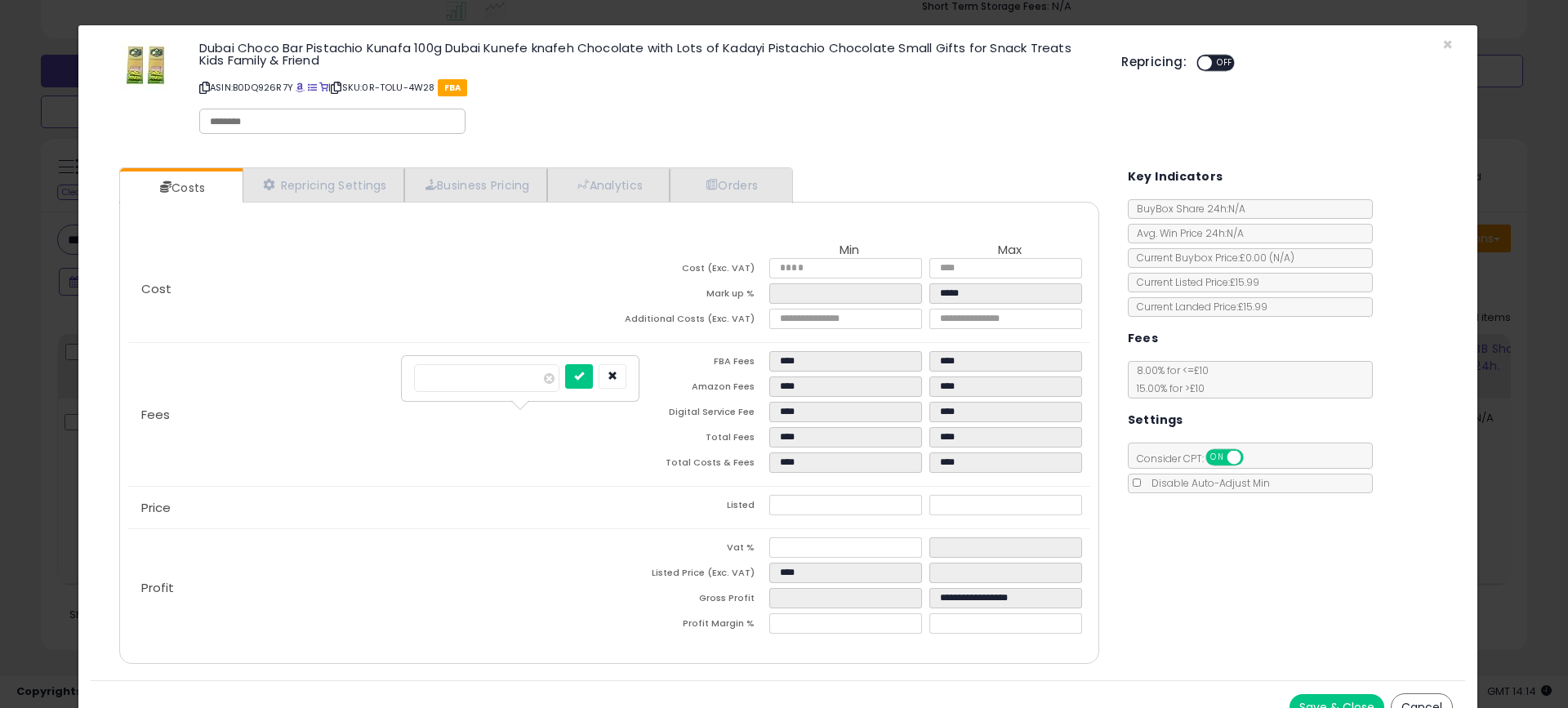 click on "**********" 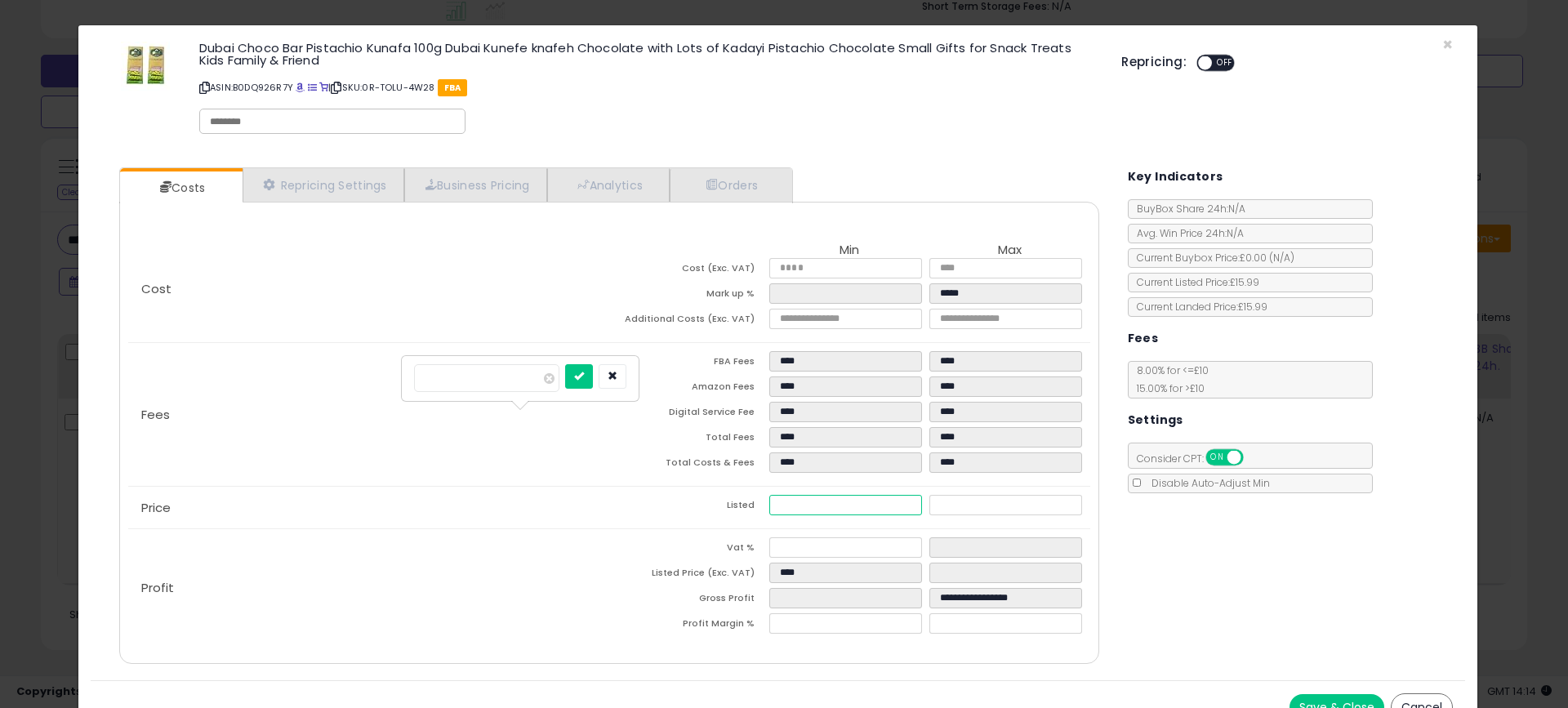 drag, startPoint x: 816, startPoint y: 504, endPoint x: 766, endPoint y: 514, distance: 50.990195 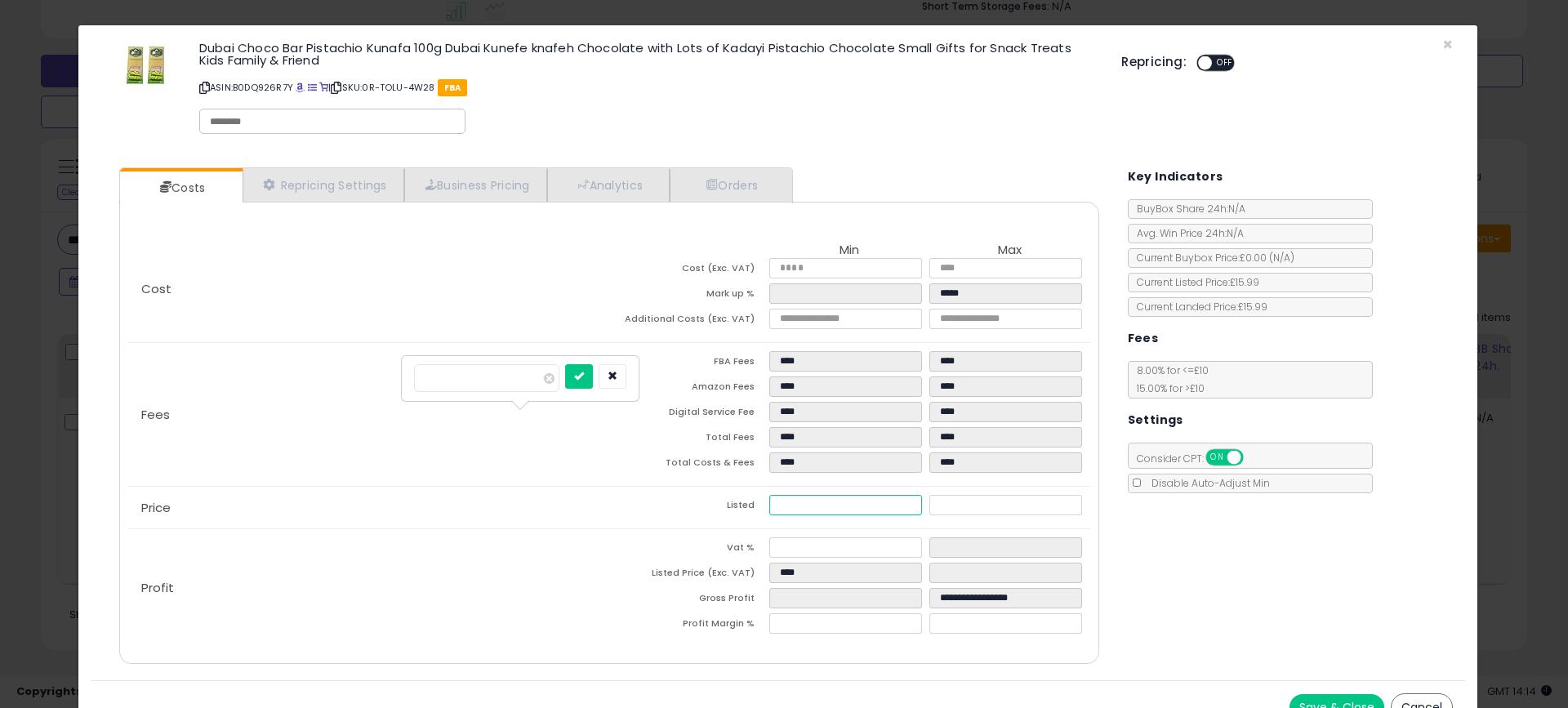 type on "****" 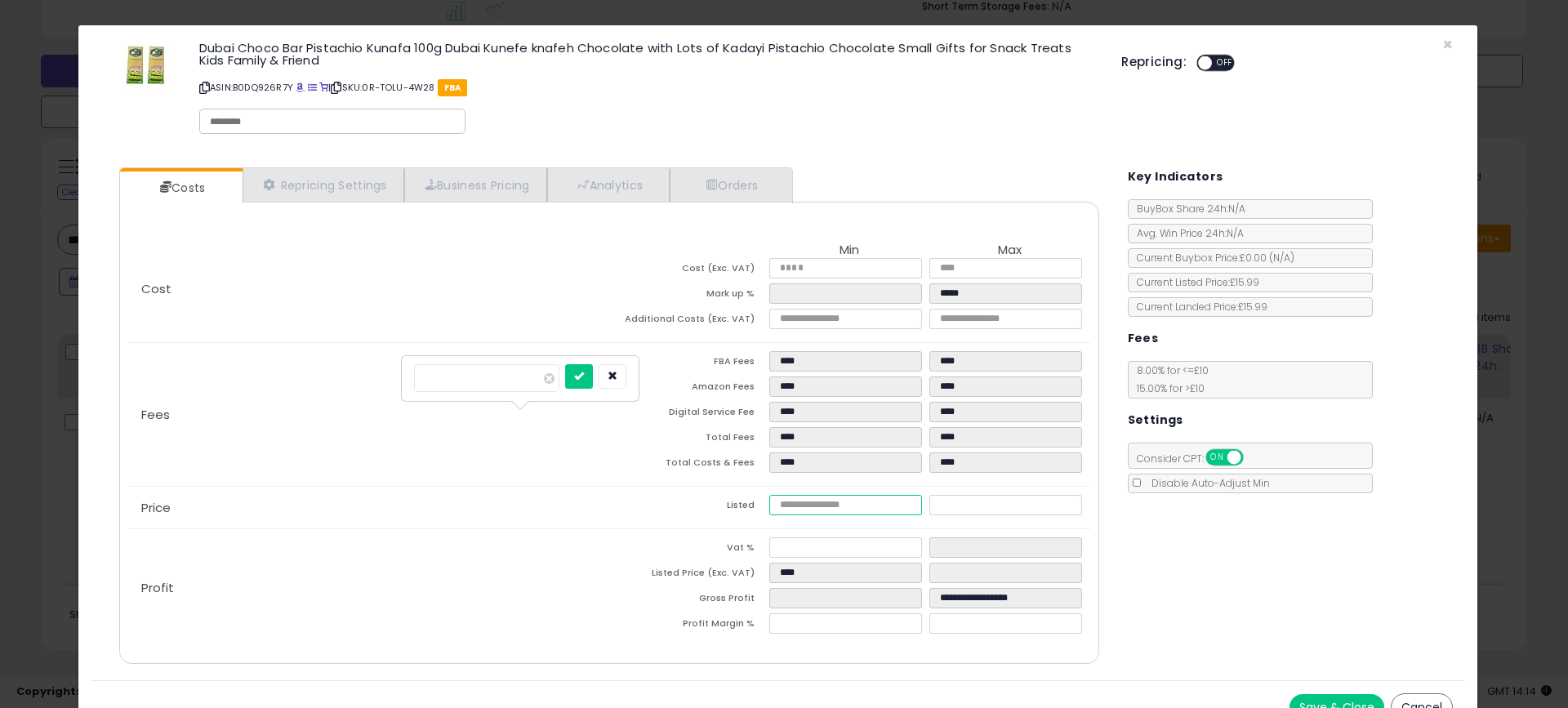 type on "****" 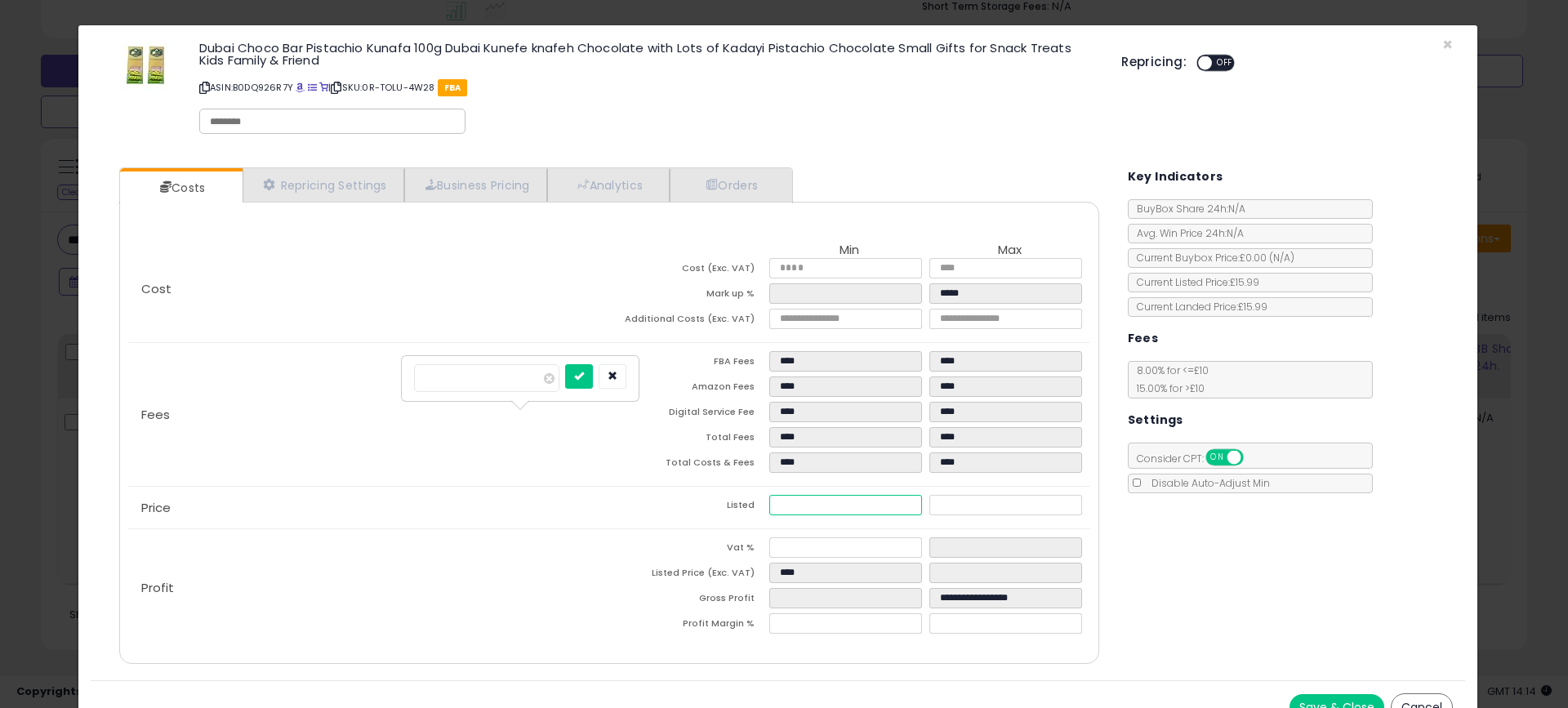 type on "****" 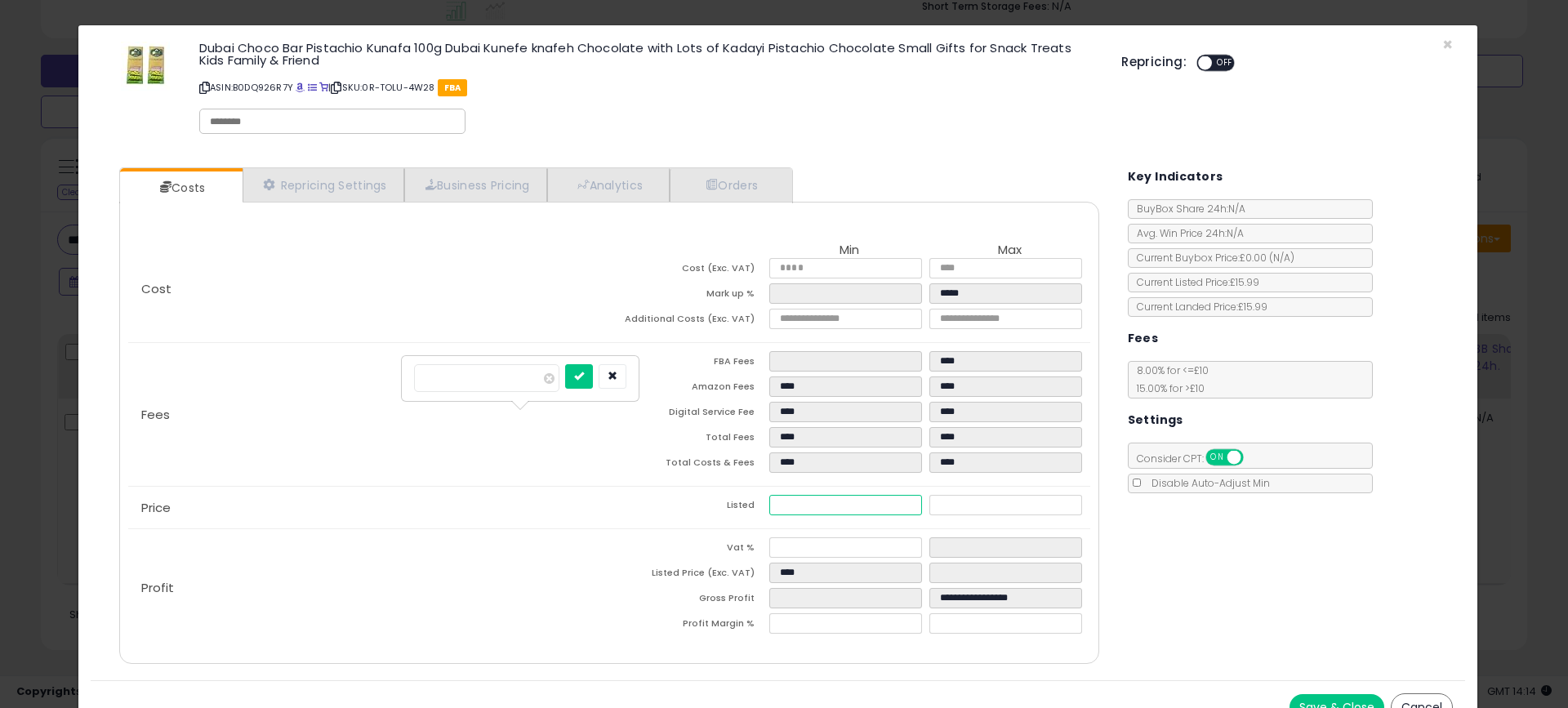 type on "**" 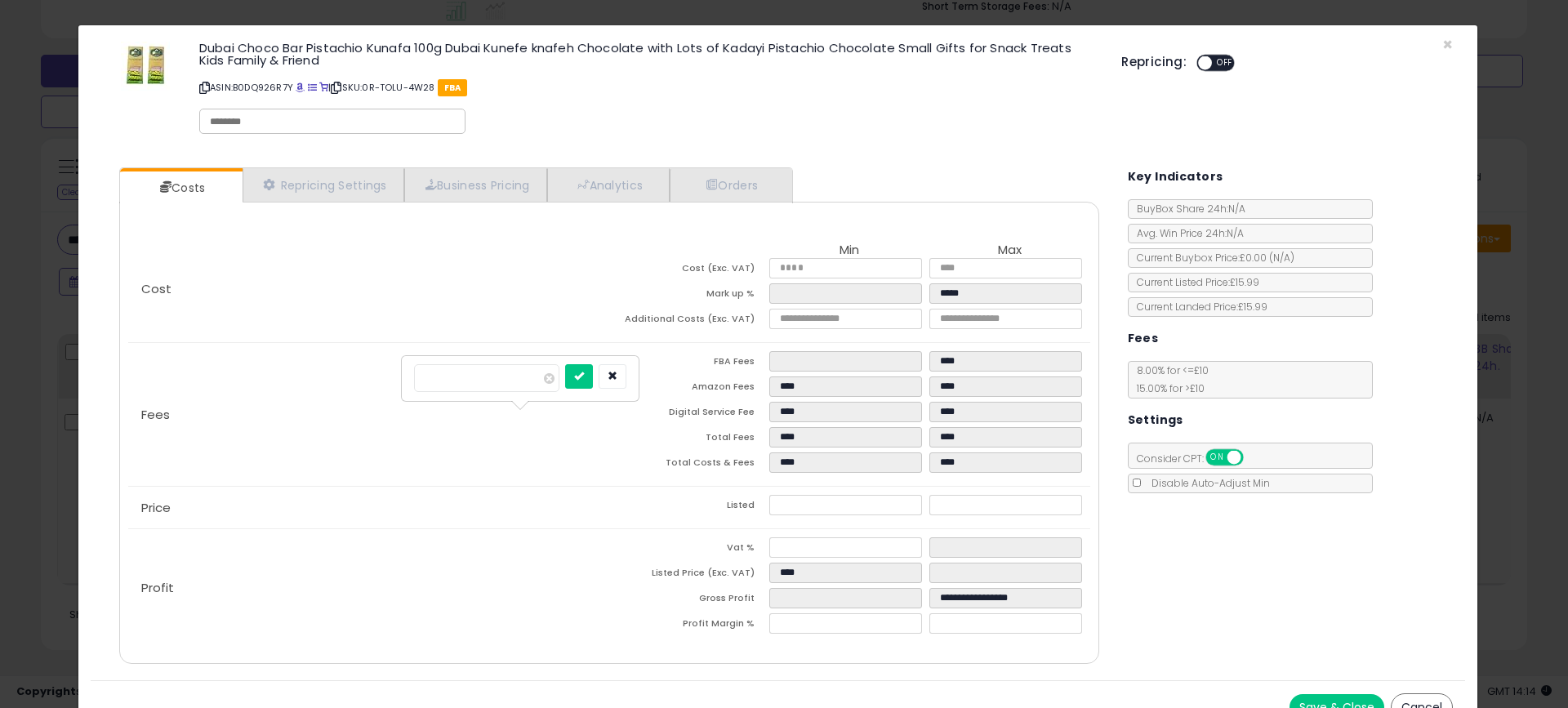 type on "*****" 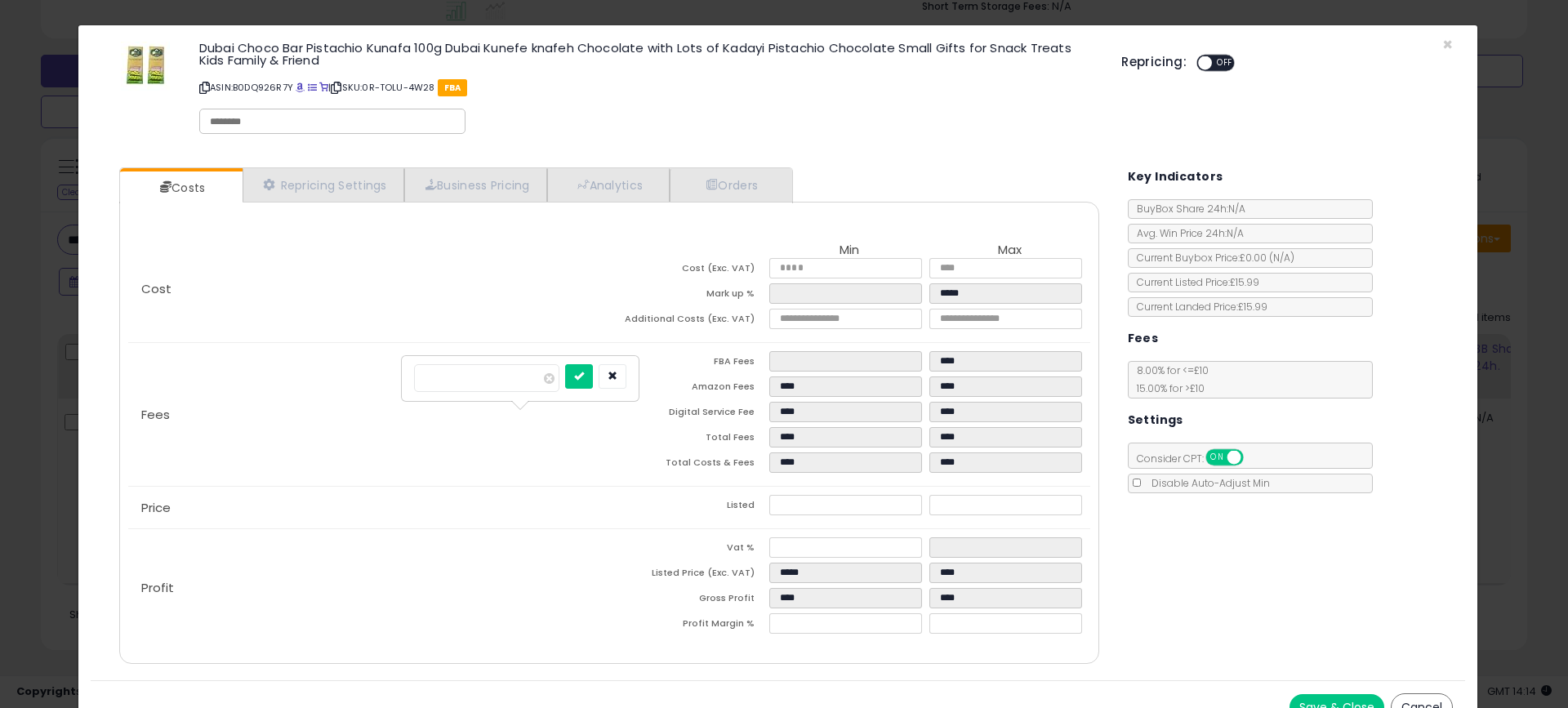 drag, startPoint x: 1056, startPoint y: 679, endPoint x: 1032, endPoint y: 627, distance: 57.27128 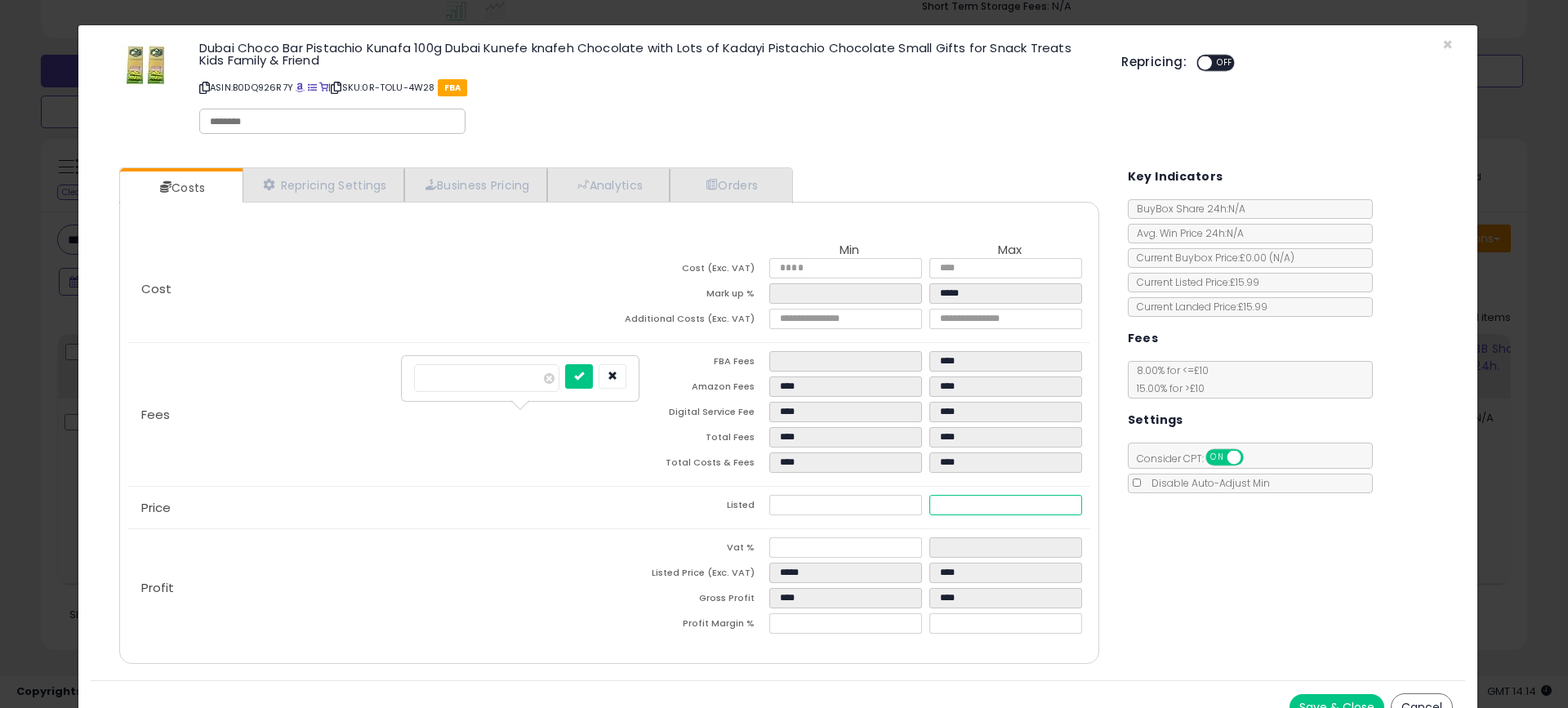 drag, startPoint x: 967, startPoint y: 506, endPoint x: 920, endPoint y: 510, distance: 47.169906 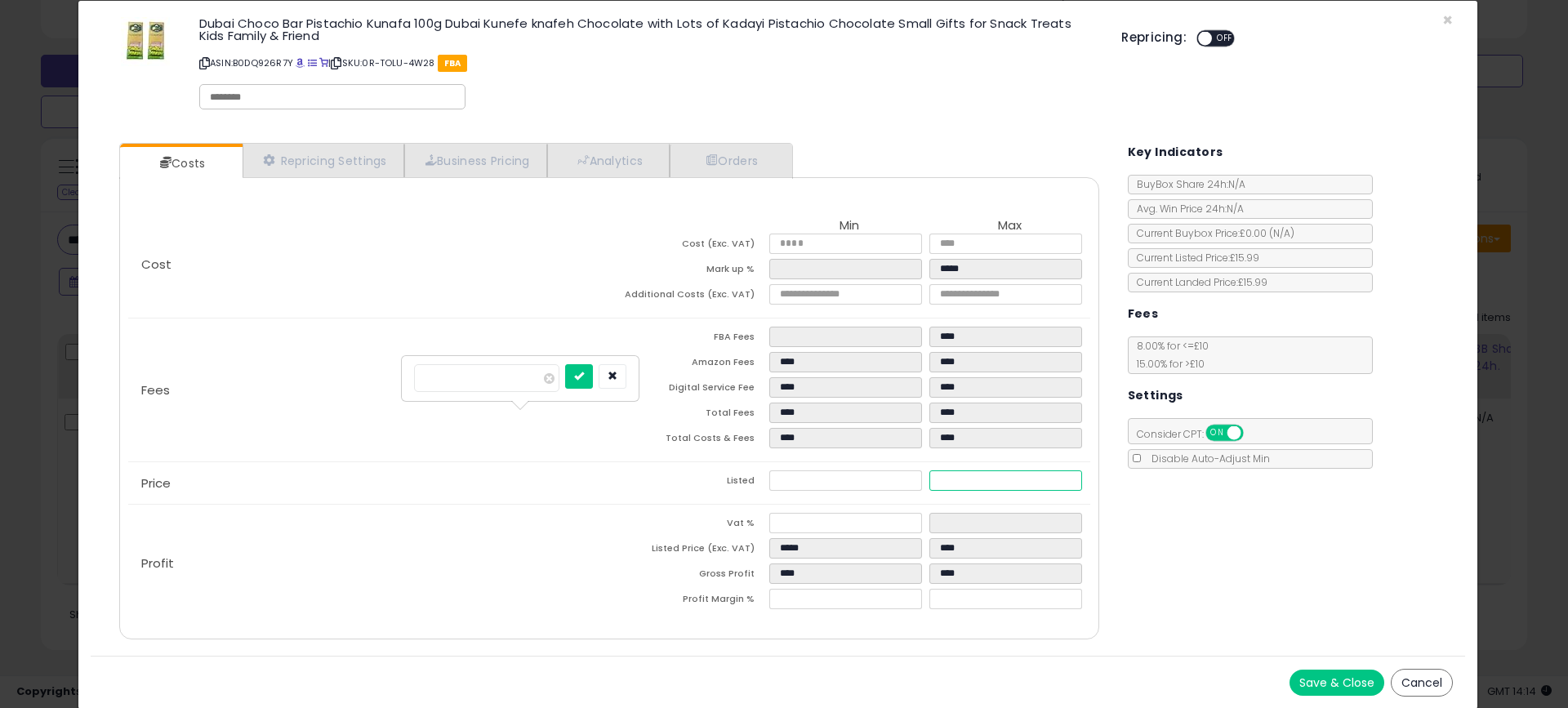 scroll 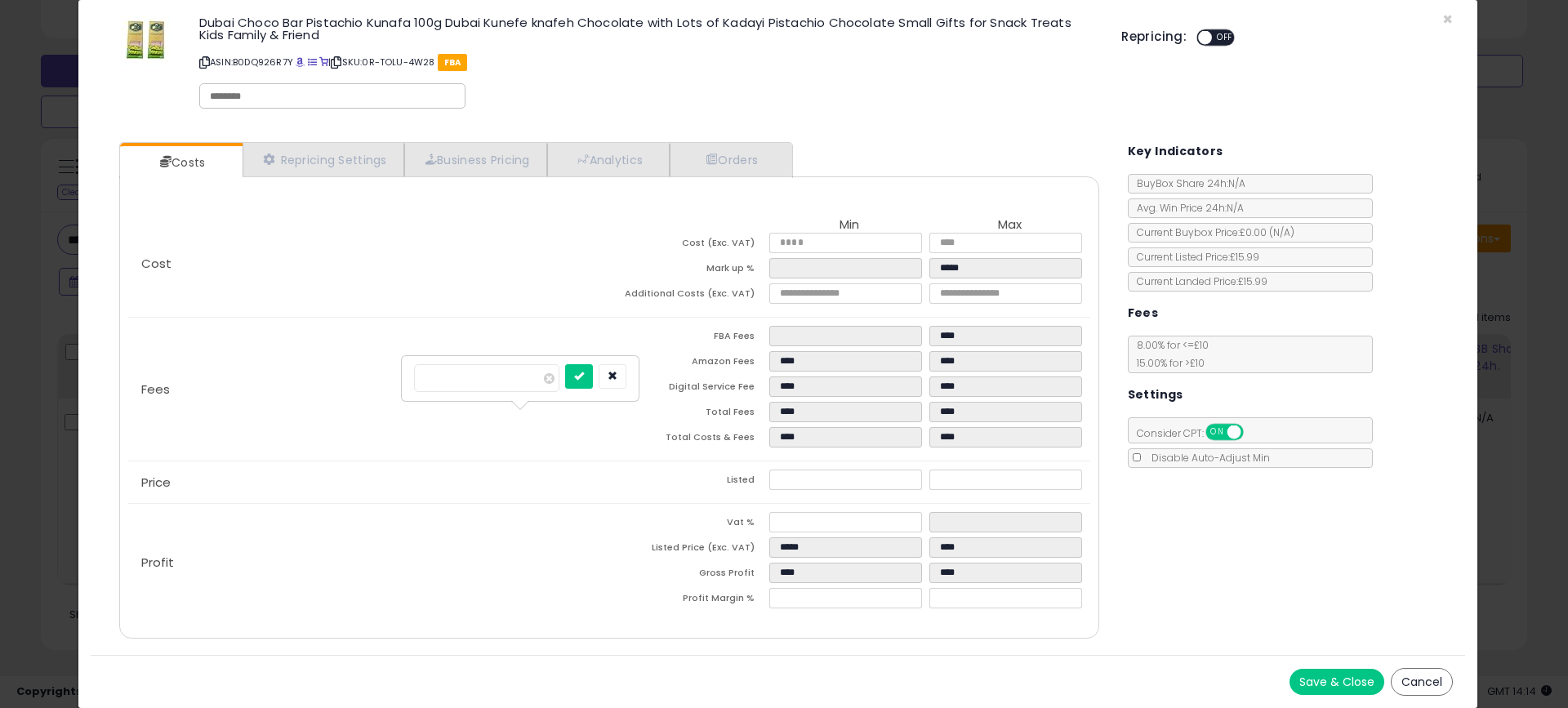 click on "Save & Close" at bounding box center [1337, 682] 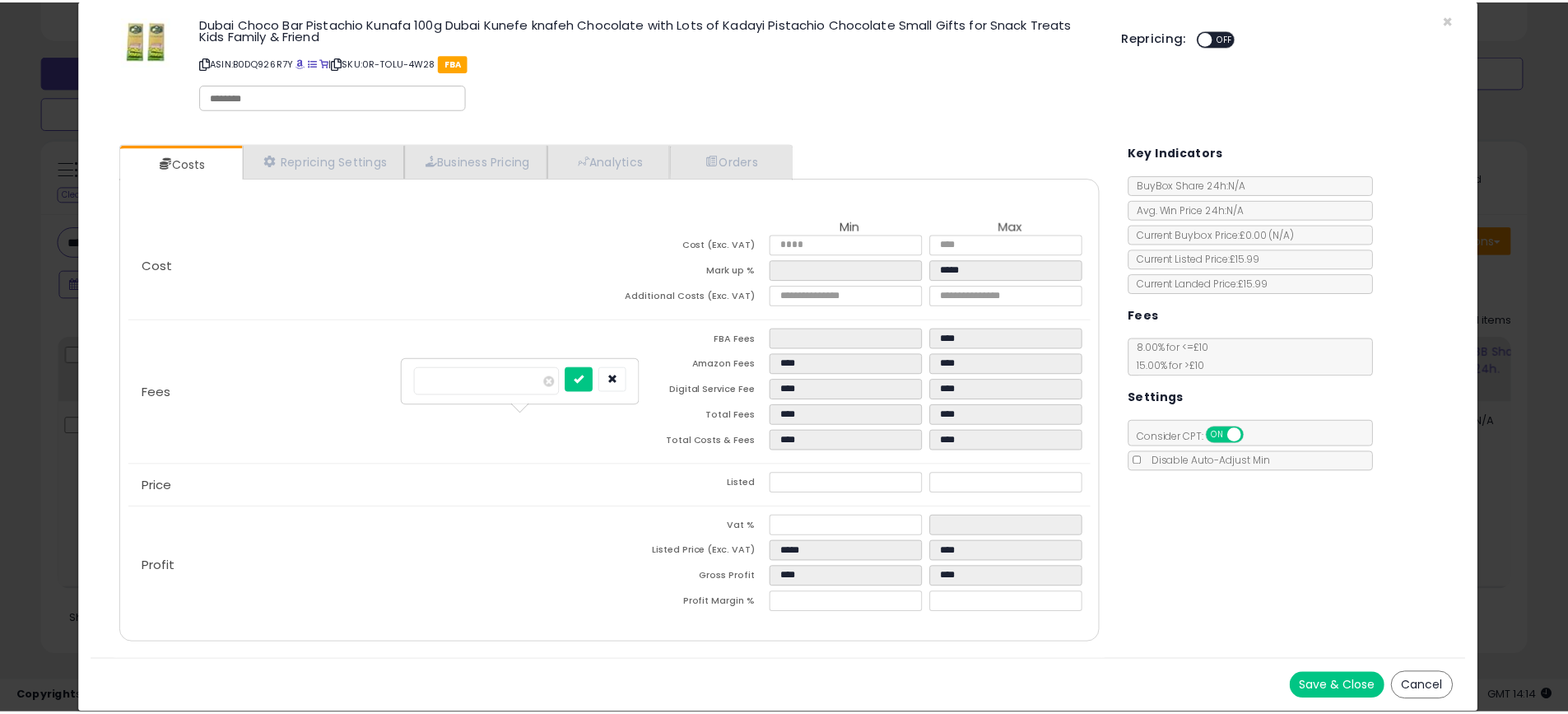 scroll, scrollTop: 0, scrollLeft: 0, axis: both 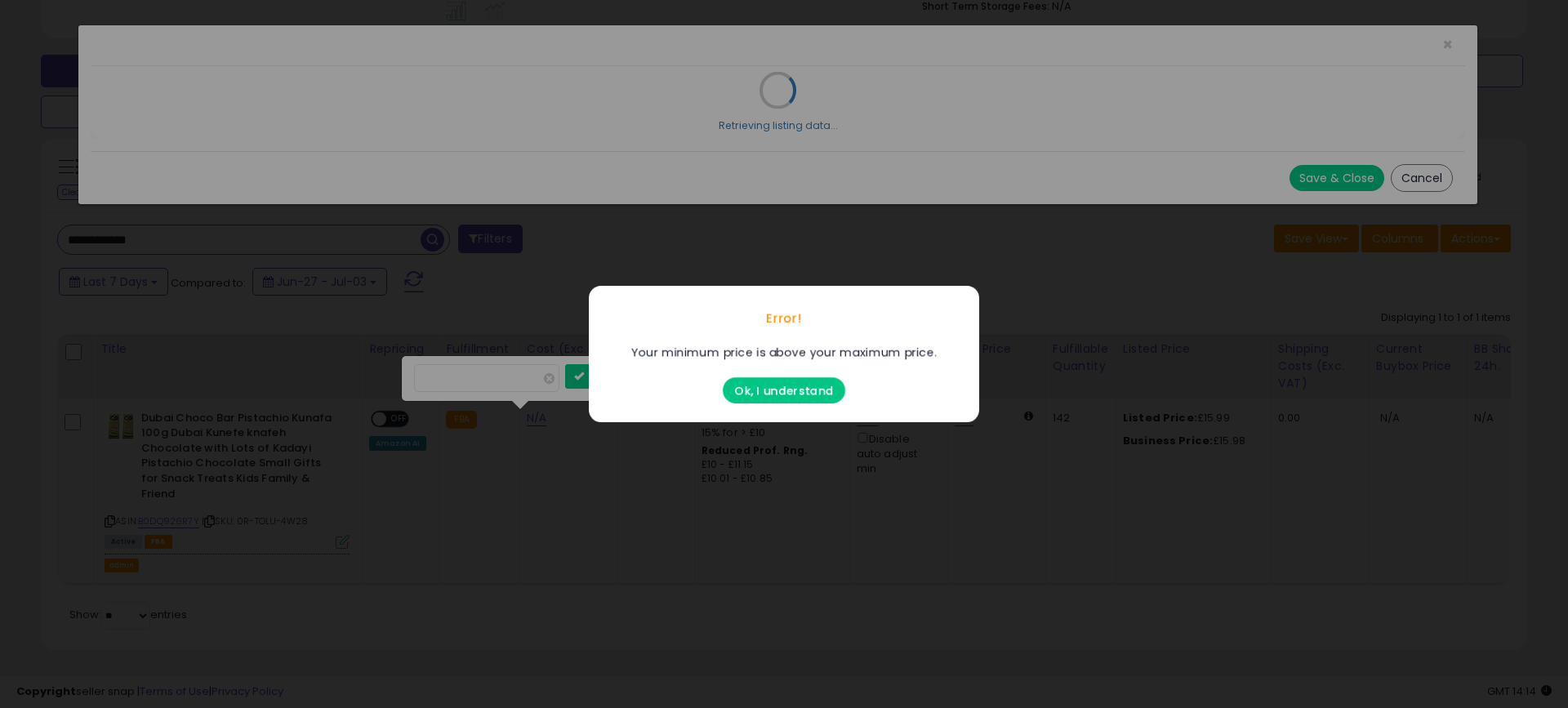 click on "Ok, I understand" at bounding box center (784, 390) 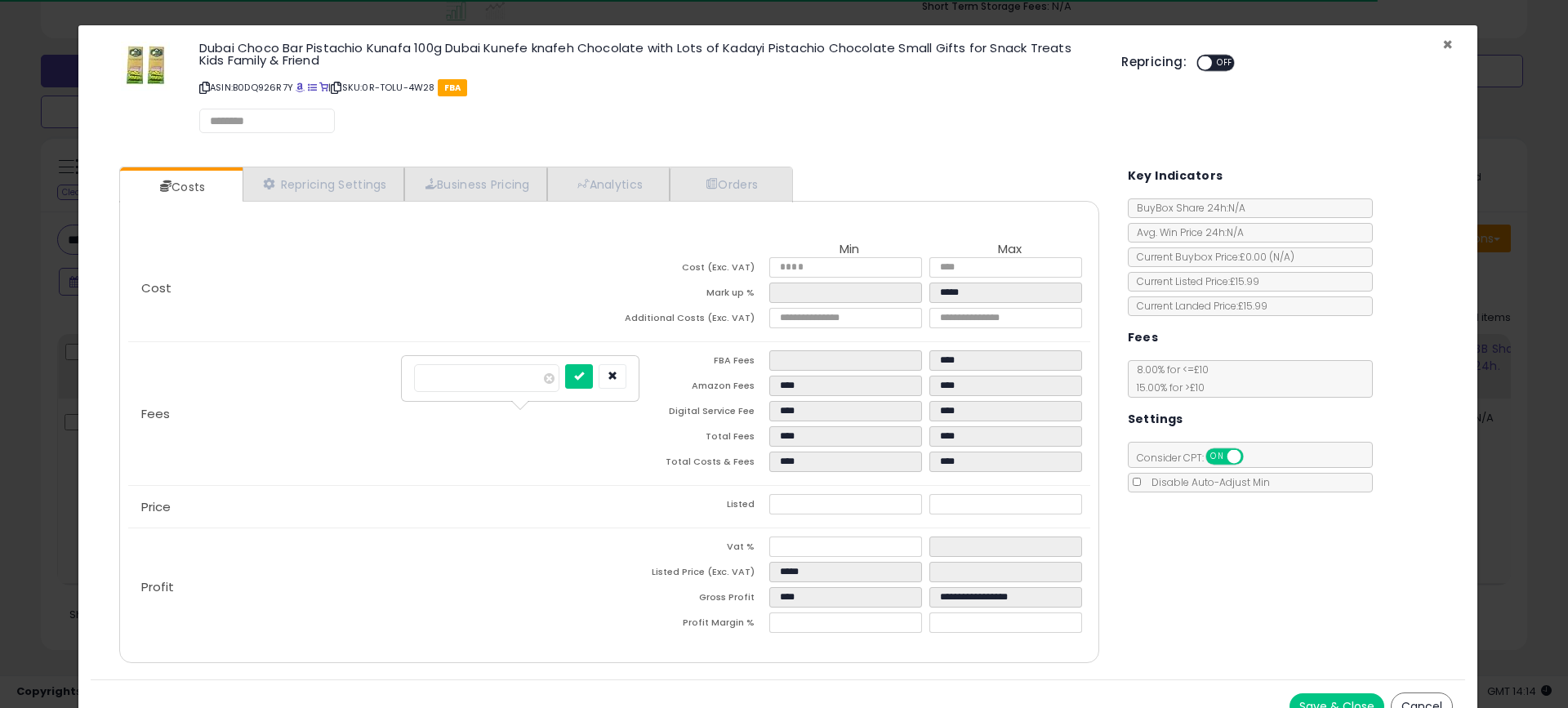 click on "×" at bounding box center (1447, 44) 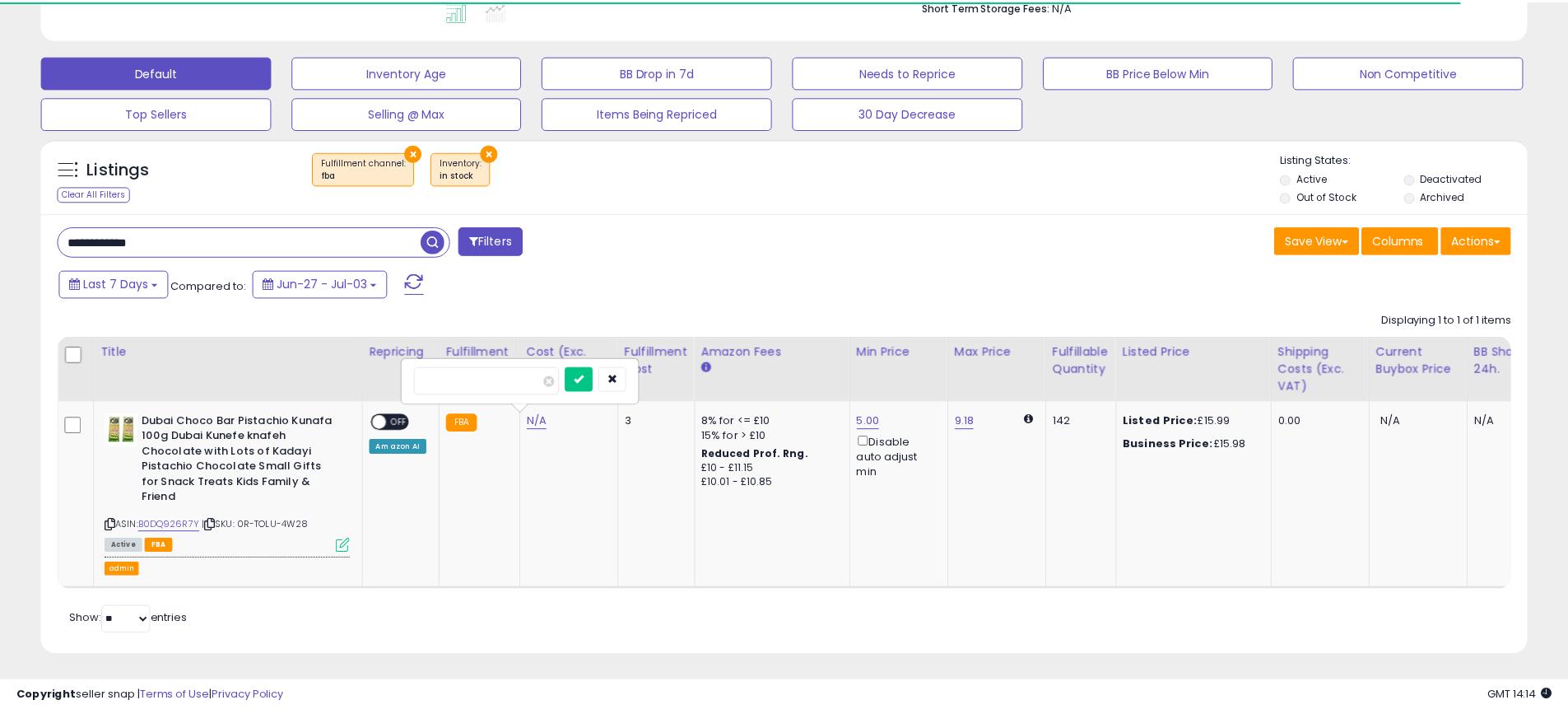 scroll, scrollTop: 338, scrollLeft: 862, axis: both 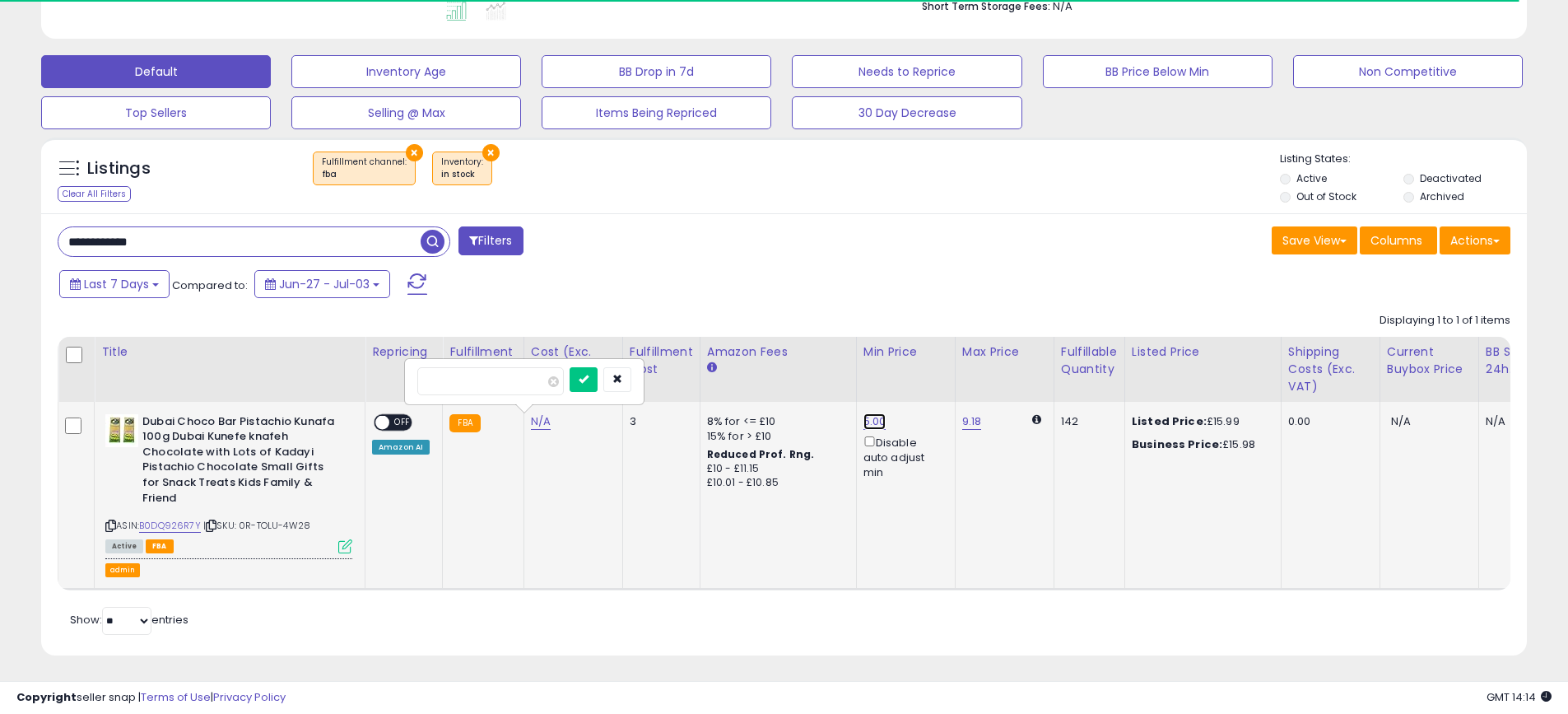 click on "5.00" at bounding box center [875, 422] 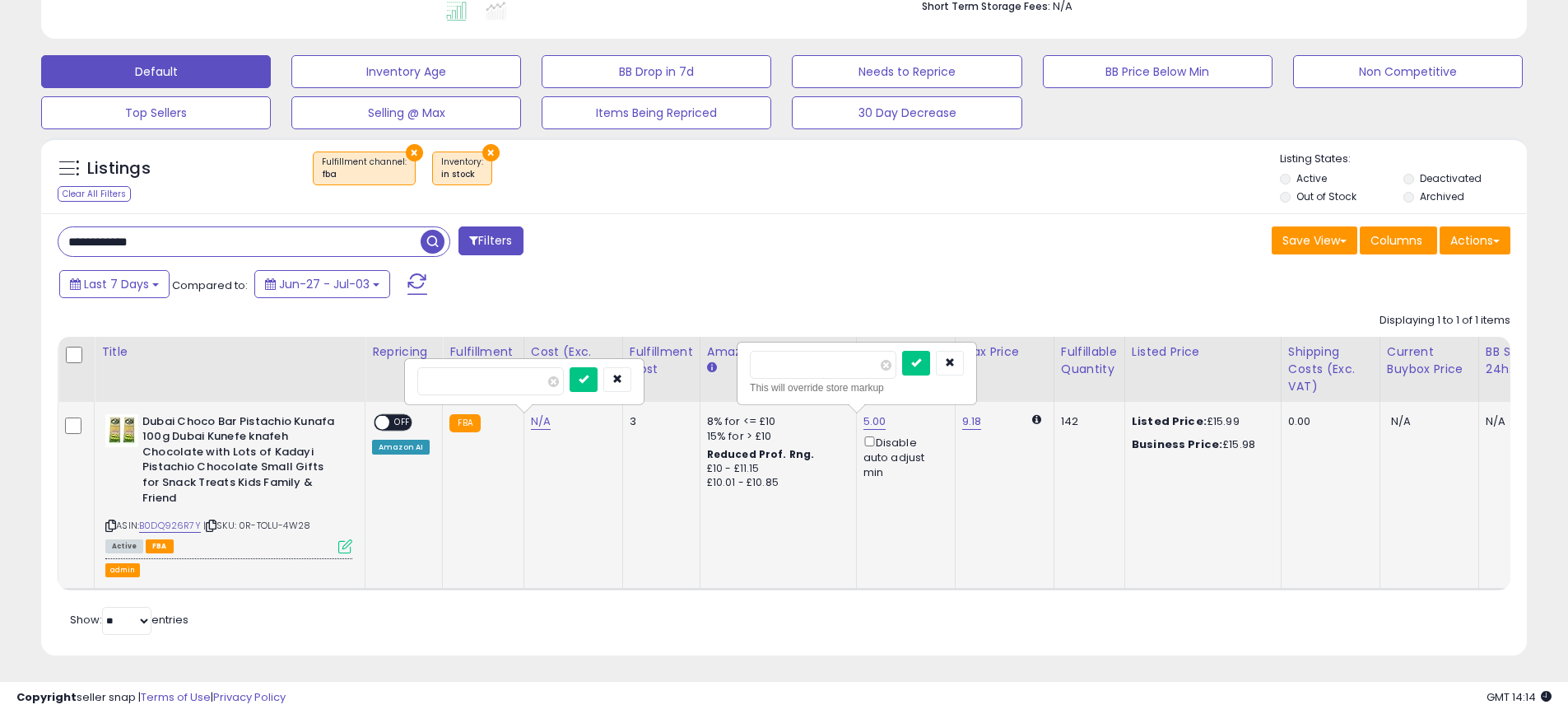 click at bounding box center (345, 546) 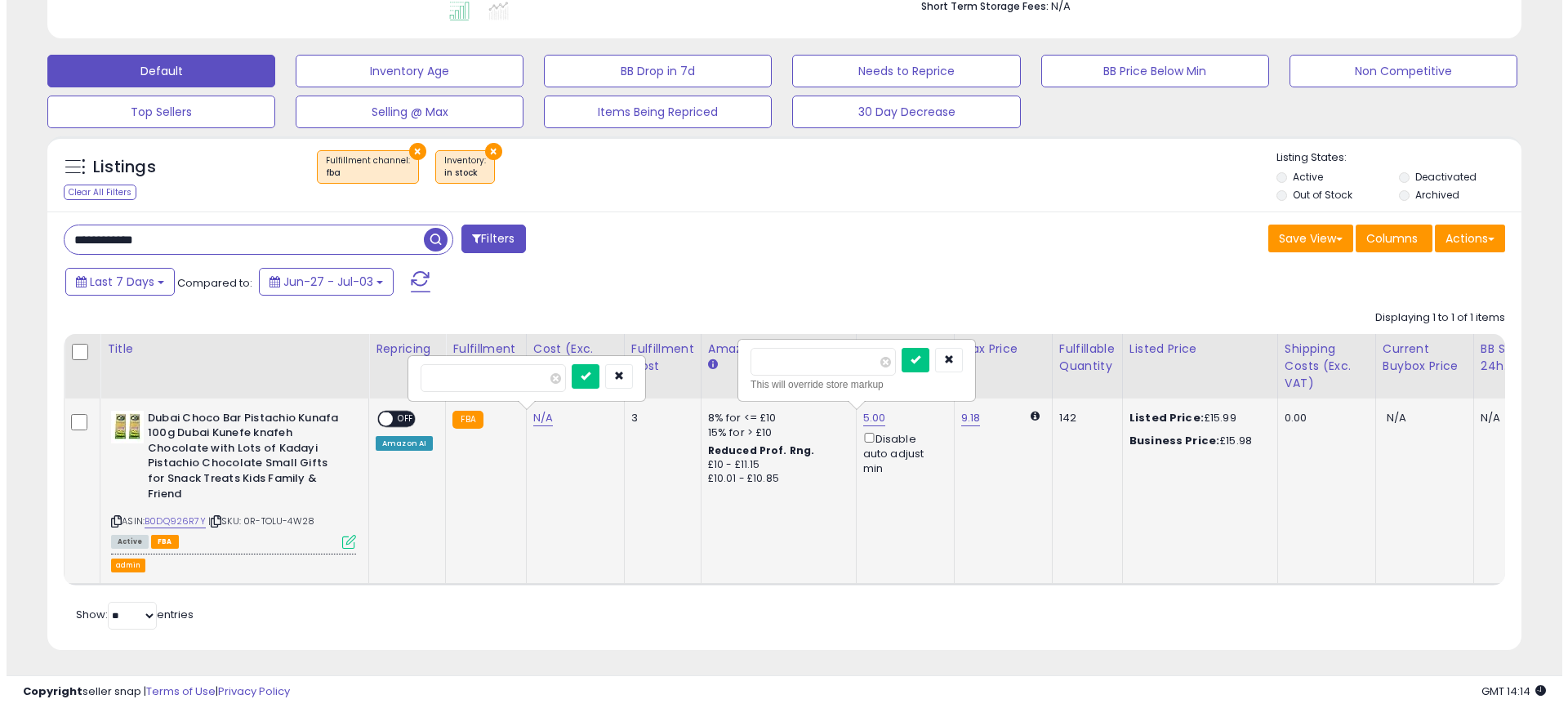 scroll, scrollTop: 816274, scrollLeft: 815804, axis: both 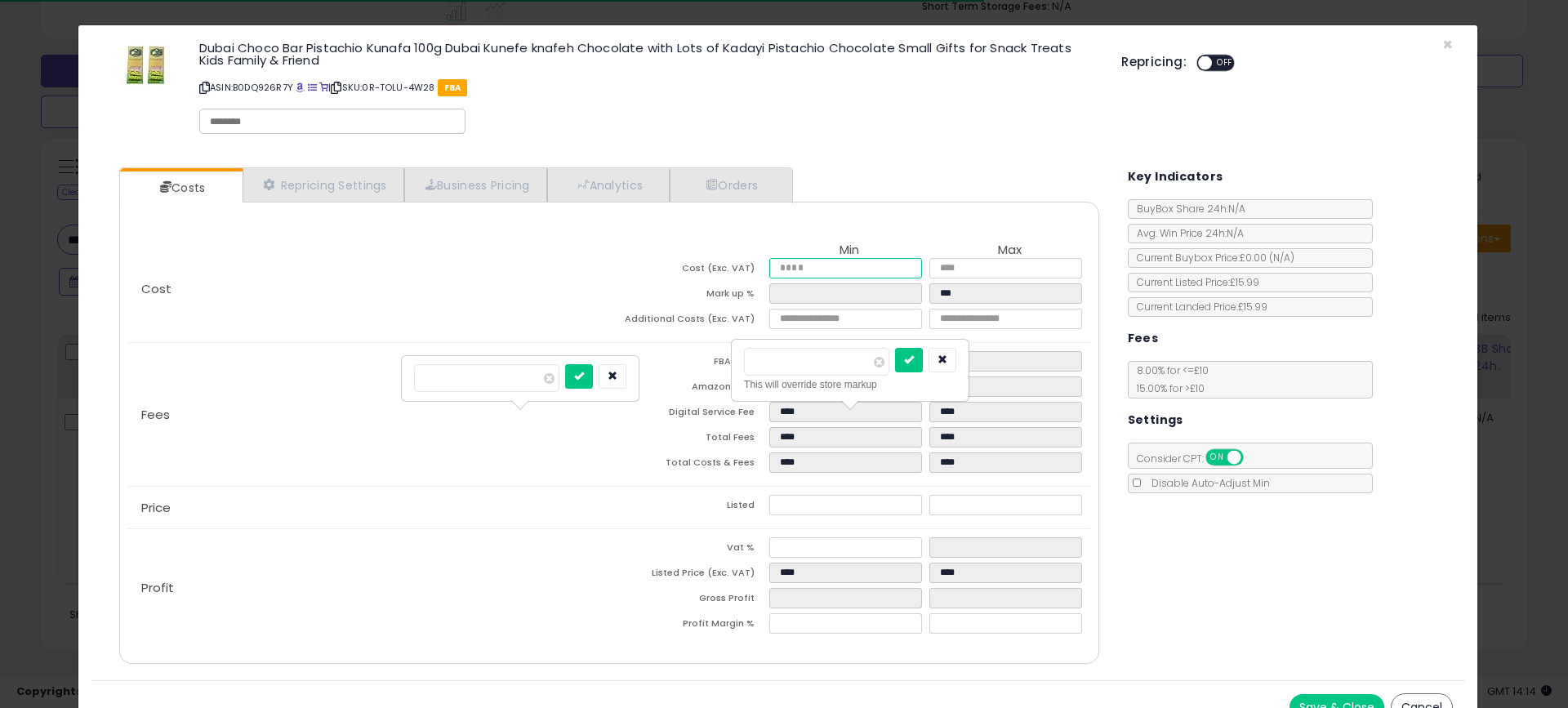 click at bounding box center [845, 268] 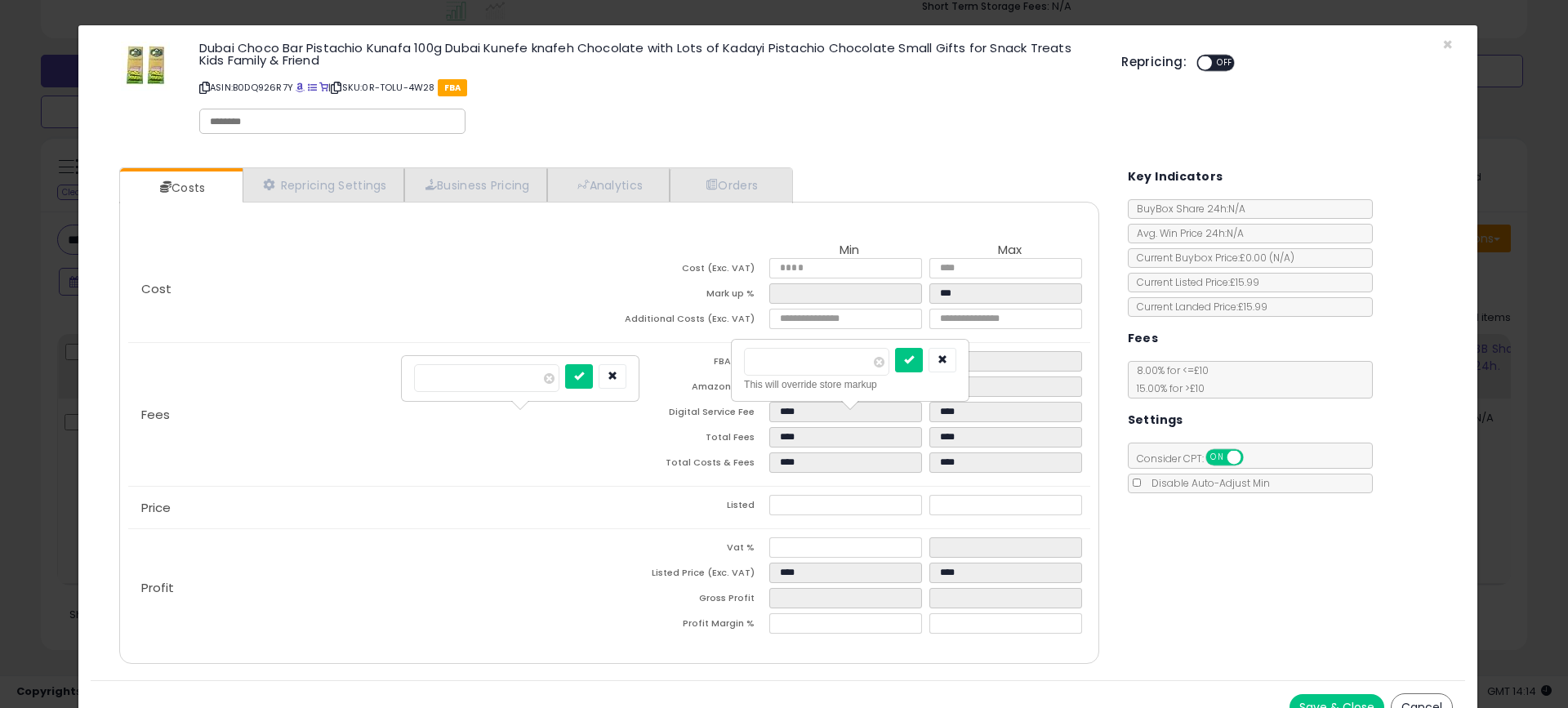 click on "Price
Listed
****
****" 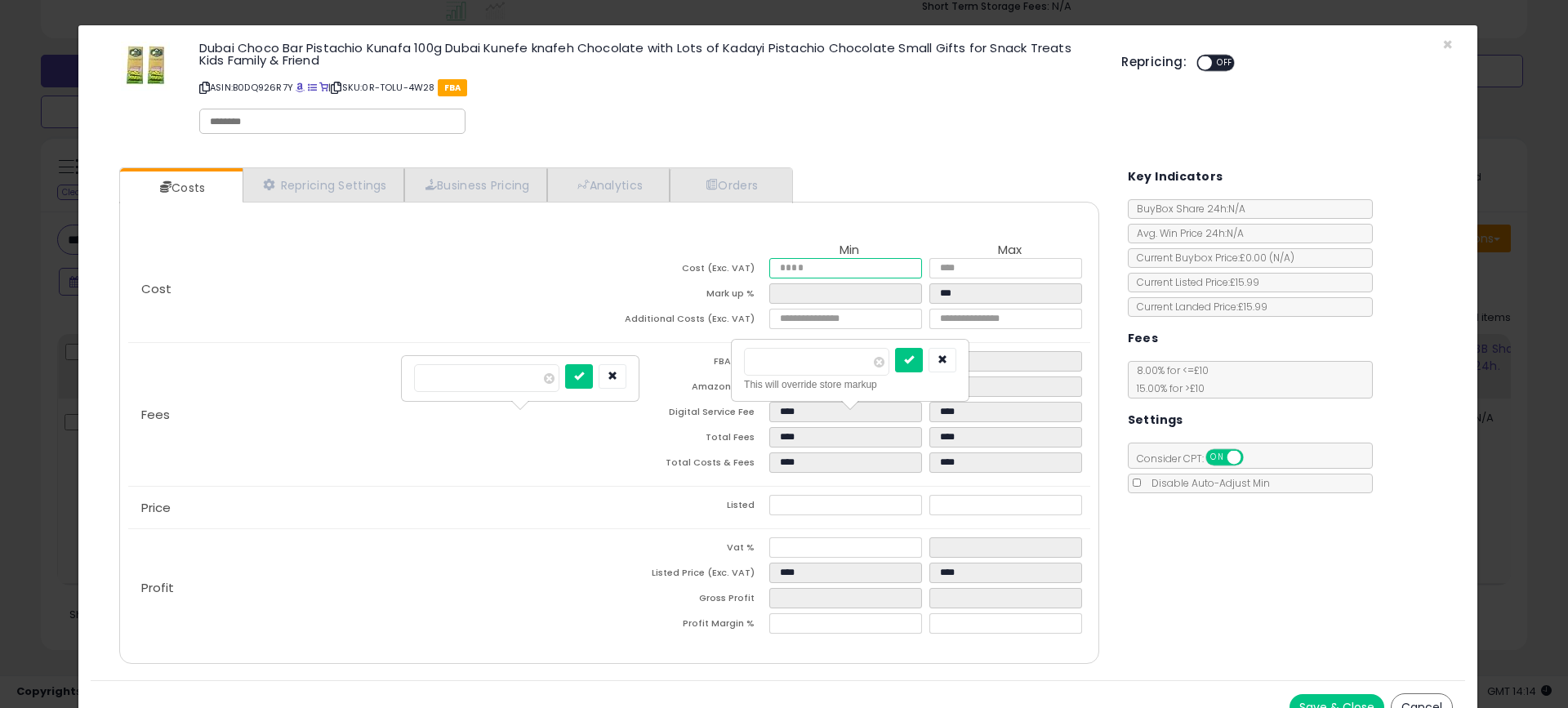 click at bounding box center (845, 268) 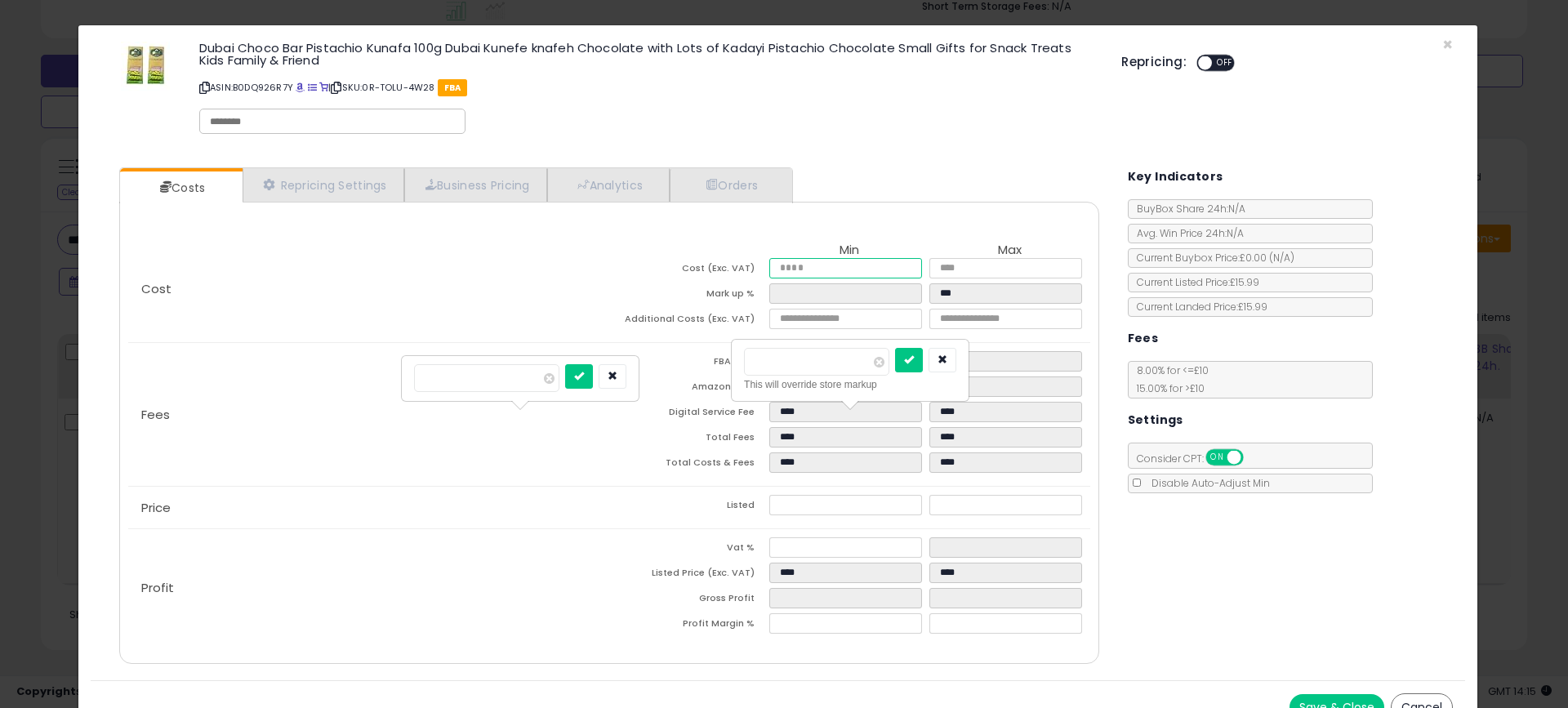 type on "*" 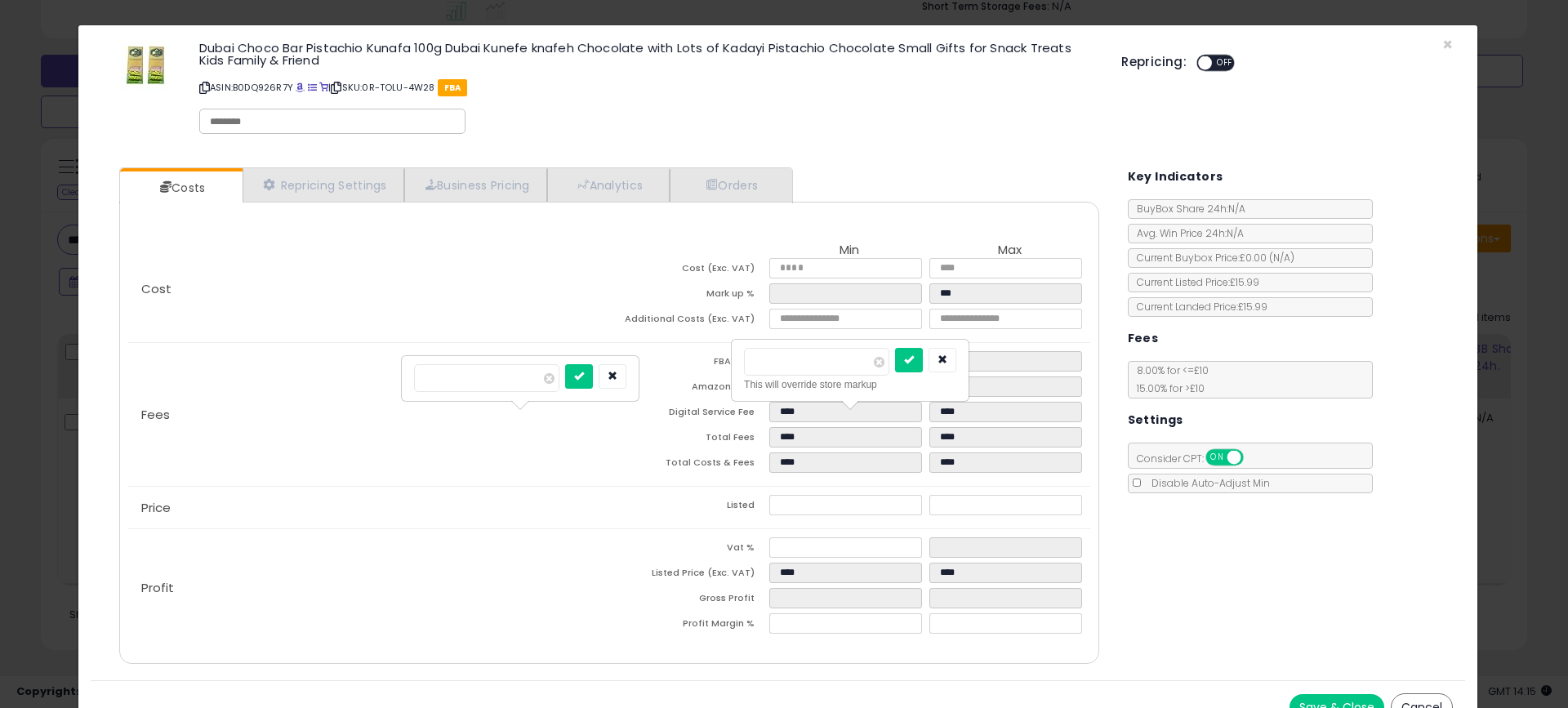 type on "****" 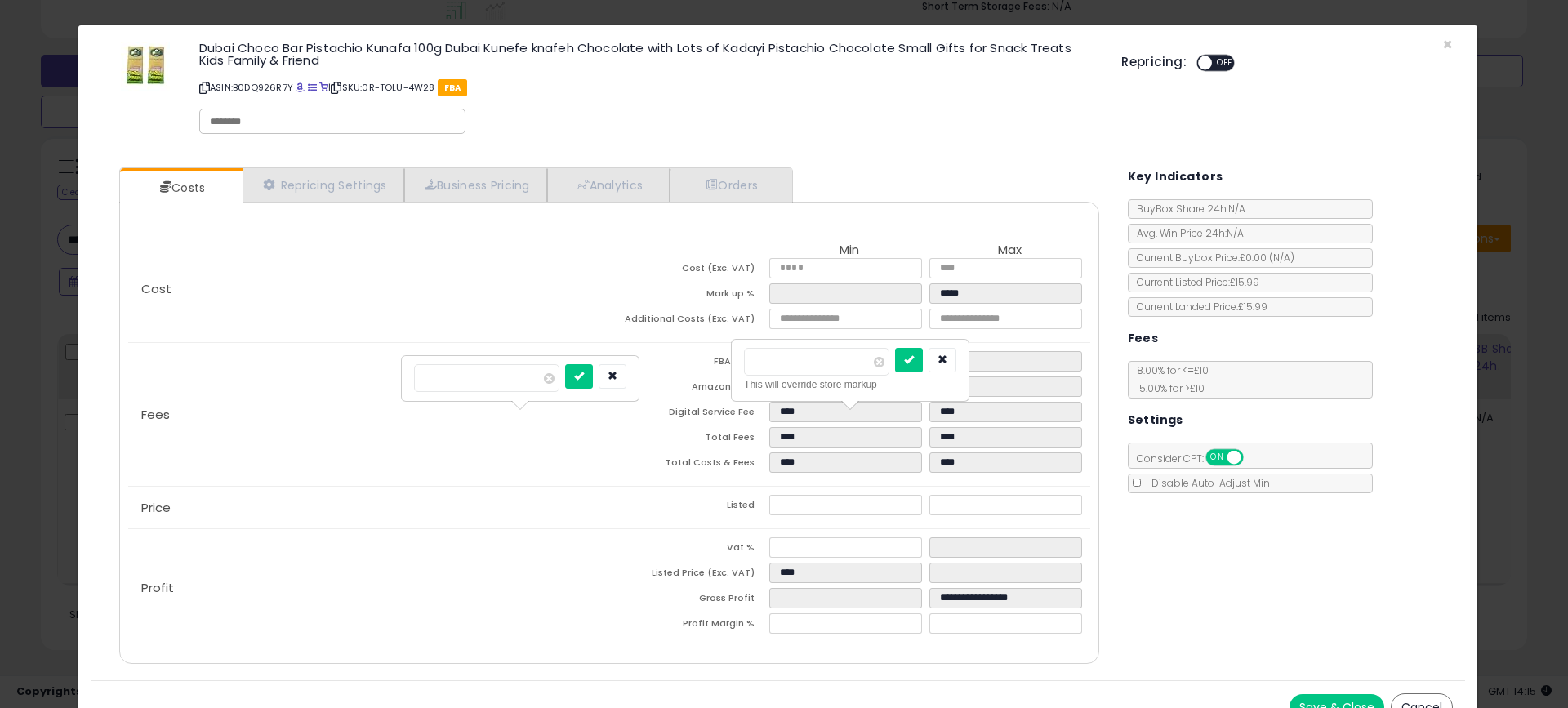 click on "**********" 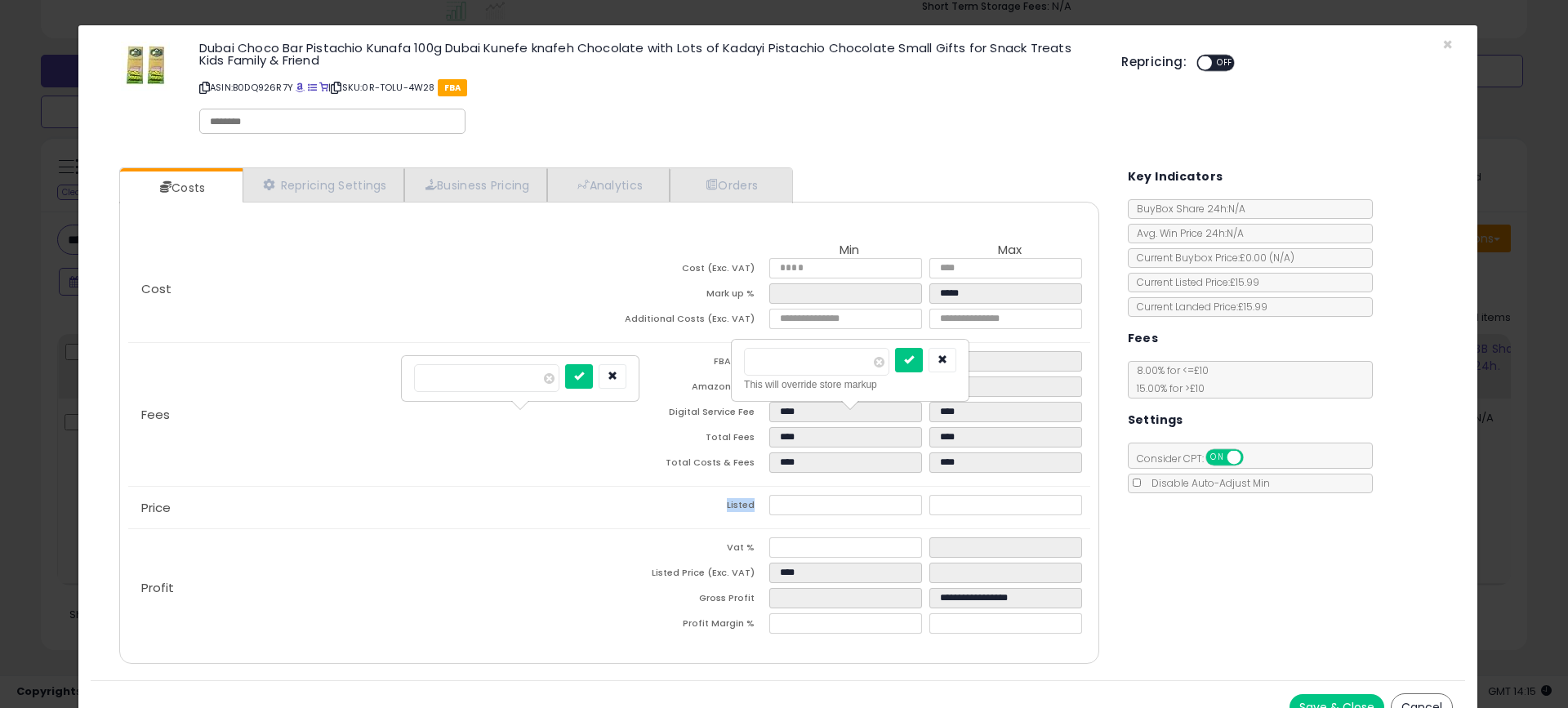 drag, startPoint x: 811, startPoint y: 492, endPoint x: 769, endPoint y: 495, distance: 42.107007 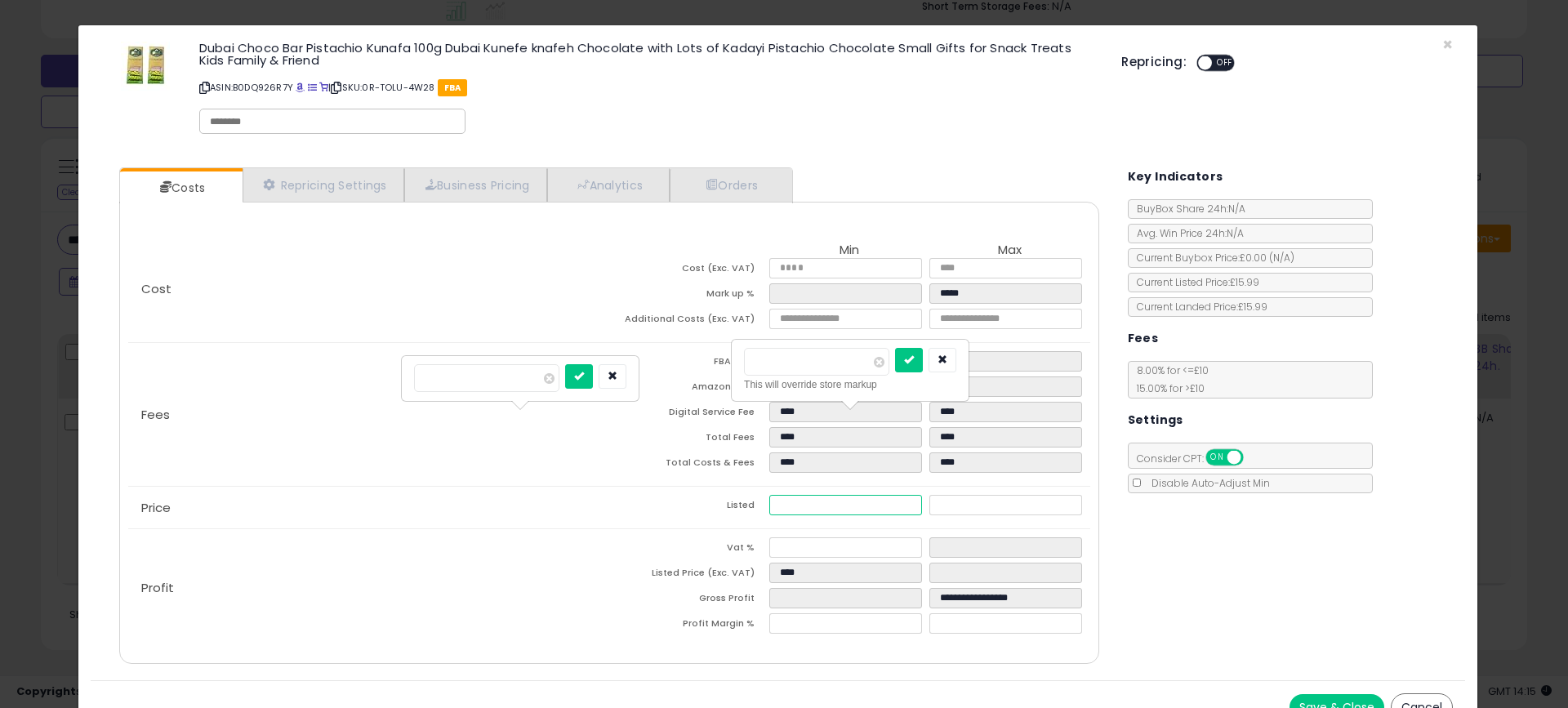 click on "****" at bounding box center [845, 505] 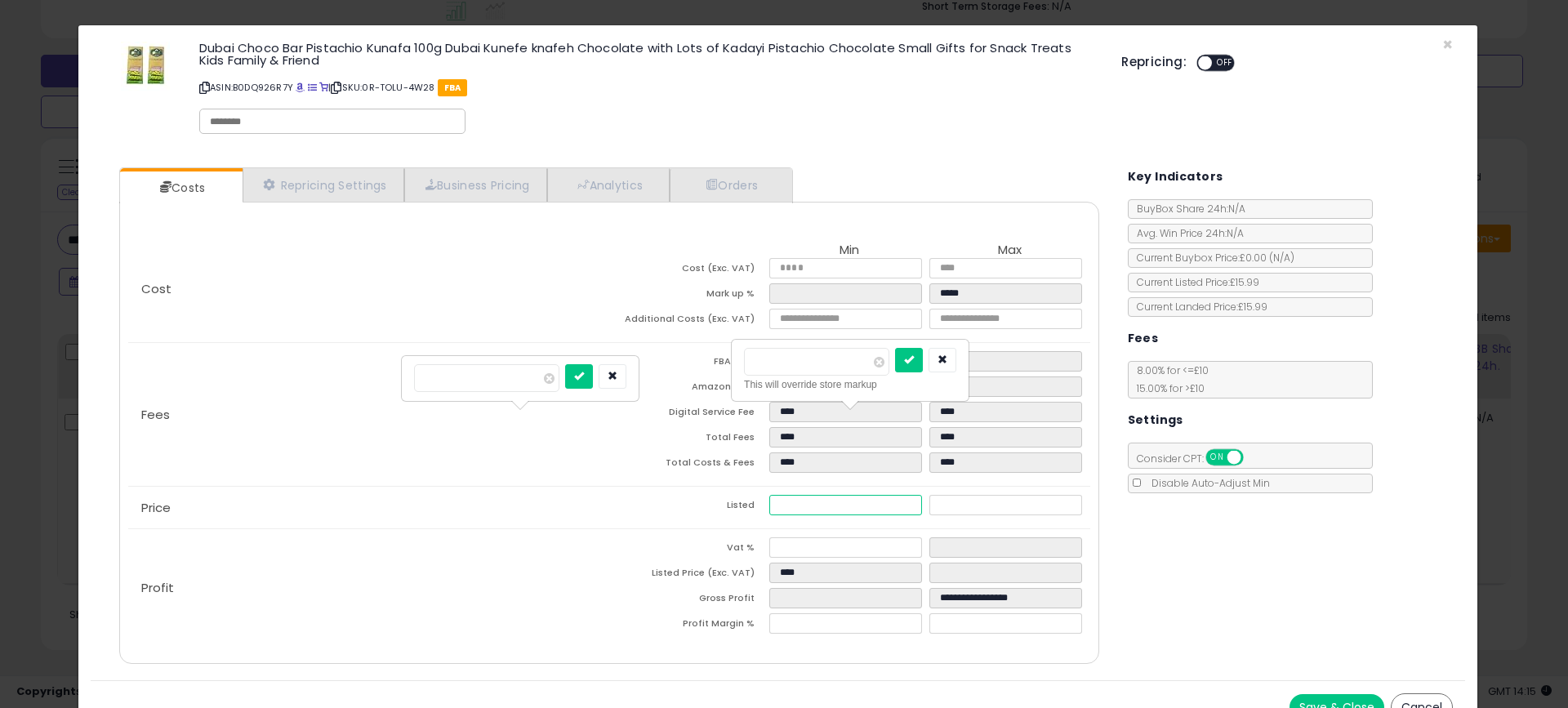 type on "**" 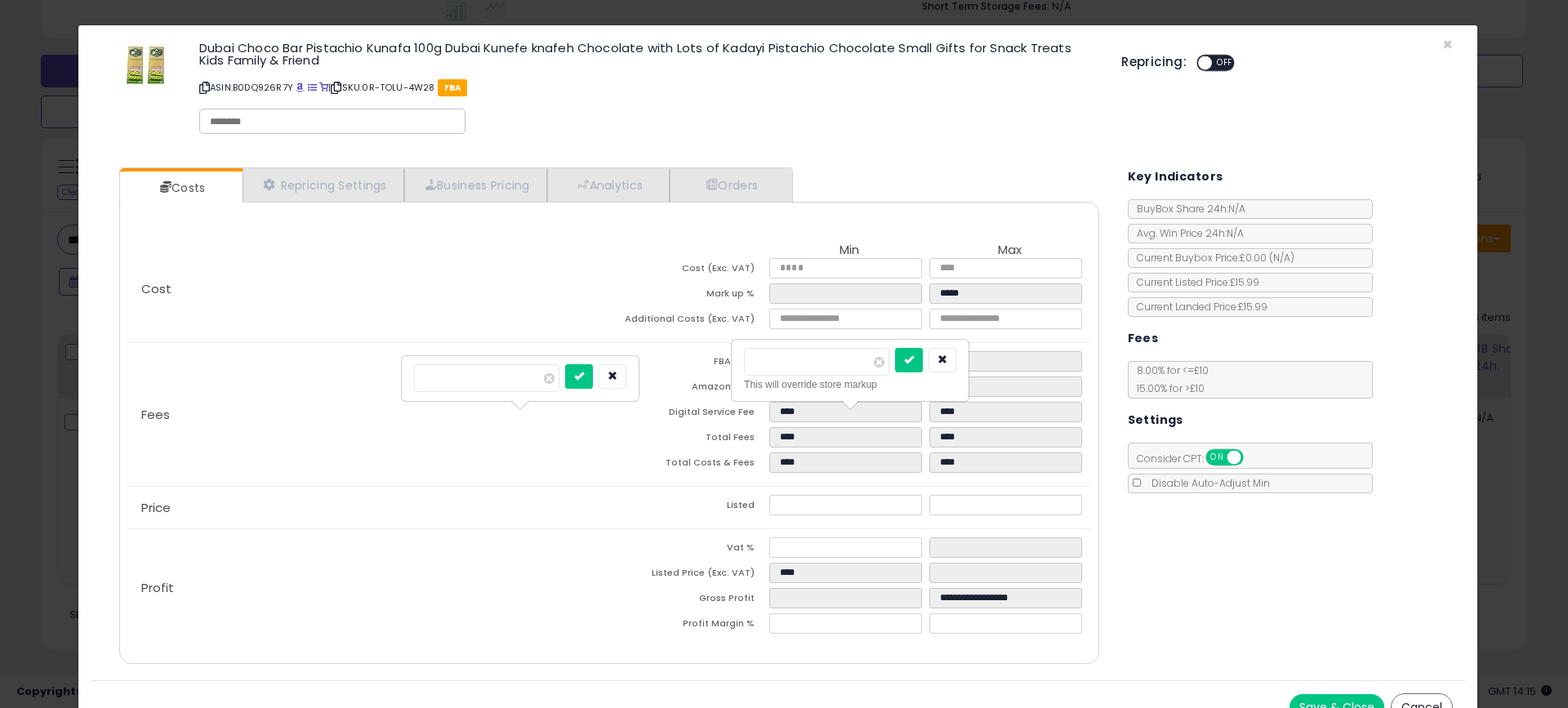 type on "*****" 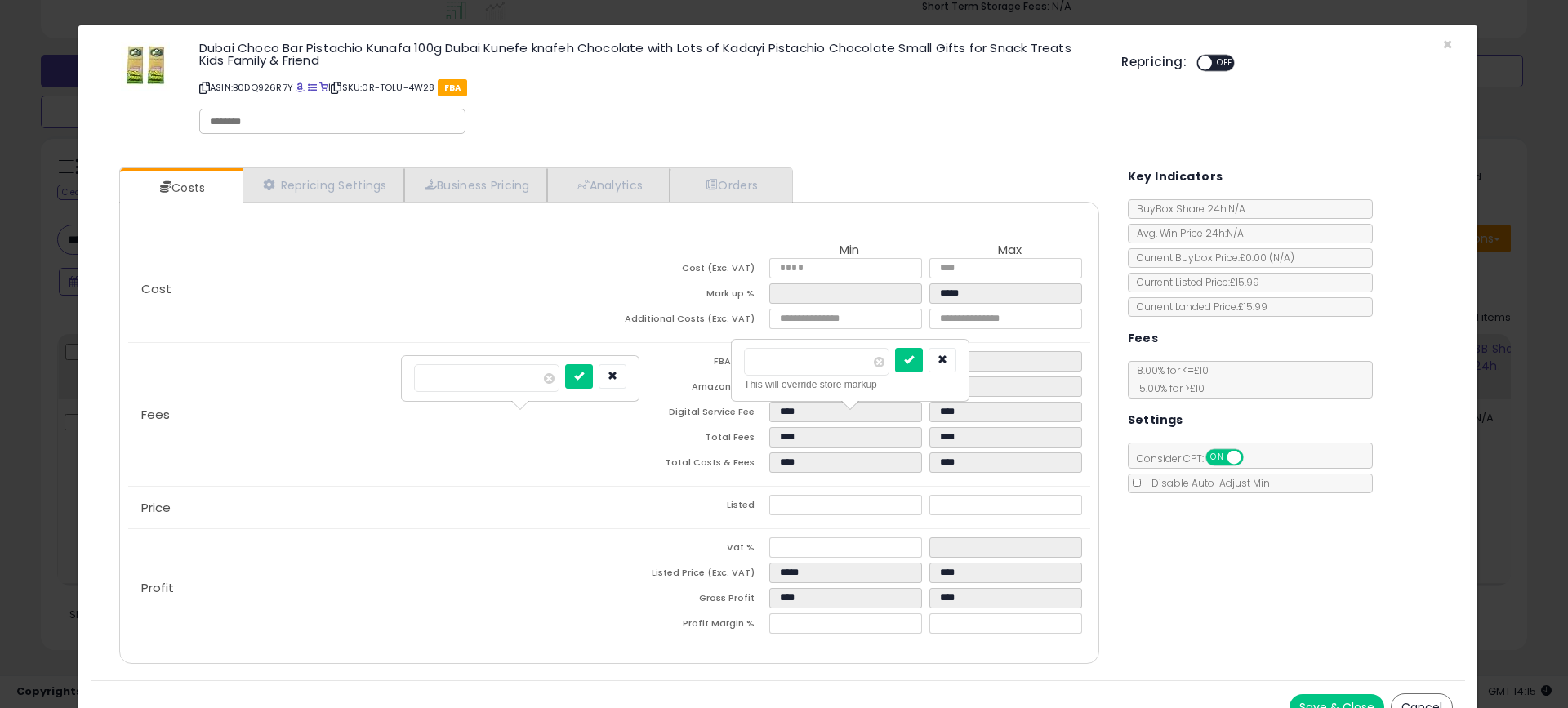click on "Profit
Vat %
Listed Price (Exc. VAT)
*****
****
Gross Profit
****
****
Profit Margin %
*****
****" 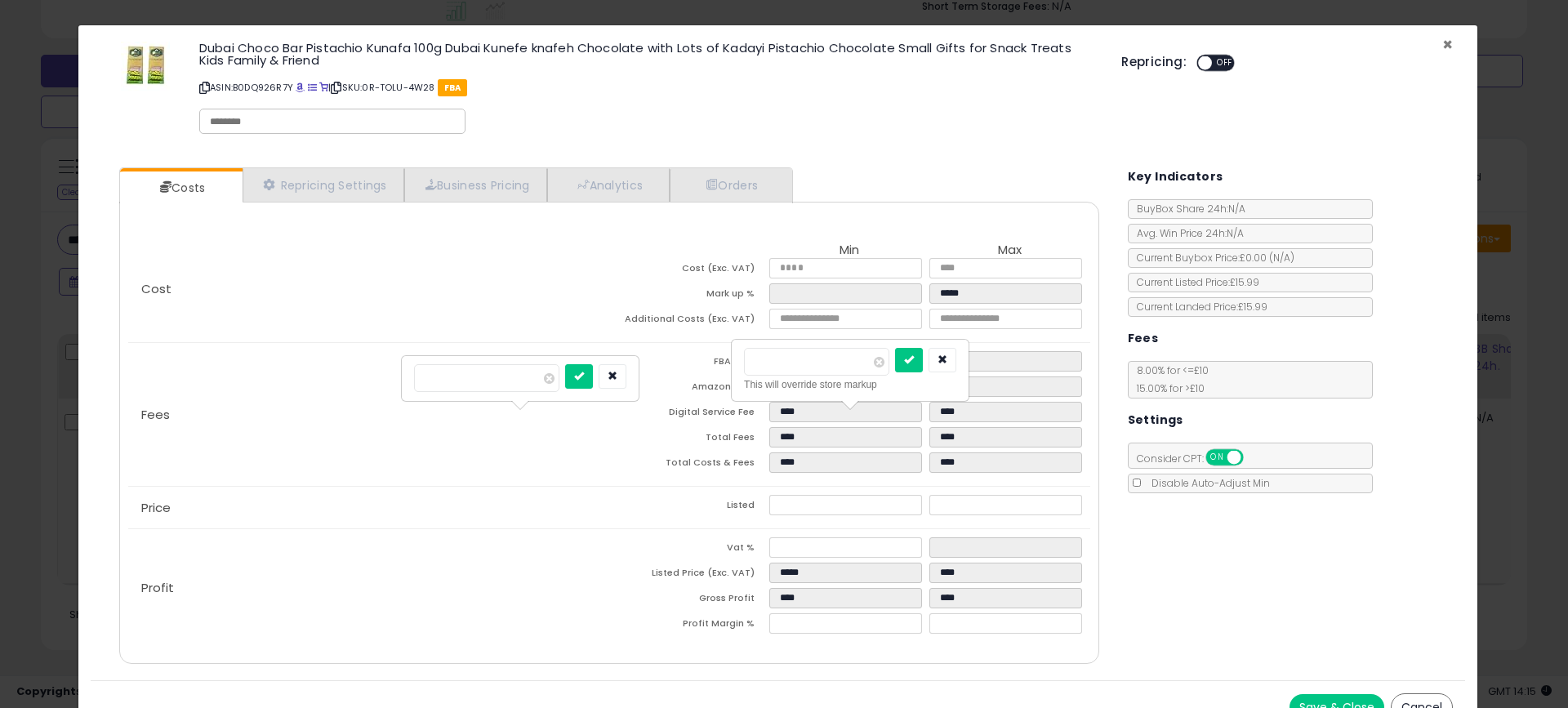 click on "×" at bounding box center (1447, 44) 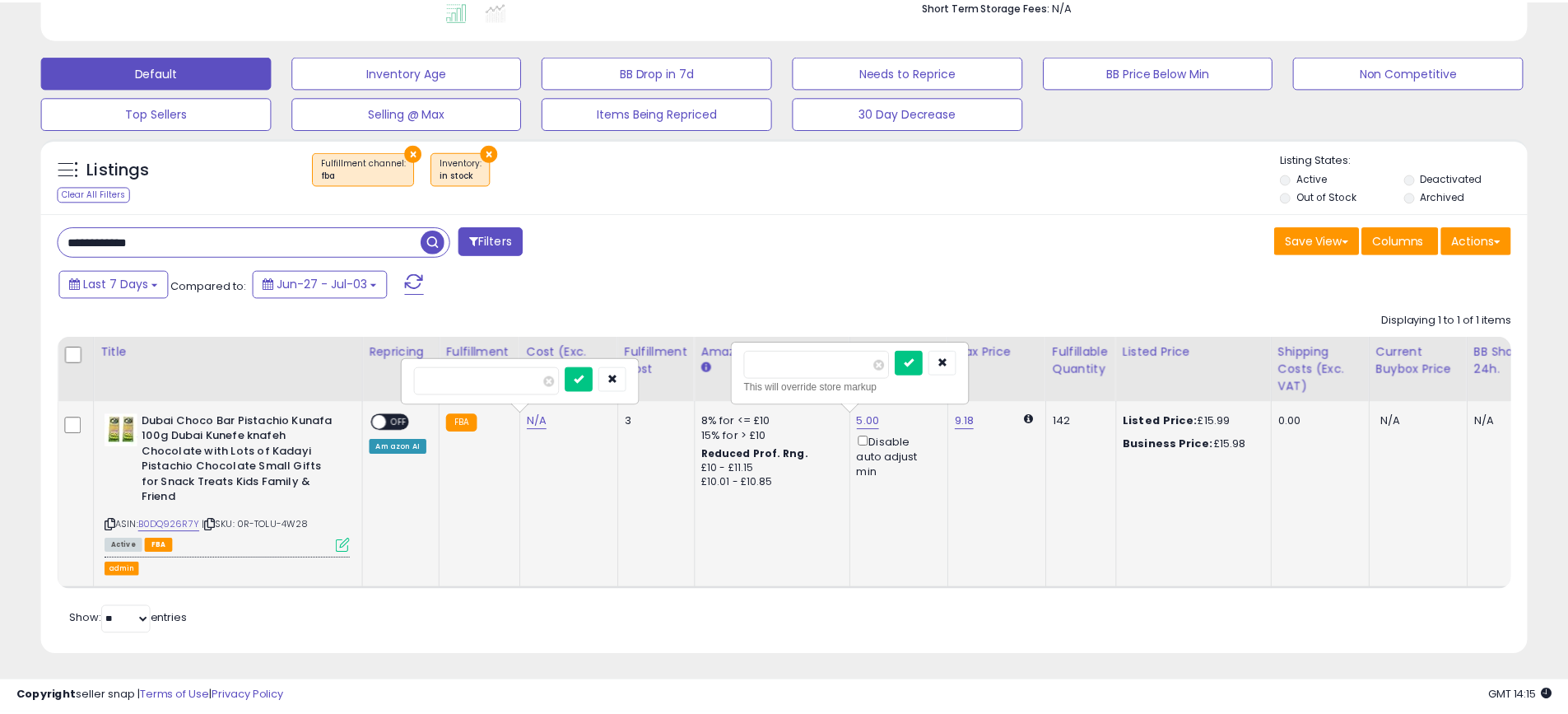 scroll, scrollTop: 338, scrollLeft: 862, axis: both 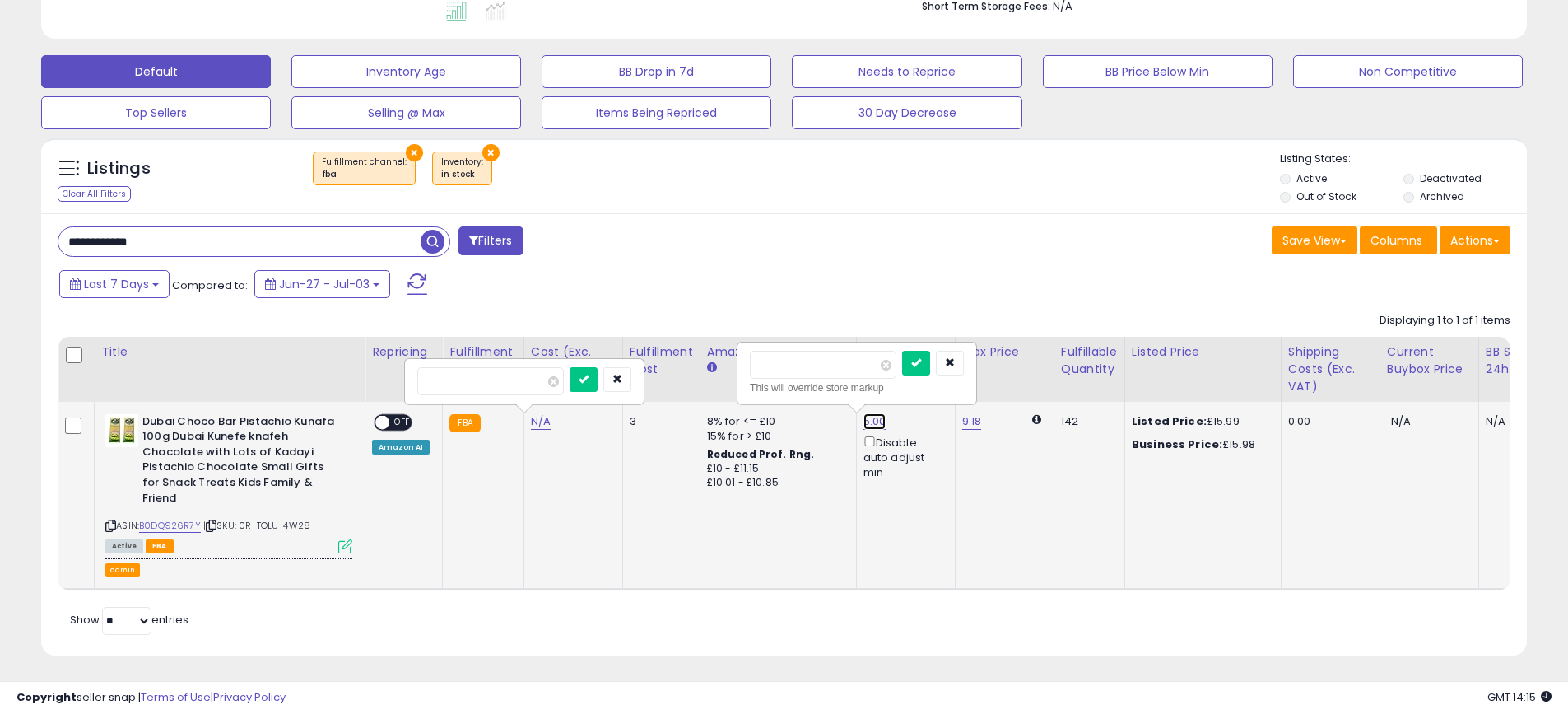 click on "5.00" at bounding box center [875, 422] 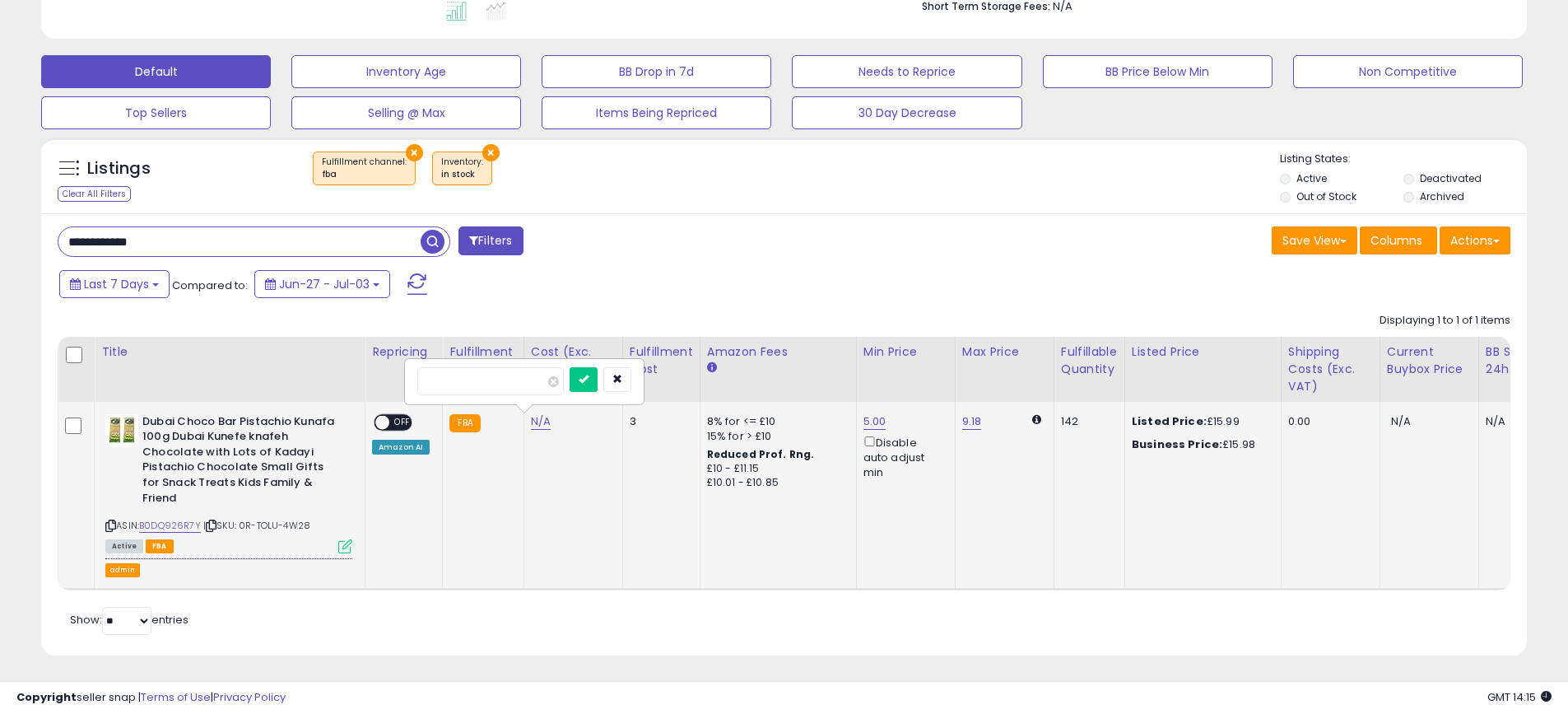 click on "5.00  Disable auto adjust min" 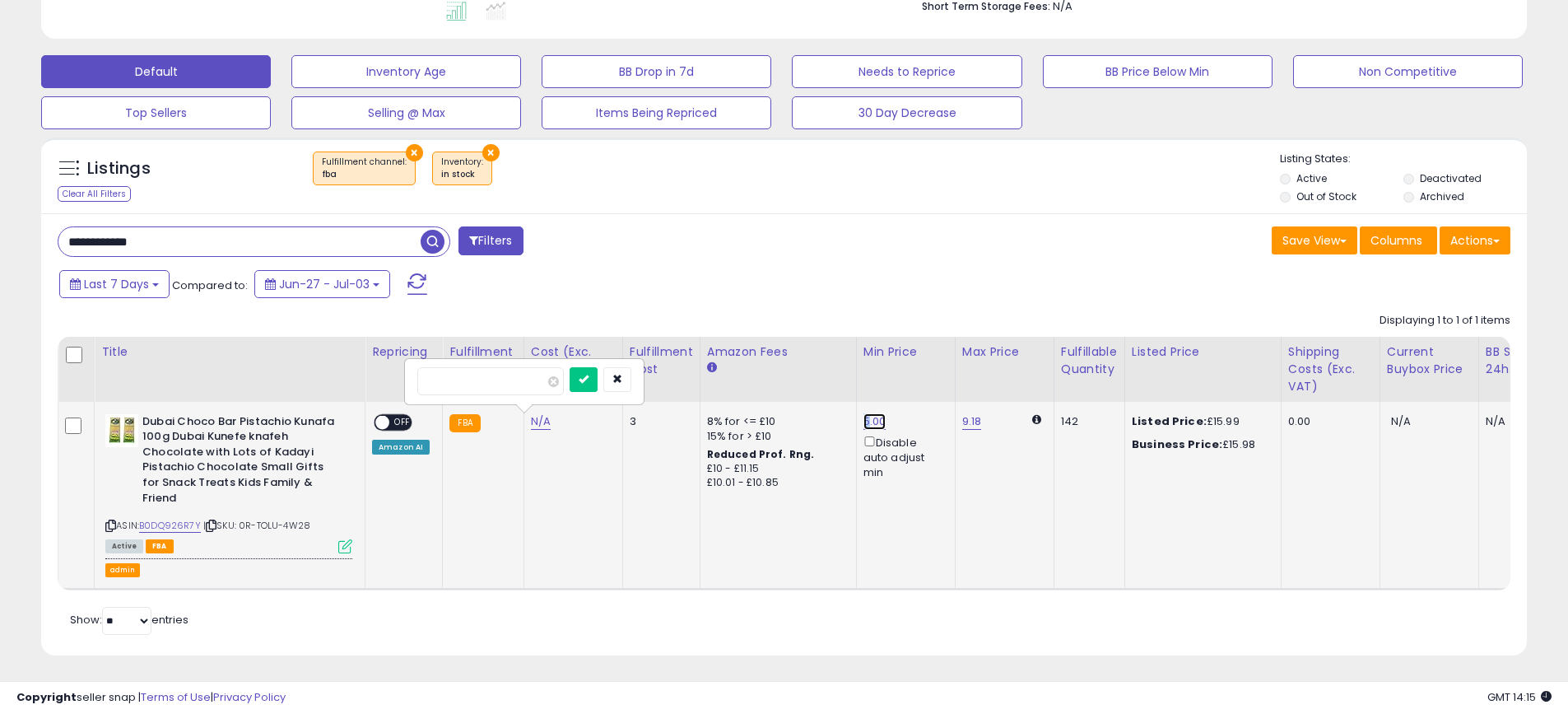 click on "5.00" at bounding box center (875, 422) 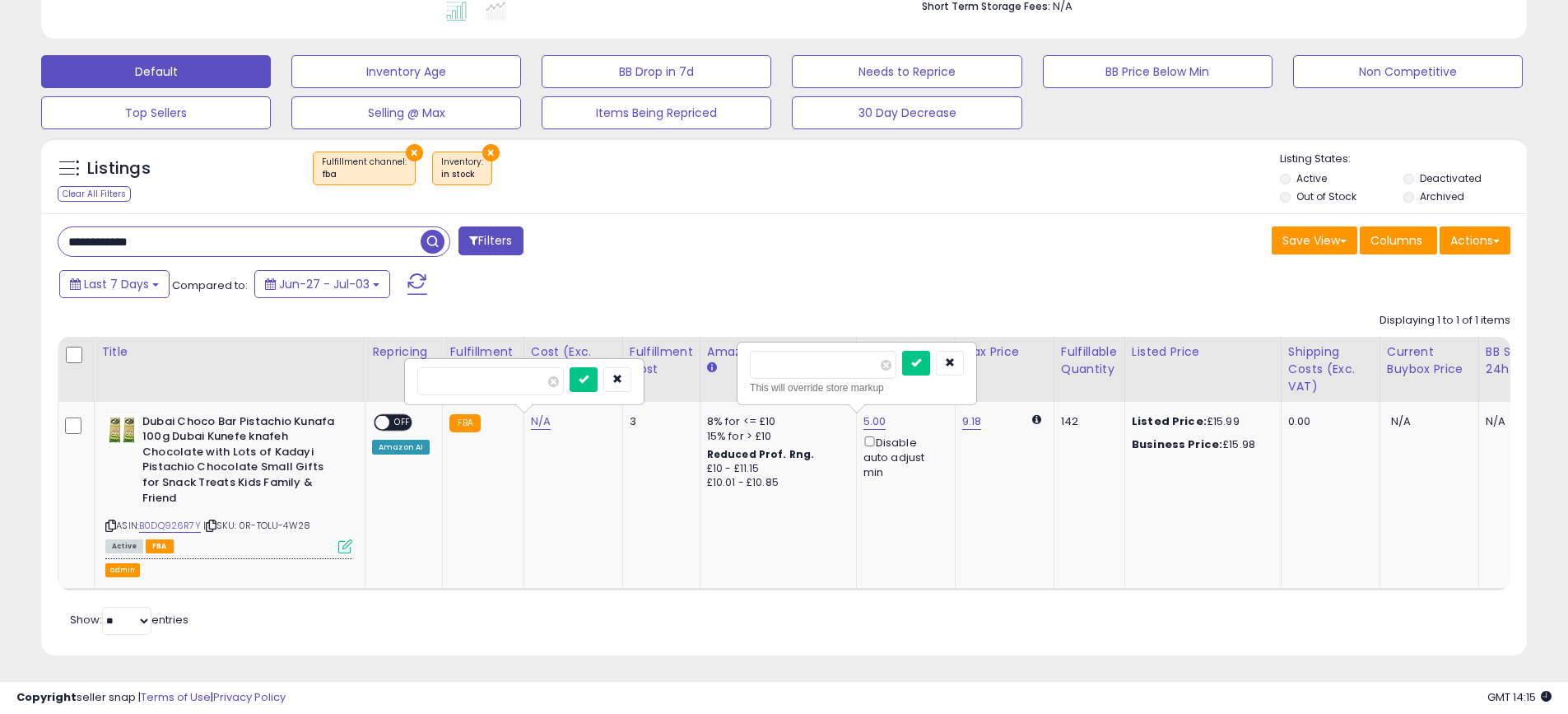 drag, startPoint x: 786, startPoint y: 358, endPoint x: 703, endPoint y: 372, distance: 84.1724 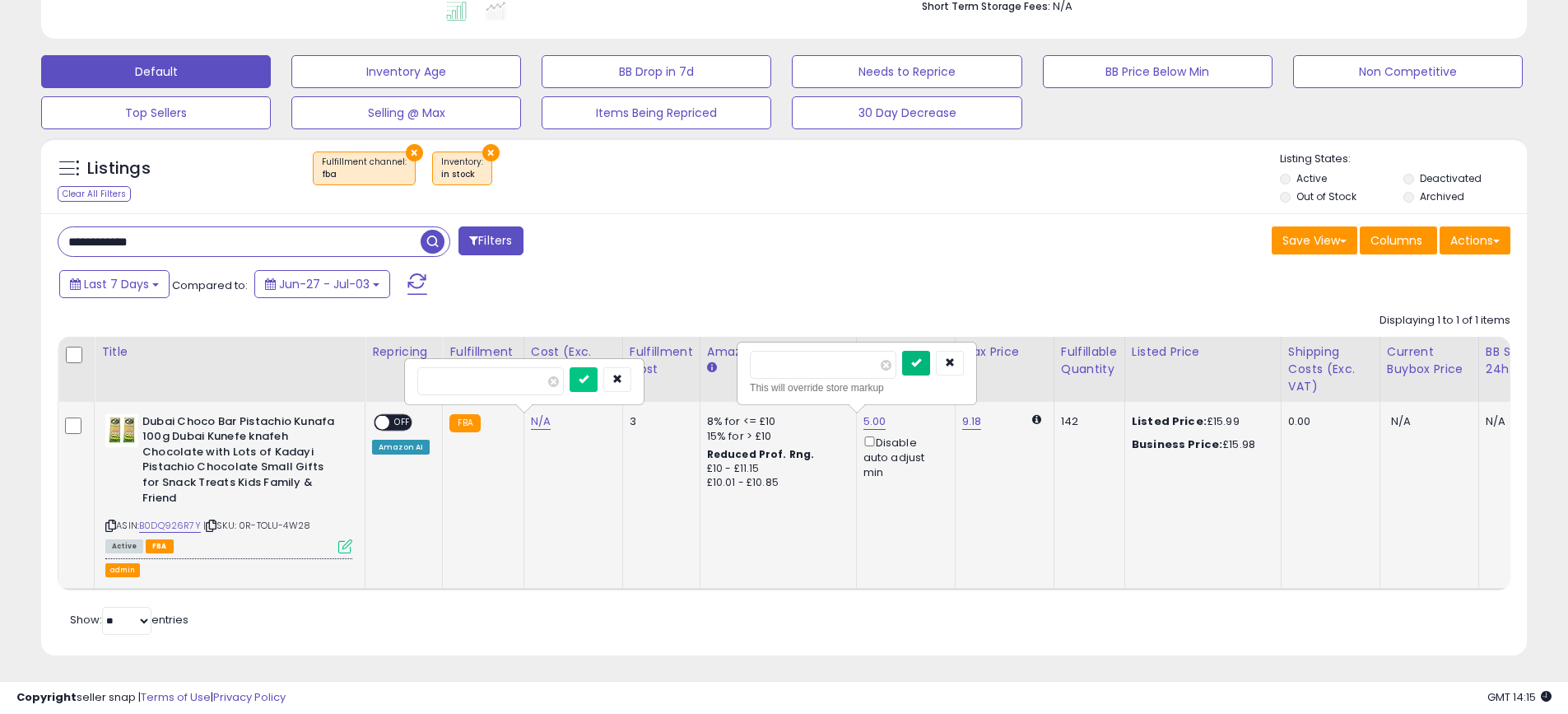 type on "**" 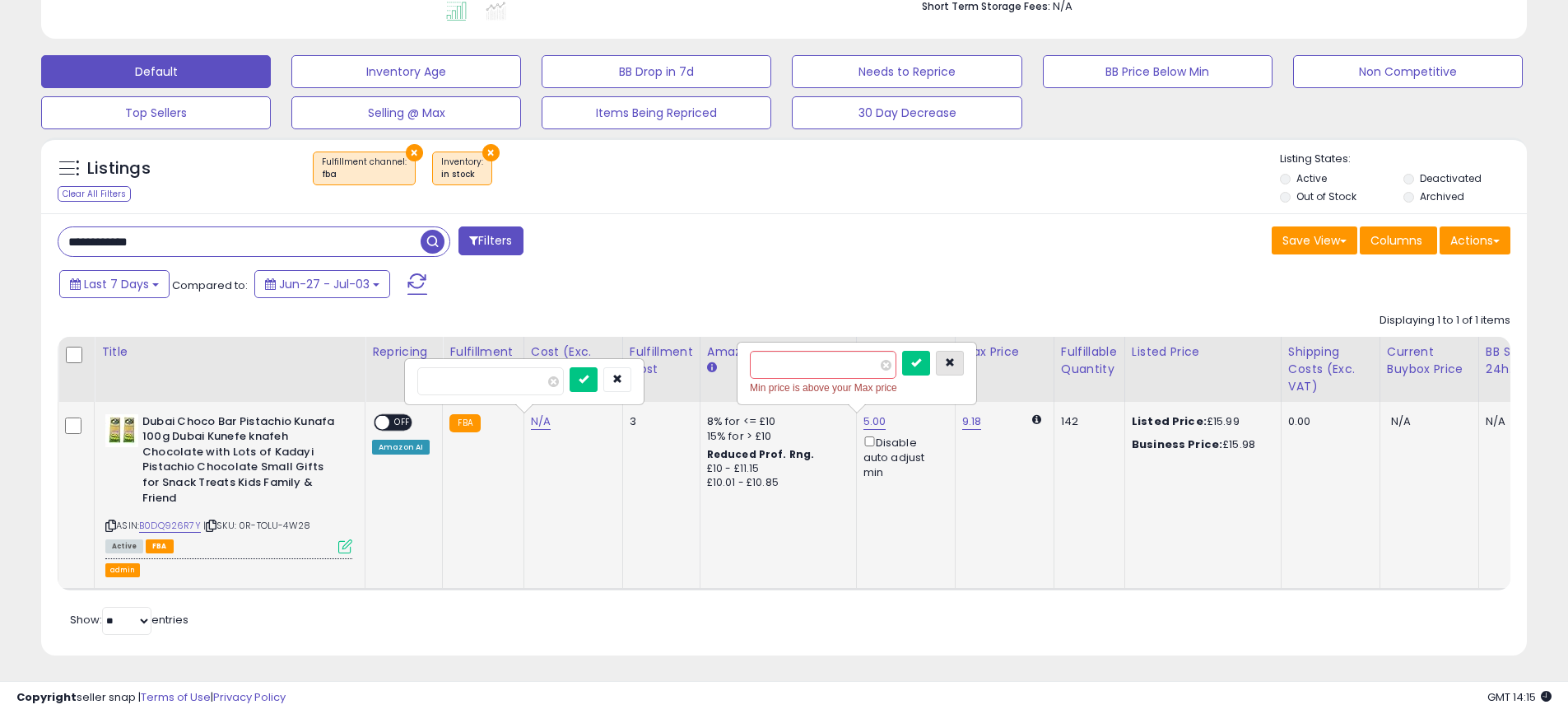 click at bounding box center (950, 363) 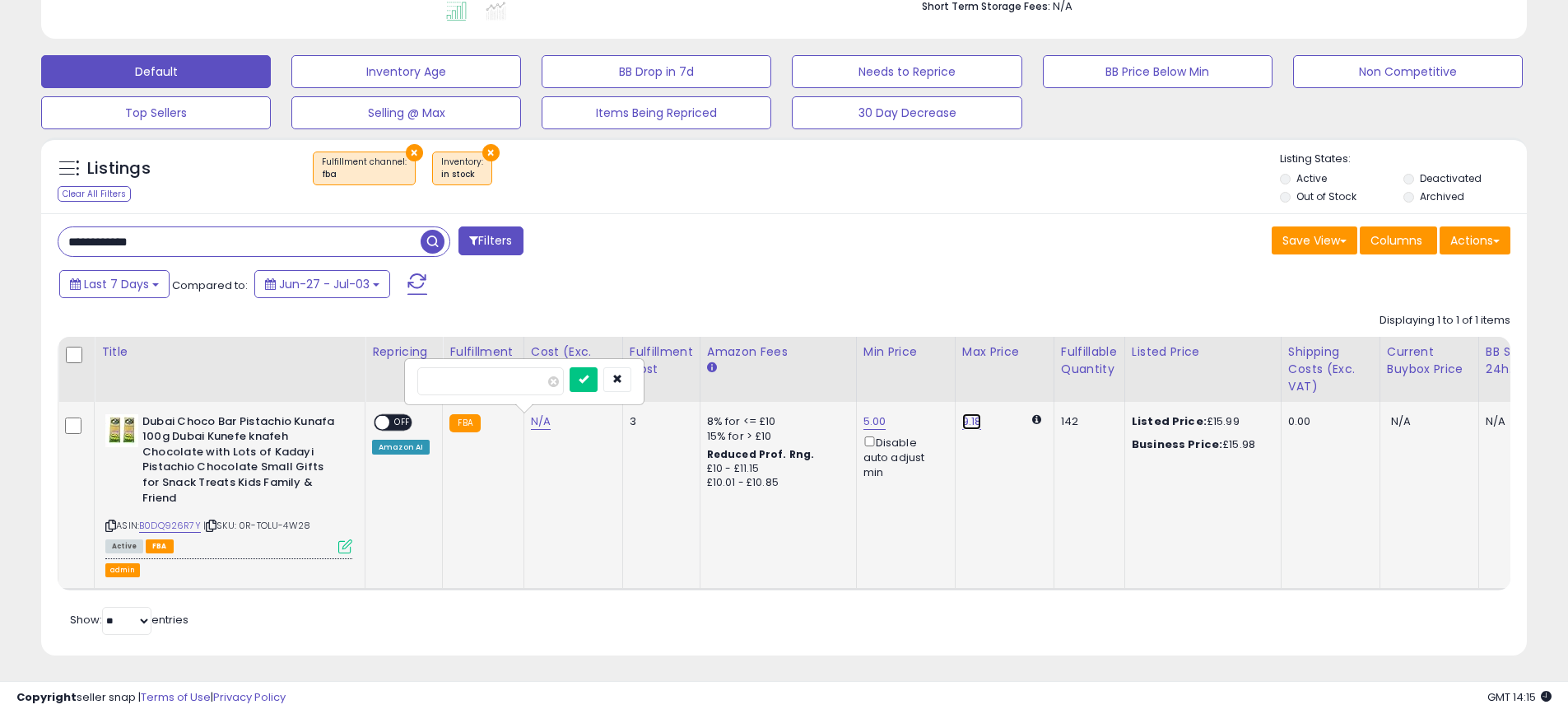 click on "9.18" at bounding box center (972, 422) 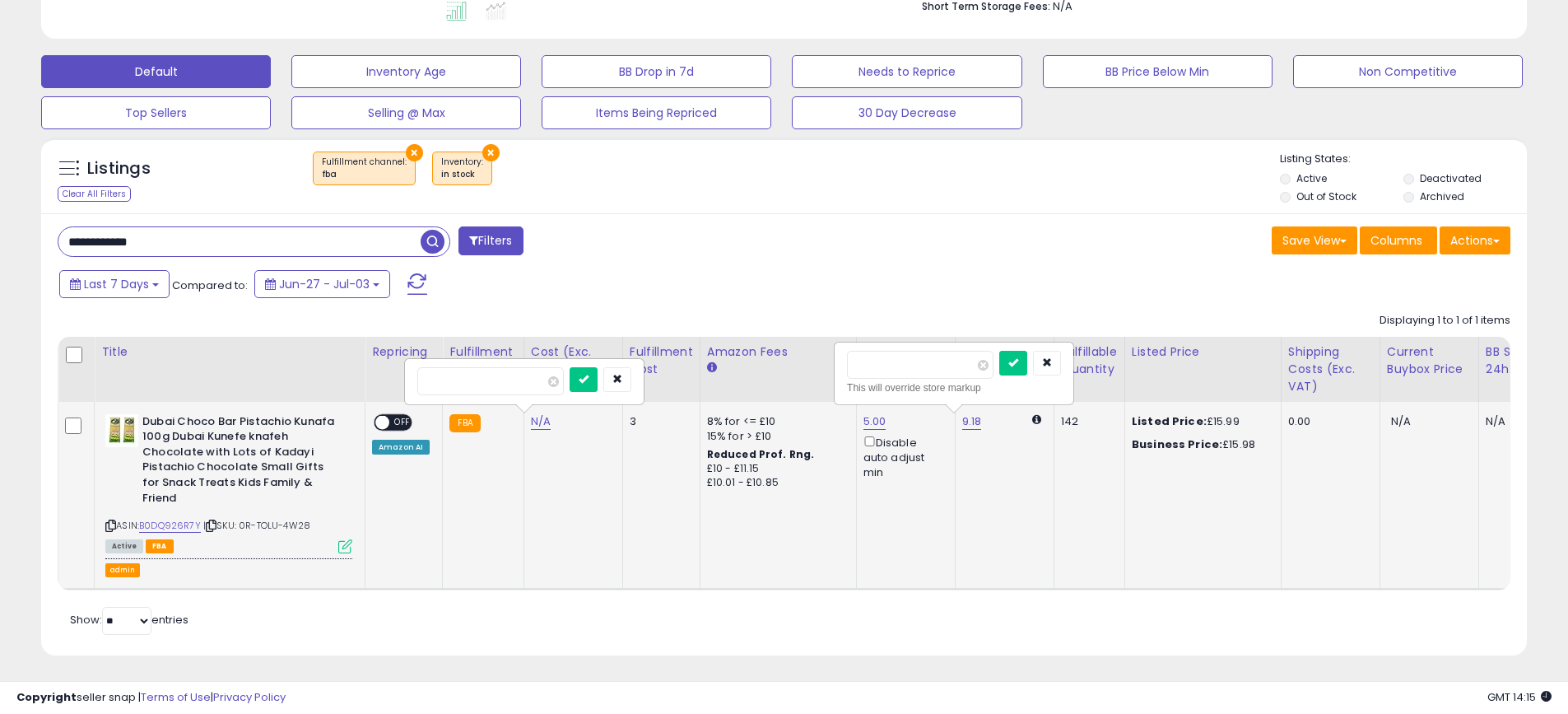 drag, startPoint x: 900, startPoint y: 375, endPoint x: 838, endPoint y: 364, distance: 62.96825 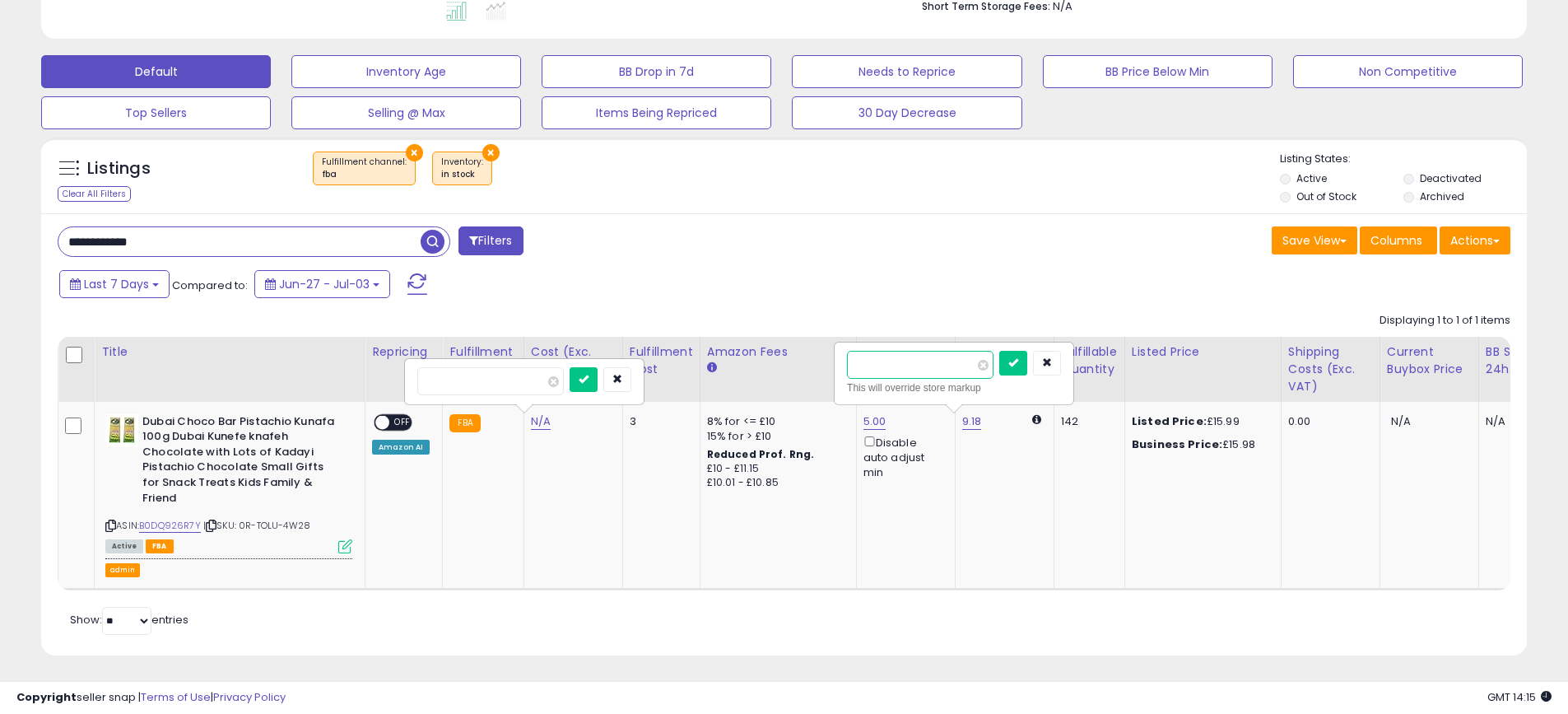 drag, startPoint x: 896, startPoint y: 366, endPoint x: 809, endPoint y: 357, distance: 87.464278 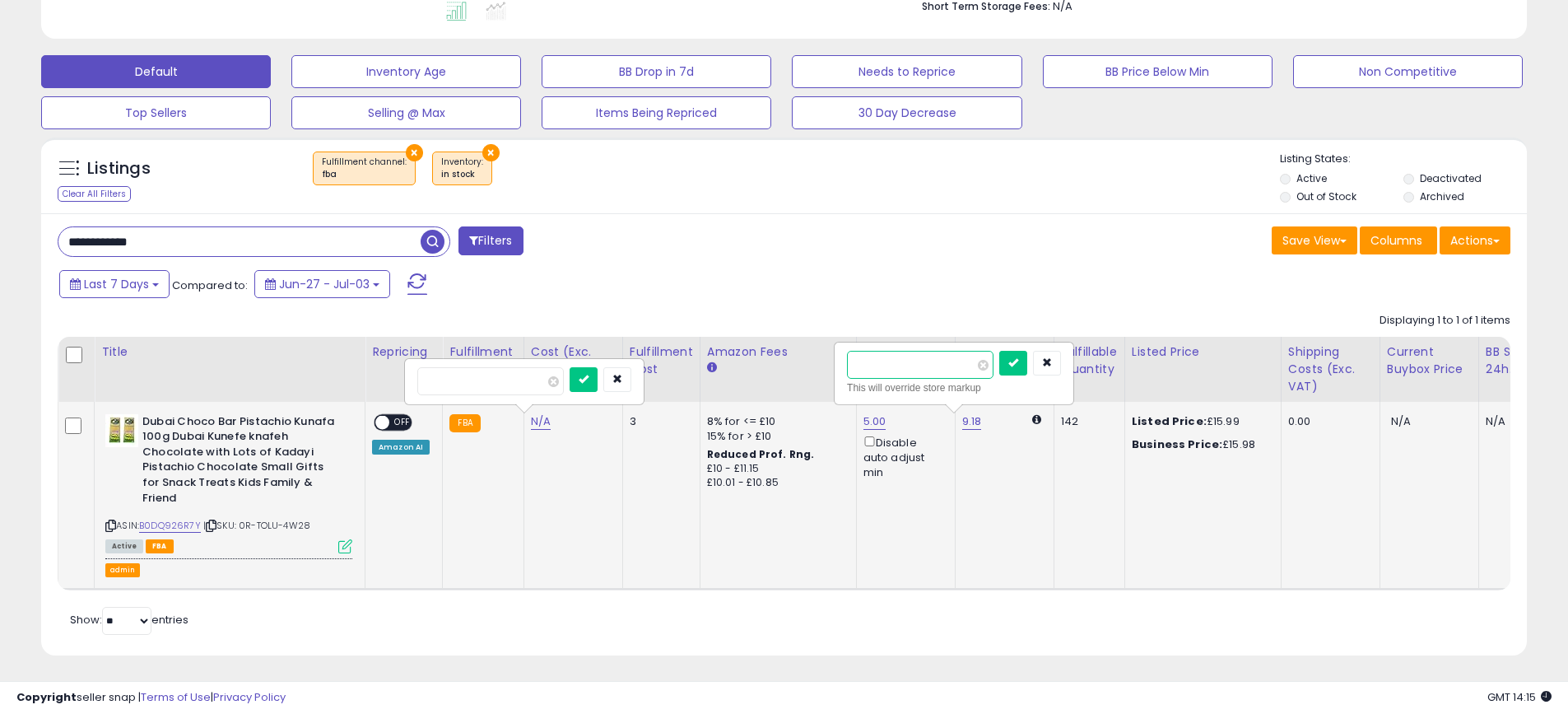 paste on "*" 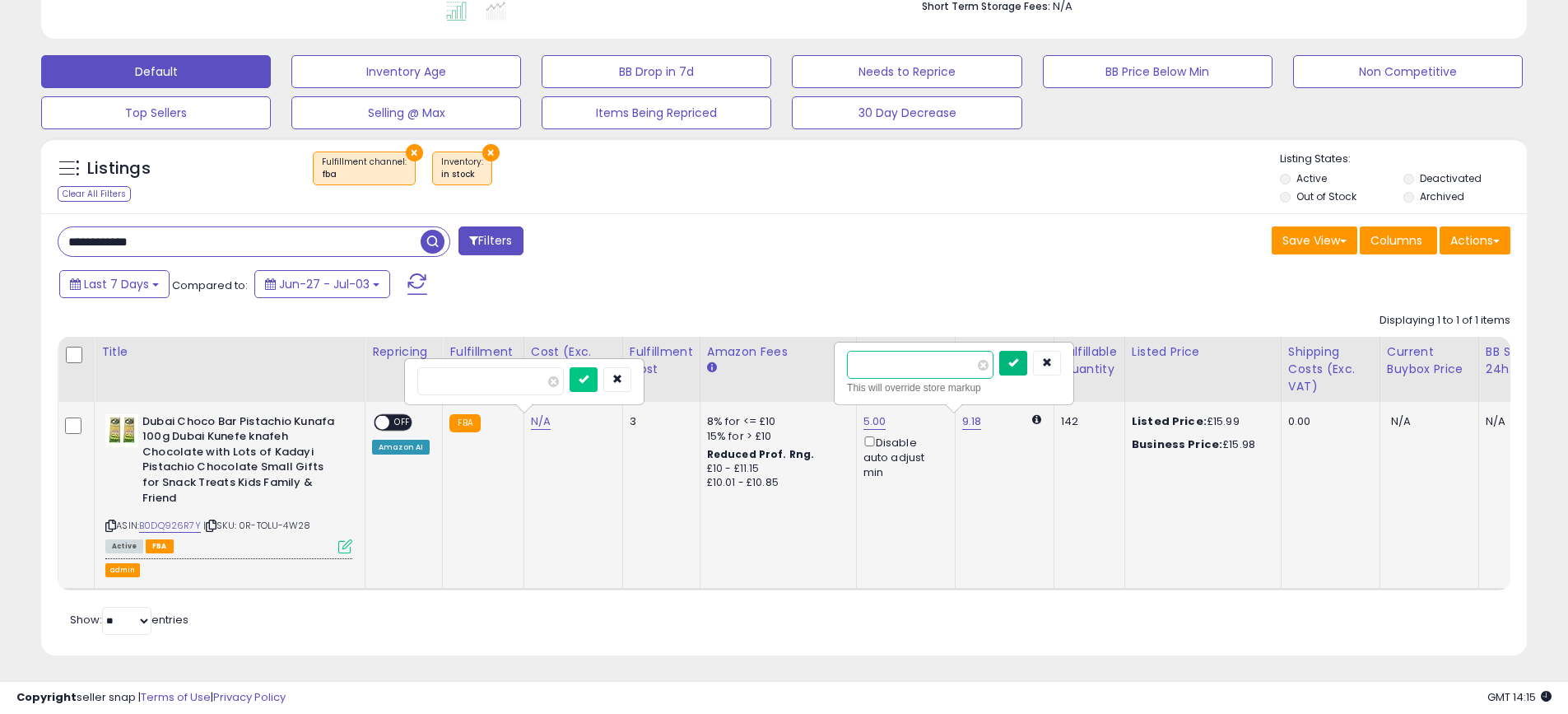 type on "*****" 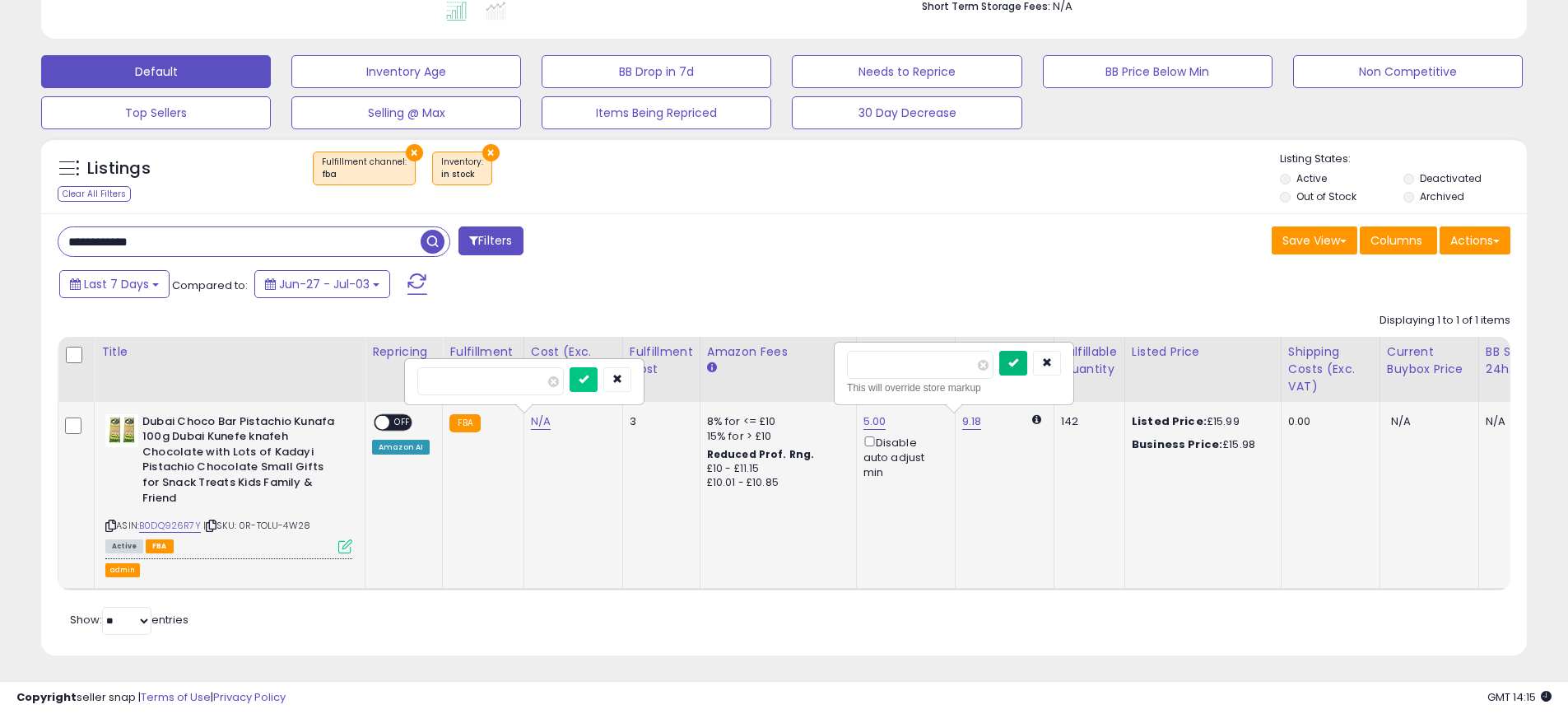 drag, startPoint x: 1031, startPoint y: 362, endPoint x: 1021, endPoint y: 383, distance: 23.259407 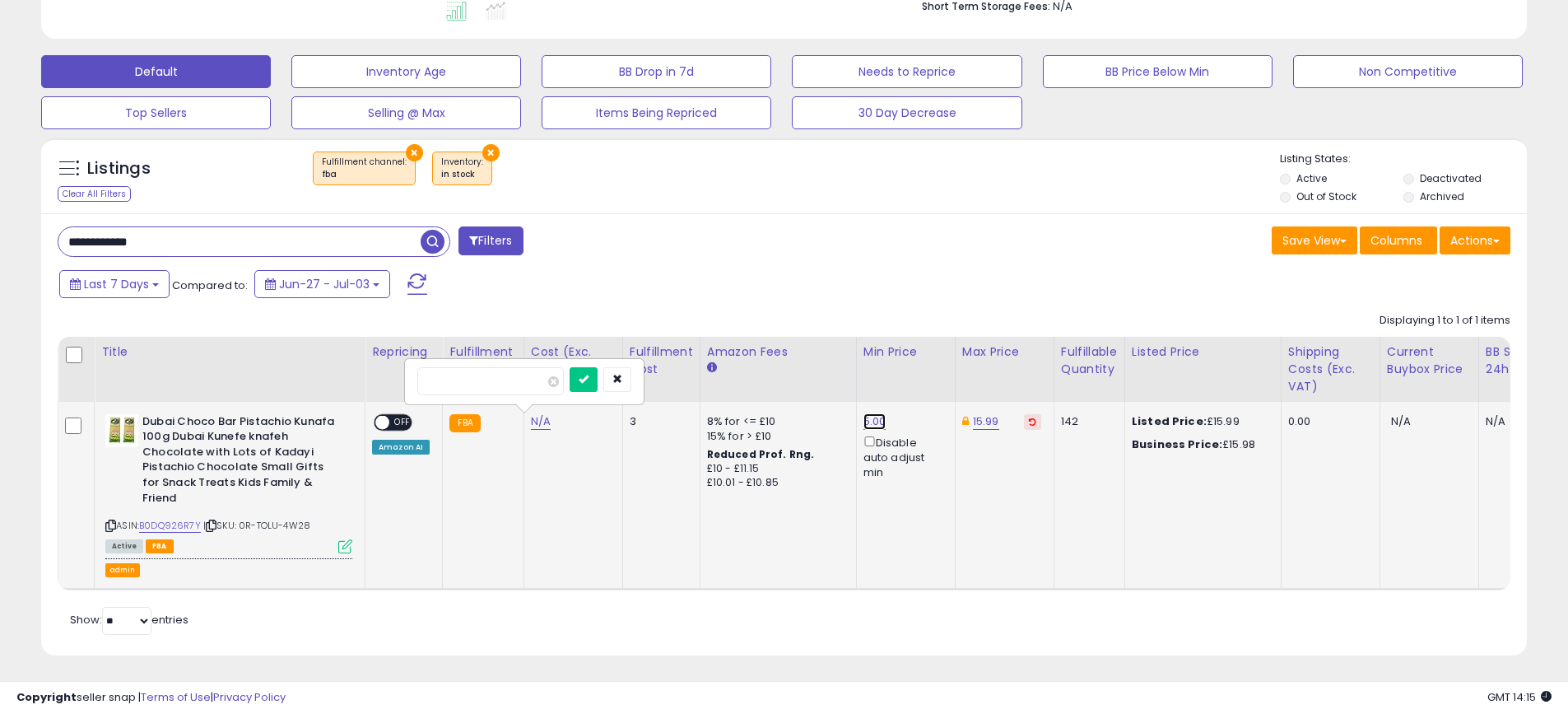 click on "5.00" at bounding box center [875, 422] 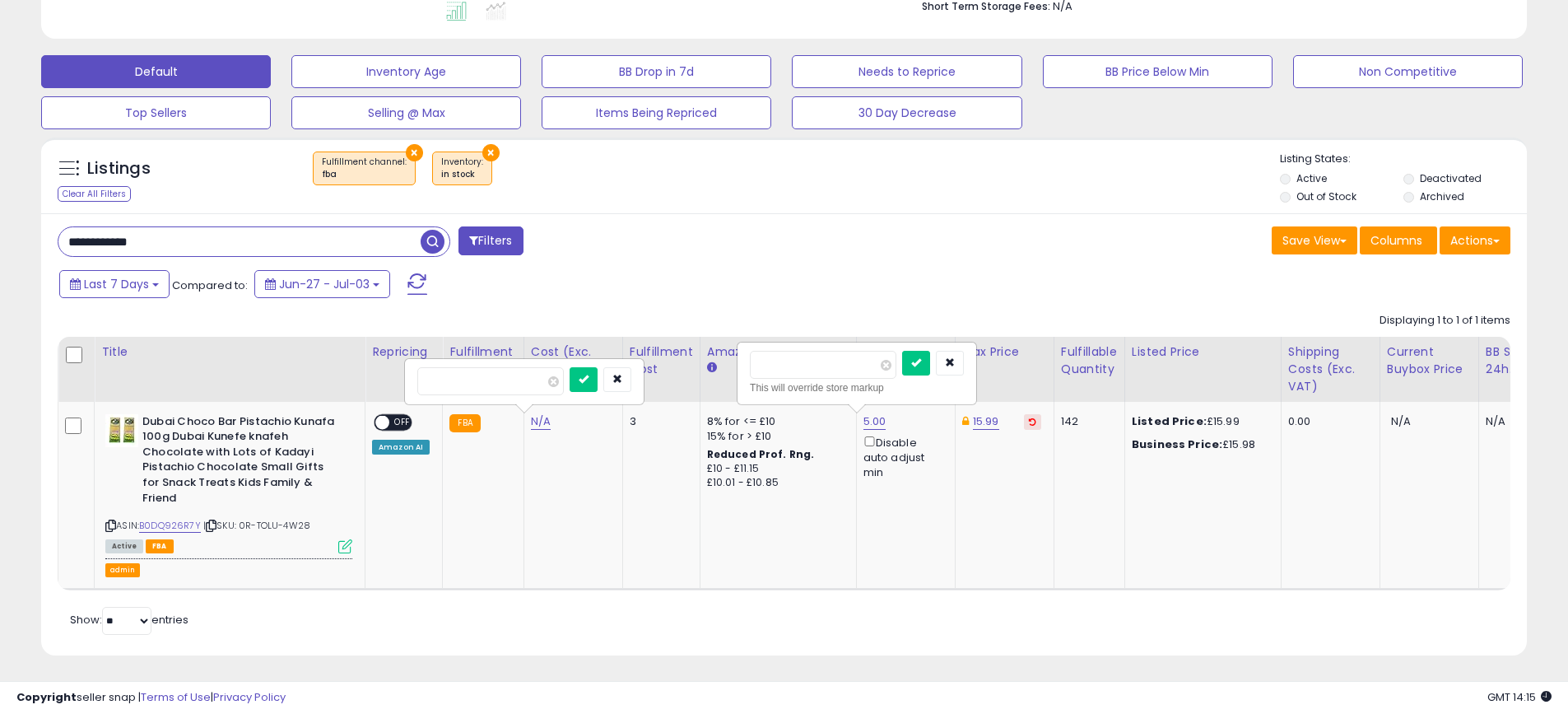 drag, startPoint x: 793, startPoint y: 357, endPoint x: 729, endPoint y: 358, distance: 64.00781 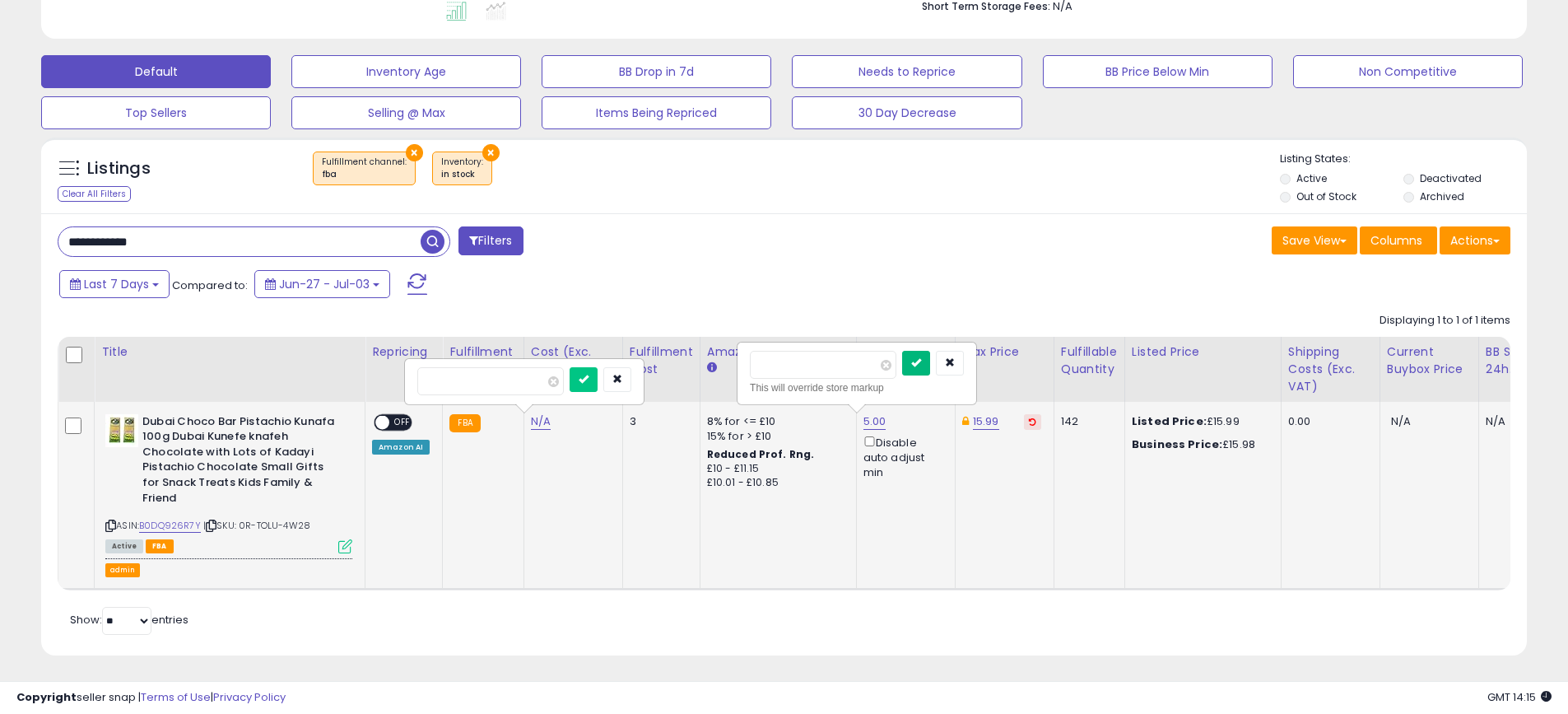 type on "**" 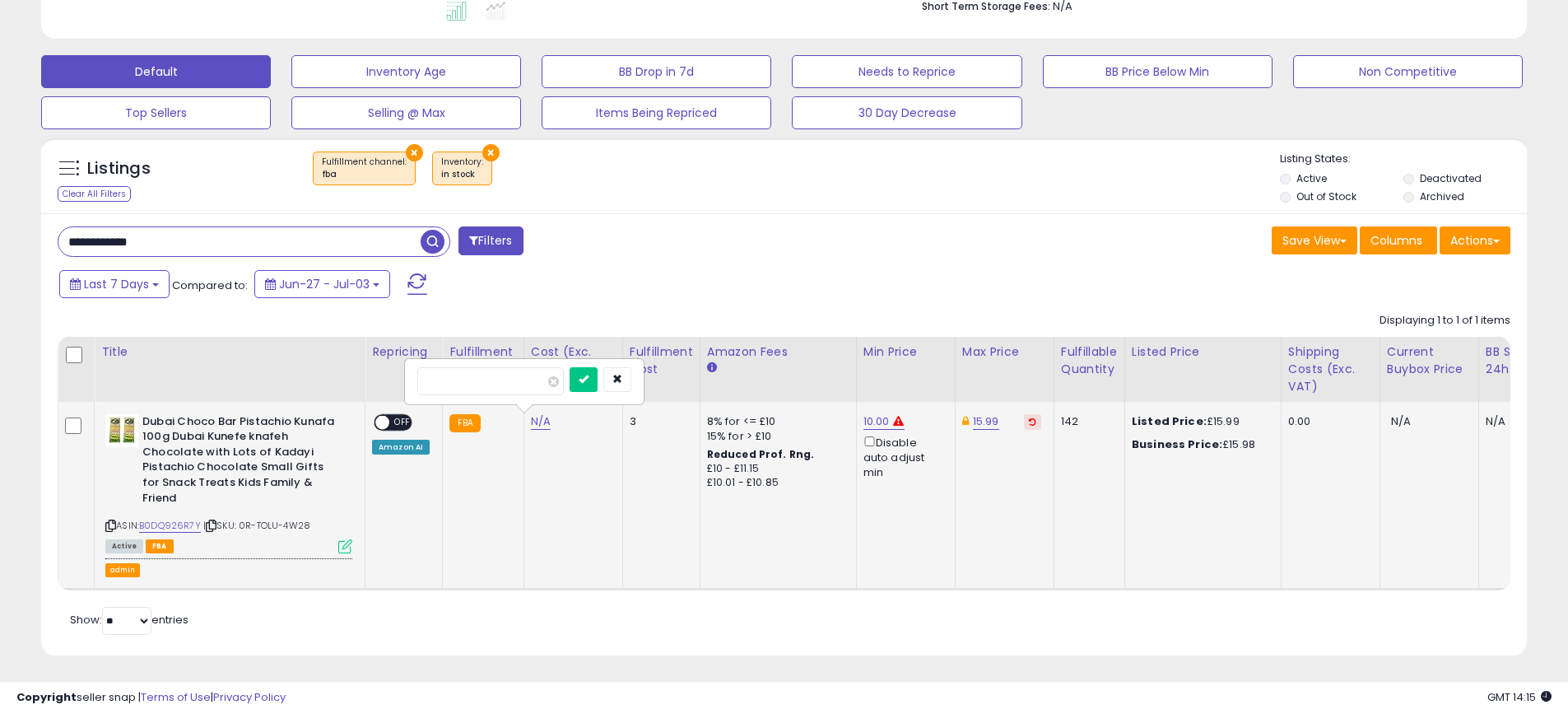 scroll, scrollTop: 0, scrollLeft: 508, axis: horizontal 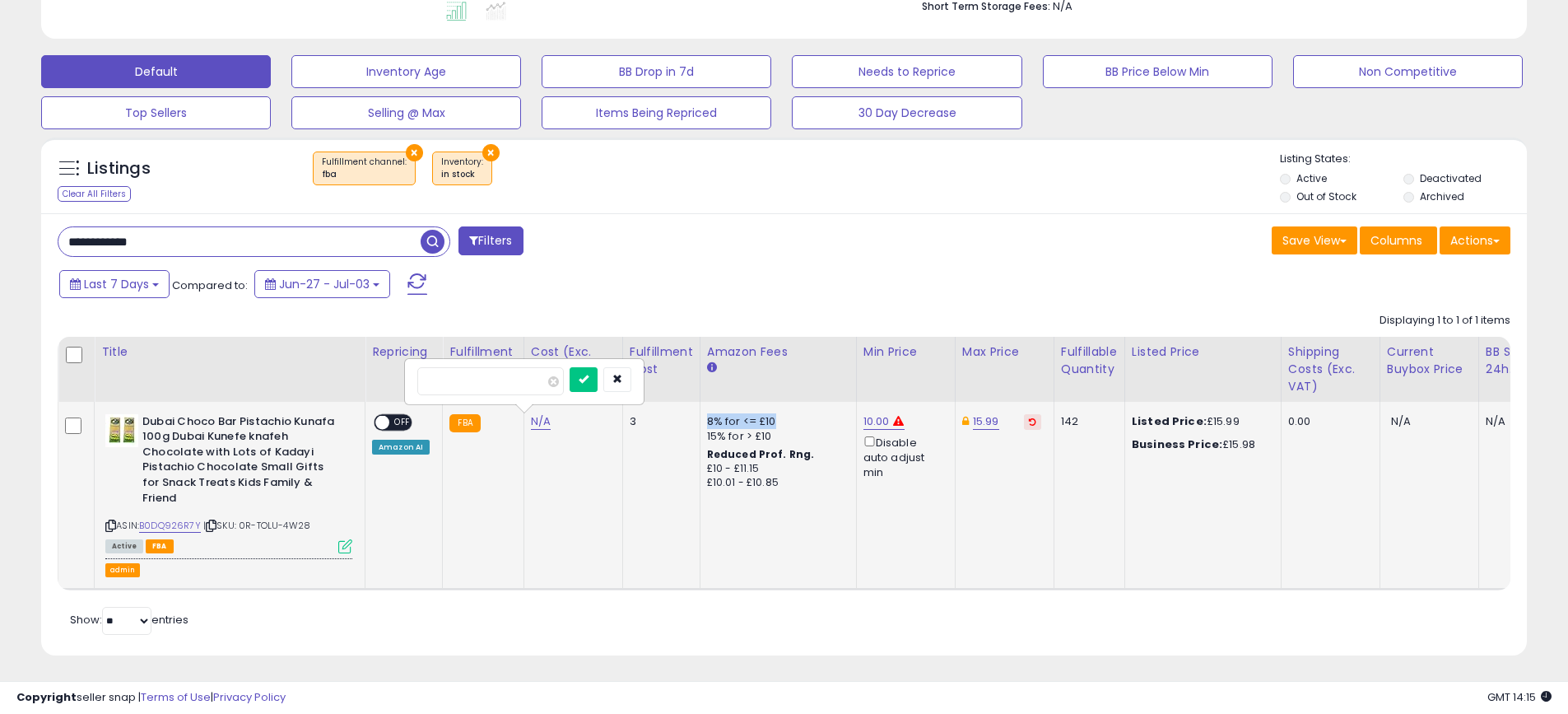 drag, startPoint x: 700, startPoint y: 420, endPoint x: 803, endPoint y: 410, distance: 103.4843 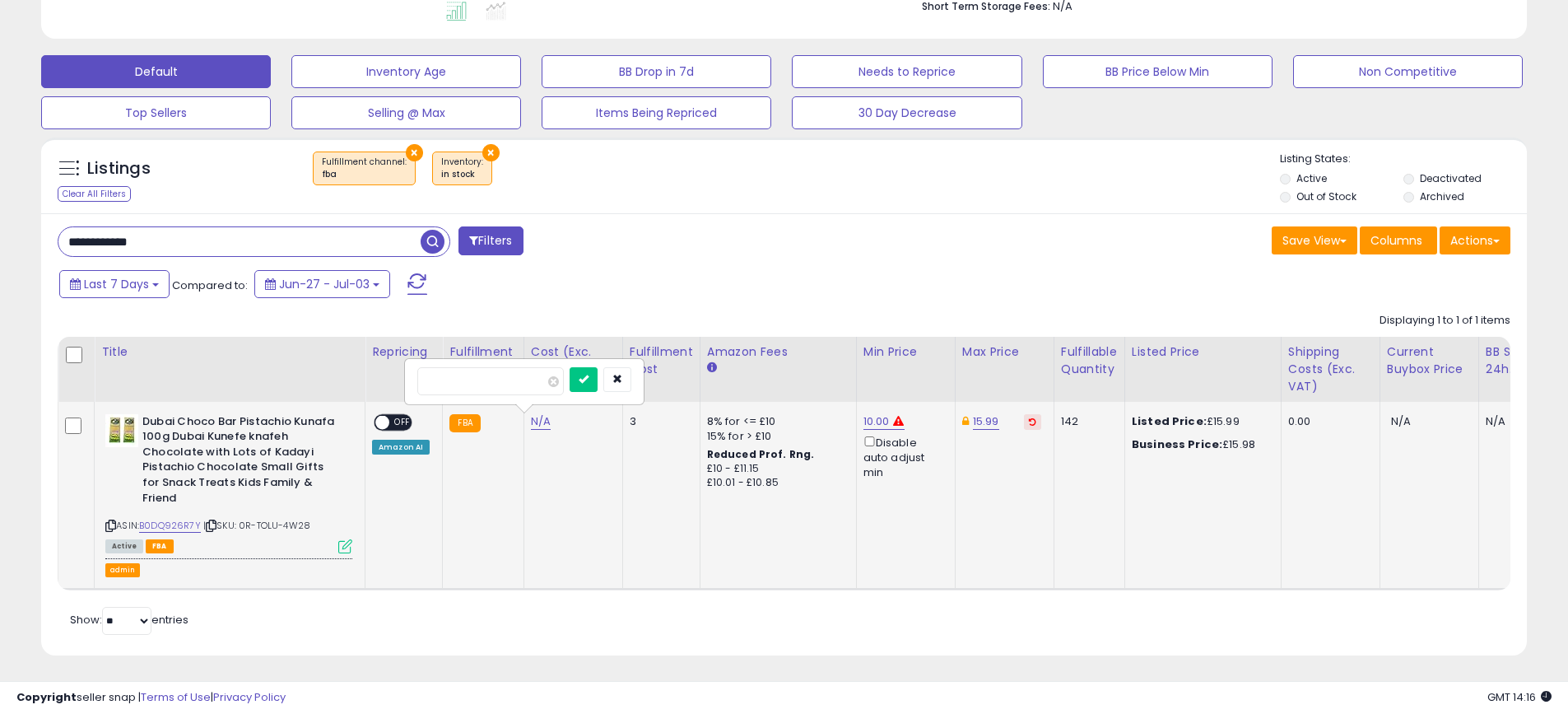 click on "8% for <= £10 15% for > £10 Reduced Prof. Rng. £10 - £11.15 £10.01 - £10.85" 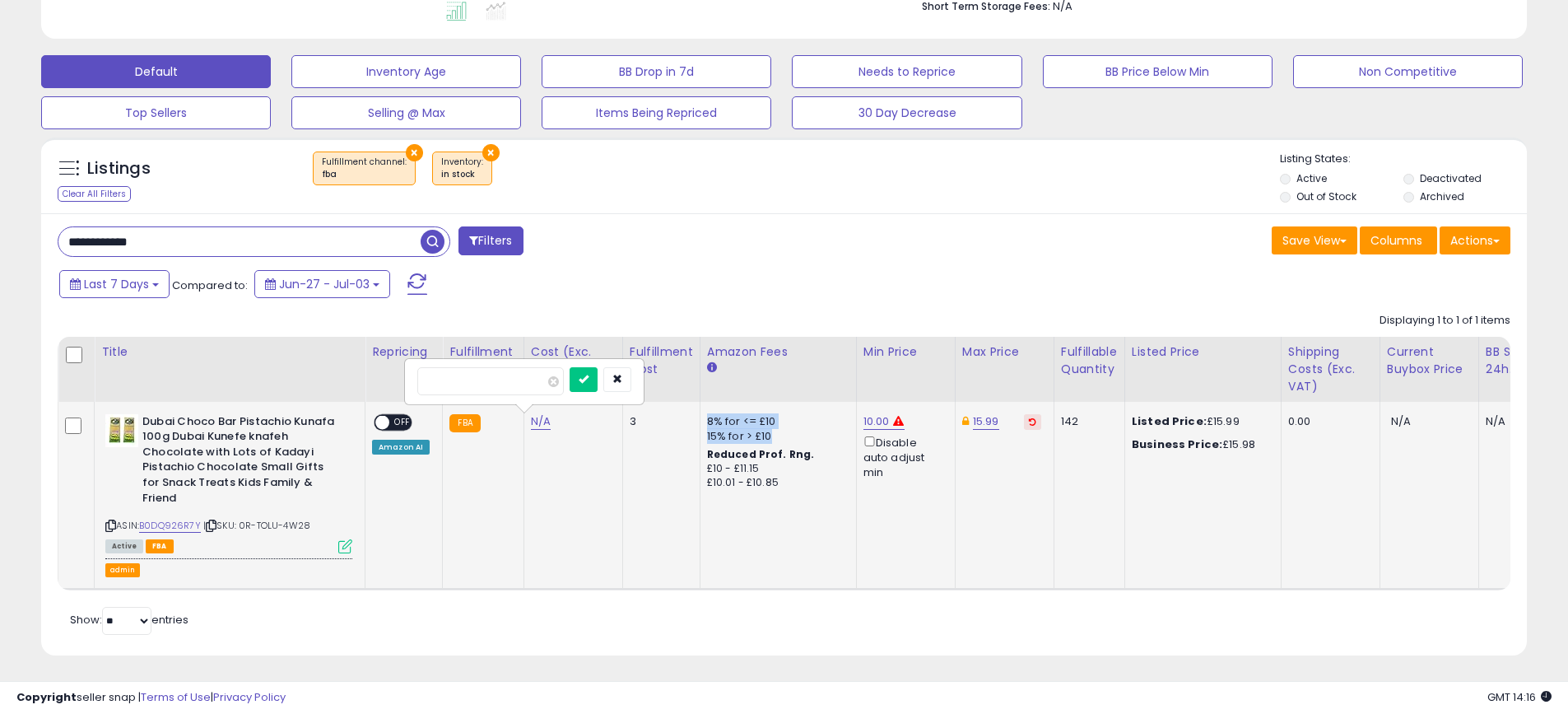 drag, startPoint x: 700, startPoint y: 422, endPoint x: 772, endPoint y: 442, distance: 74.72617 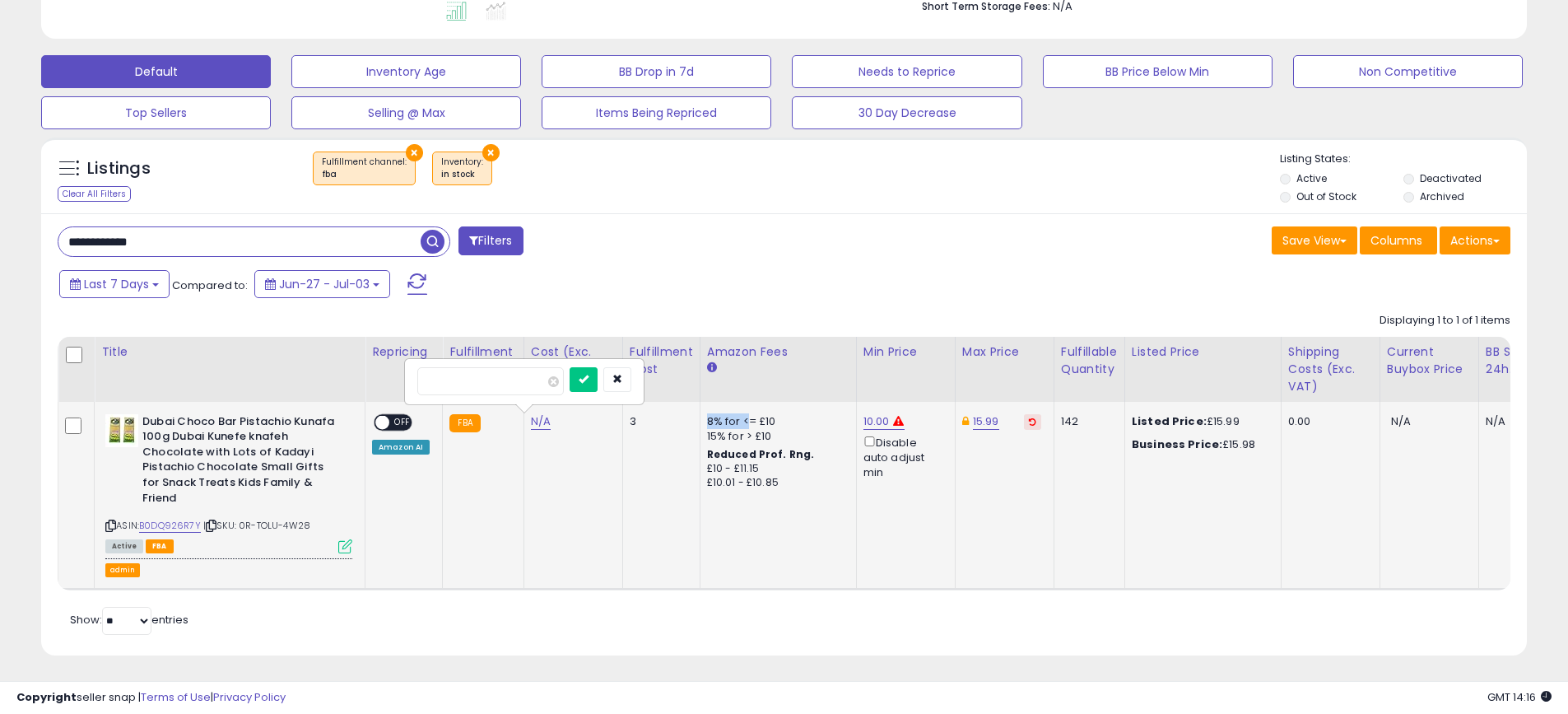 drag, startPoint x: 700, startPoint y: 417, endPoint x: 721, endPoint y: 418, distance: 21.023796 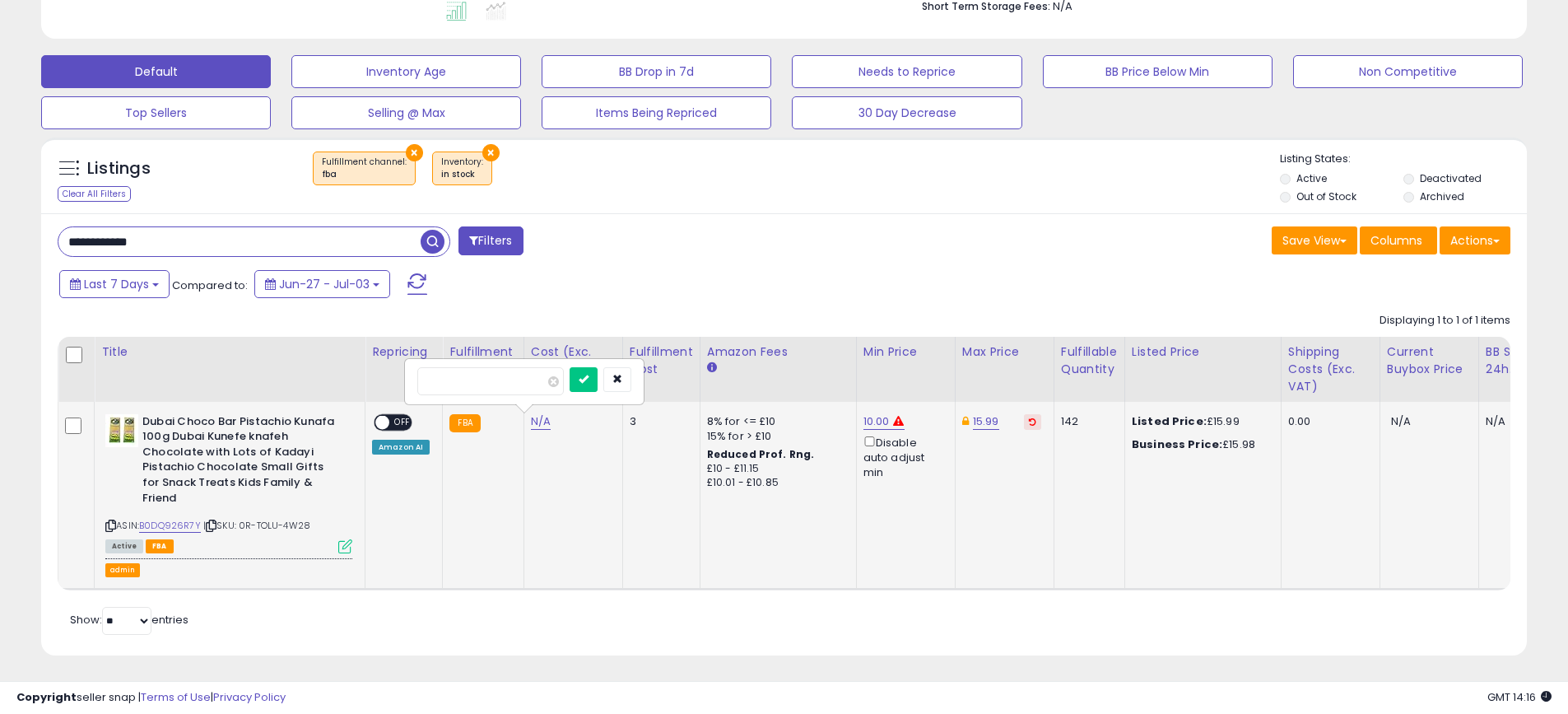 click on "15% for > £10" at bounding box center (775, 436) 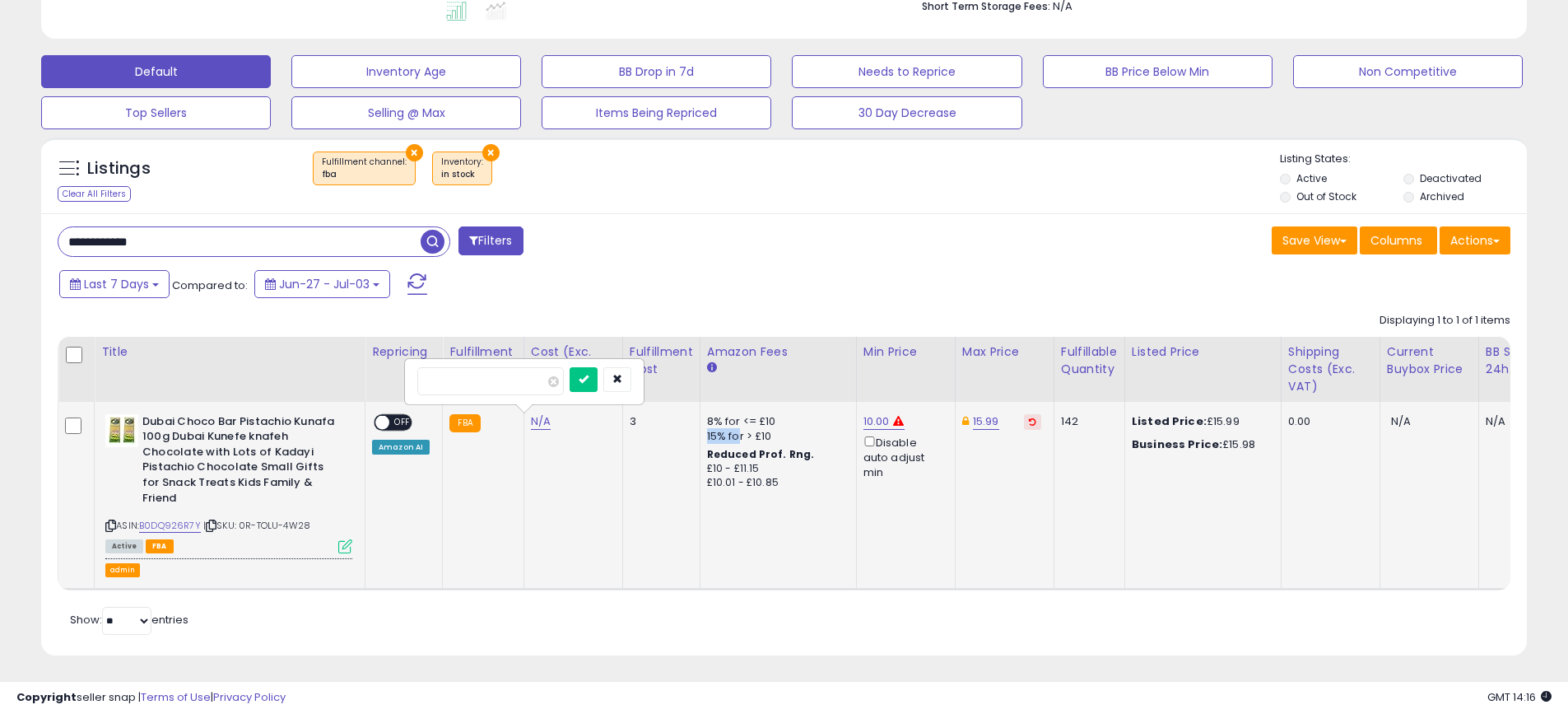 drag, startPoint x: 698, startPoint y: 436, endPoint x: 732, endPoint y: 433, distance: 34.1321 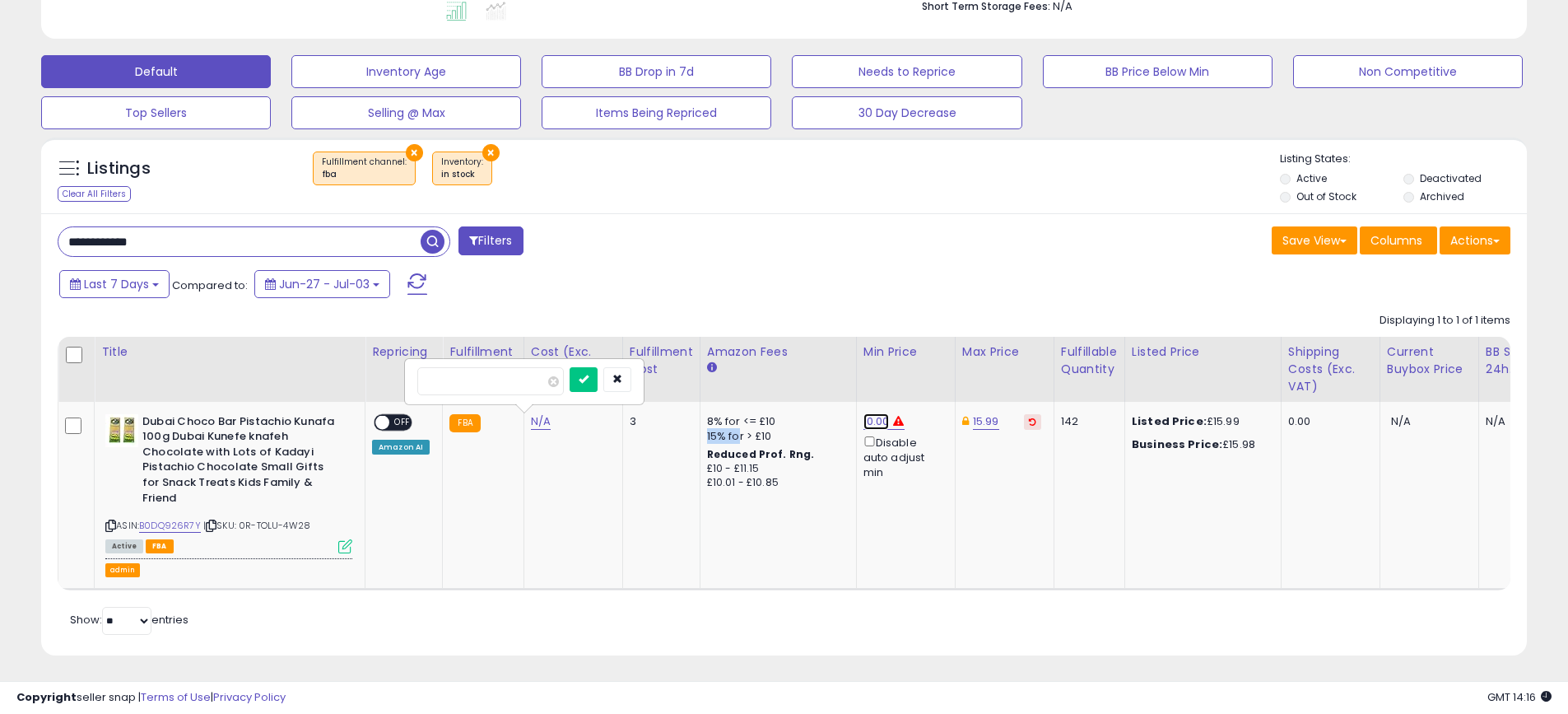 click on "10.00" at bounding box center (877, 422) 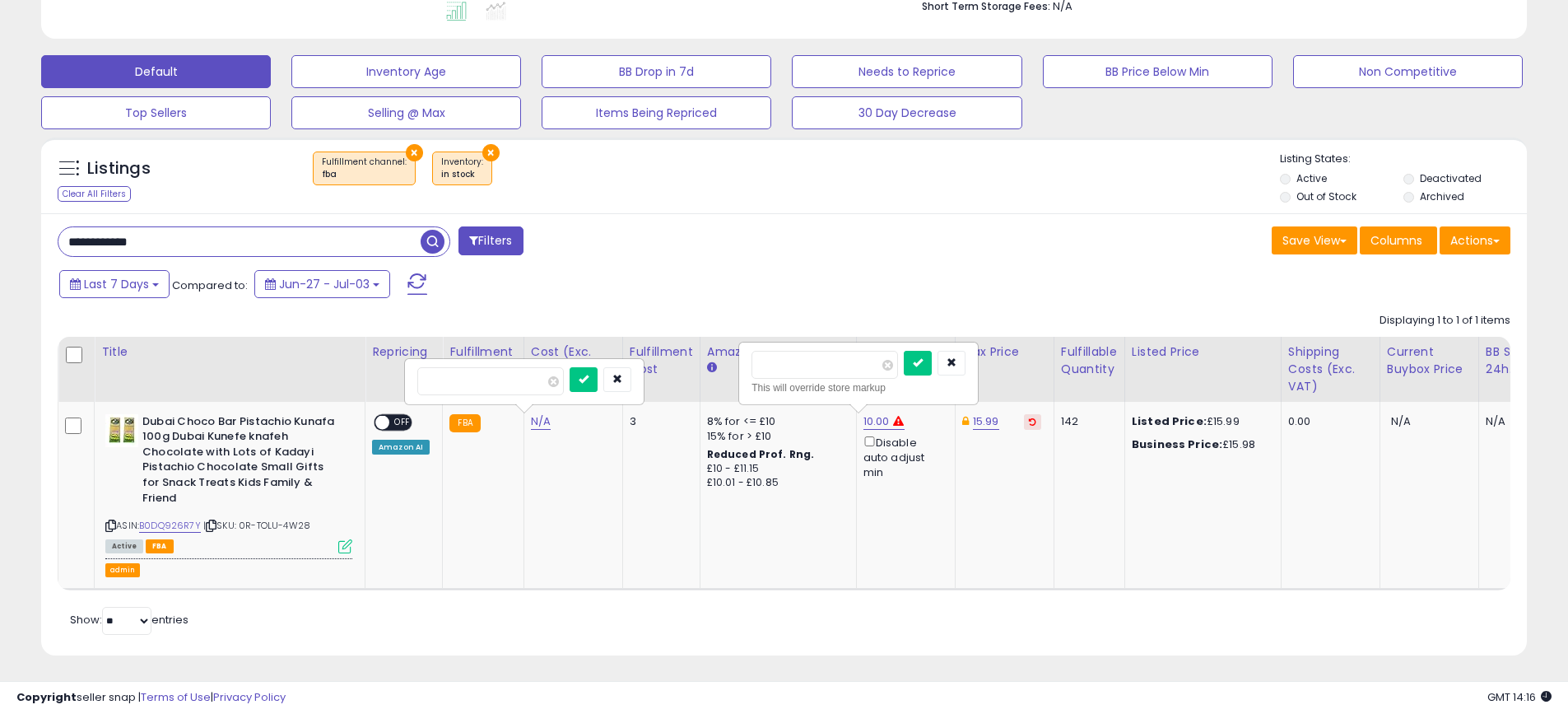 drag, startPoint x: 802, startPoint y: 363, endPoint x: 753, endPoint y: 371, distance: 49.648766 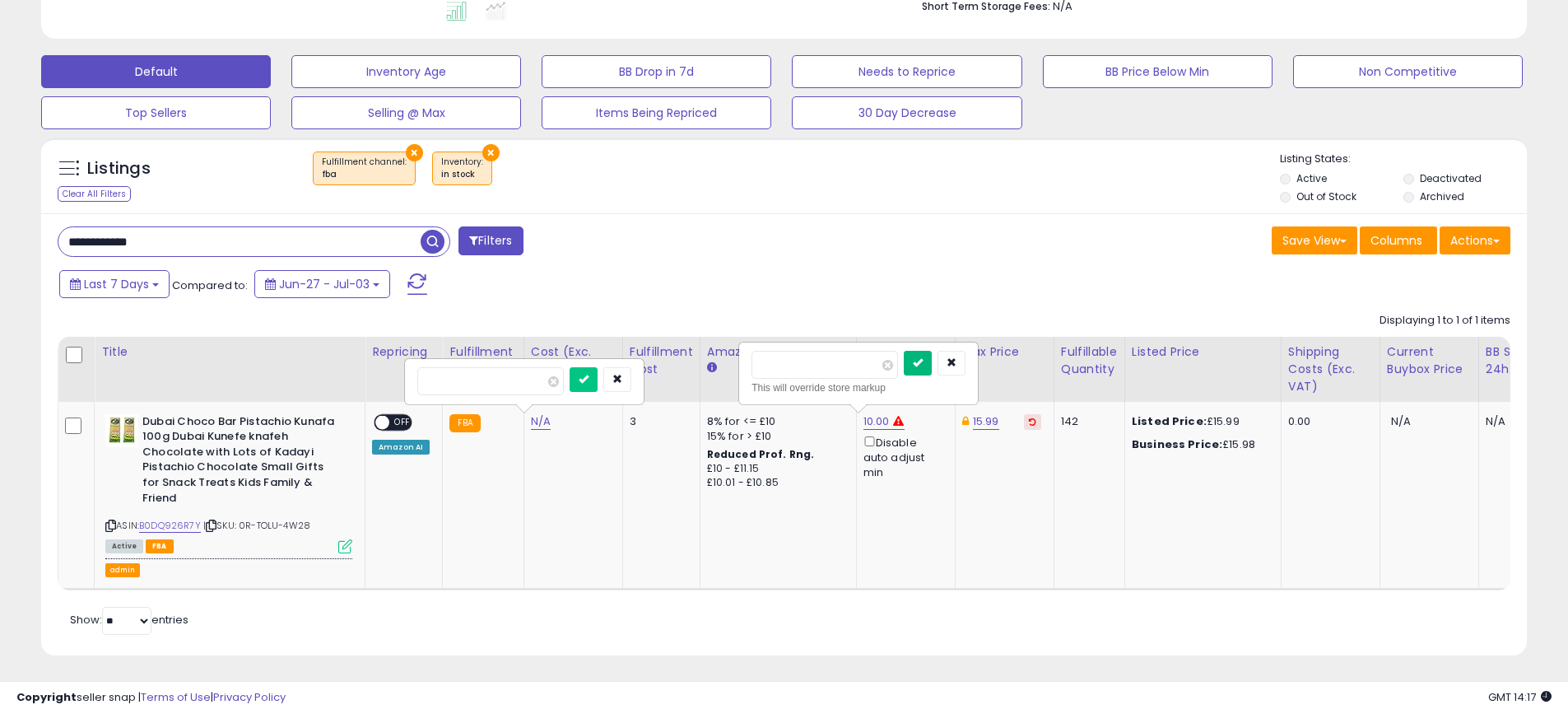 type on "****" 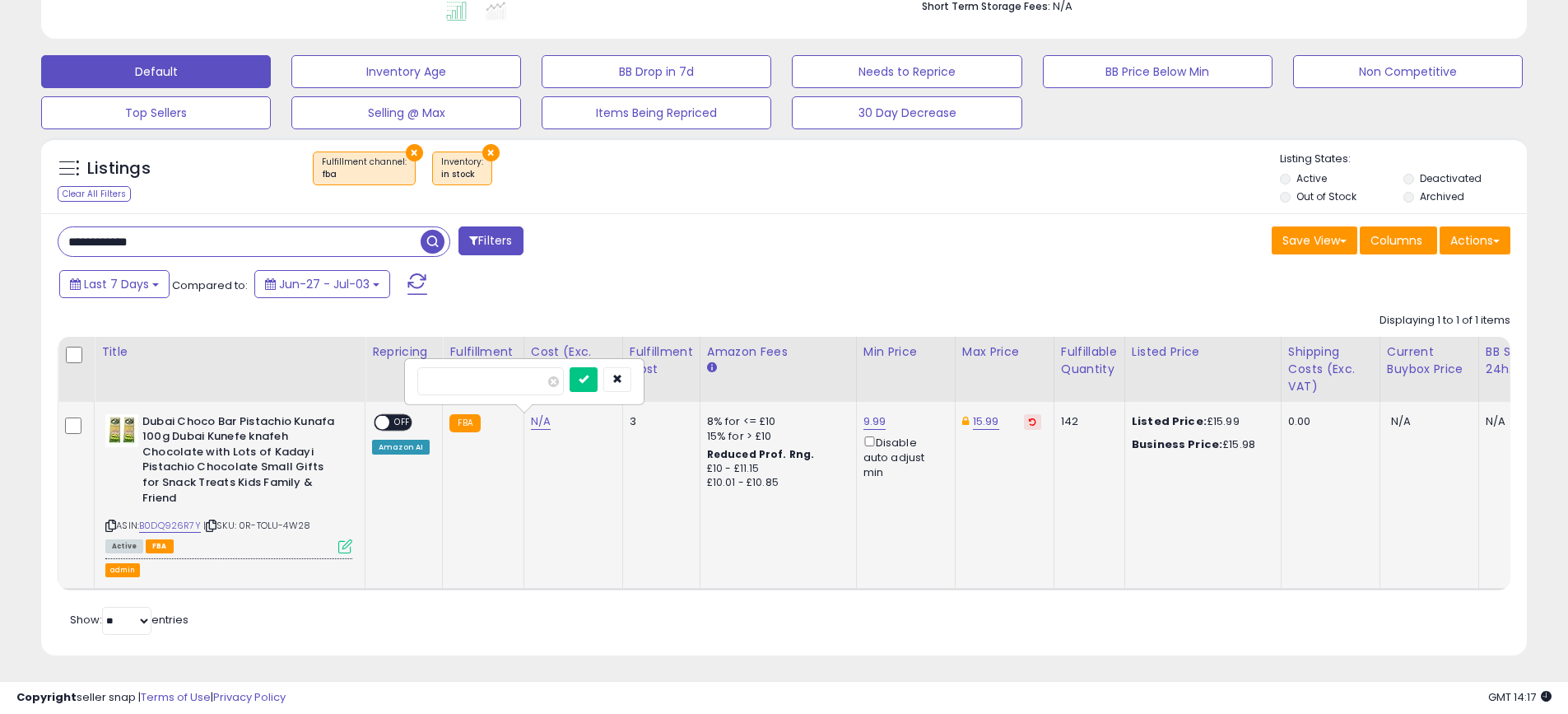 click at bounding box center [345, 546] 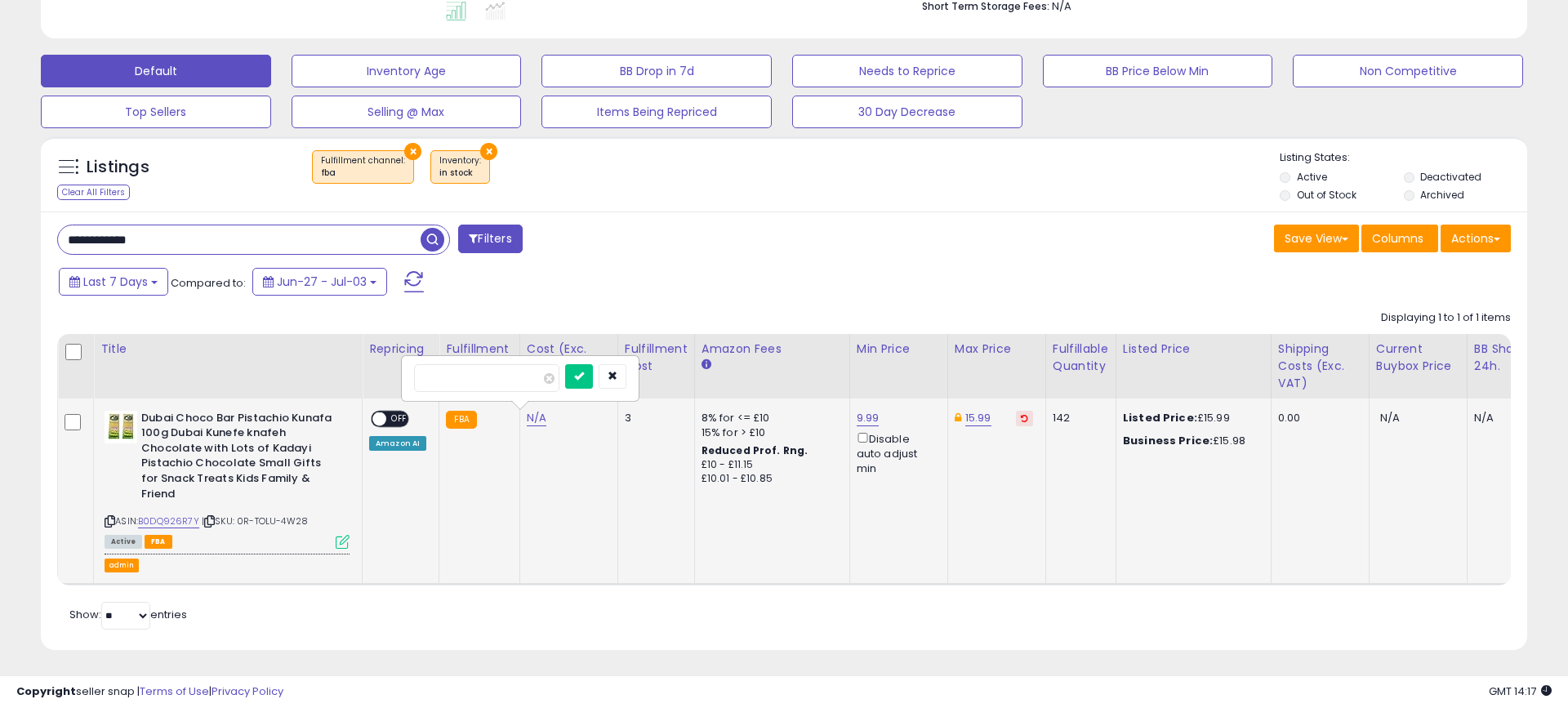 scroll, scrollTop: 816274, scrollLeft: 815804, axis: both 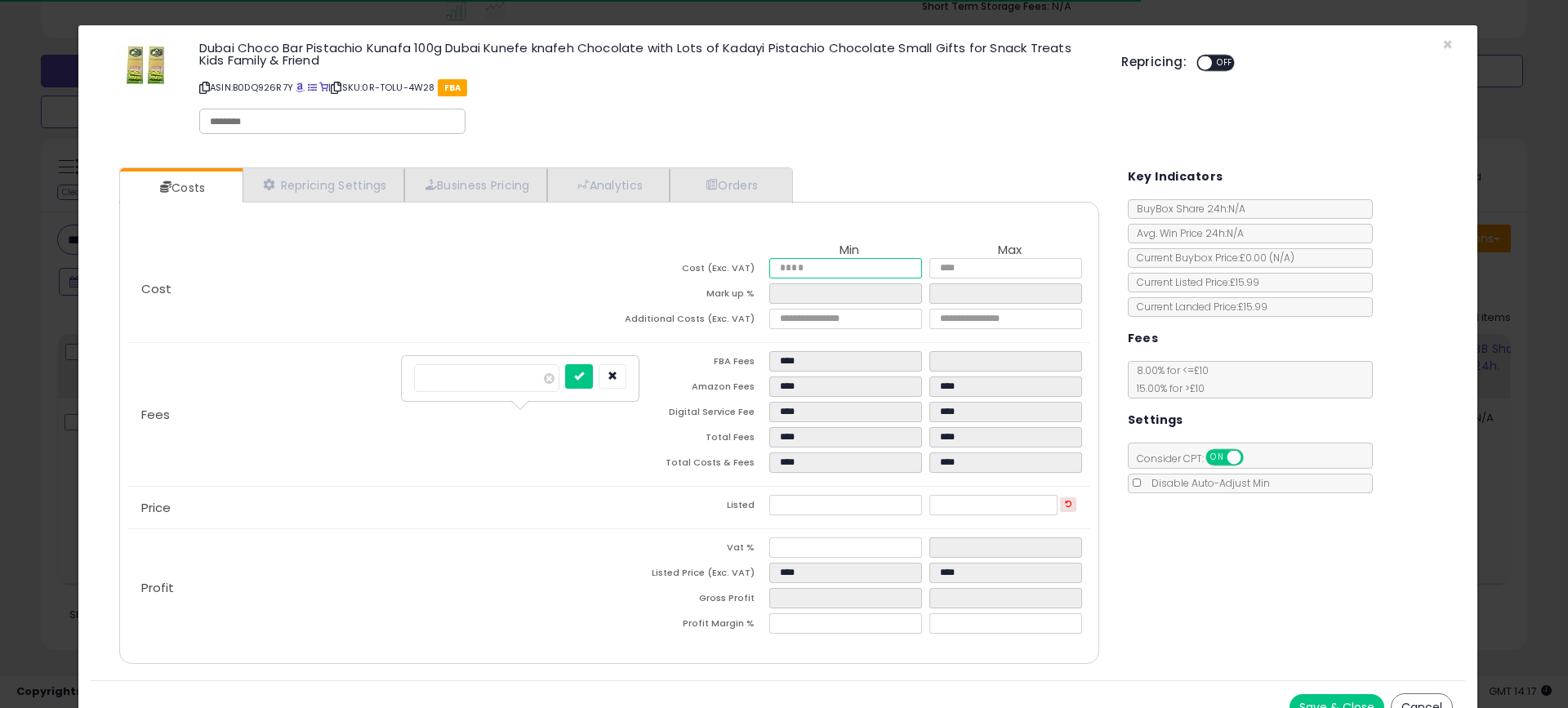 click at bounding box center (845, 268) 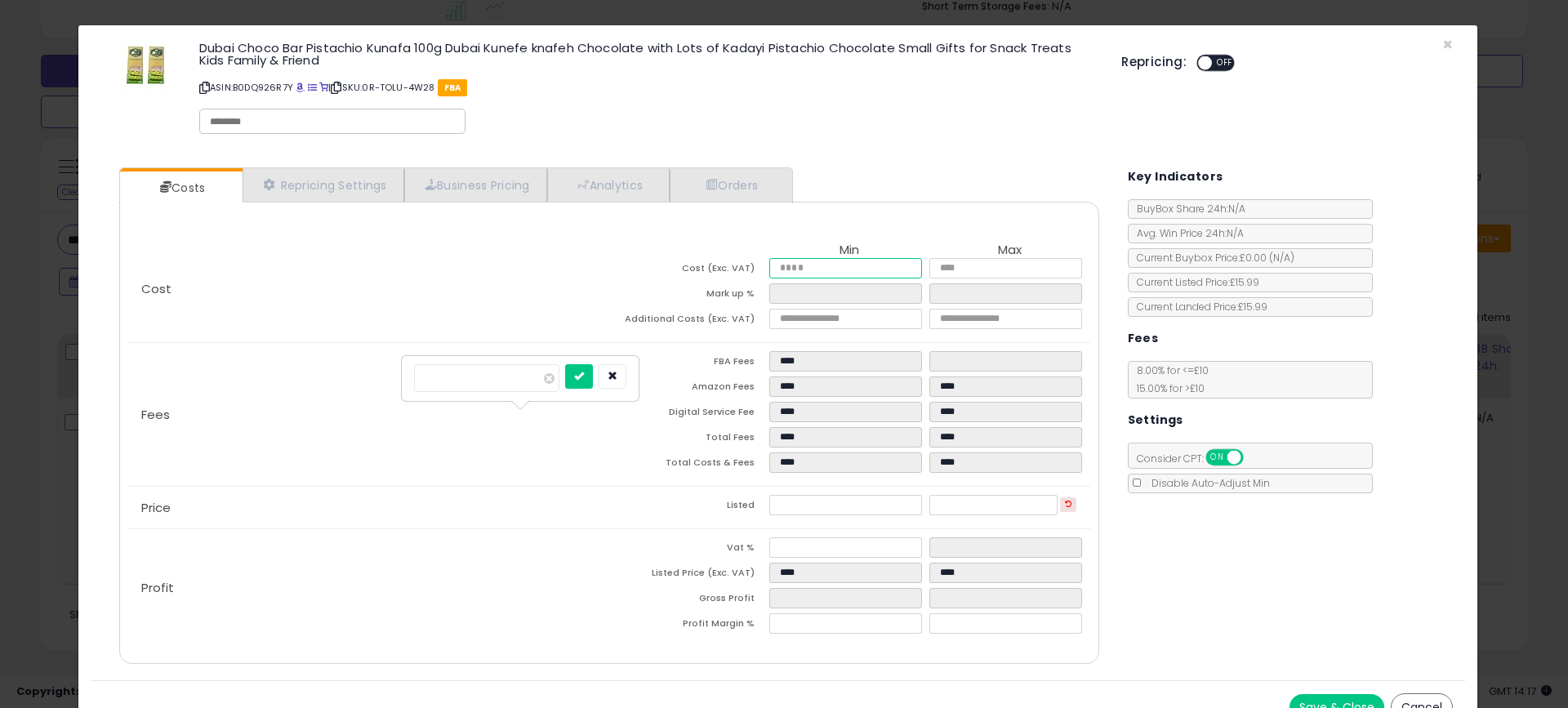 click at bounding box center [845, 268] 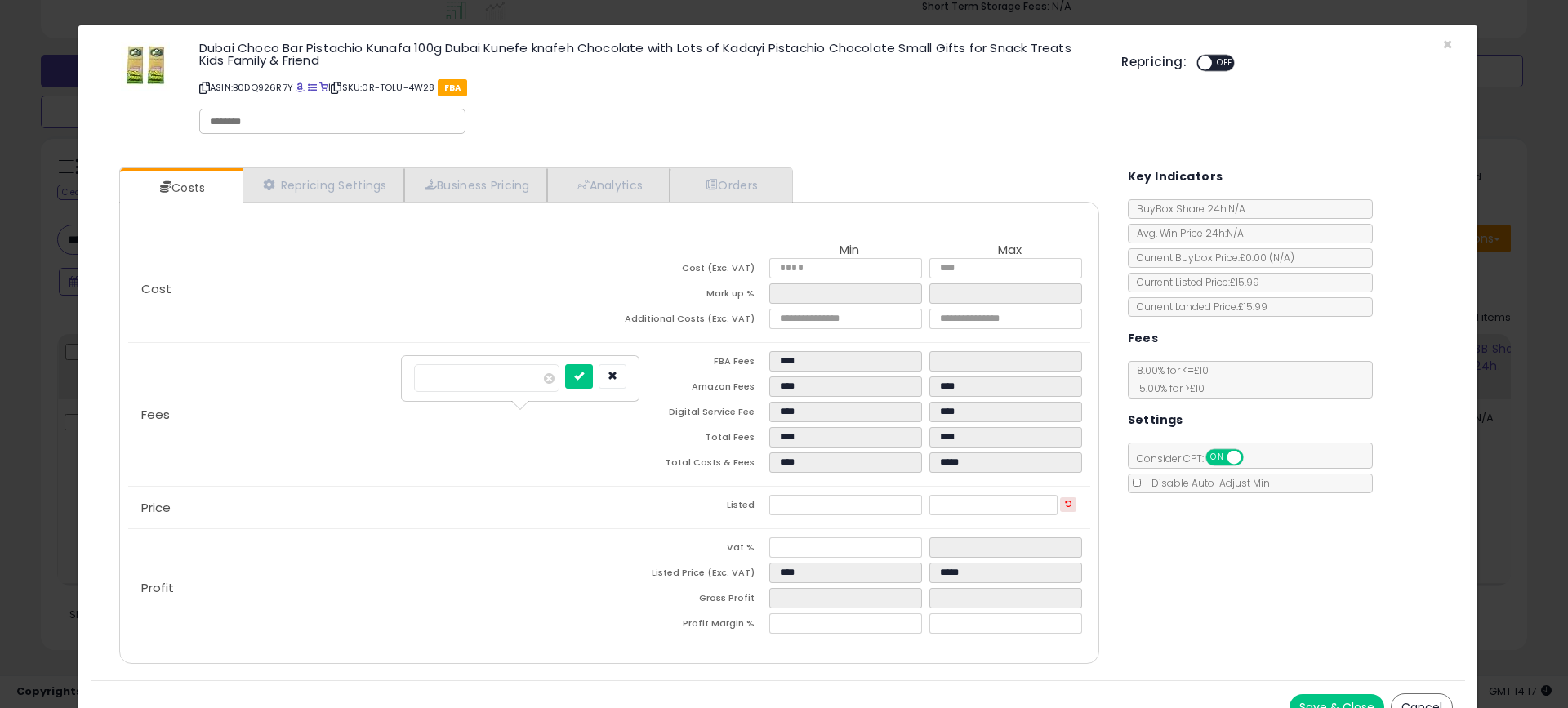 type on "****" 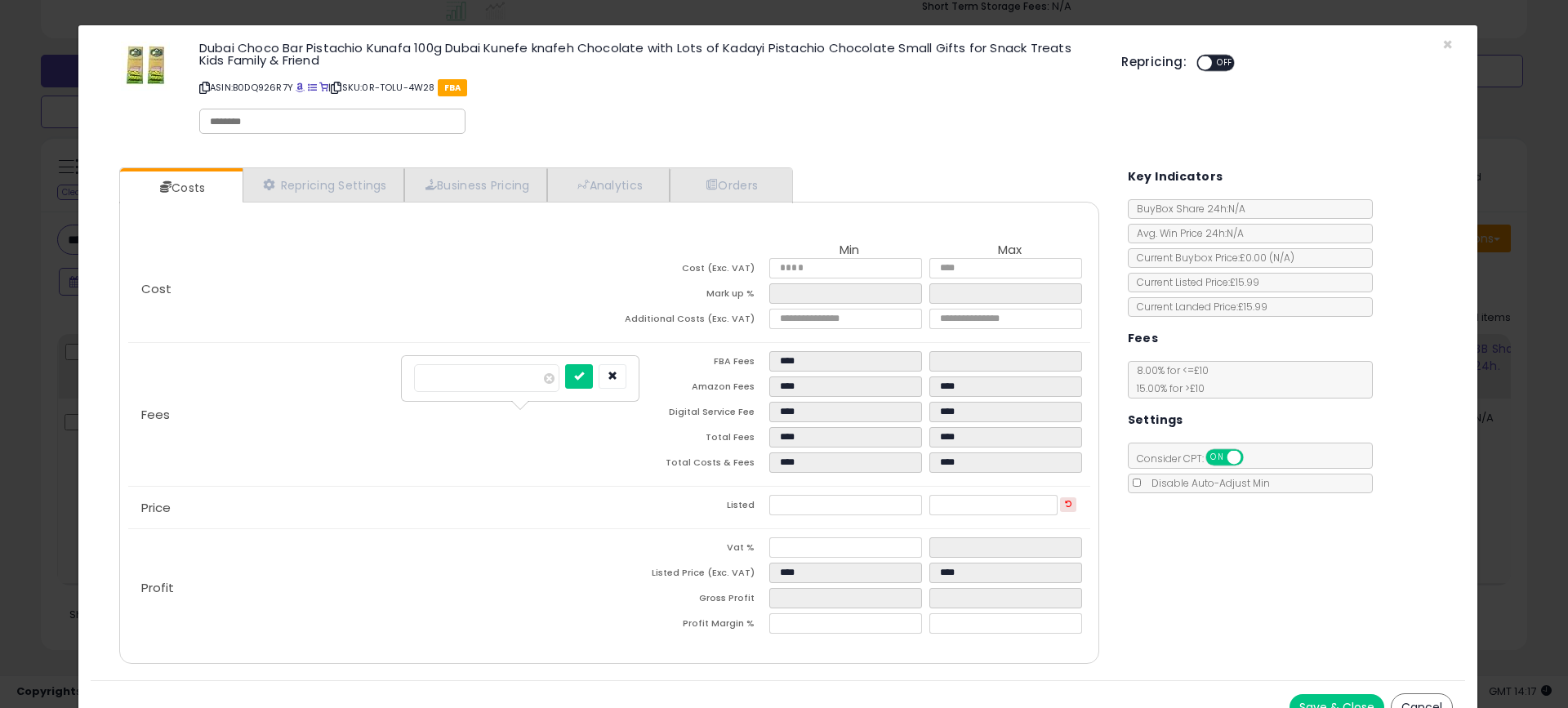 click on "Cost
Min
Max
Cost (Exc. VAT)
****
****
Mark up %
Additional Costs (Exc. VAT)" at bounding box center (608, 288) 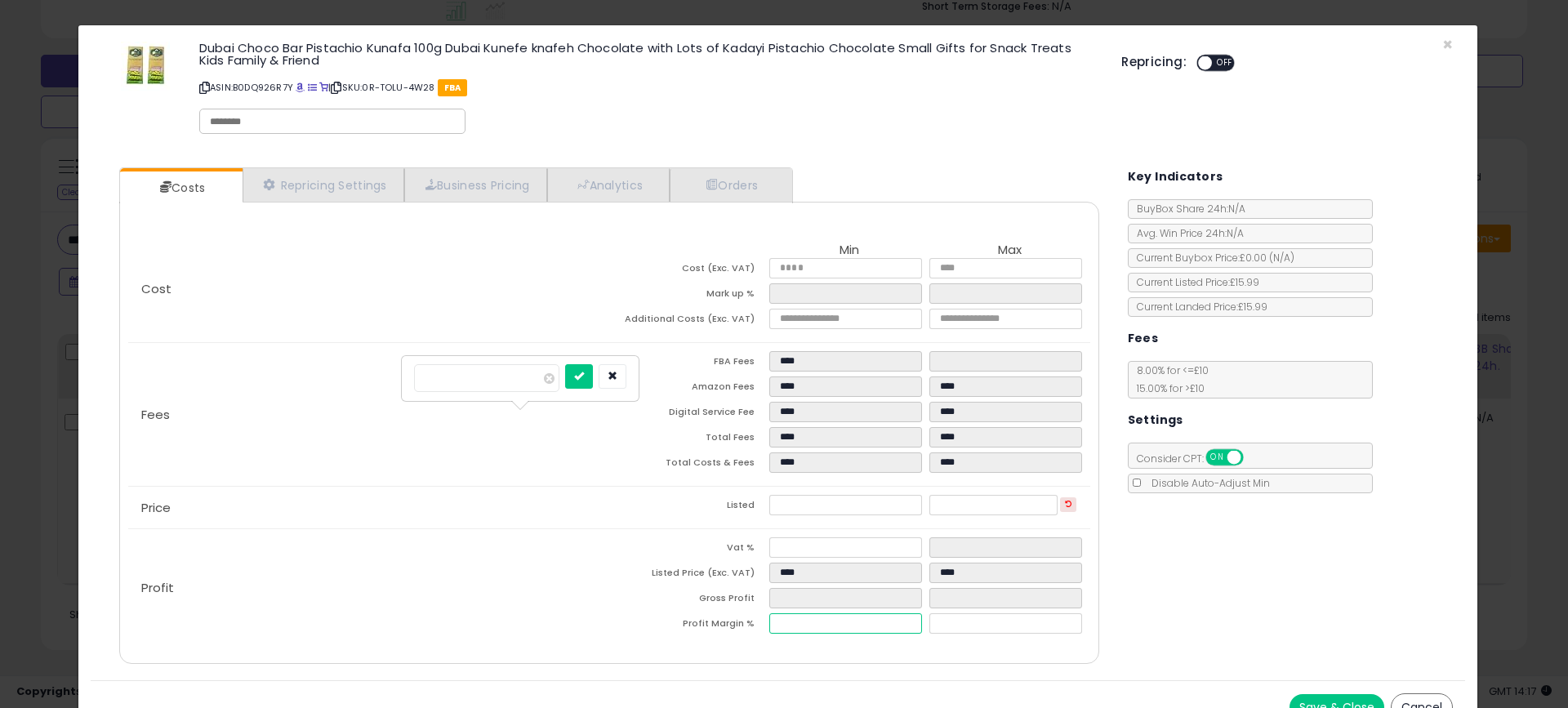 drag, startPoint x: 831, startPoint y: 628, endPoint x: 677, endPoint y: 608, distance: 155.29327 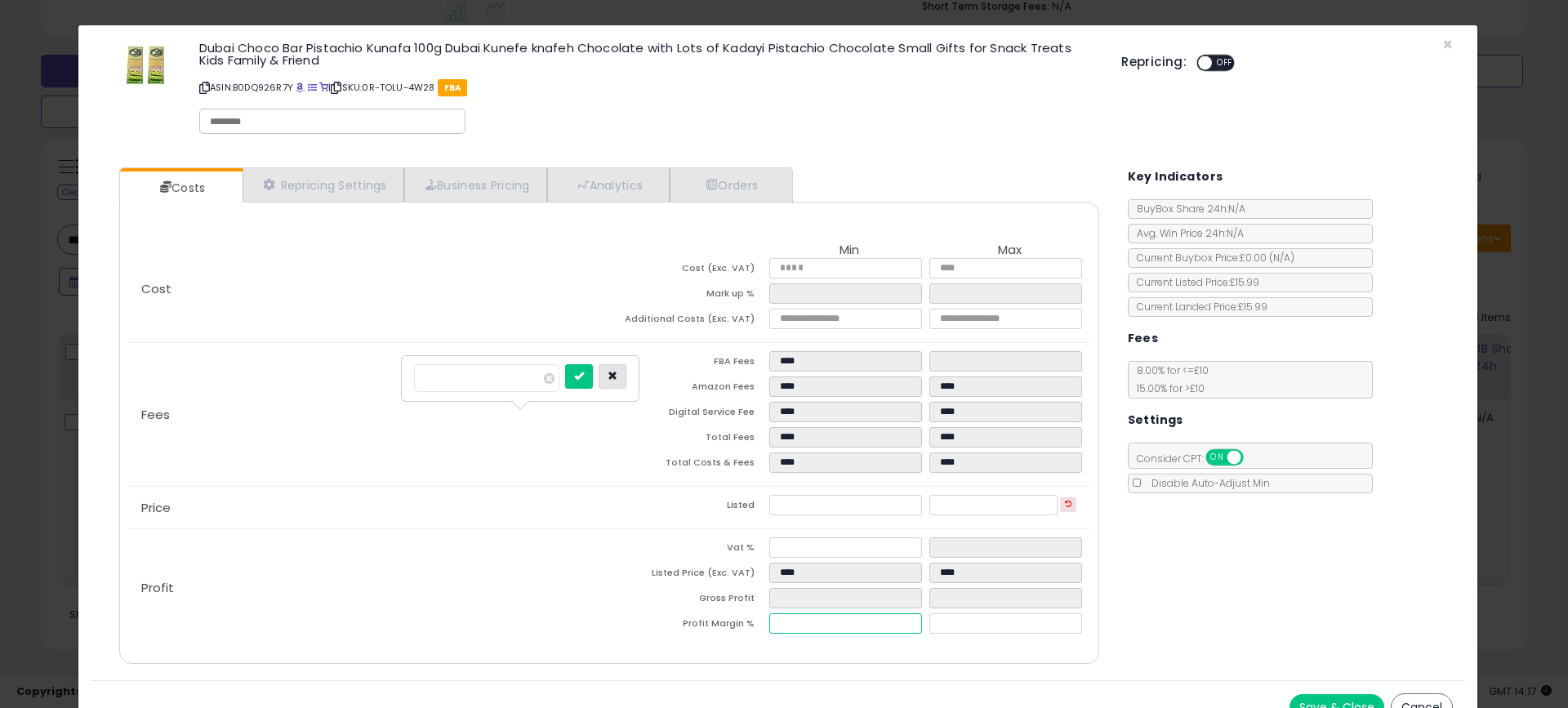 type 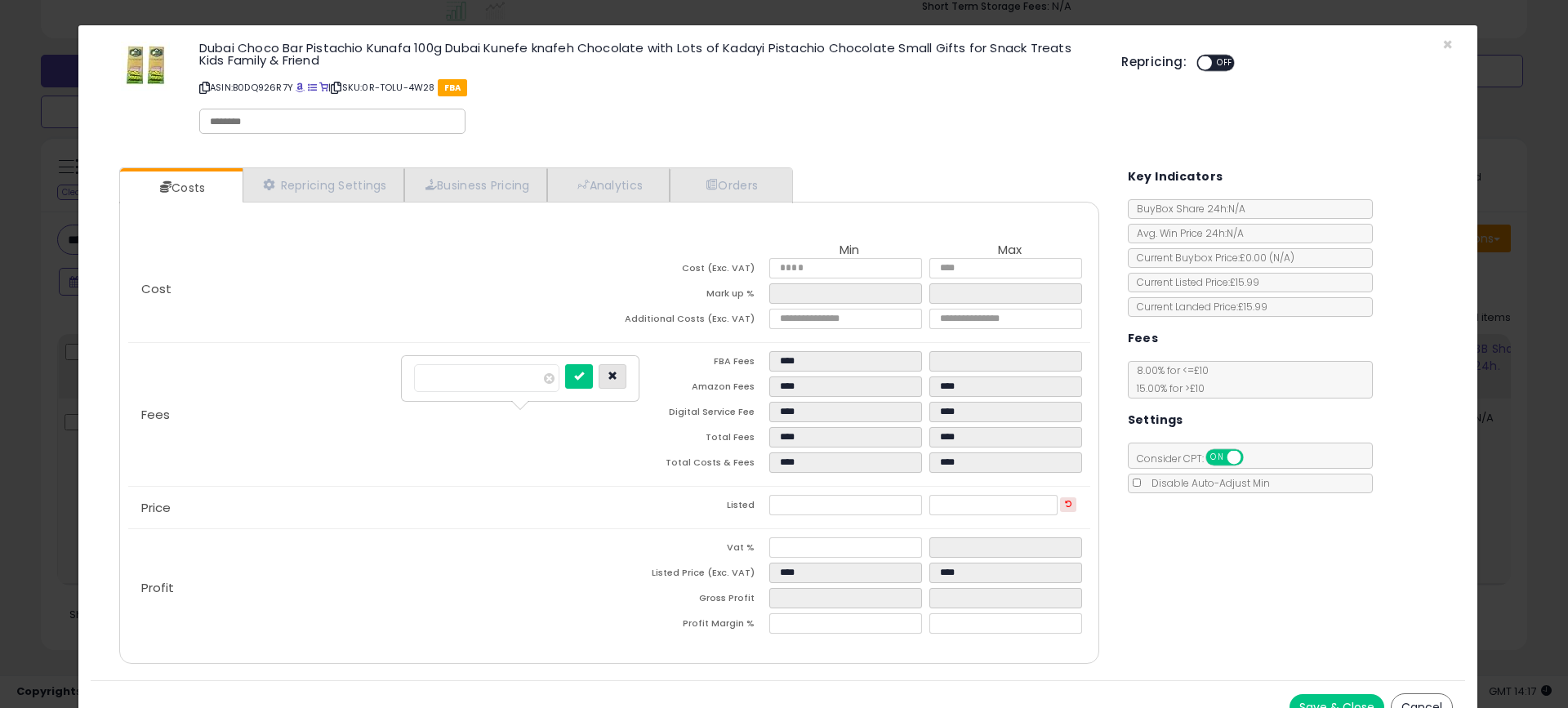 type on "****" 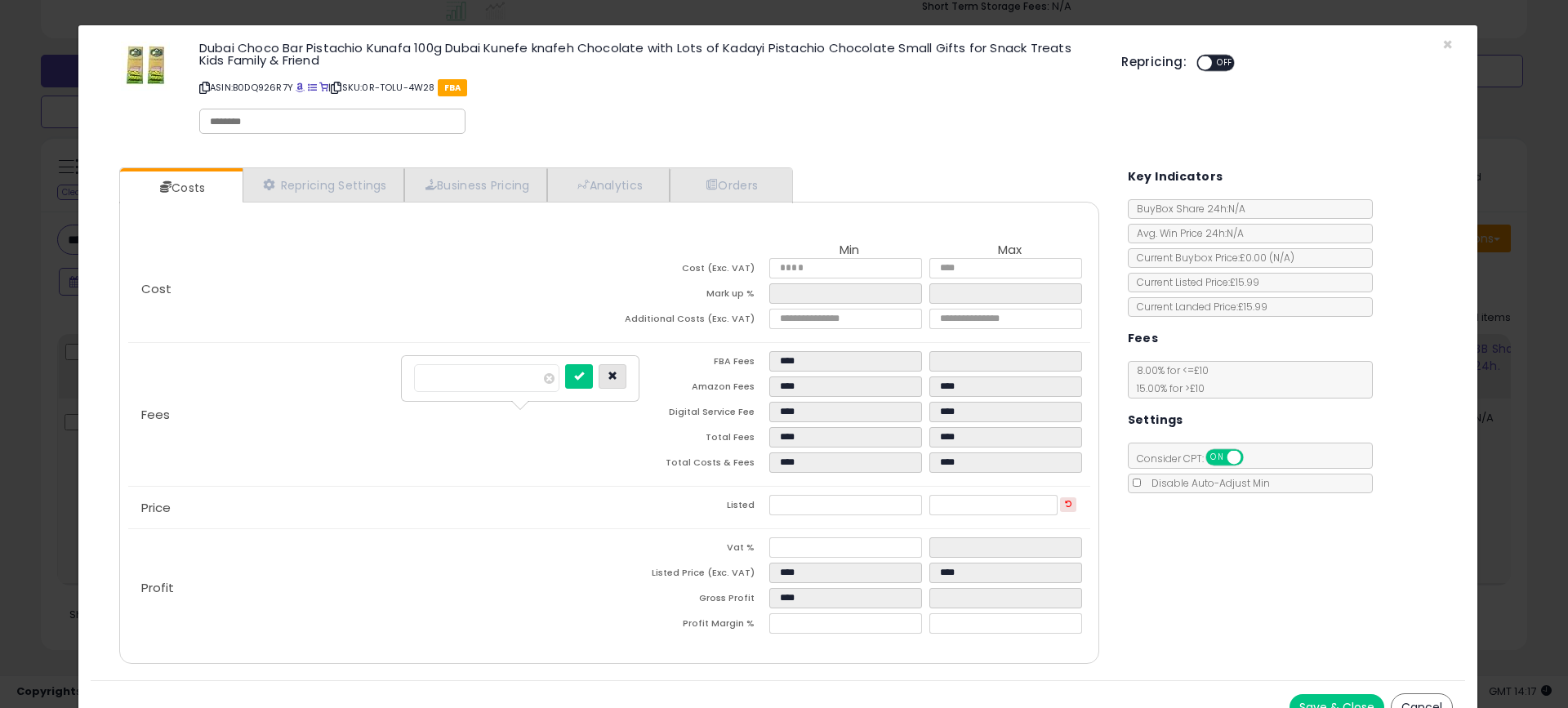 drag, startPoint x: 638, startPoint y: 373, endPoint x: 626, endPoint y: 384, distance: 16.278821 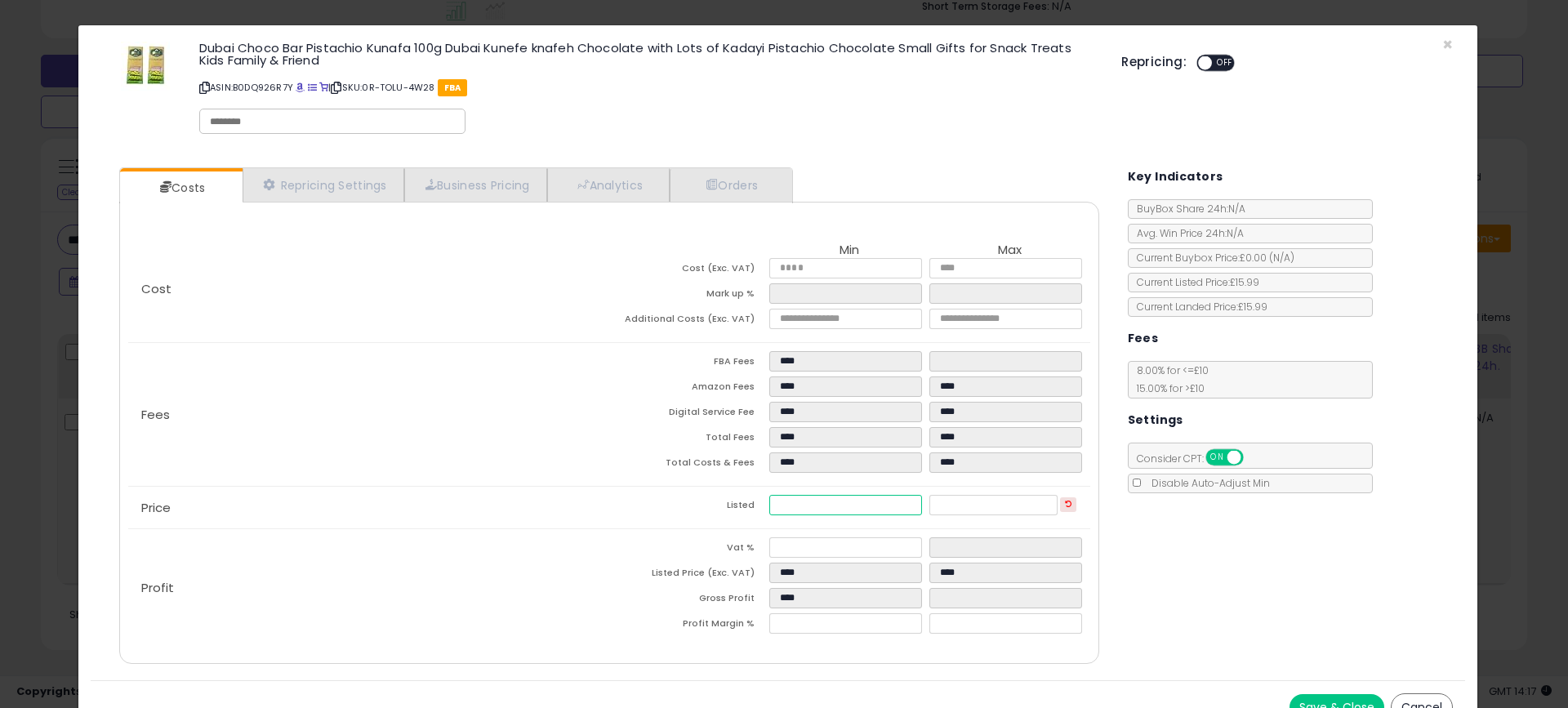drag, startPoint x: 817, startPoint y: 510, endPoint x: 751, endPoint y: 502, distance: 66.483081 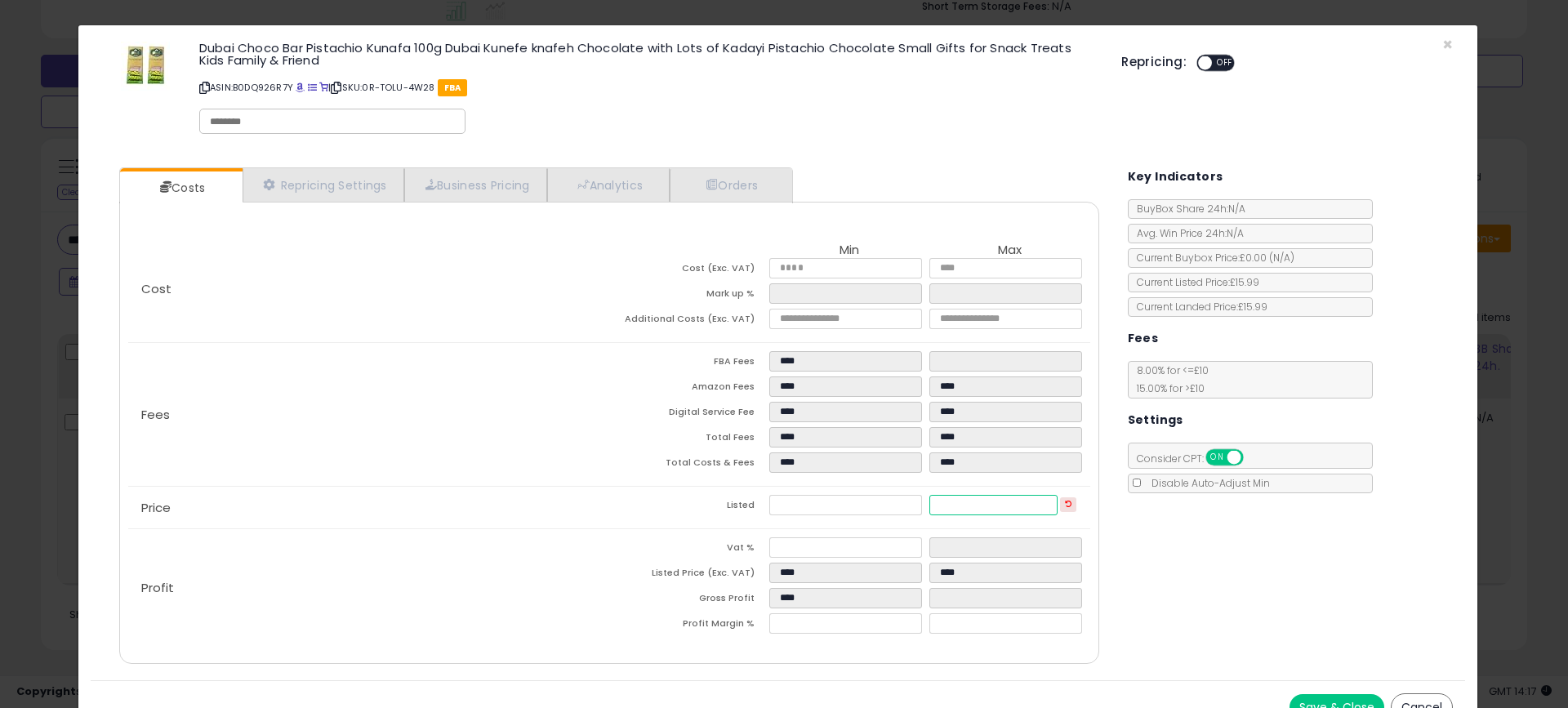 drag, startPoint x: 969, startPoint y: 507, endPoint x: 917, endPoint y: 499, distance: 52.61179 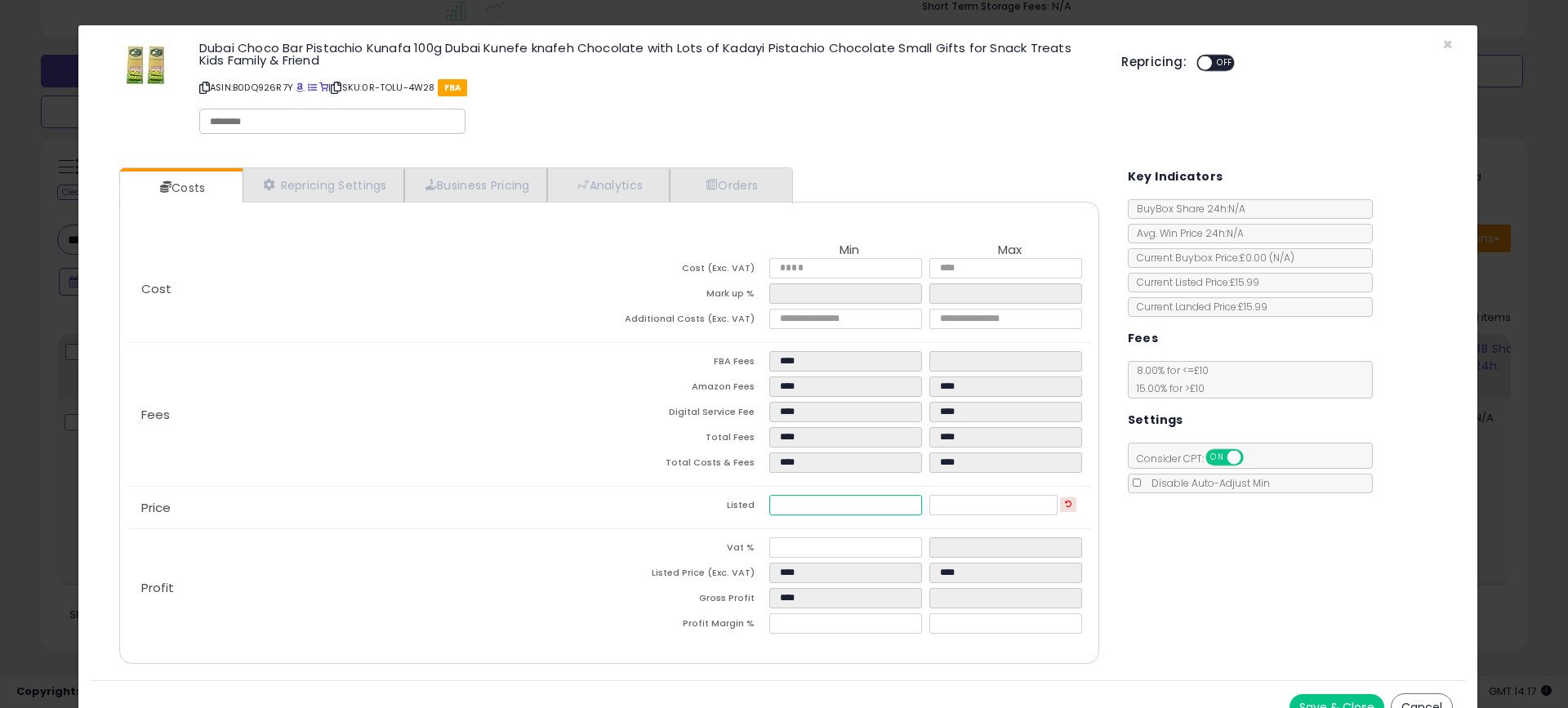 drag, startPoint x: 834, startPoint y: 505, endPoint x: 767, endPoint y: 499, distance: 67.26812 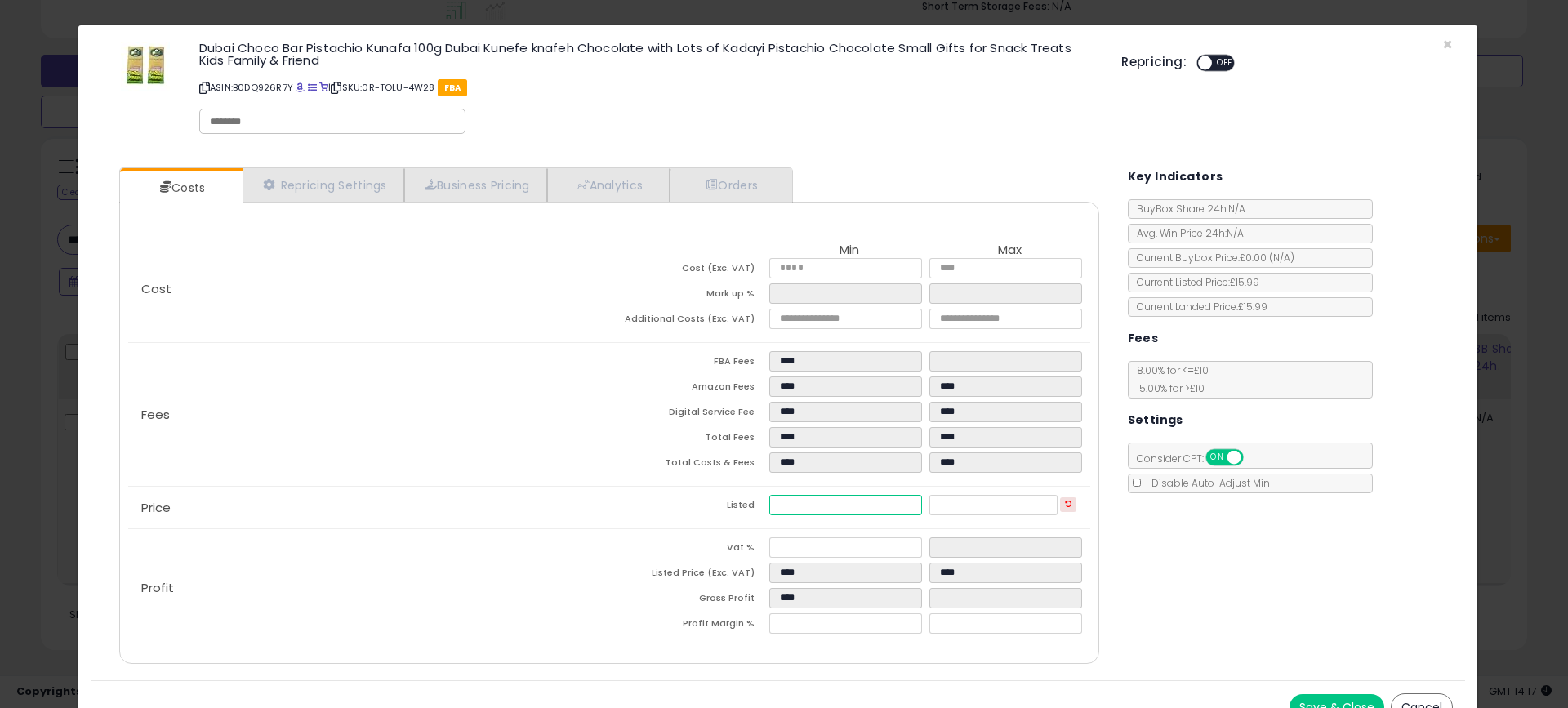 click on "****" at bounding box center [845, 505] 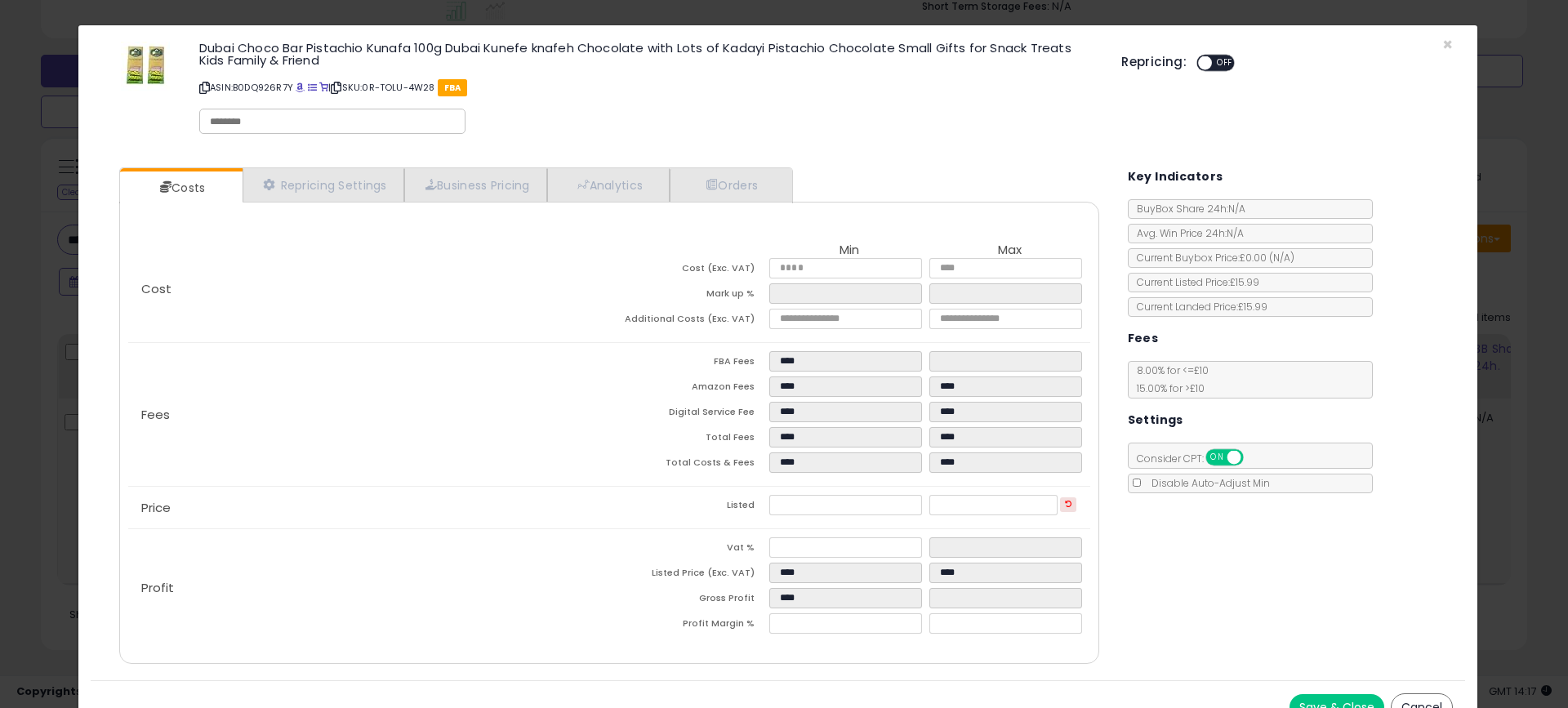 click on "****" at bounding box center [849, 507] 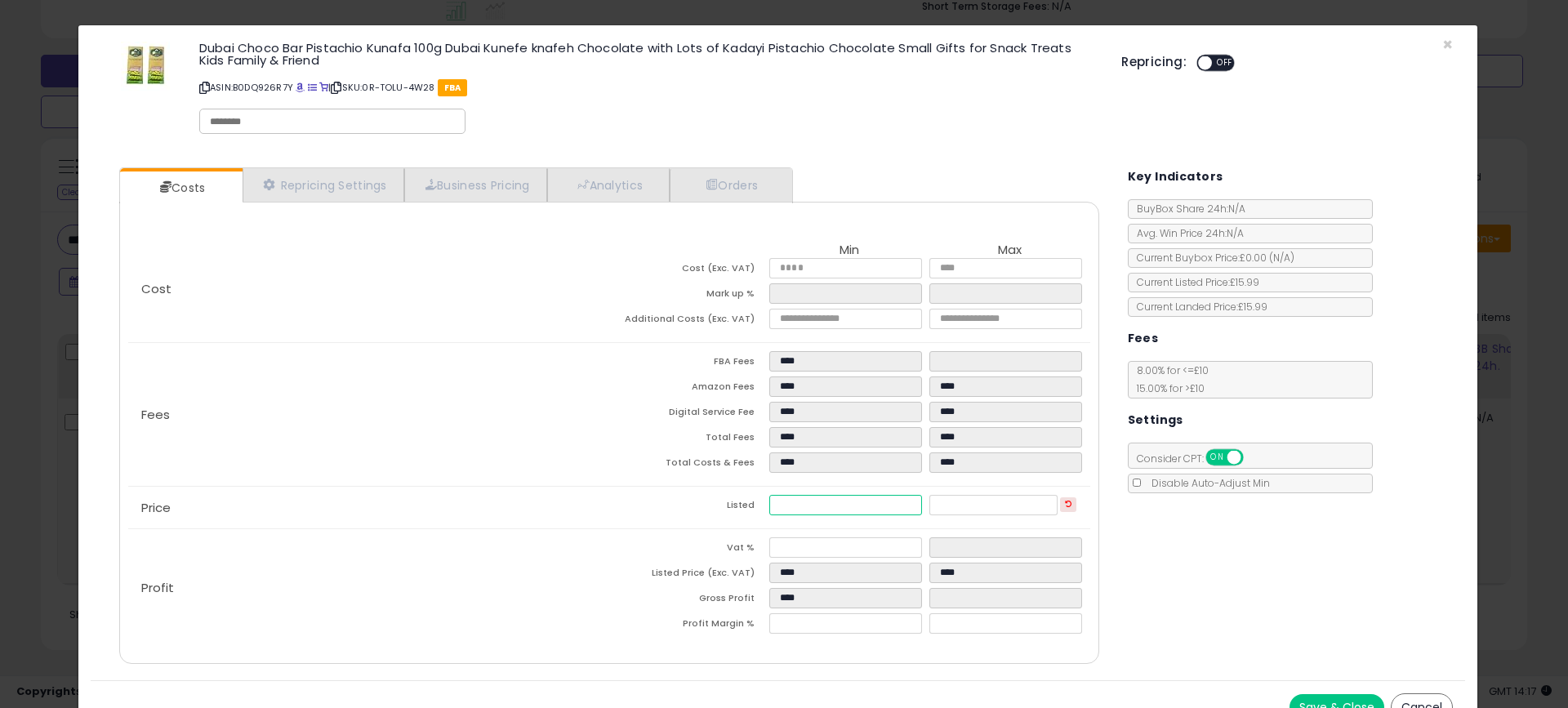 drag, startPoint x: 800, startPoint y: 514, endPoint x: 729, endPoint y: 506, distance: 71.44928 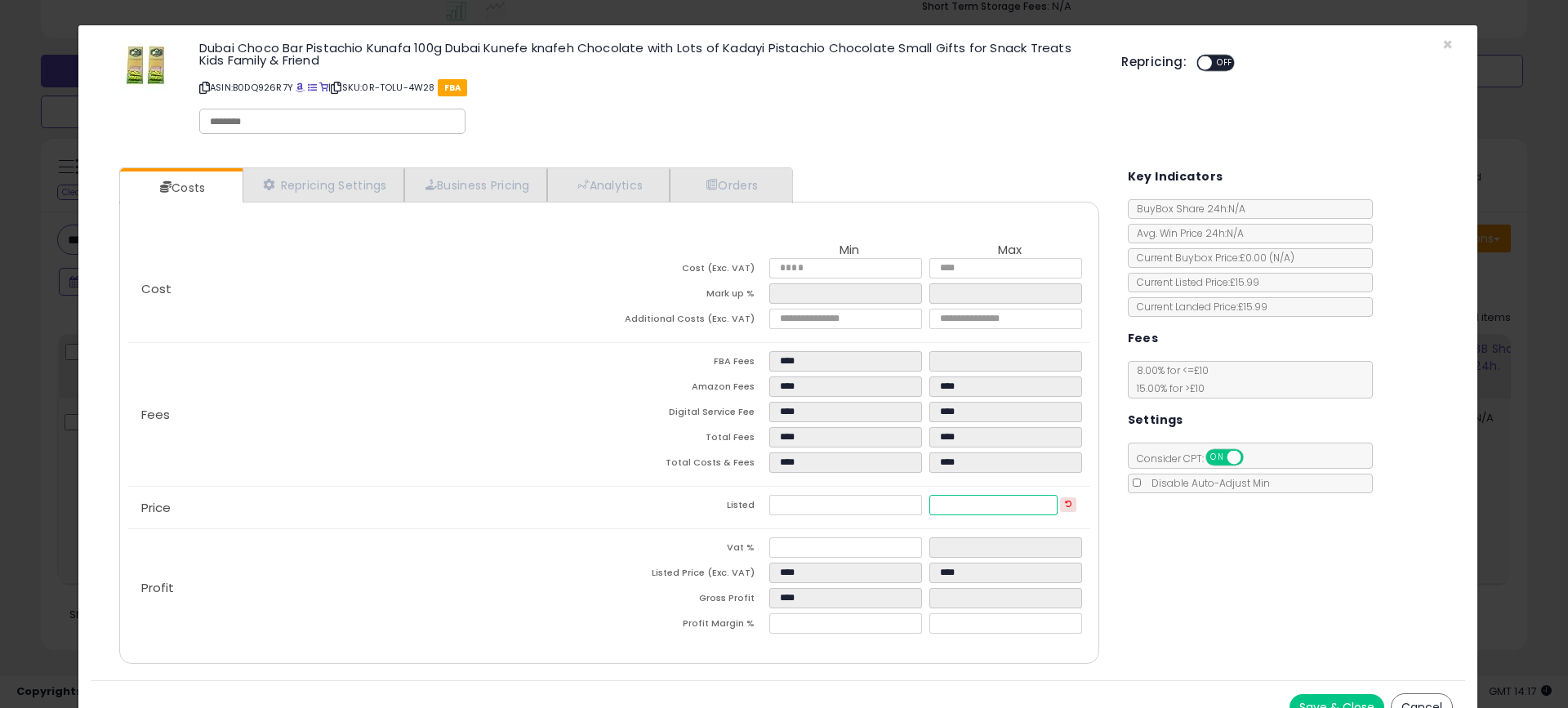 drag, startPoint x: 981, startPoint y: 511, endPoint x: 915, endPoint y: 500, distance: 66.91039 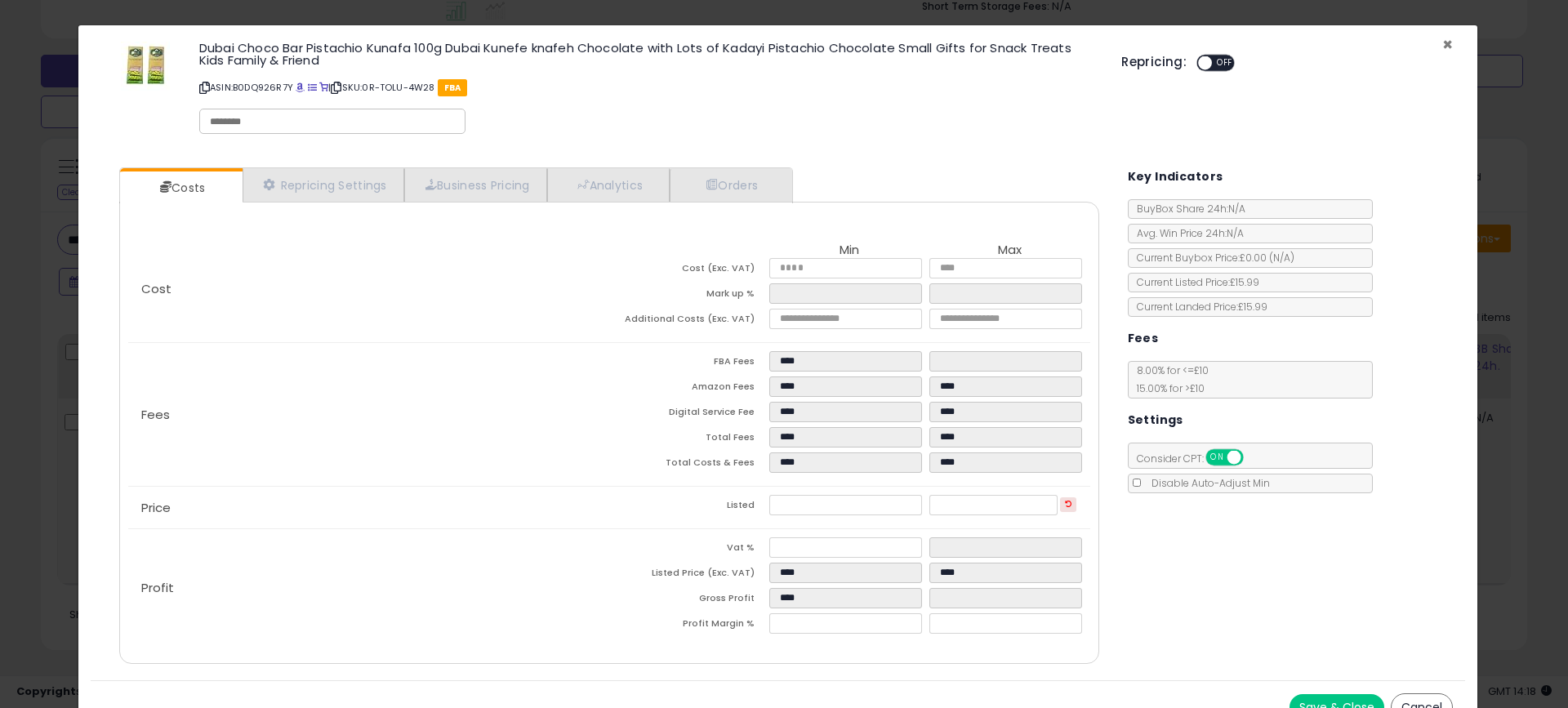click on "×" at bounding box center [1447, 44] 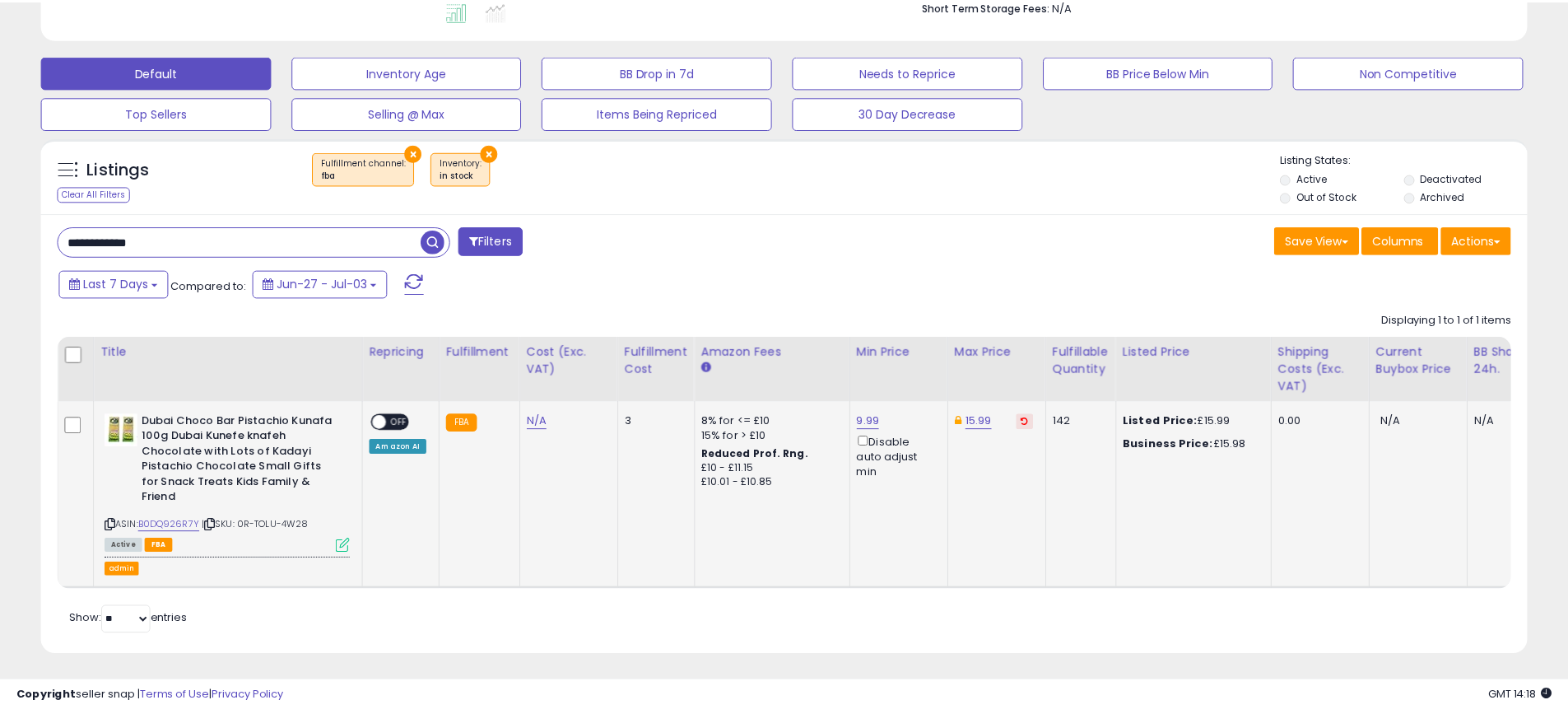 scroll, scrollTop: 338, scrollLeft: 862, axis: both 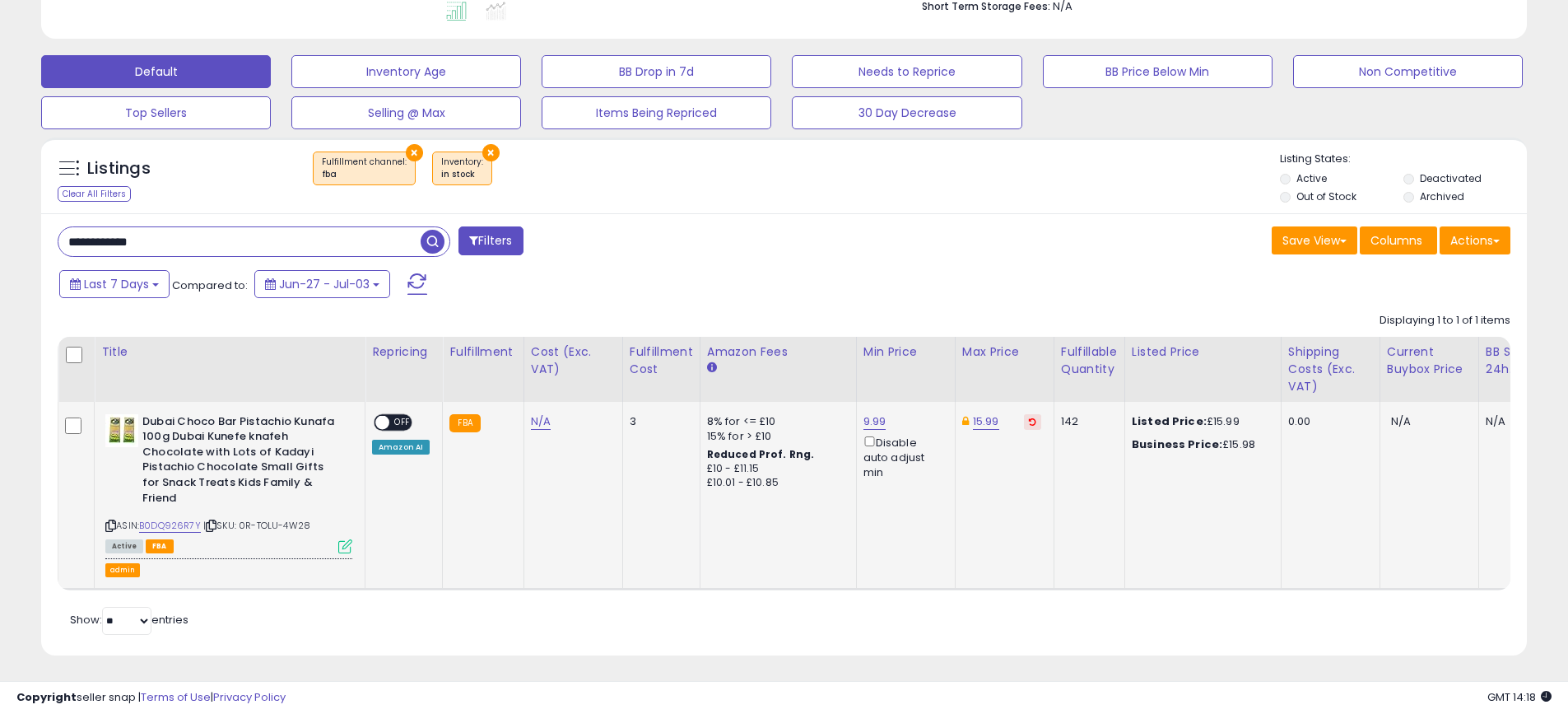 drag, startPoint x: 1235, startPoint y: 424, endPoint x: 1190, endPoint y: 423, distance: 45.01111 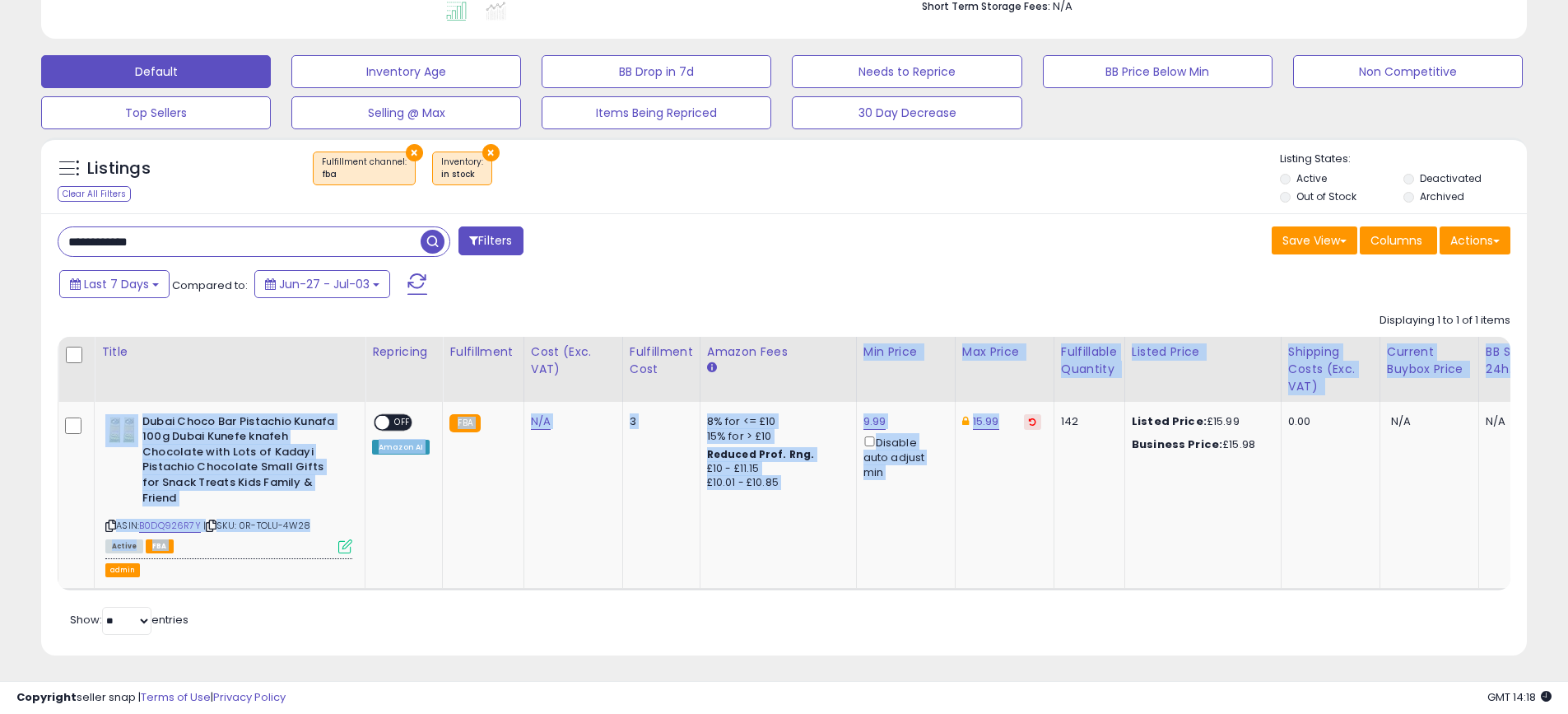 drag, startPoint x: 851, startPoint y: 354, endPoint x: 985, endPoint y: 432, distance: 155.04838 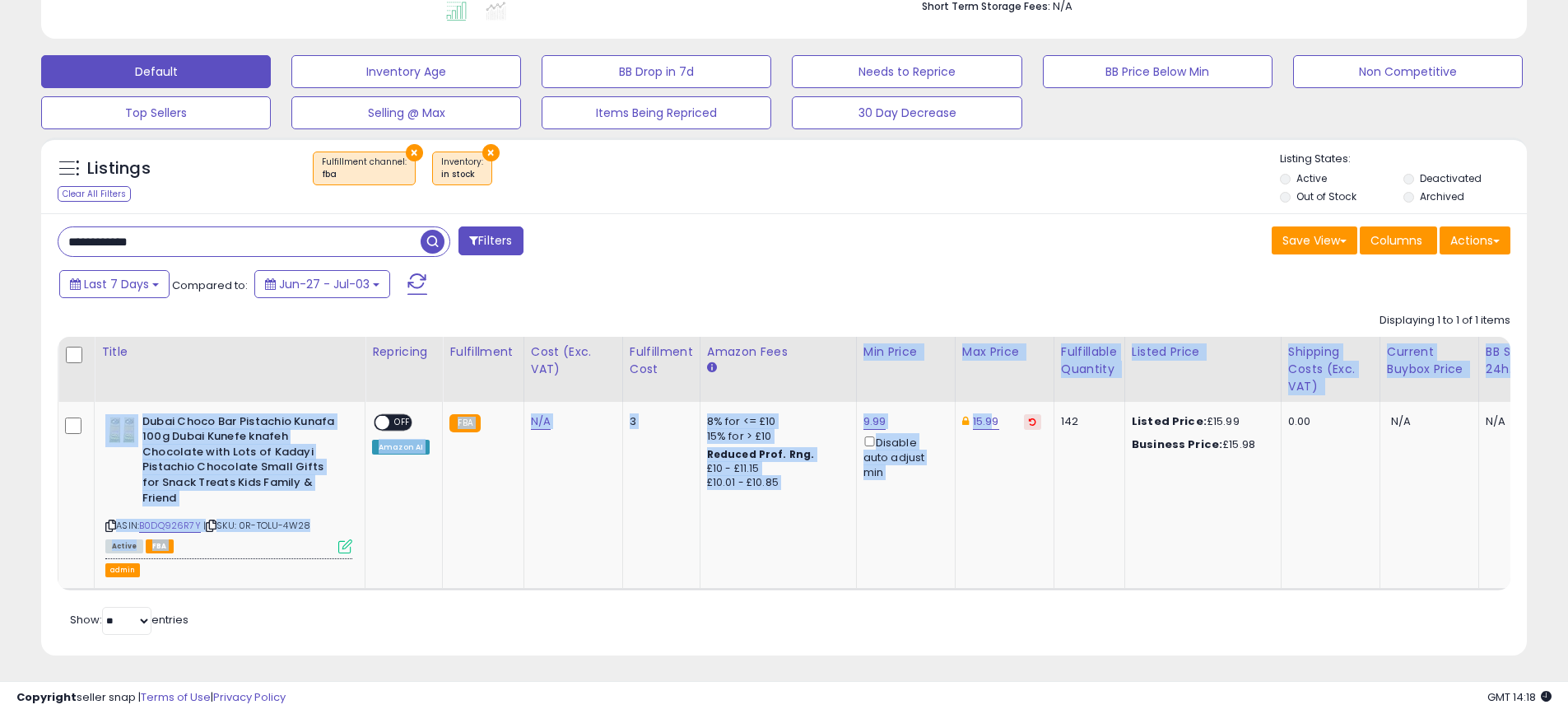 click on "15.99" 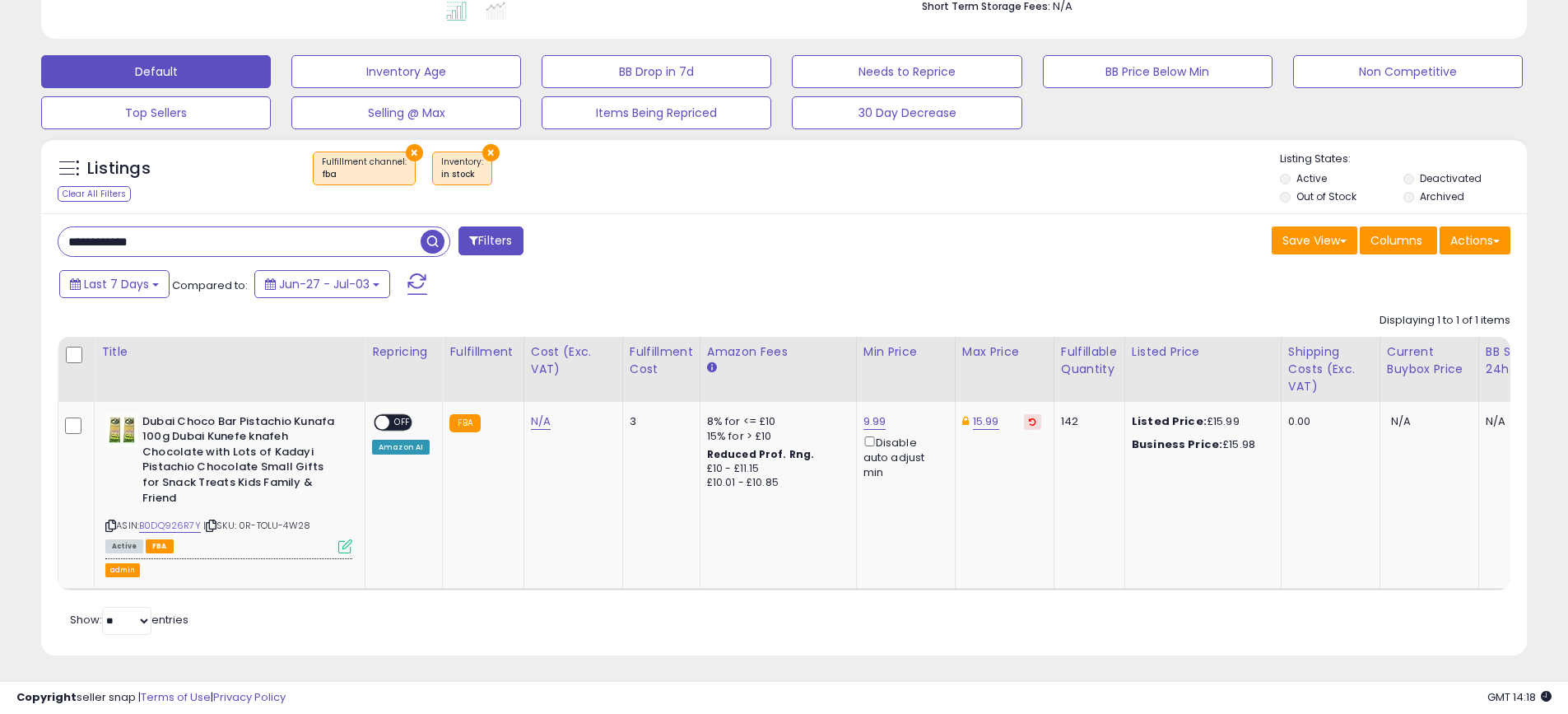 click at bounding box center (1032, 422) 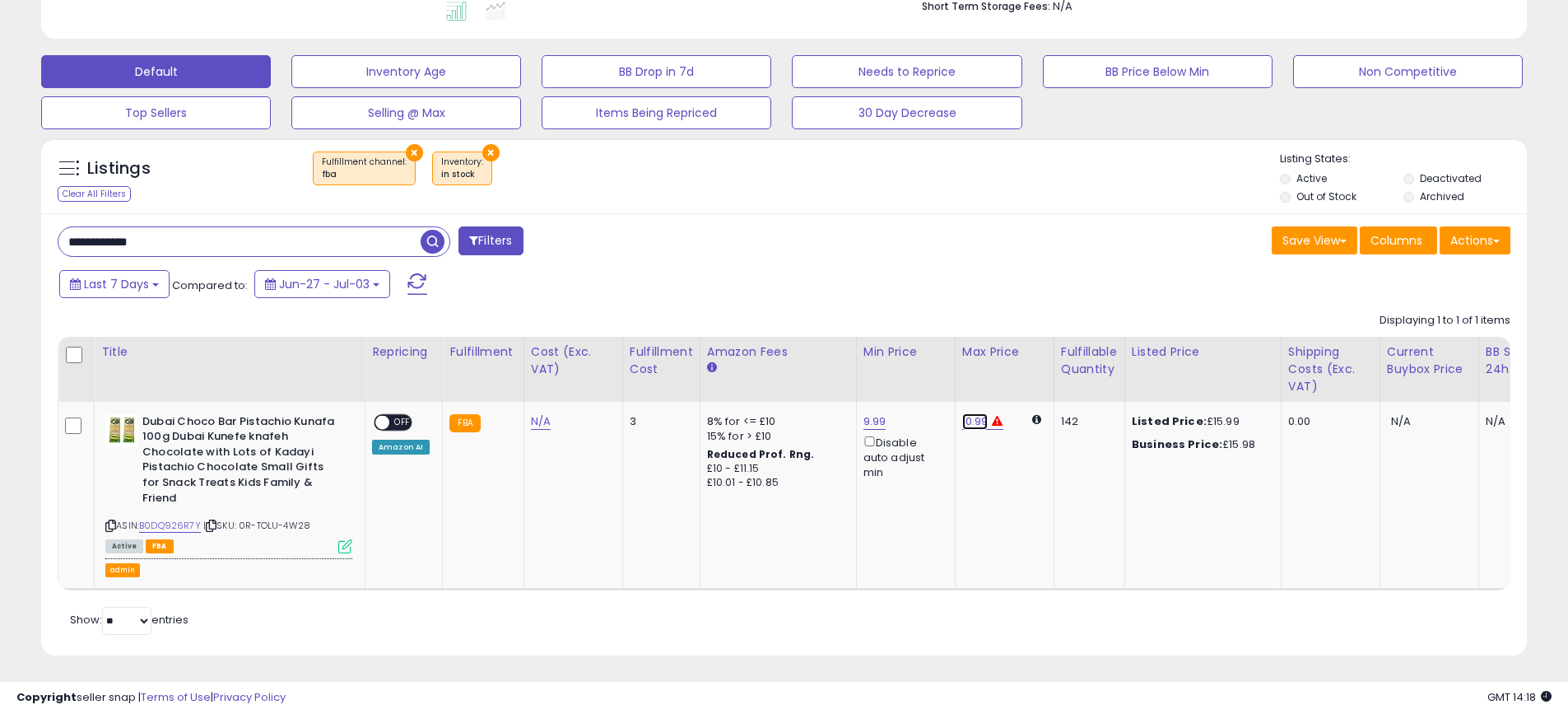 click on "10.99" at bounding box center (975, 422) 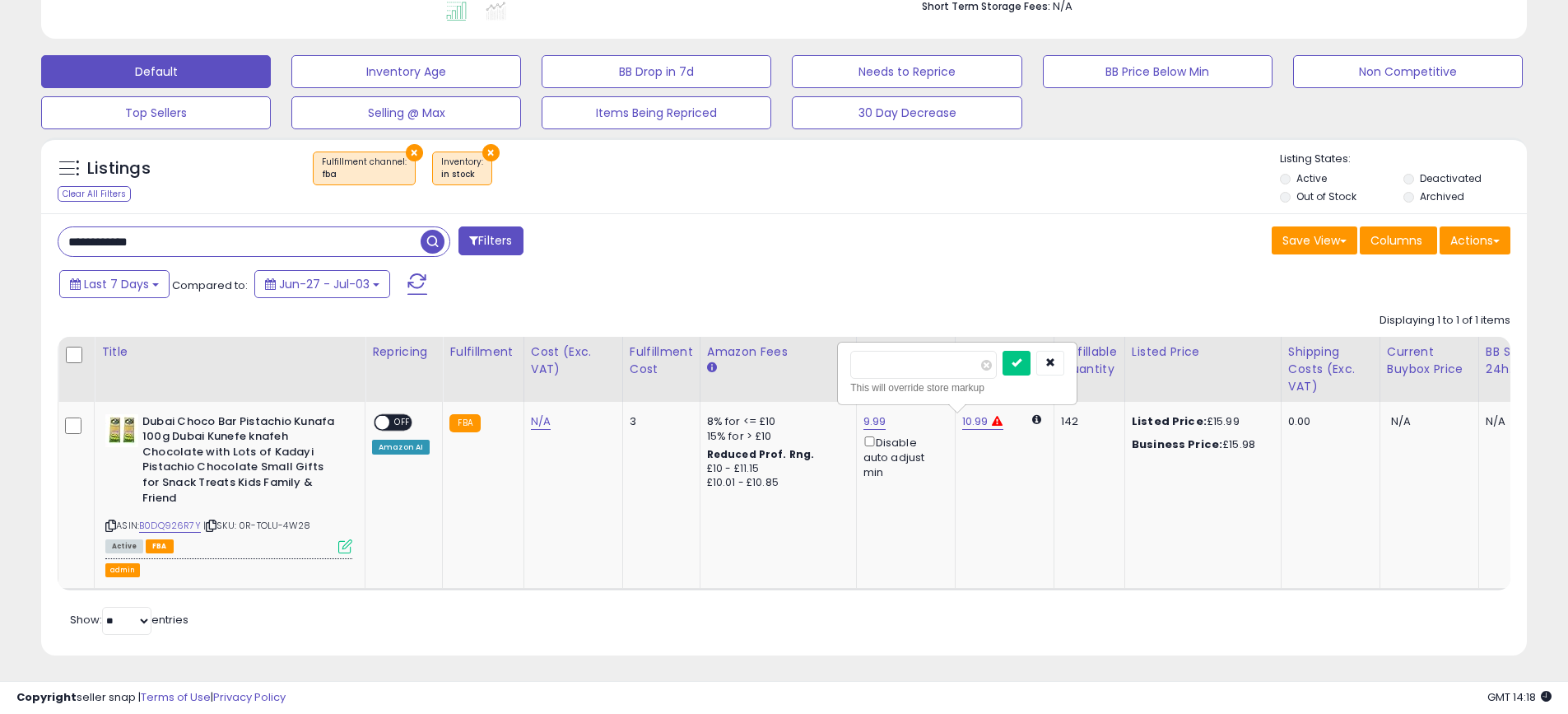 drag, startPoint x: 1205, startPoint y: 420, endPoint x: 1231, endPoint y: 418, distance: 26.07681 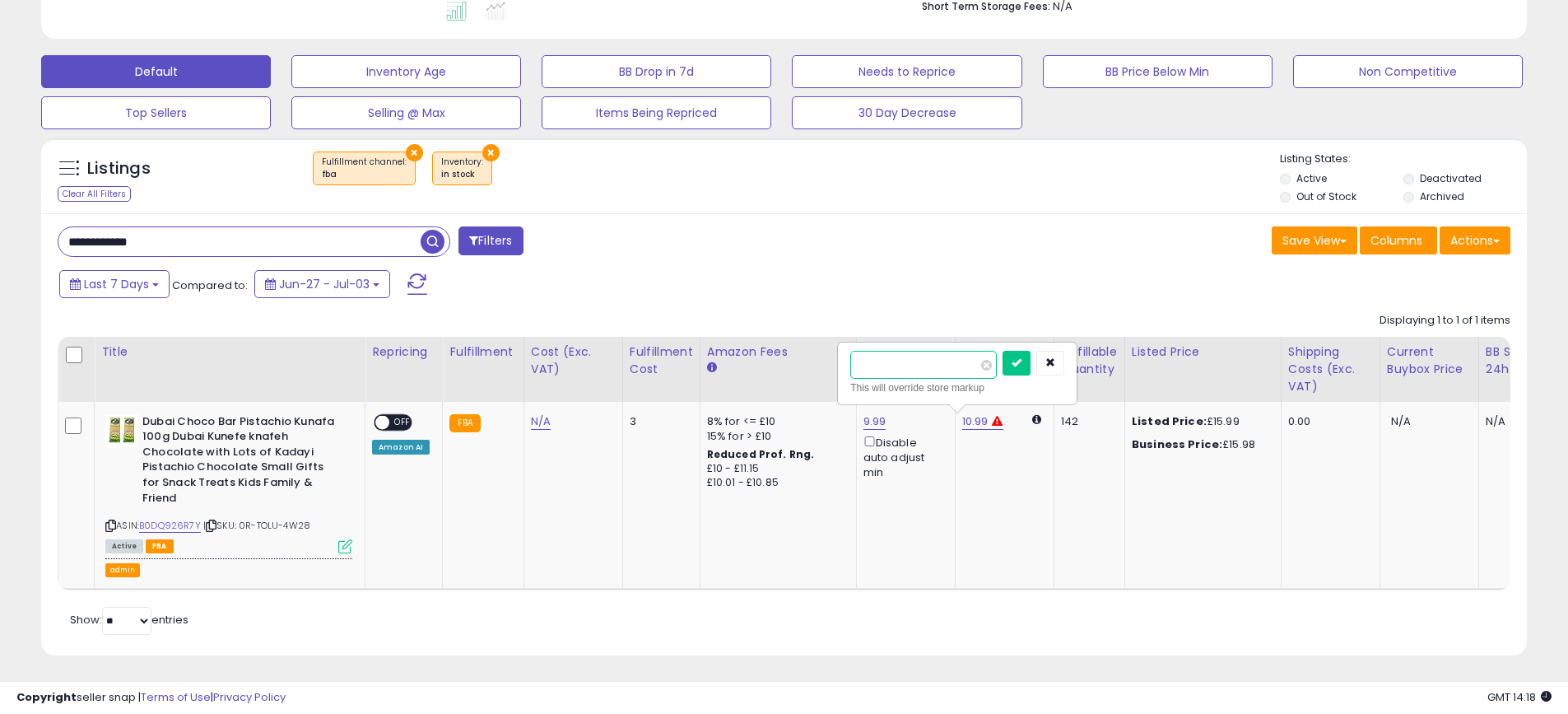 click on "Title
Repricing" at bounding box center (1260, 464) 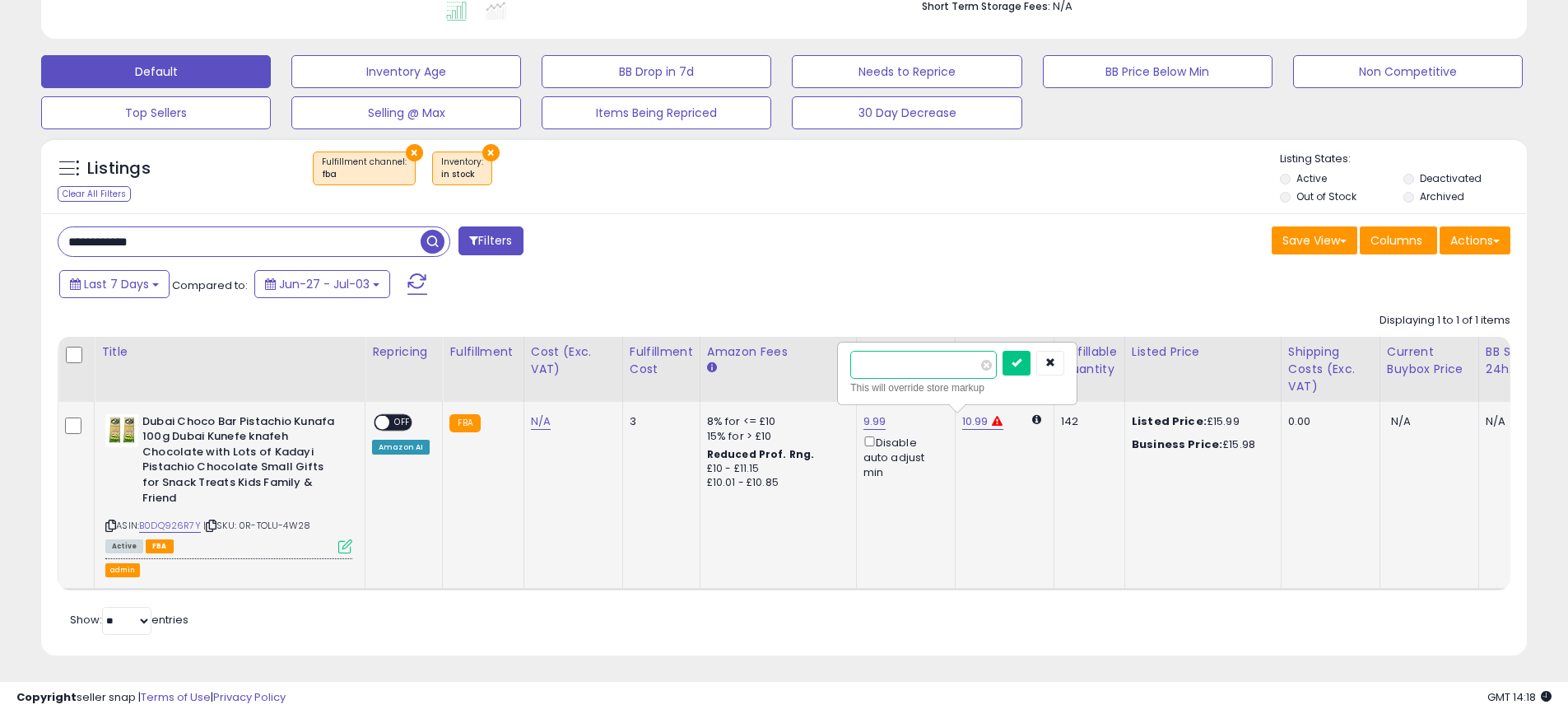 paste 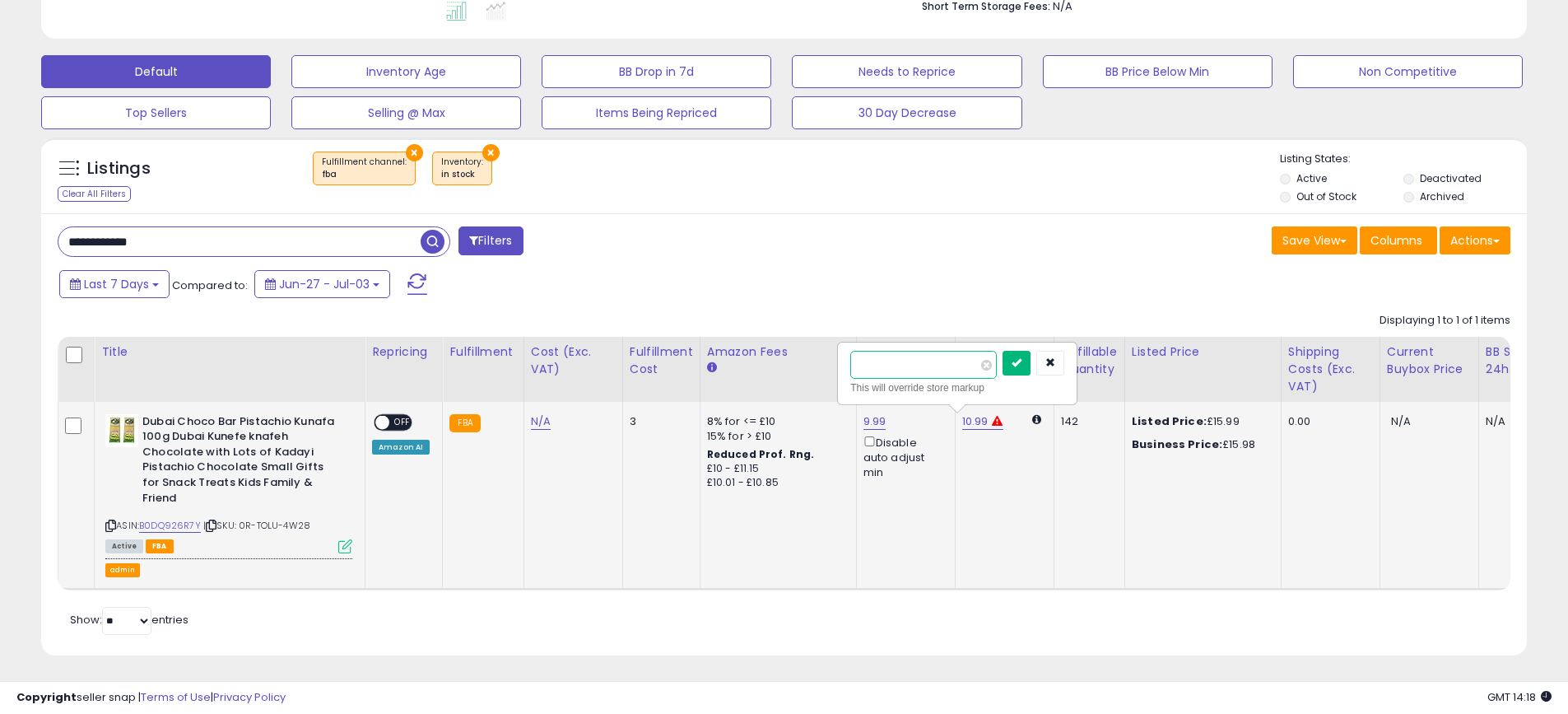 type on "*****" 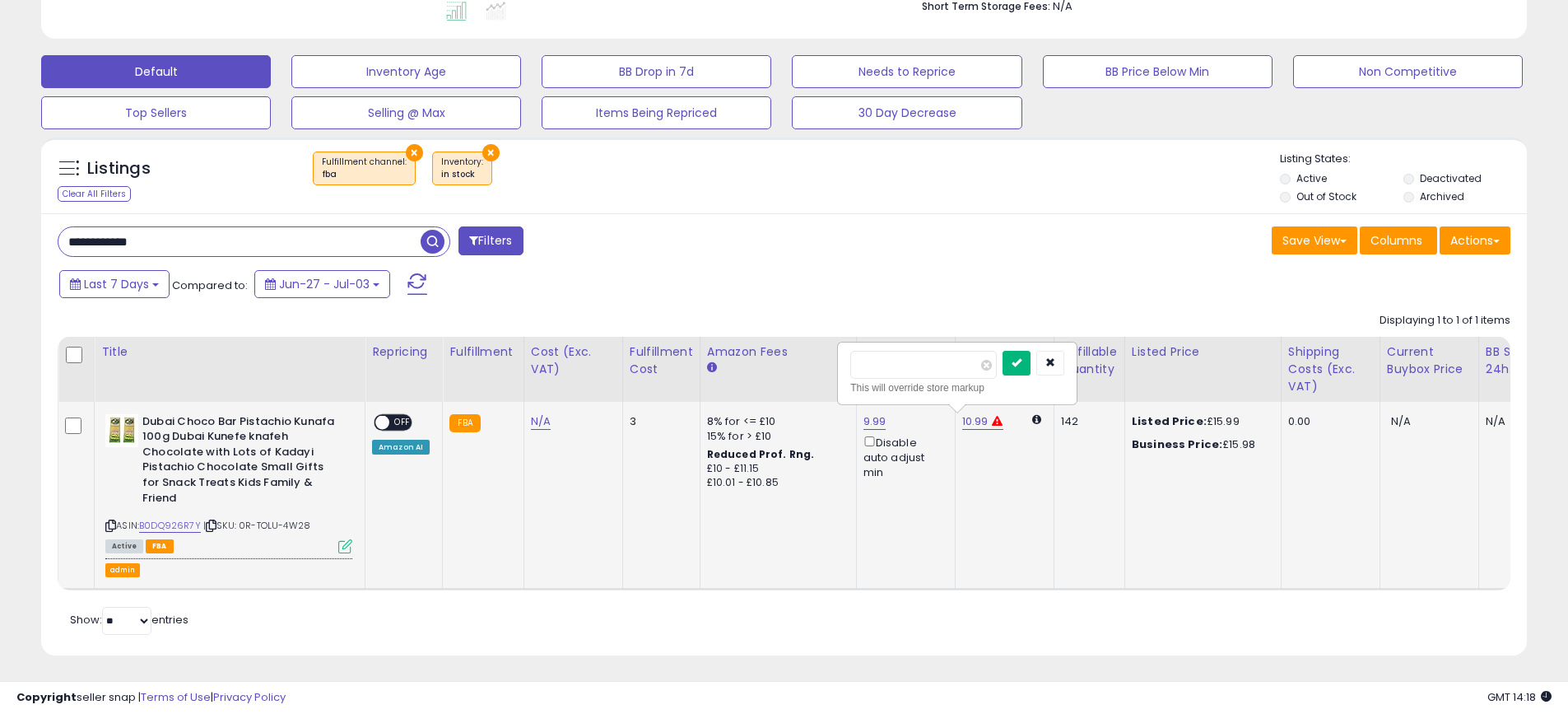 click at bounding box center (1017, 363) 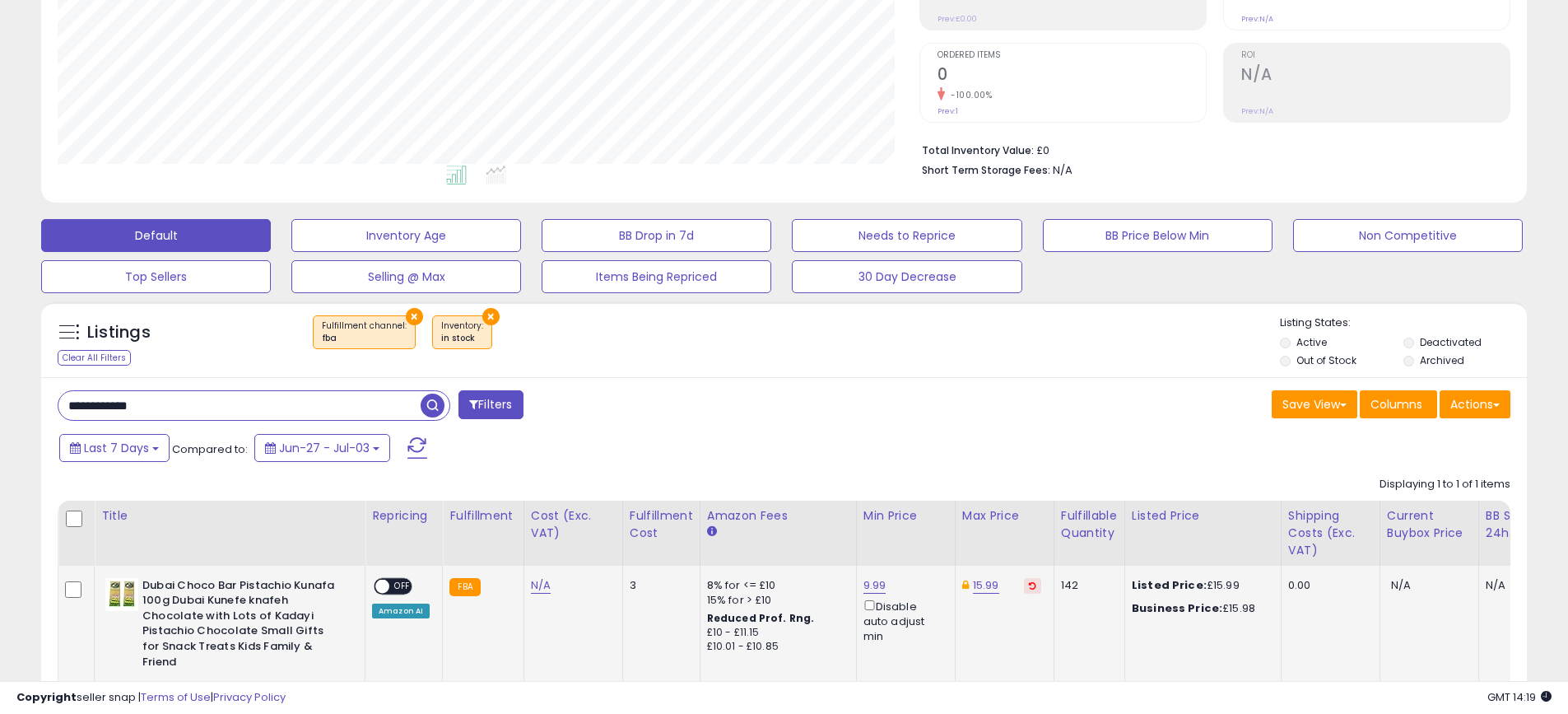 scroll, scrollTop: 504, scrollLeft: 0, axis: vertical 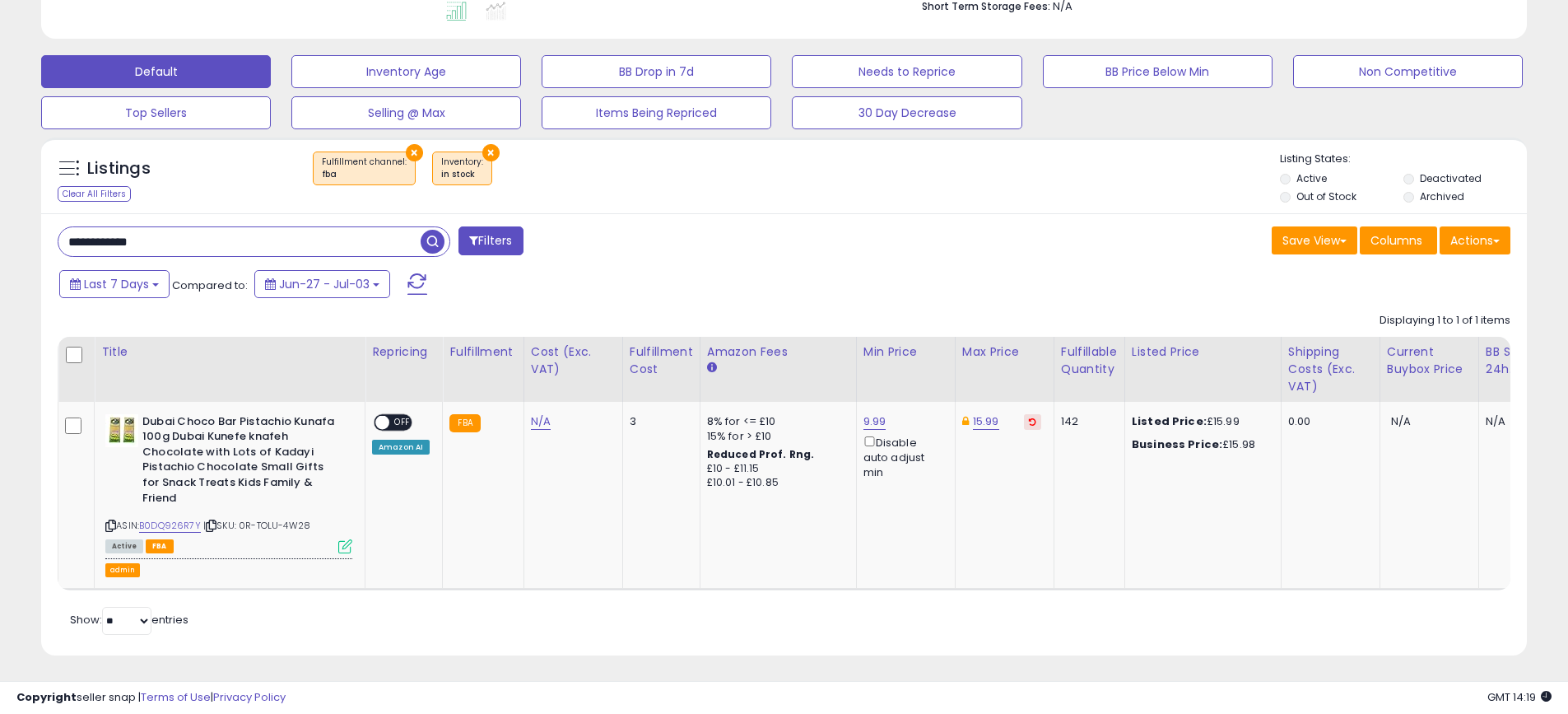 click on "**********" at bounding box center (240, 241) 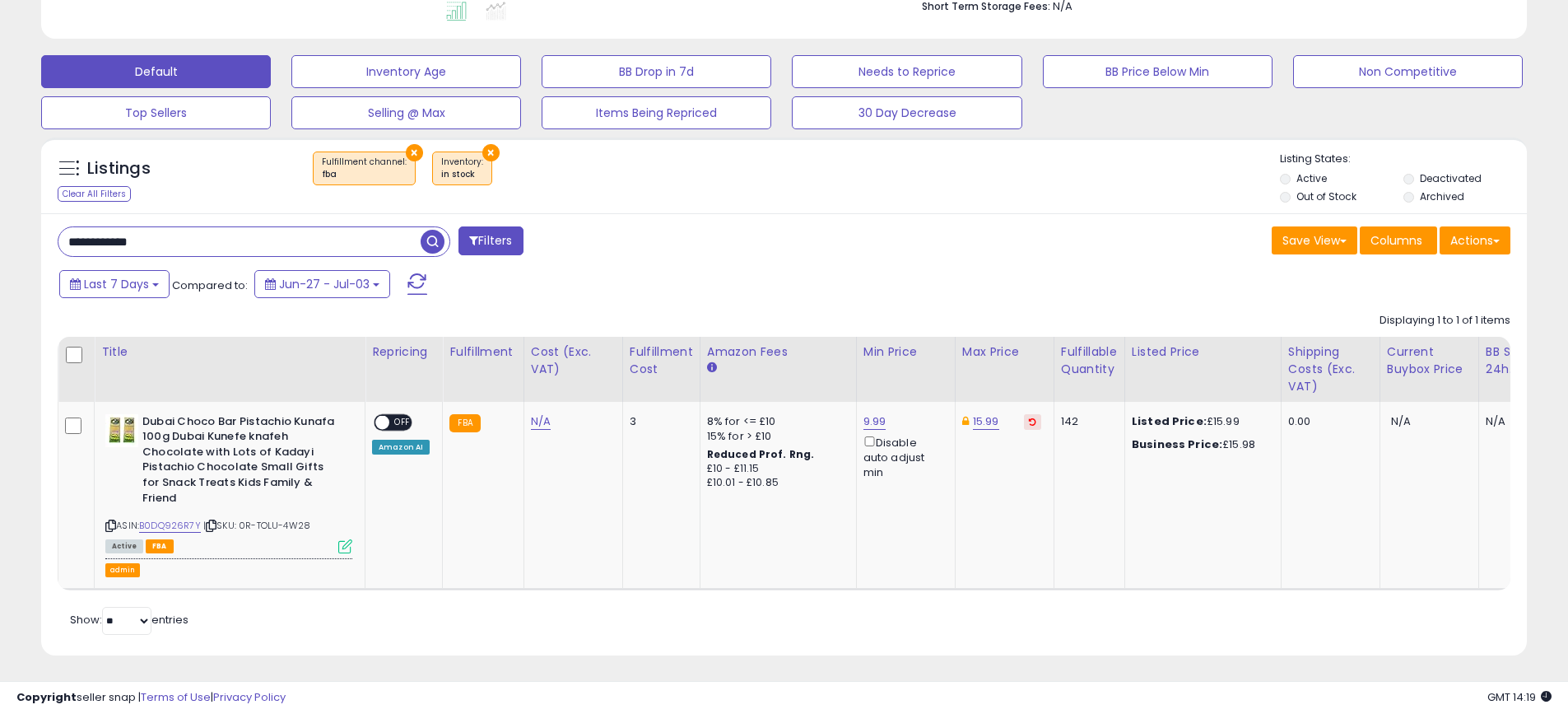 click on "**********" at bounding box center (240, 241) 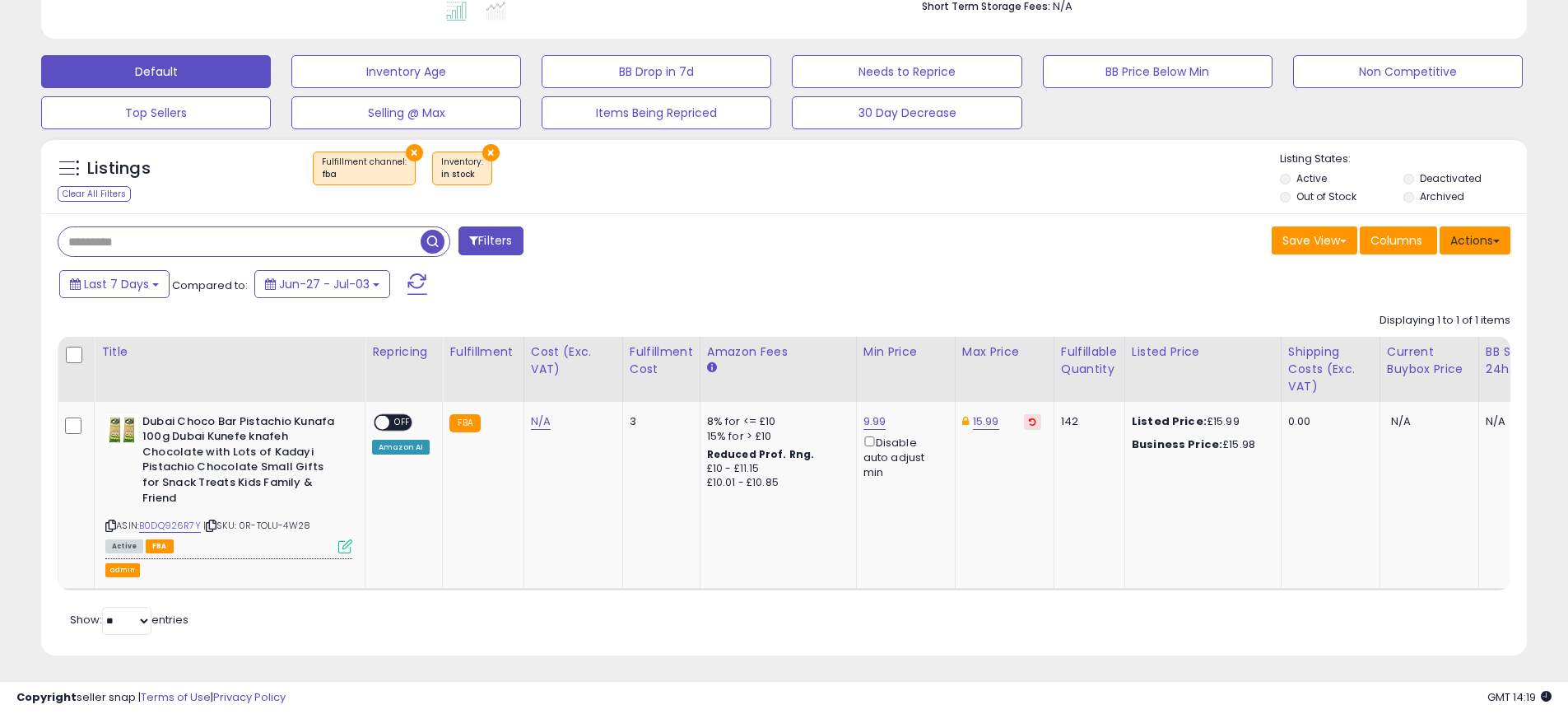 type 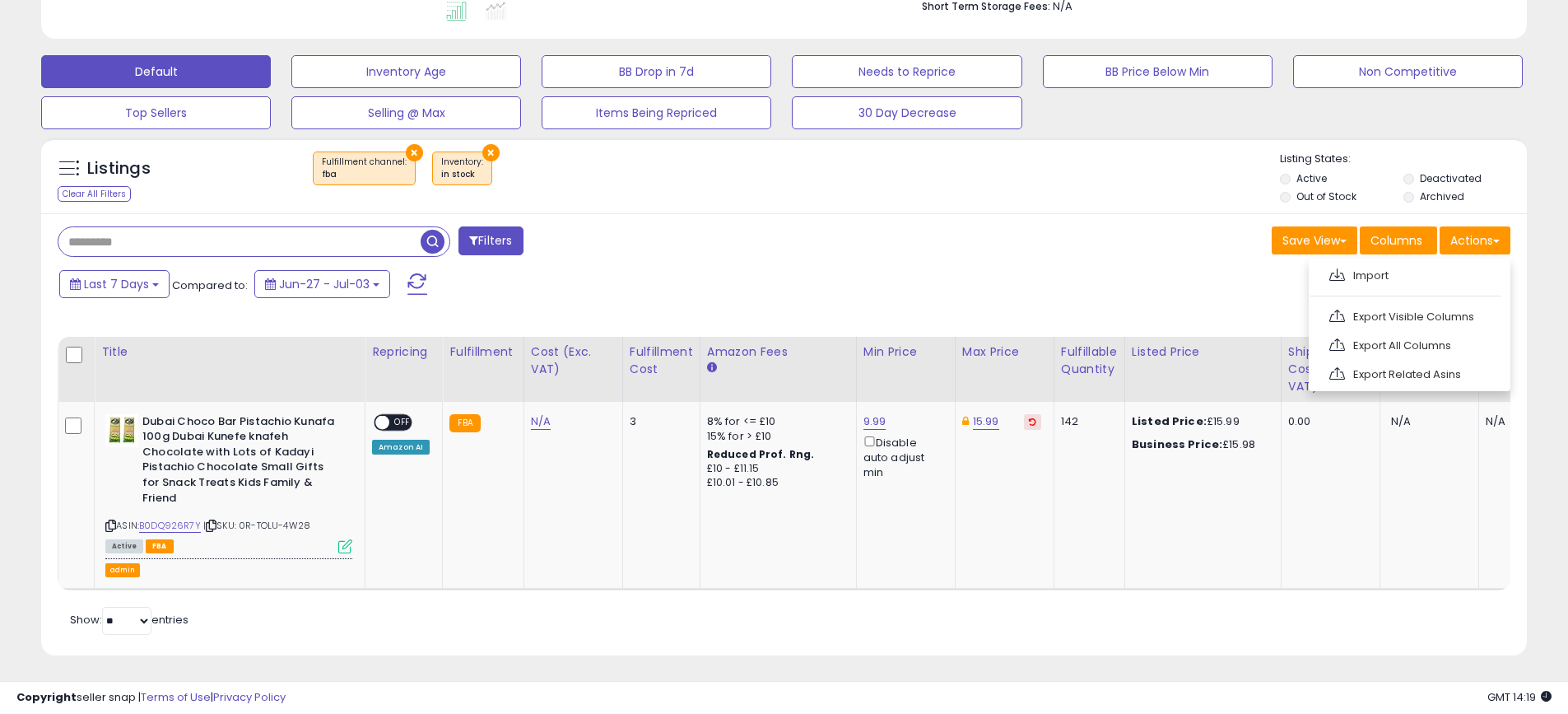 click on "Save View
Save As New View
Update Current View
Columns
Actions
Import  Export Visible Columns" at bounding box center (1154, 242) 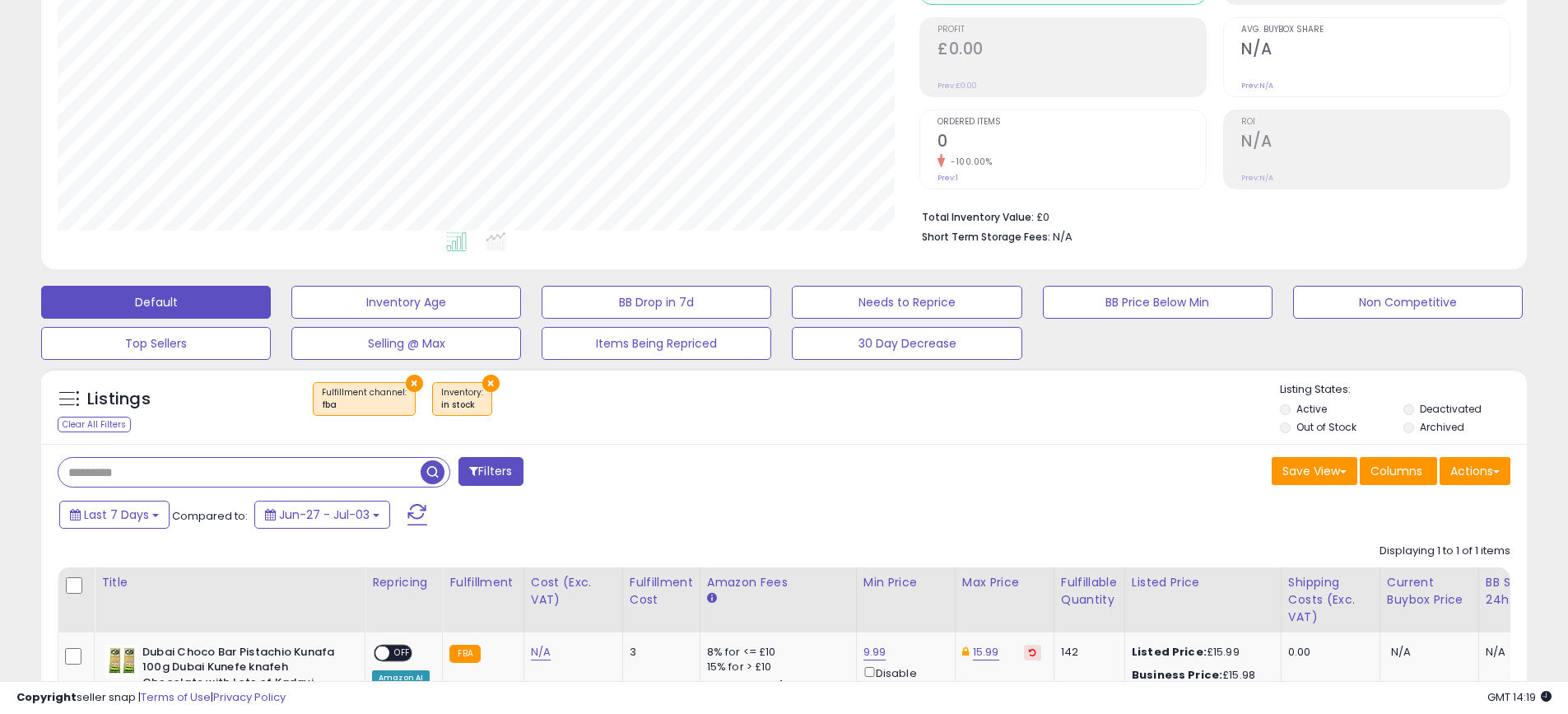 scroll, scrollTop: 0, scrollLeft: 0, axis: both 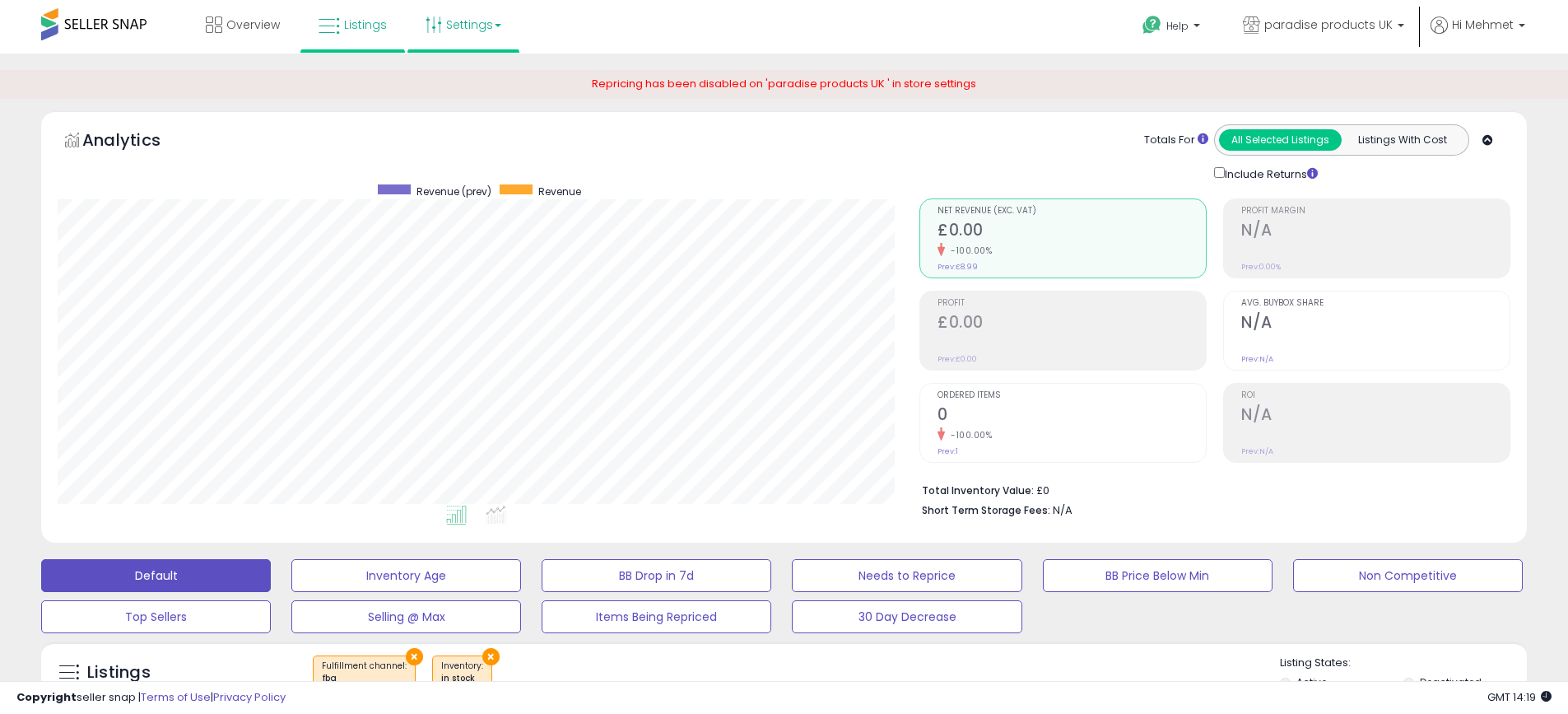 click on "Settings" at bounding box center (463, 25) 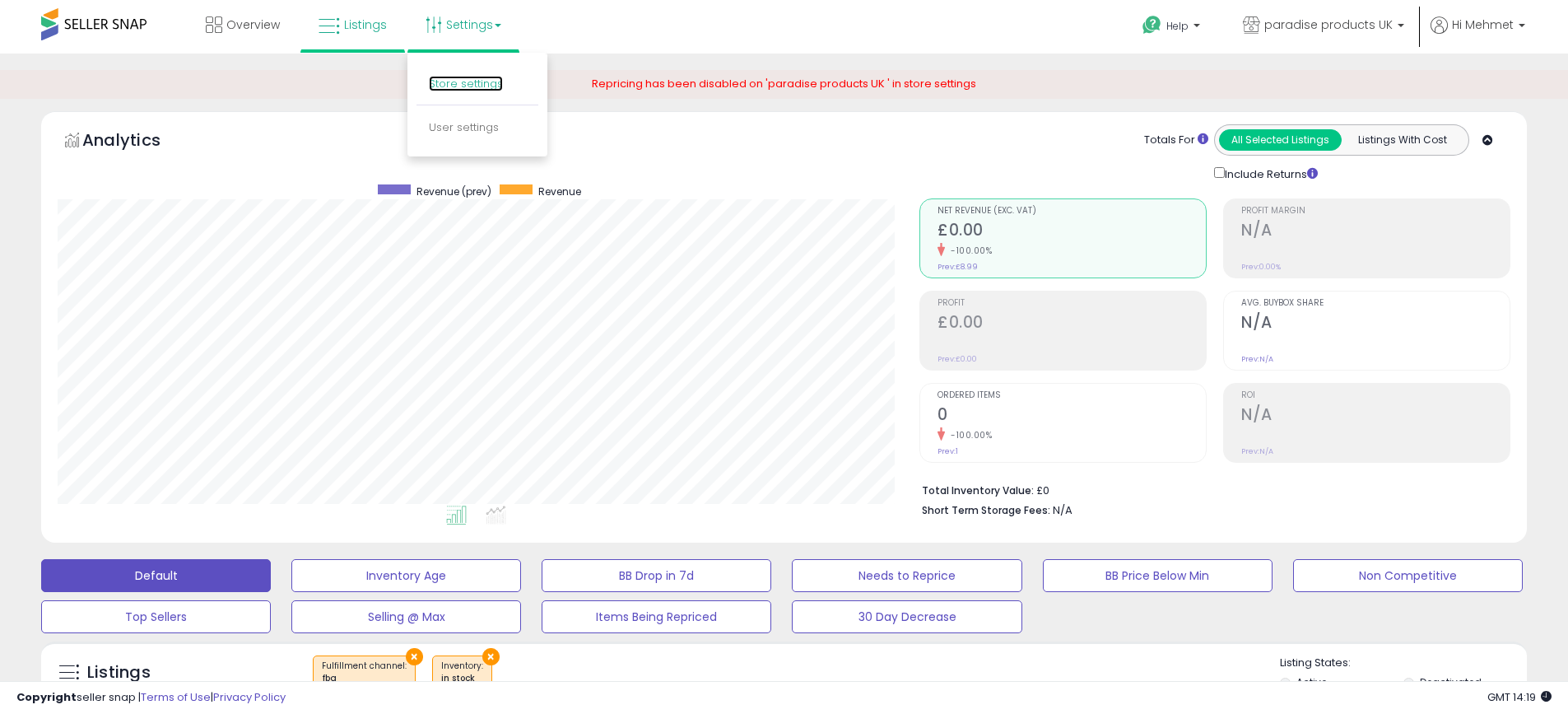 click on "Store
settings" at bounding box center [466, 83] 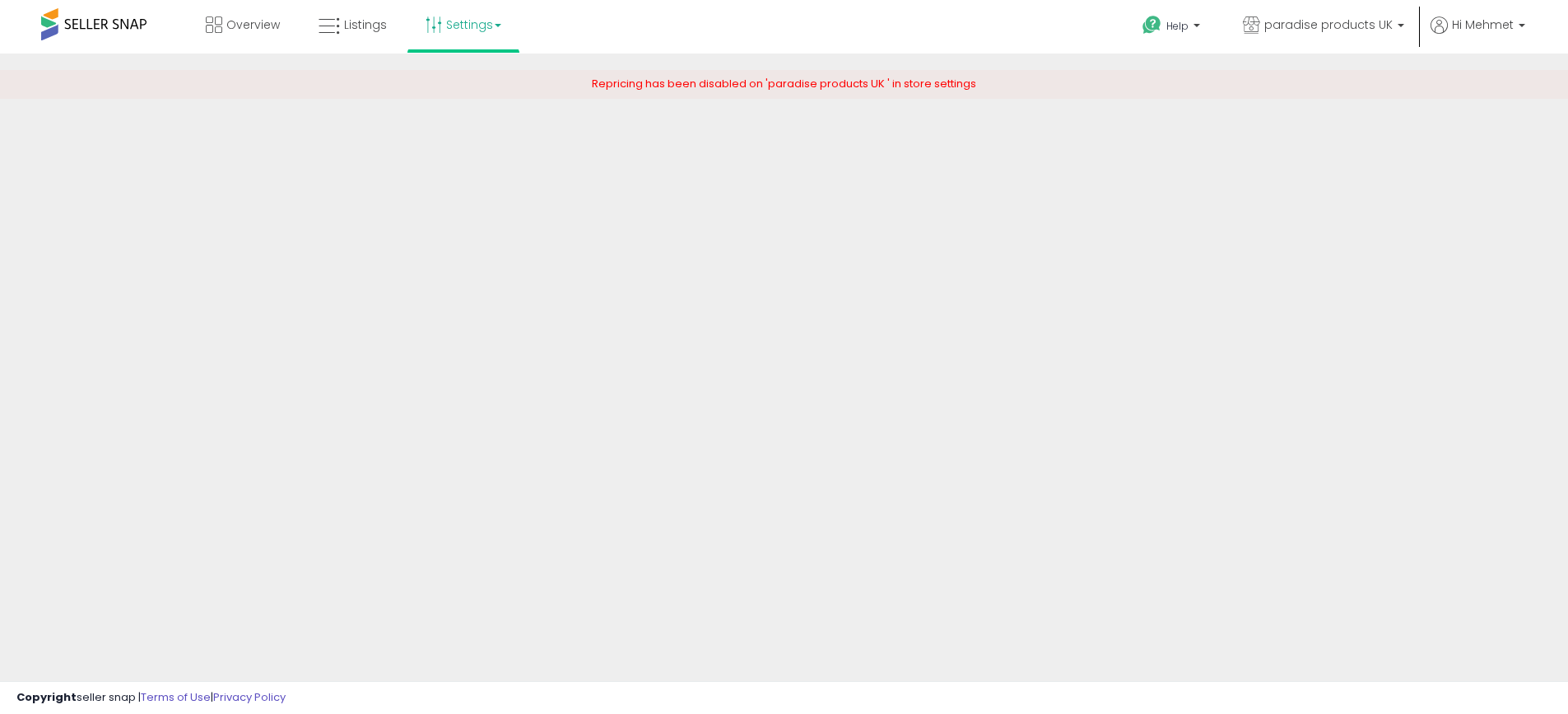 scroll, scrollTop: 0, scrollLeft: 0, axis: both 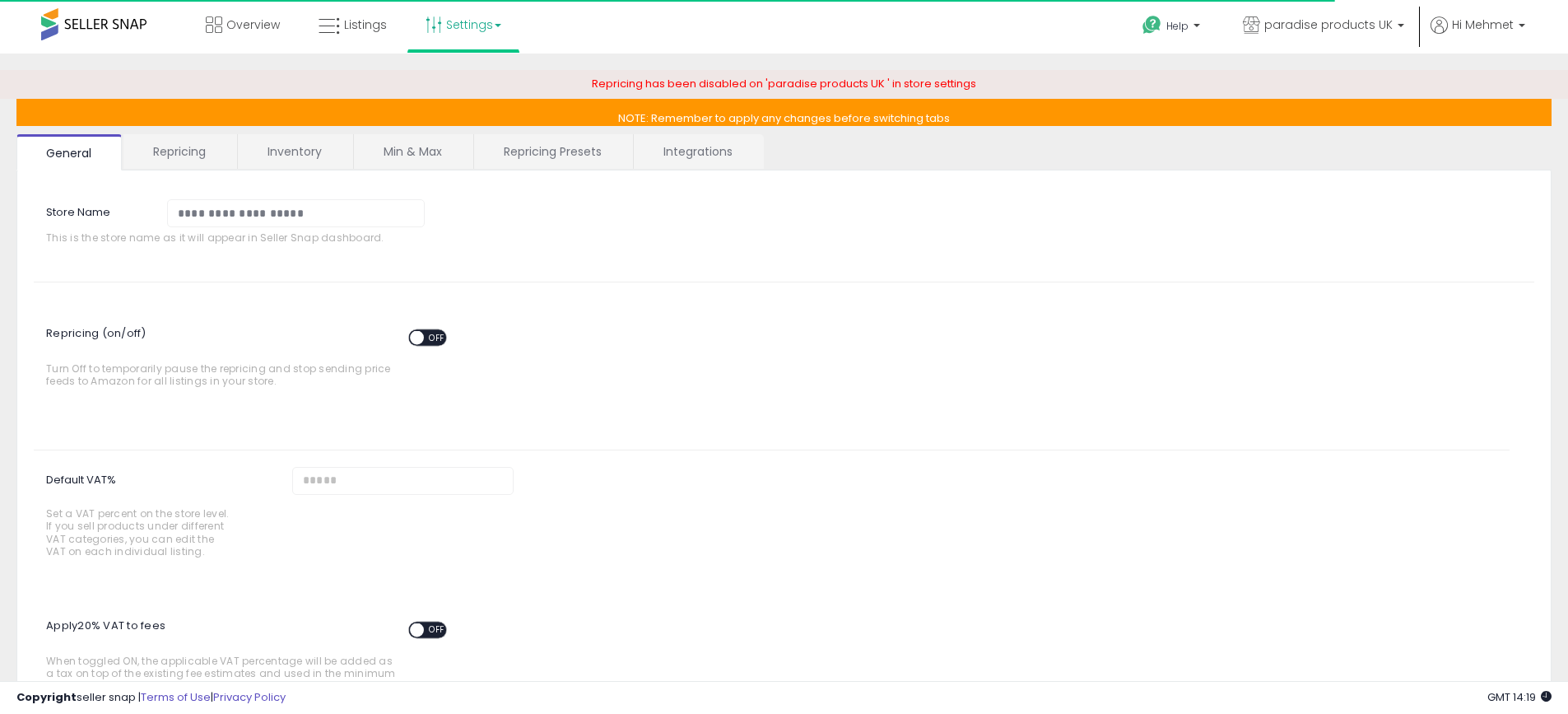 click on "Repricing Presets" at bounding box center [552, 152] 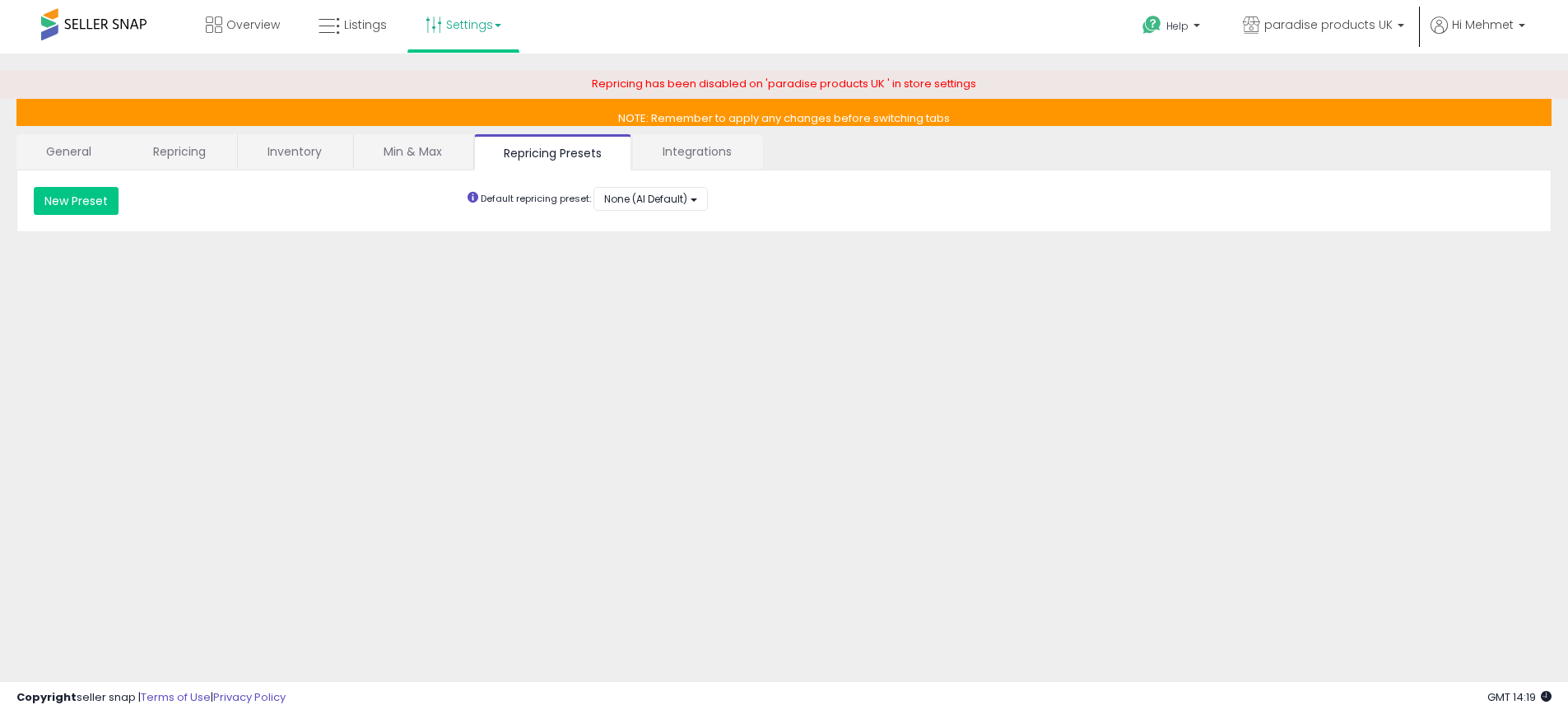 click on "Min & Max" at bounding box center [412, 152] 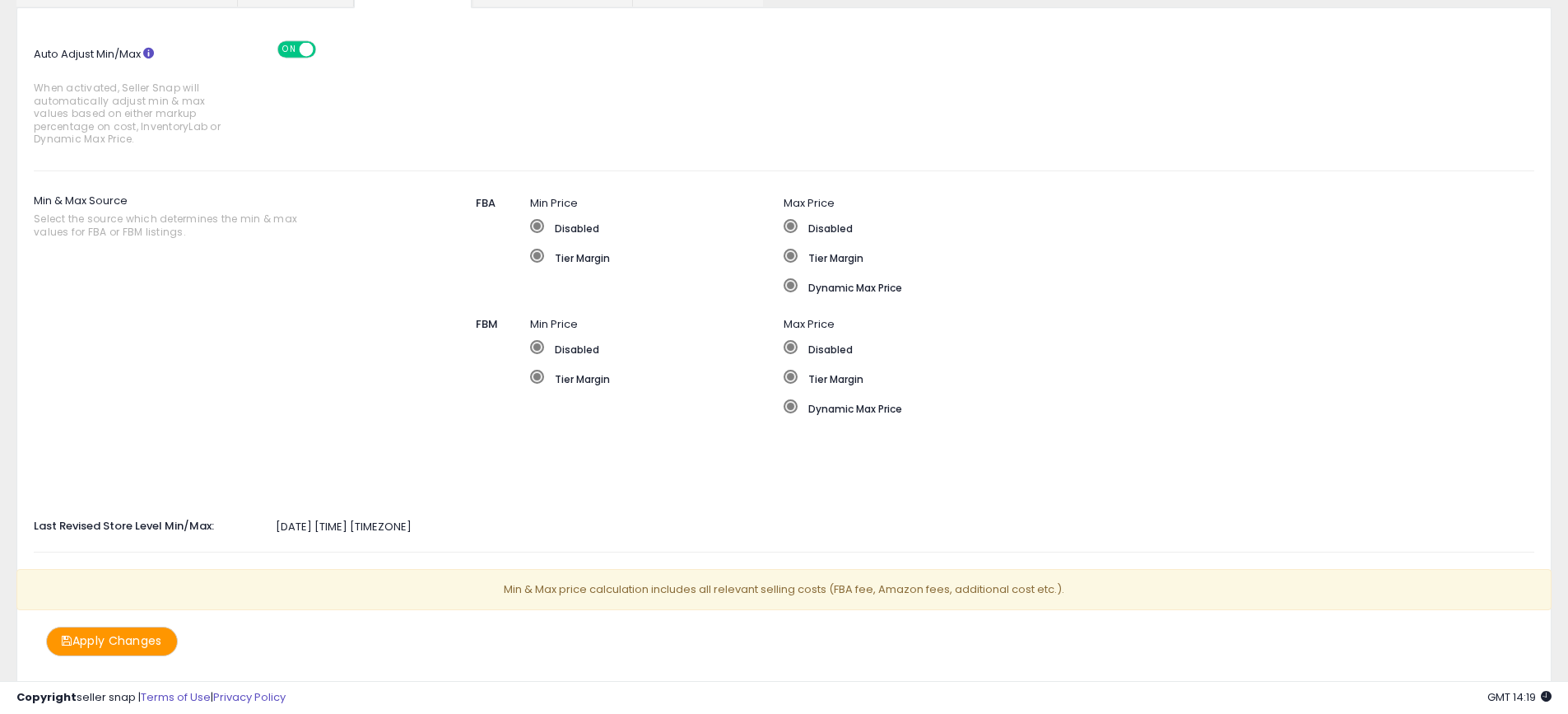 scroll, scrollTop: 165, scrollLeft: 0, axis: vertical 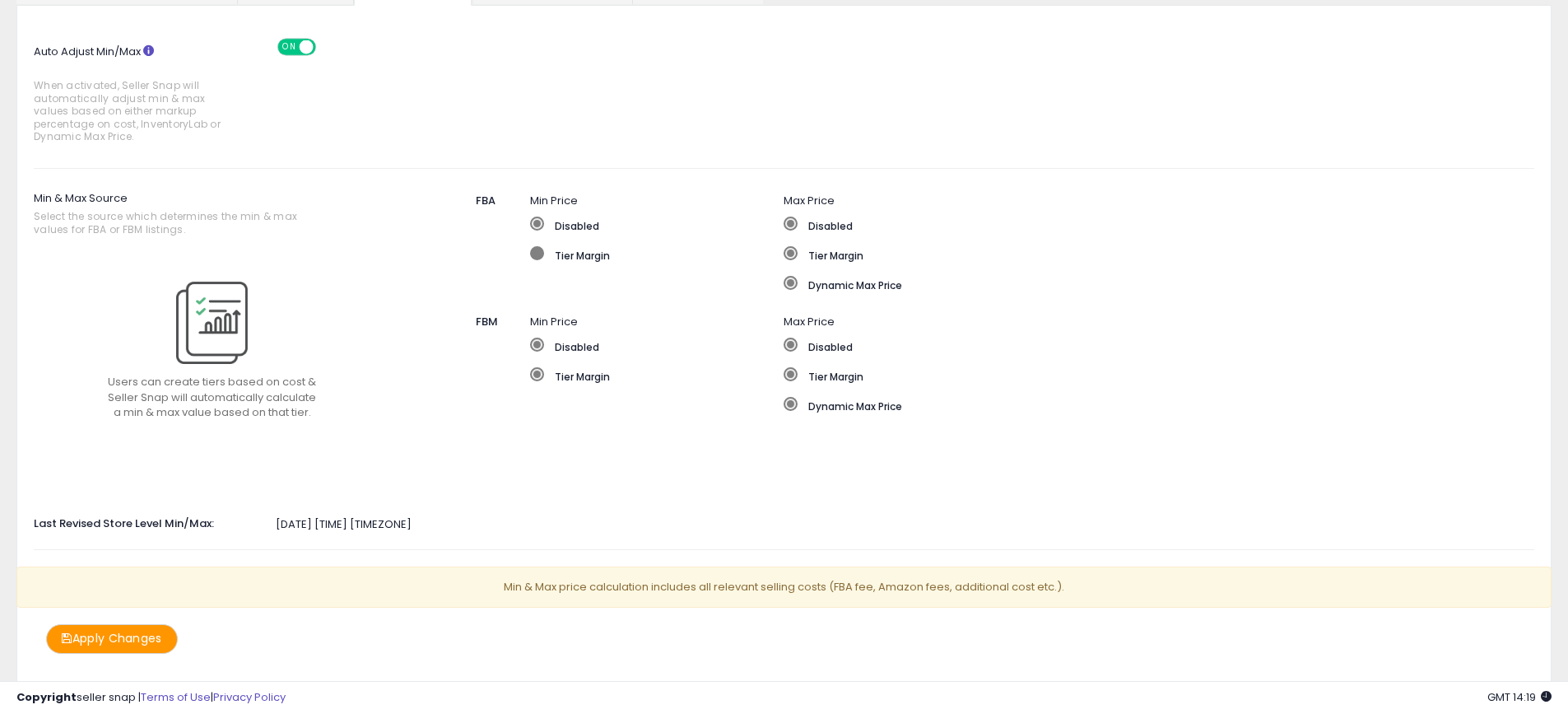 click at bounding box center (537, 253) 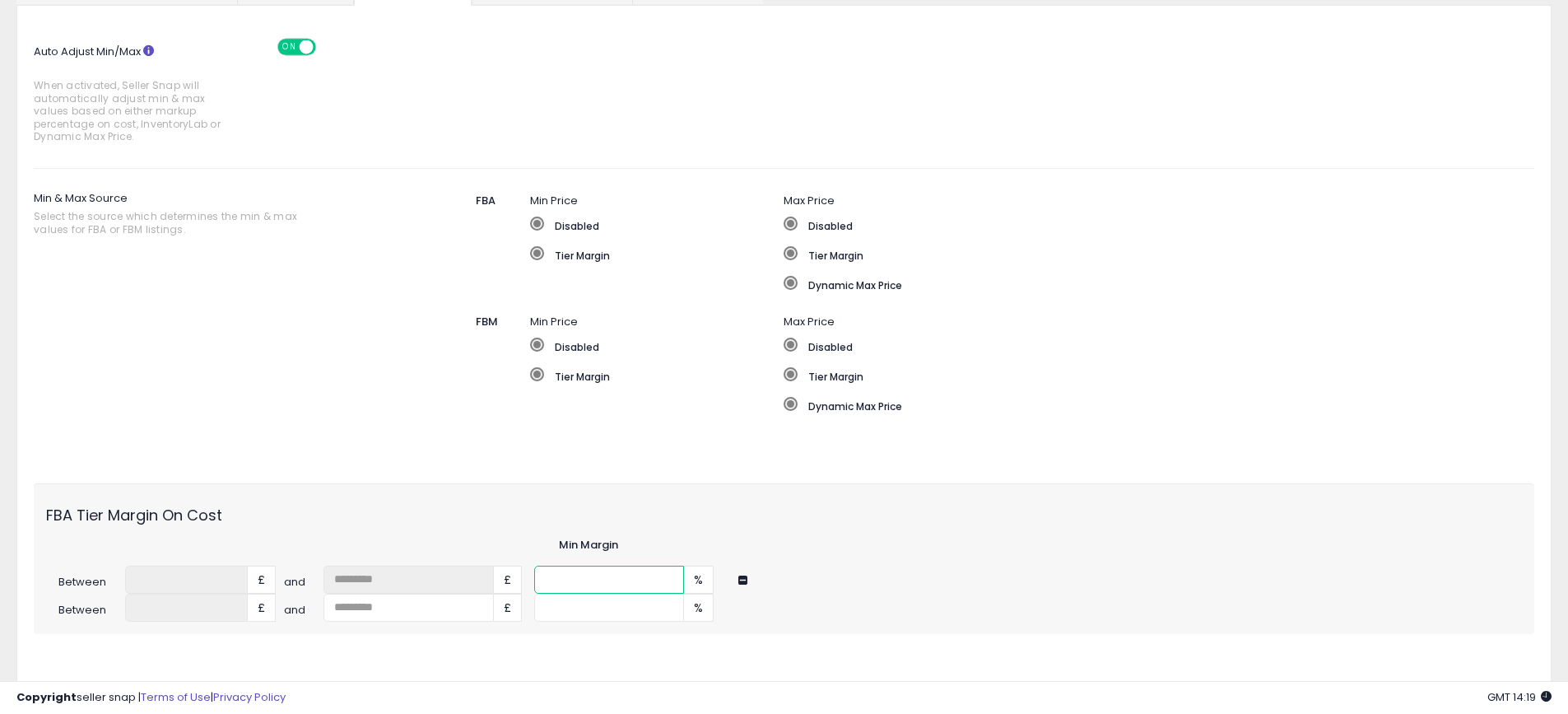 drag, startPoint x: 581, startPoint y: 573, endPoint x: 524, endPoint y: 585, distance: 58.24946 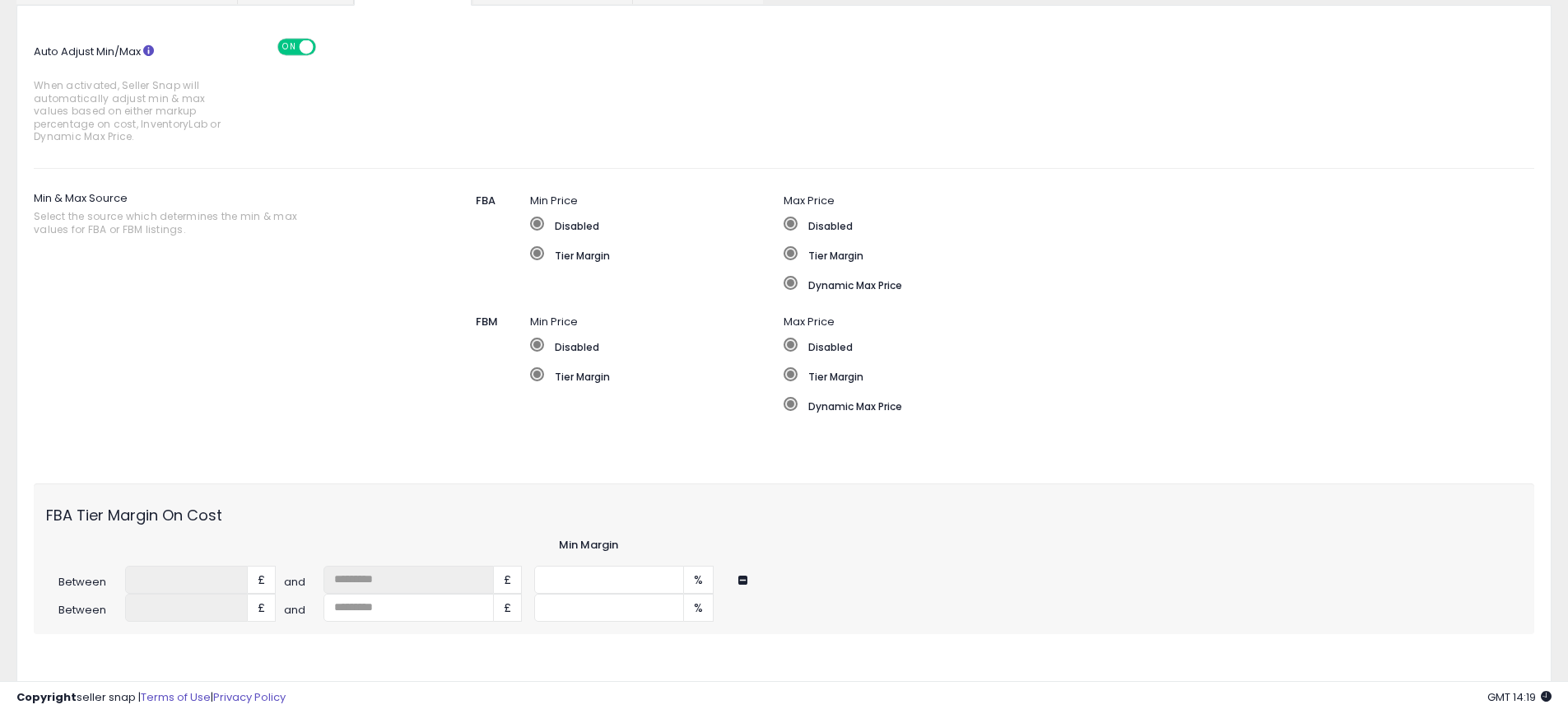 click on "FBA Tier Margin On Cost
Min Margin
Between
*
£
and
*
£
**
%
Between
**** £" at bounding box center (784, 558) 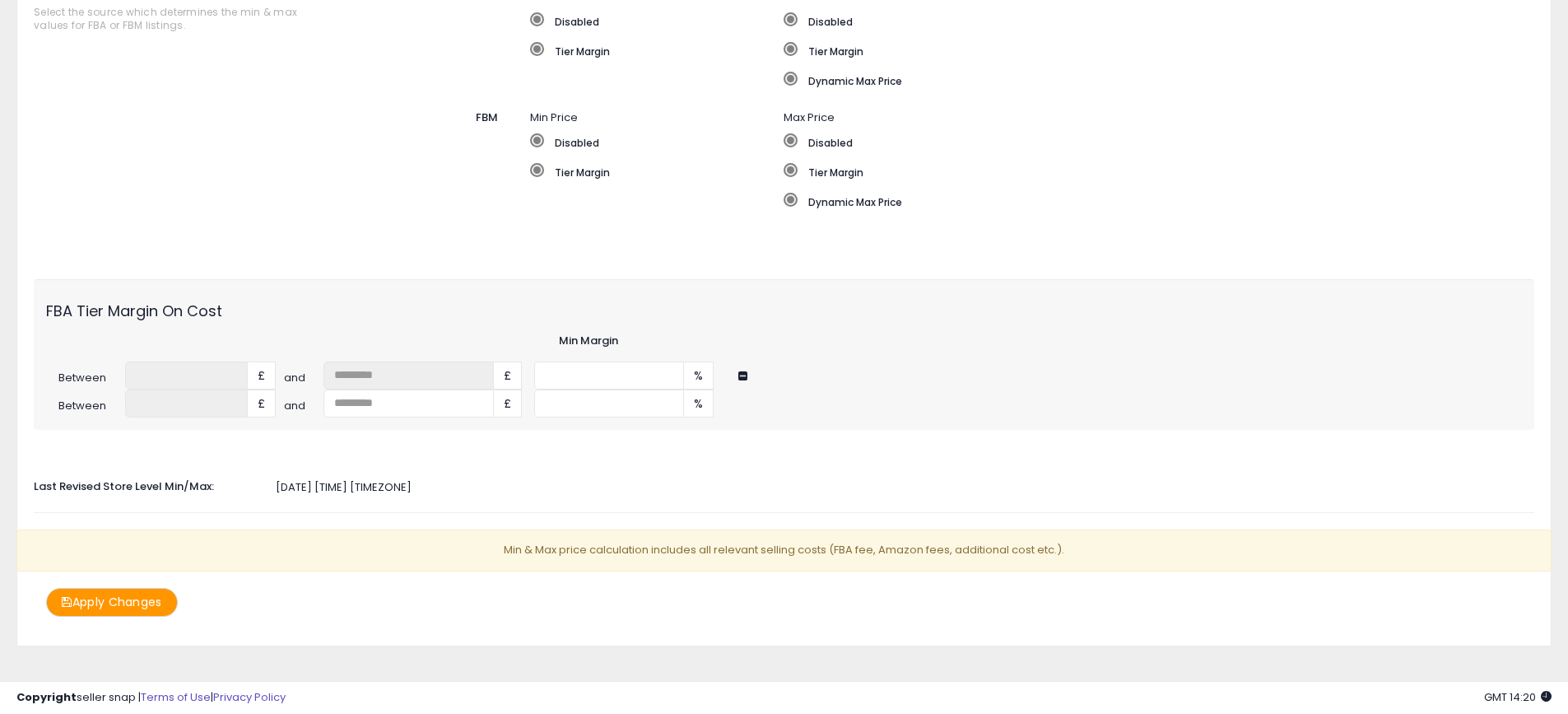scroll, scrollTop: 384, scrollLeft: 0, axis: vertical 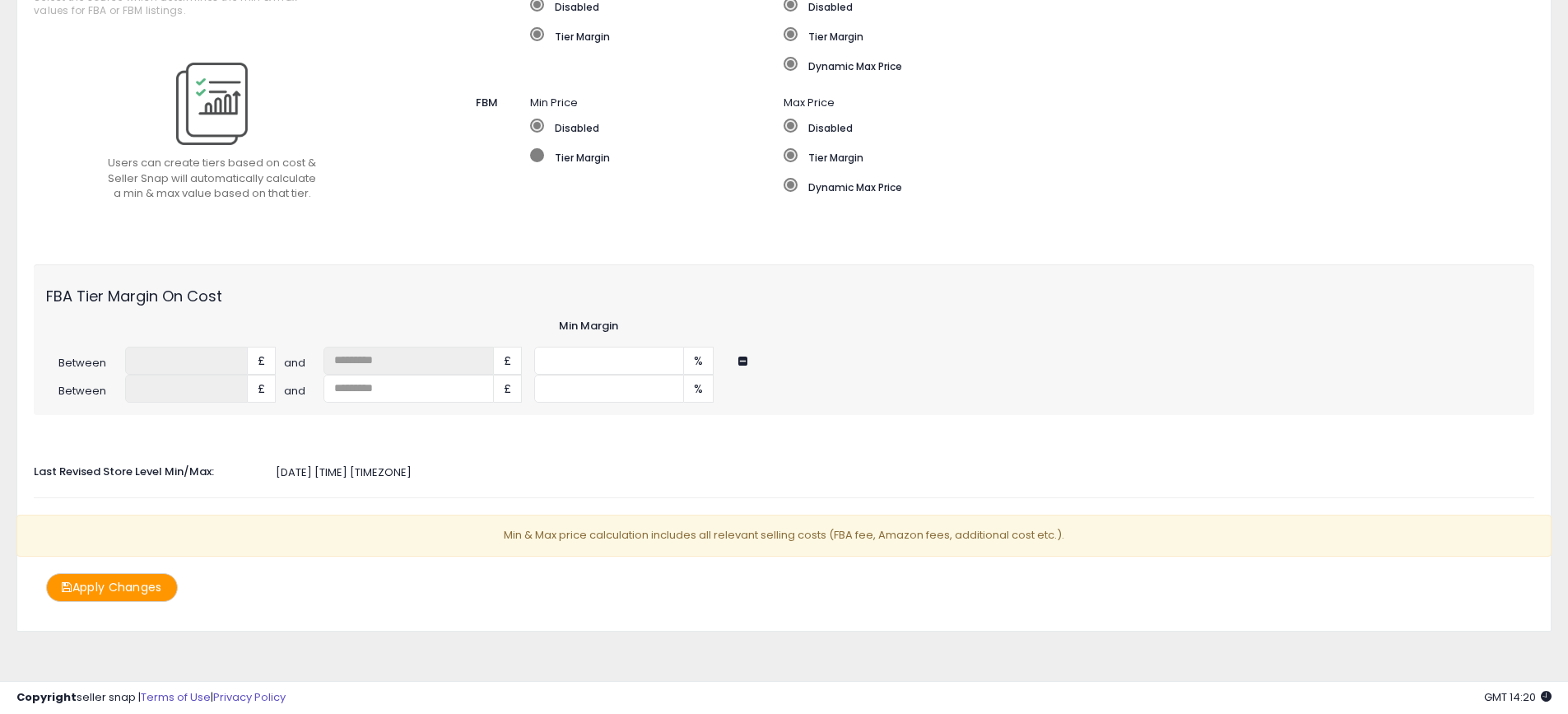 click on "Tier Margin" 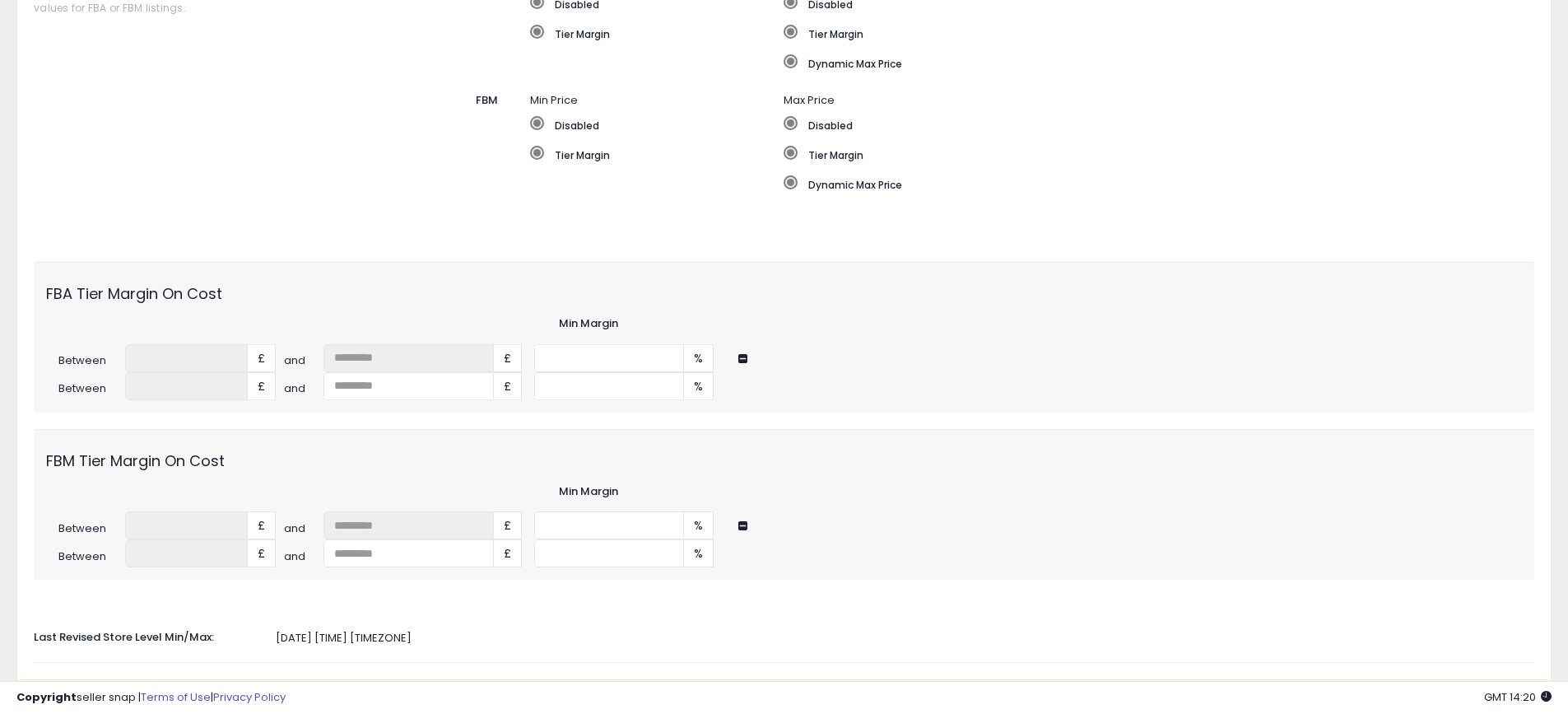 scroll, scrollTop: 551, scrollLeft: 0, axis: vertical 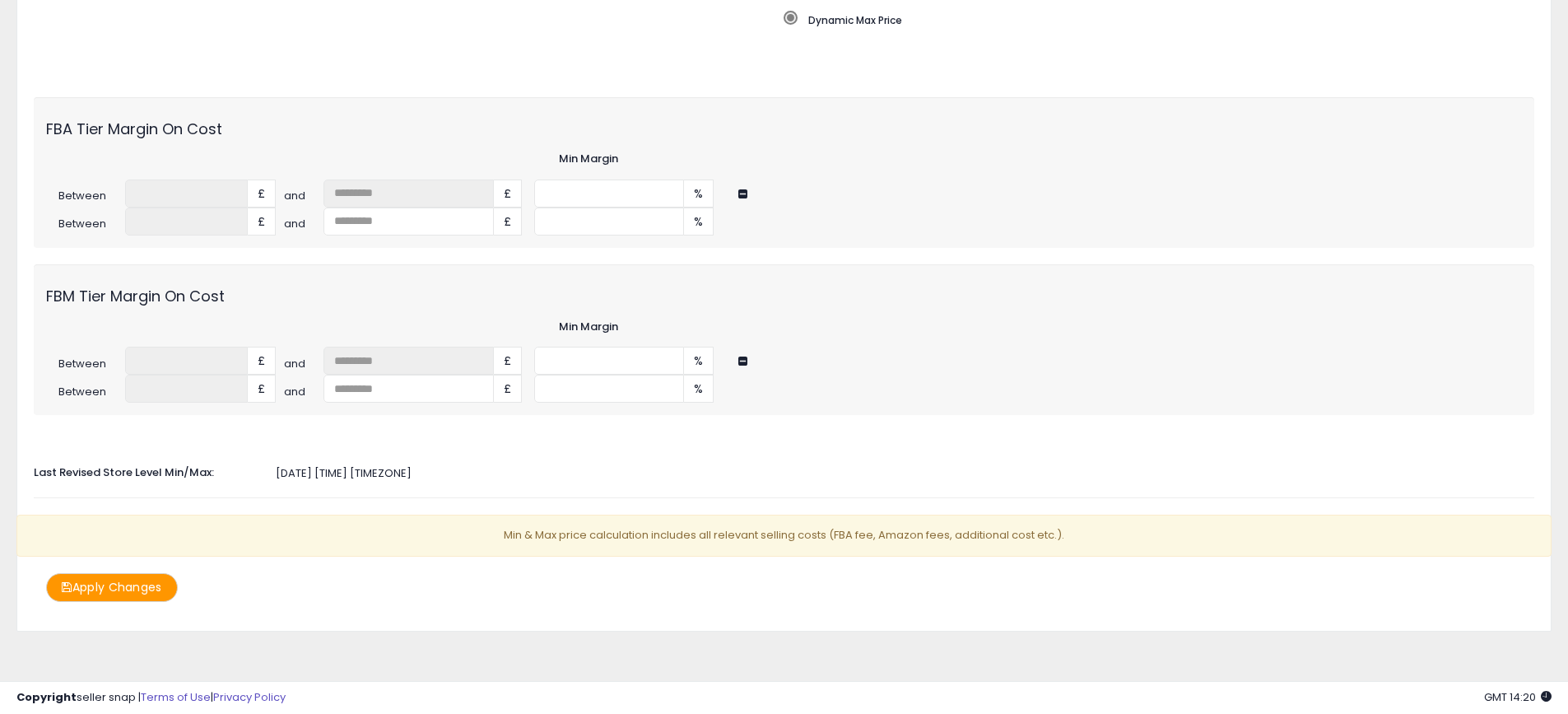 click on "Apply Changes" at bounding box center (112, 587) 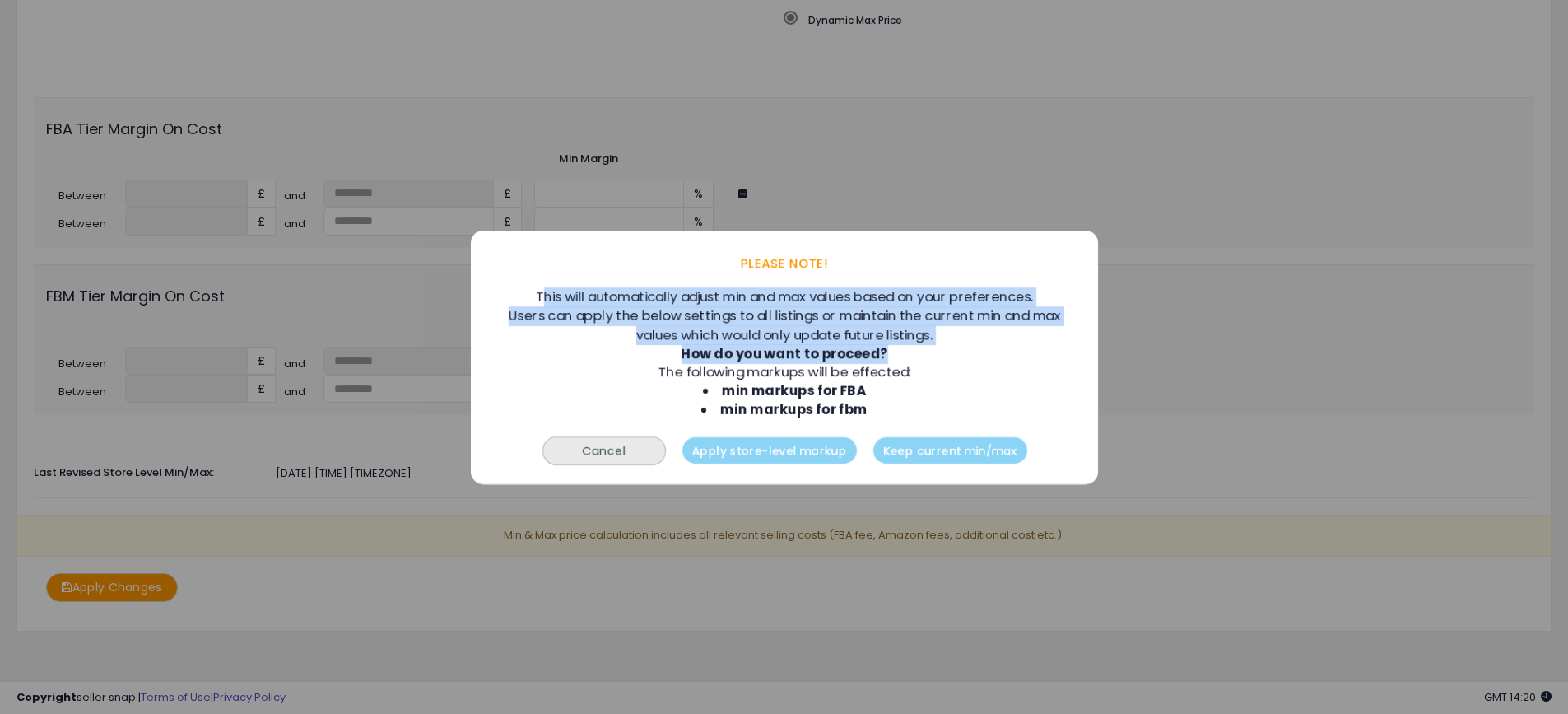 drag, startPoint x: 533, startPoint y: 299, endPoint x: 963, endPoint y: 360, distance: 434.3052 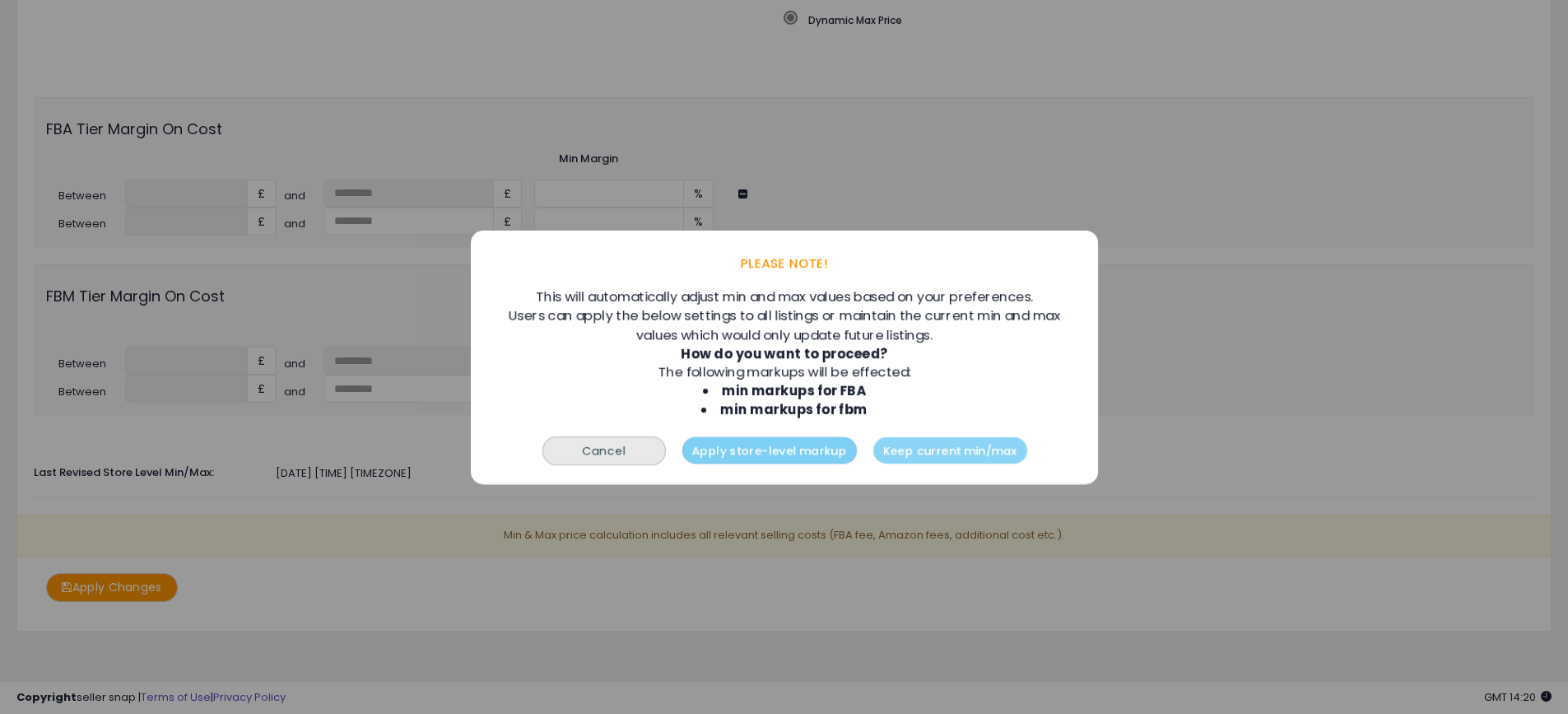click on "Apply store-level markup" at bounding box center (769, 450) 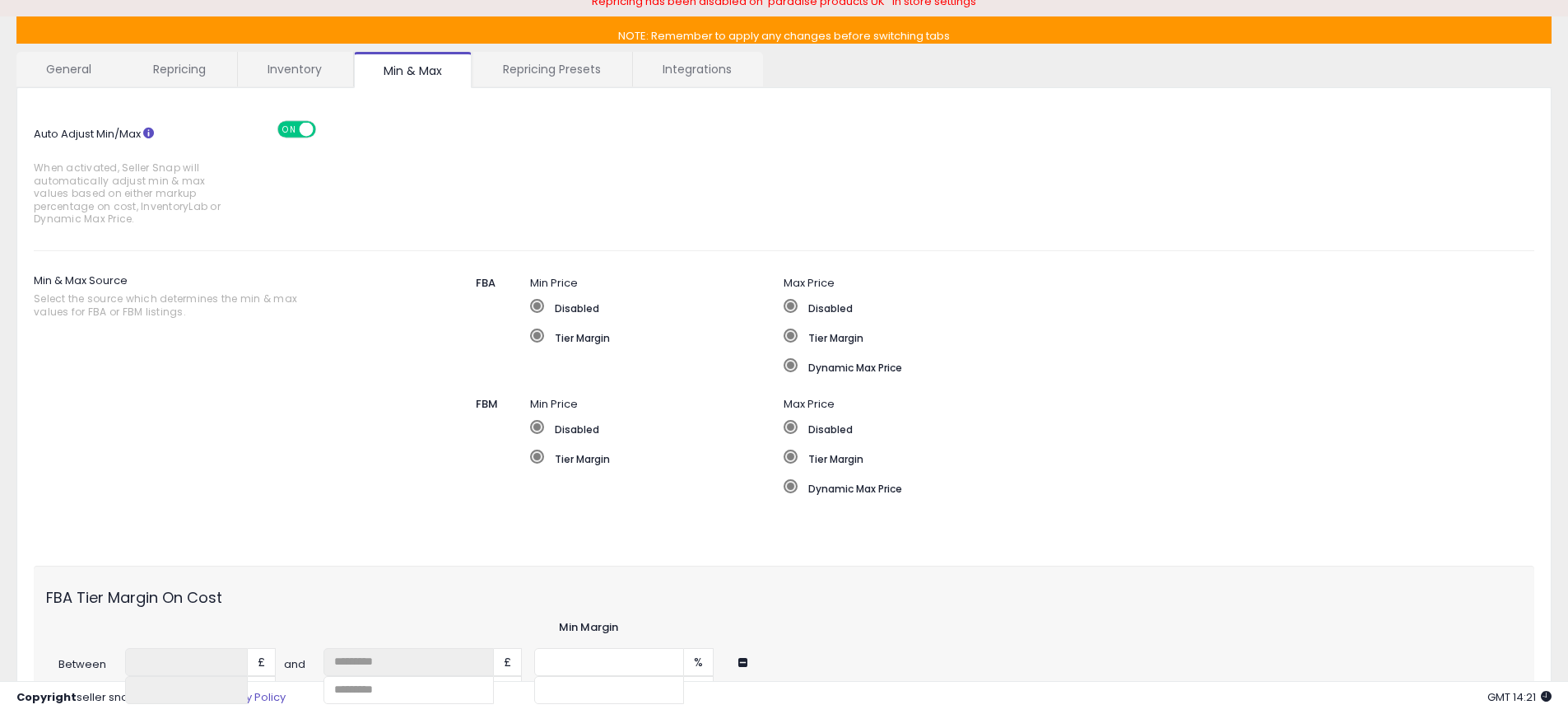 scroll, scrollTop: 0, scrollLeft: 0, axis: both 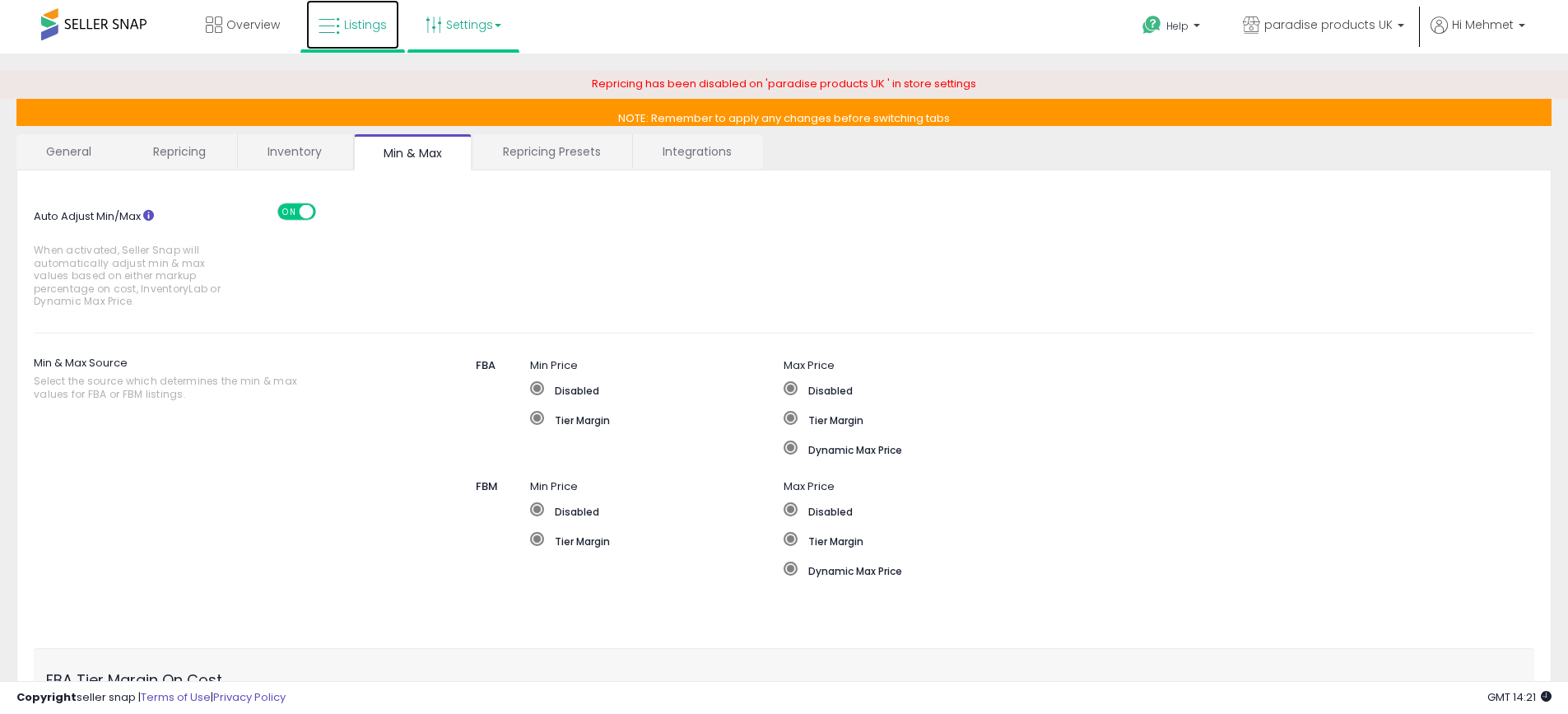 click on "Listings" at bounding box center [365, 25] 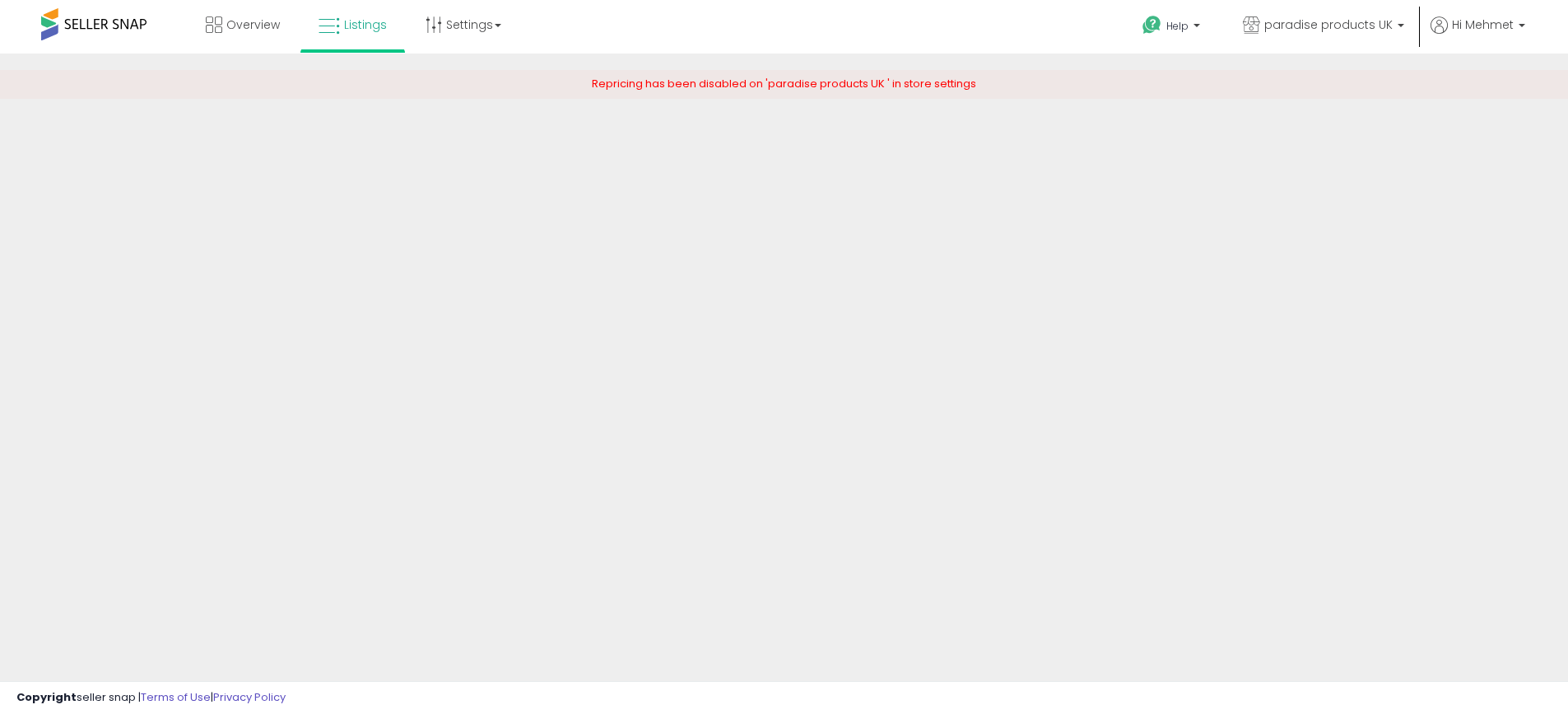 scroll, scrollTop: 0, scrollLeft: 0, axis: both 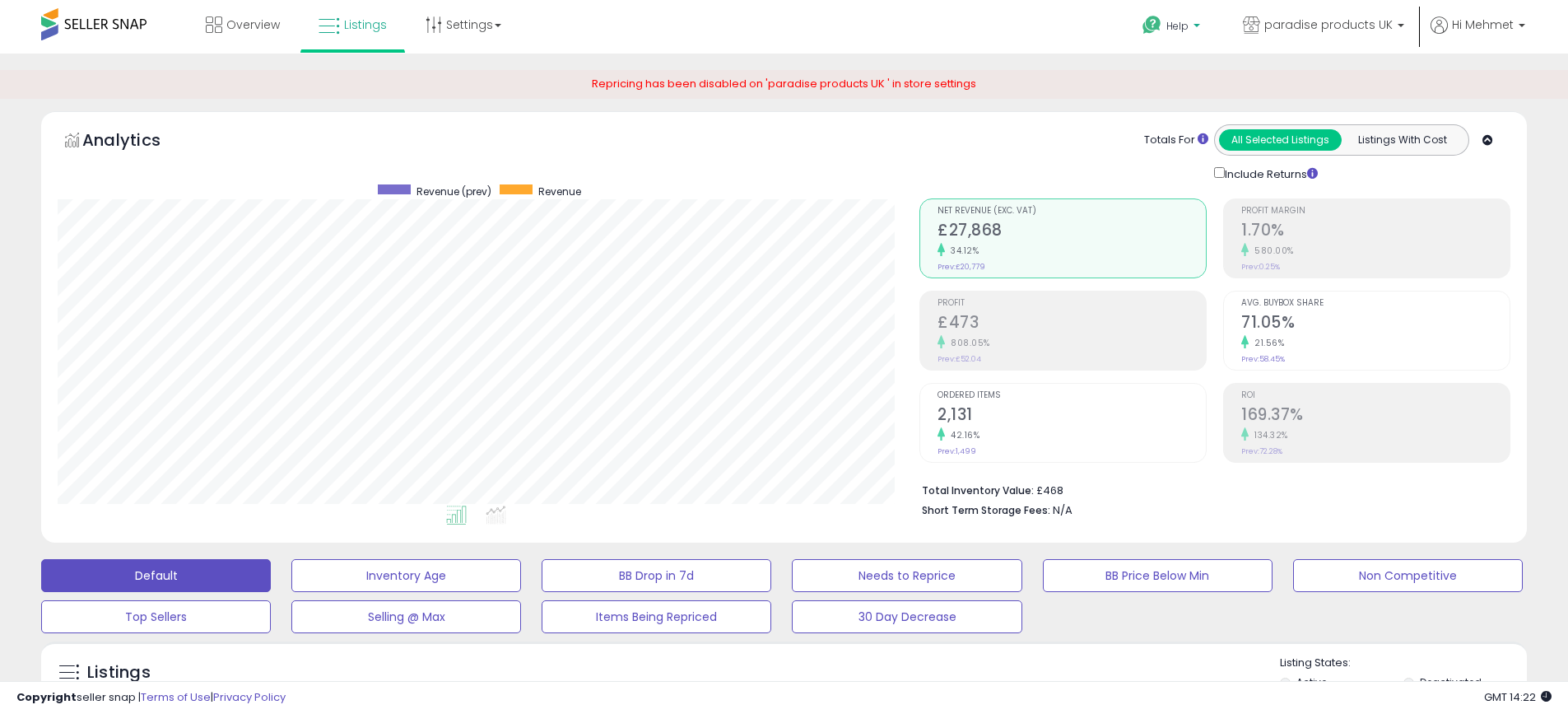 click on "Help" at bounding box center (1177, 26) 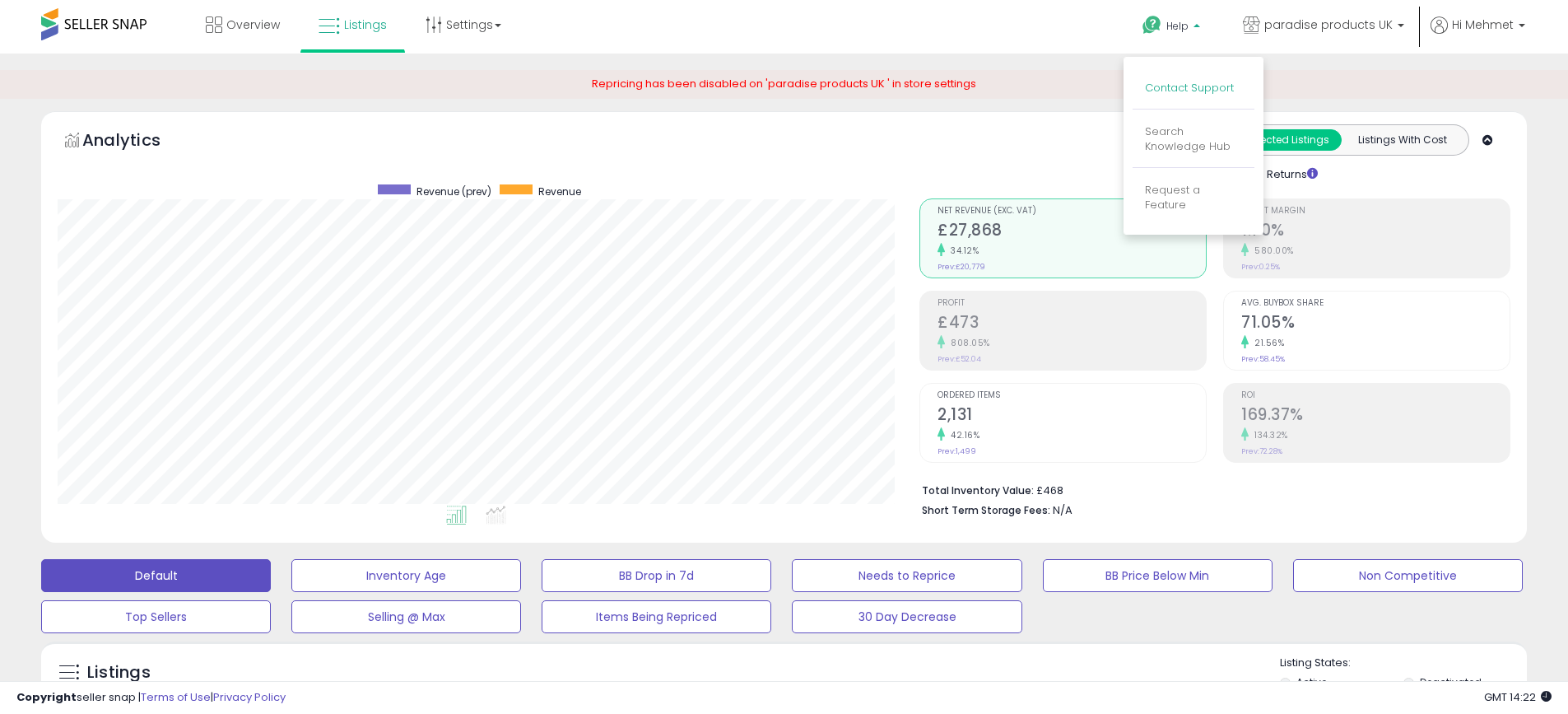 click on "Contact Support" at bounding box center (1189, 87) 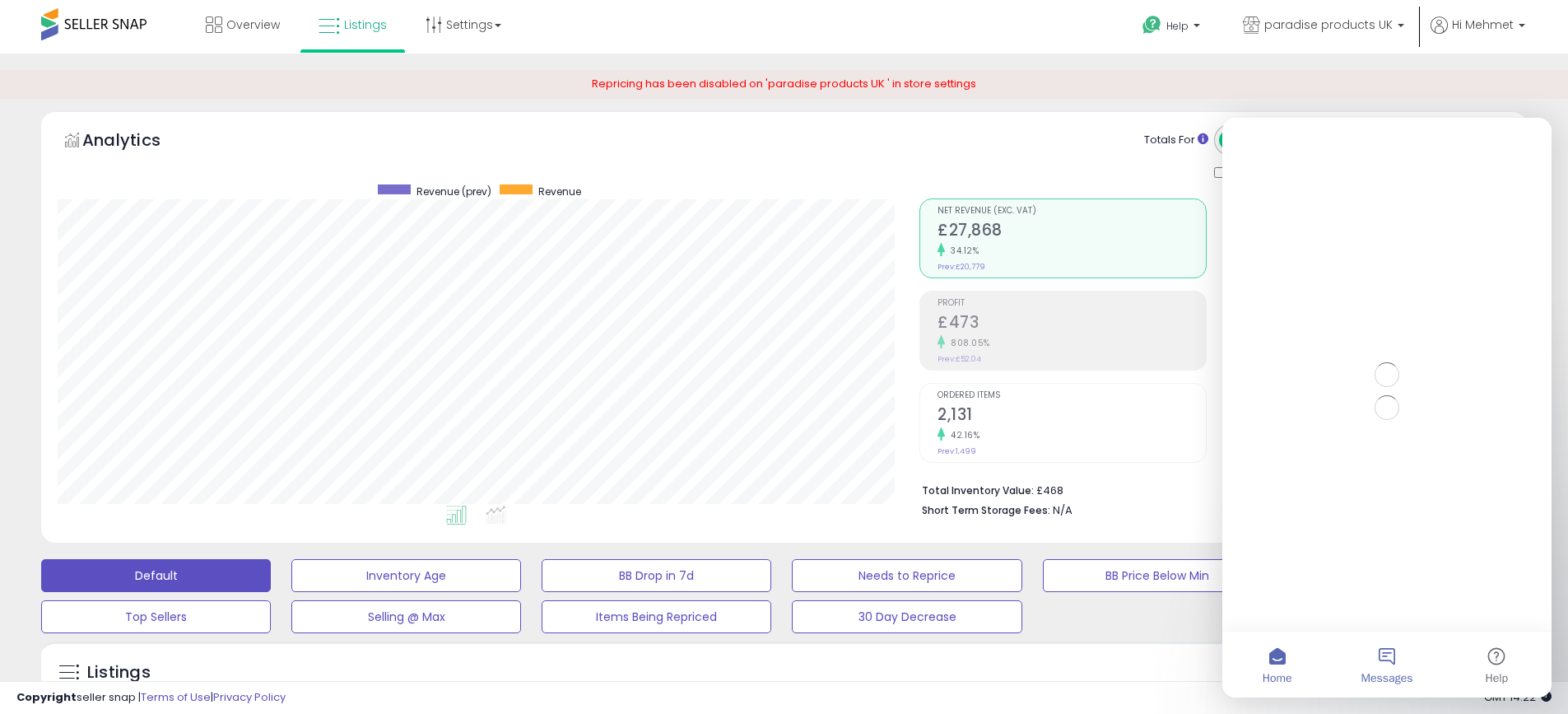 scroll, scrollTop: 0, scrollLeft: 0, axis: both 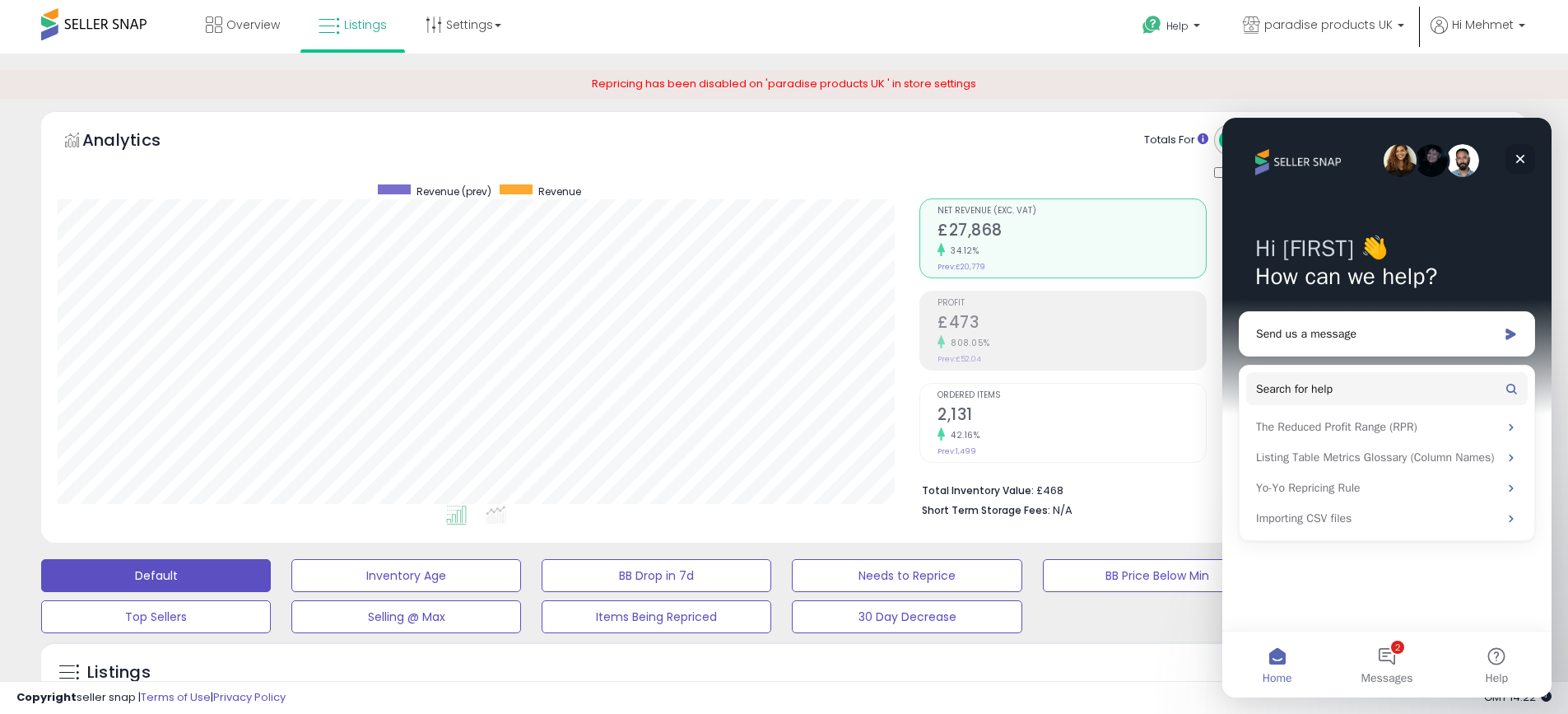 click 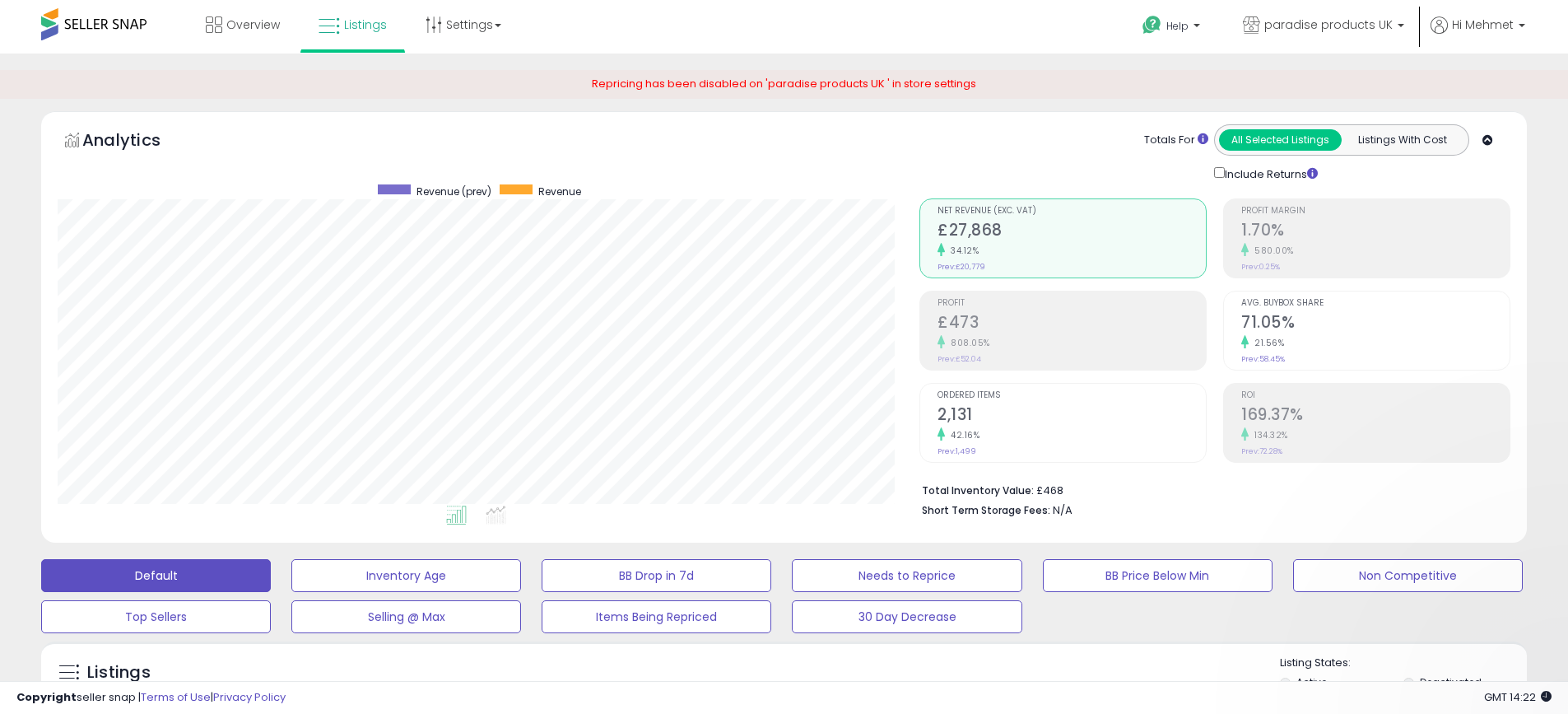 scroll, scrollTop: 0, scrollLeft: 0, axis: both 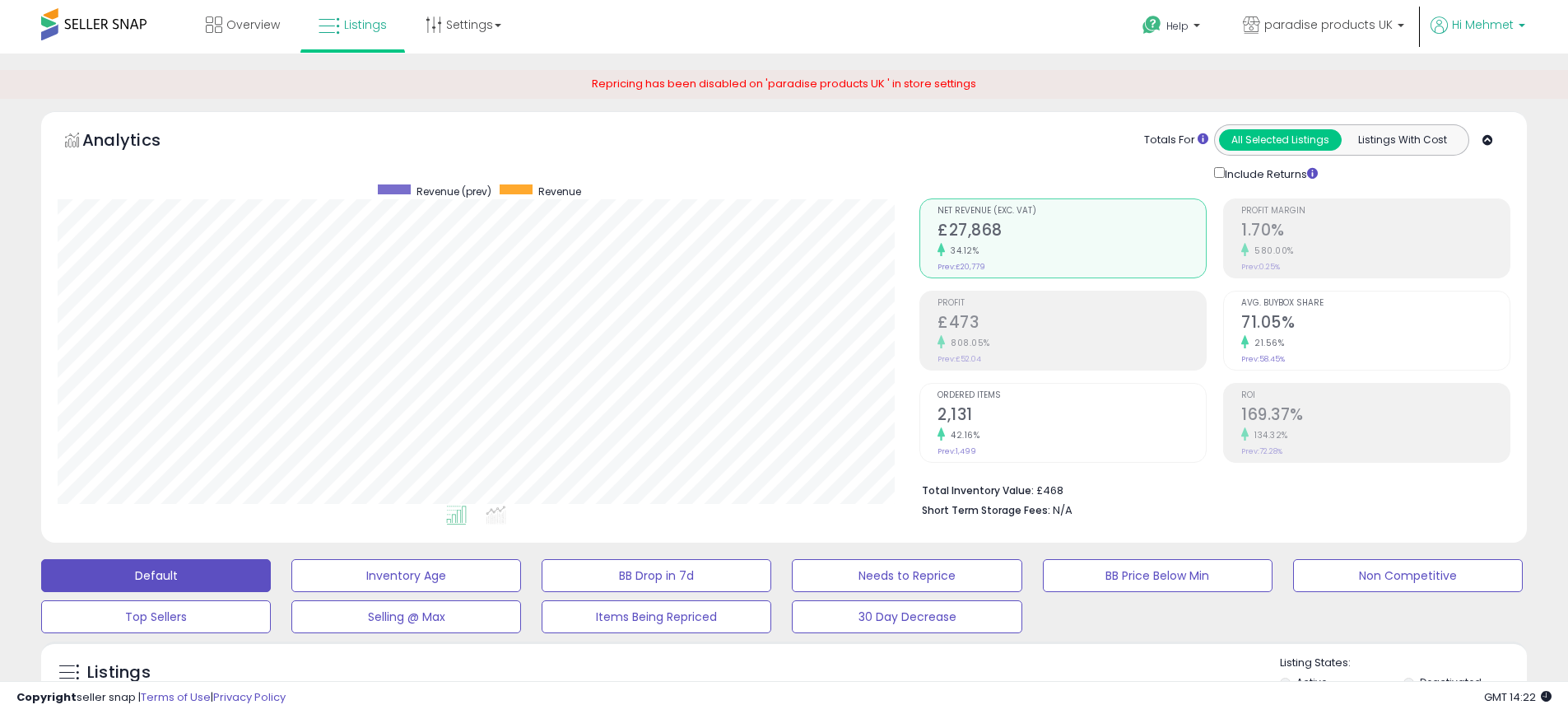 click on "Hi Mehmet" at bounding box center [1482, 25] 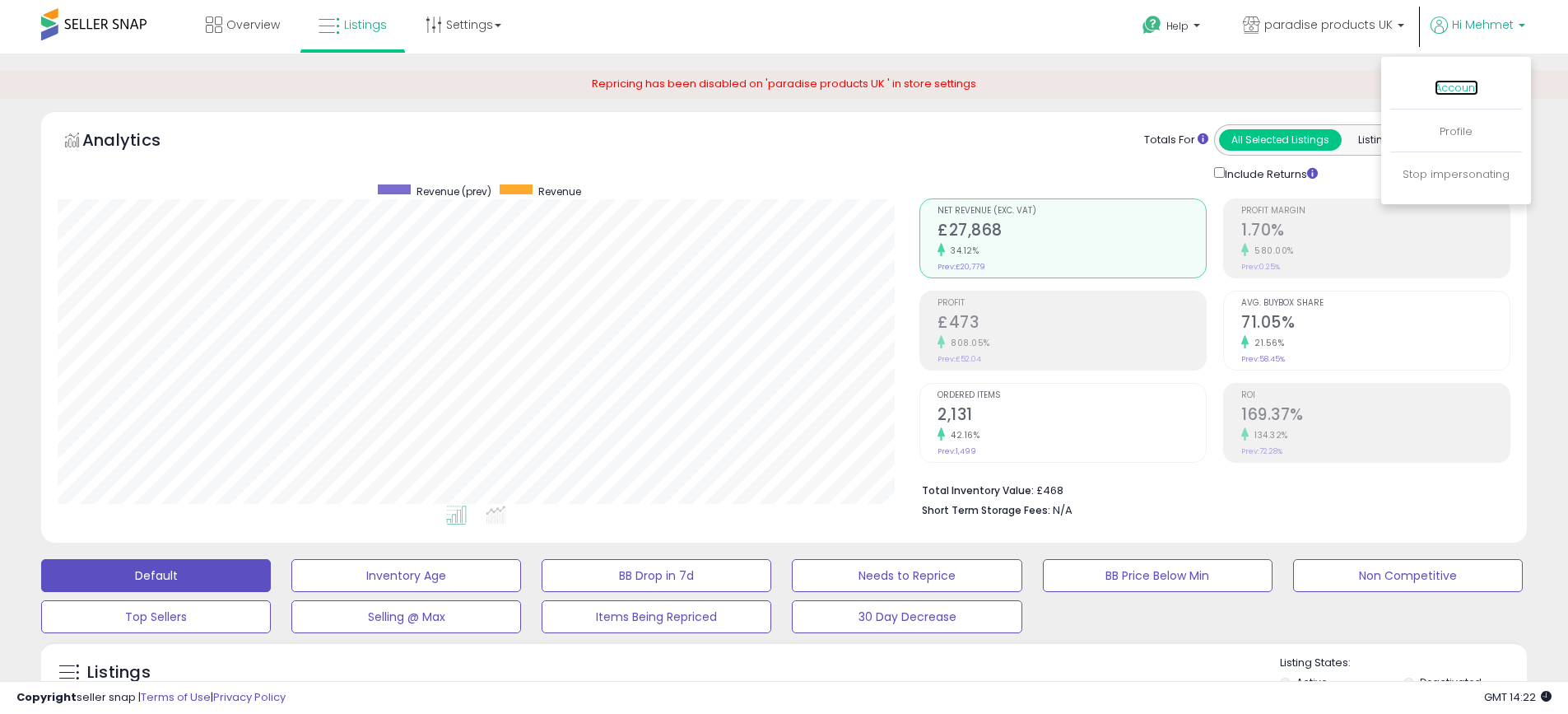 click on "Account" at bounding box center [1456, 87] 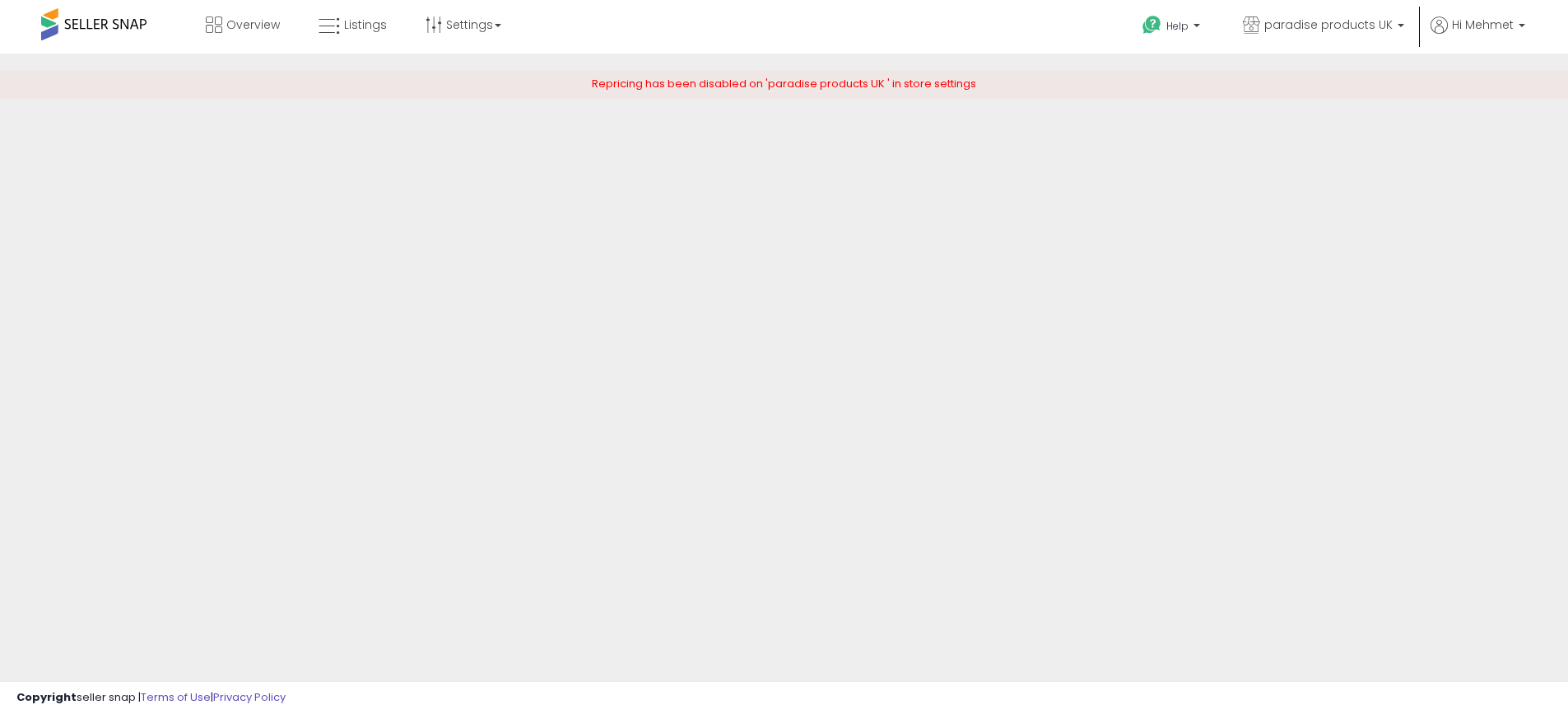 scroll, scrollTop: 0, scrollLeft: 0, axis: both 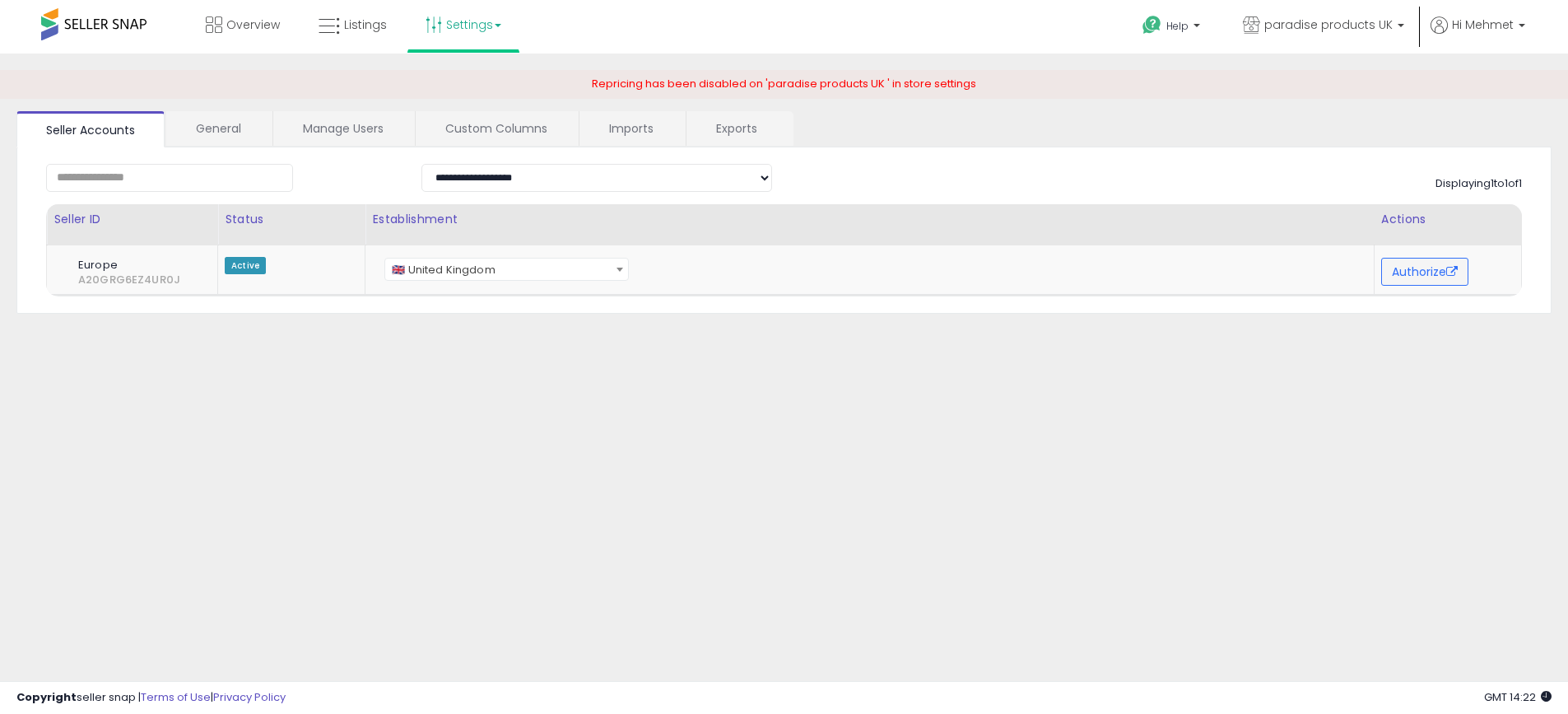click on "Settings" at bounding box center [463, 25] 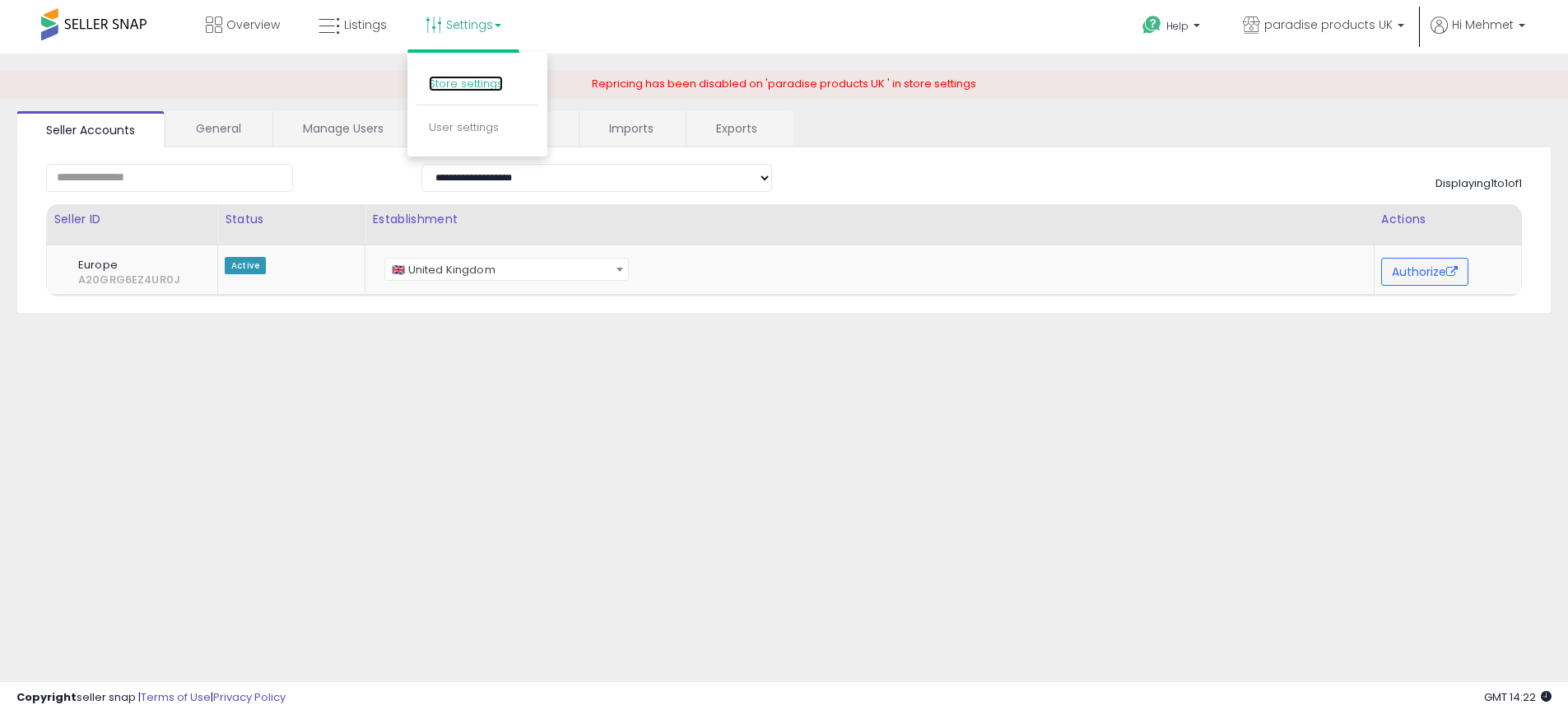 click on "Store
settings" at bounding box center [466, 83] 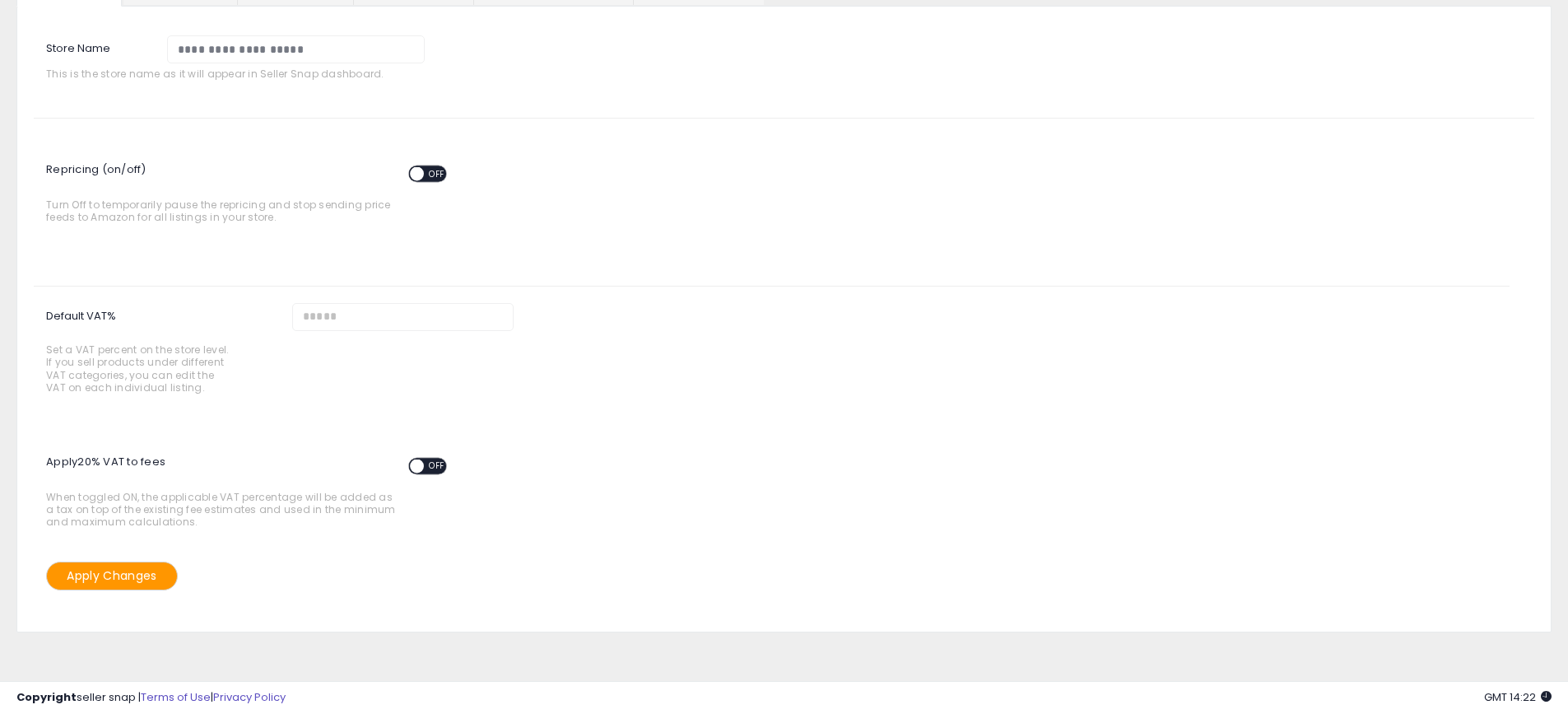 scroll, scrollTop: 165, scrollLeft: 0, axis: vertical 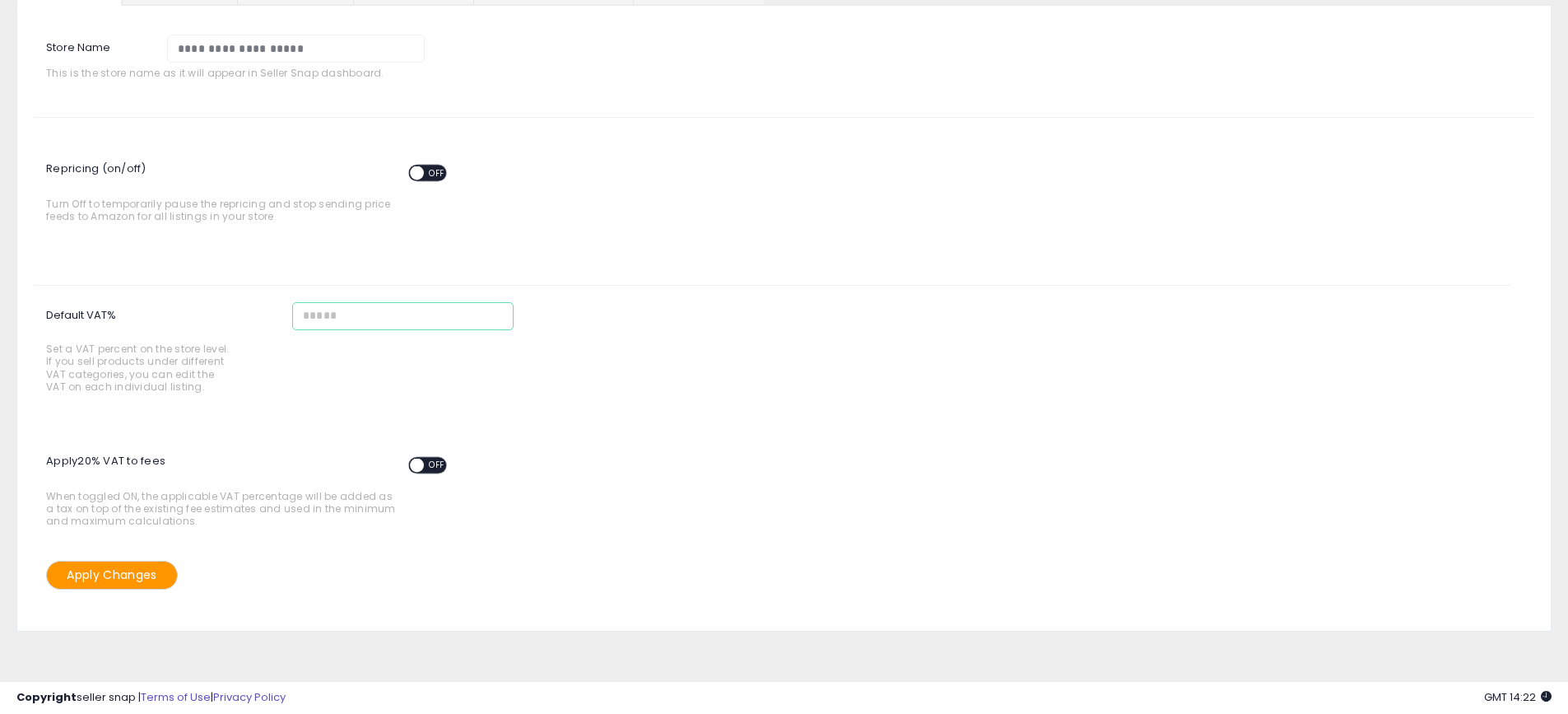 click on "Default VAT%
Set a VAT percent on the store level. If you sell products under different VAT categories, you can edit the VAT on each individual listing." at bounding box center [402, 316] 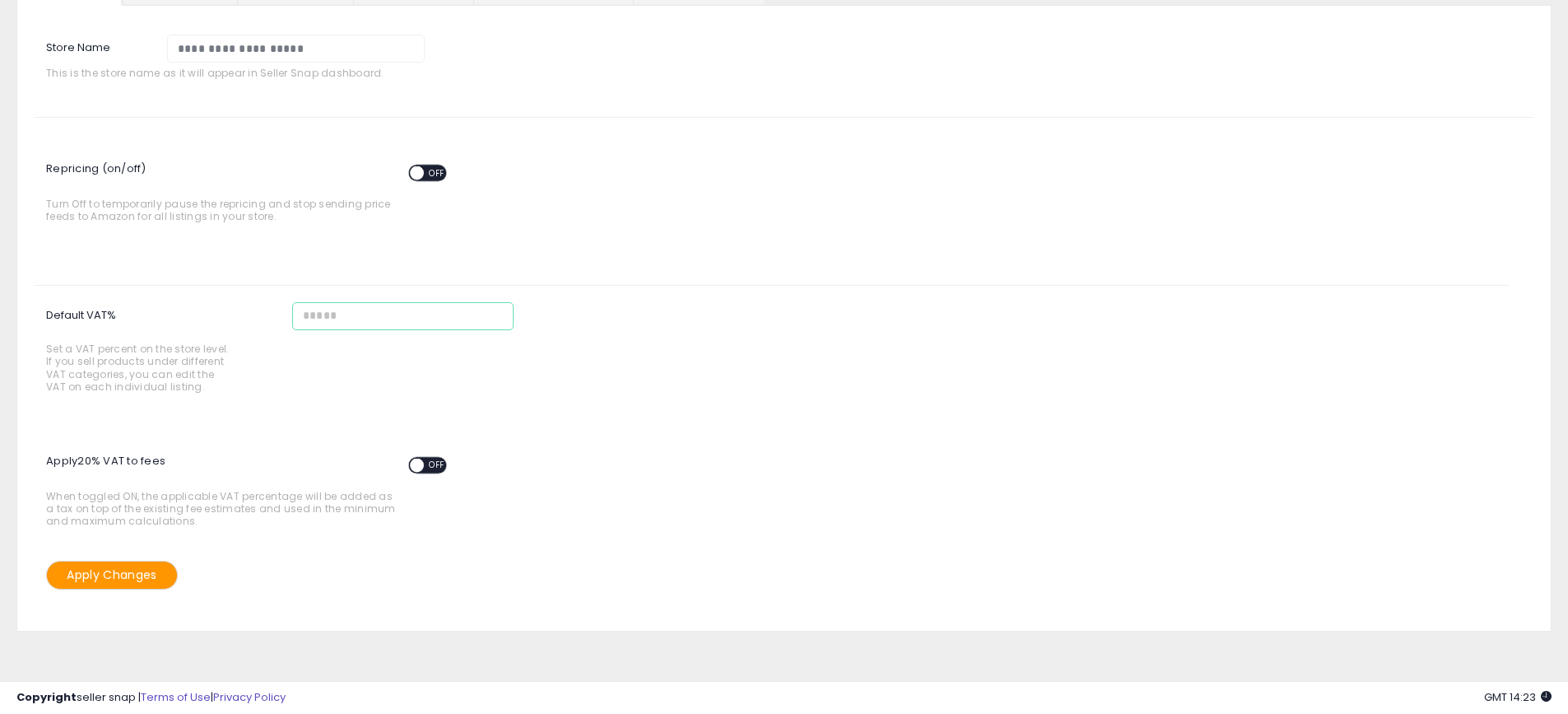 click on "Default VAT%
Set a VAT percent on the store level. If you sell products under different VAT categories, you can edit the VAT on each individual listing." at bounding box center [402, 316] 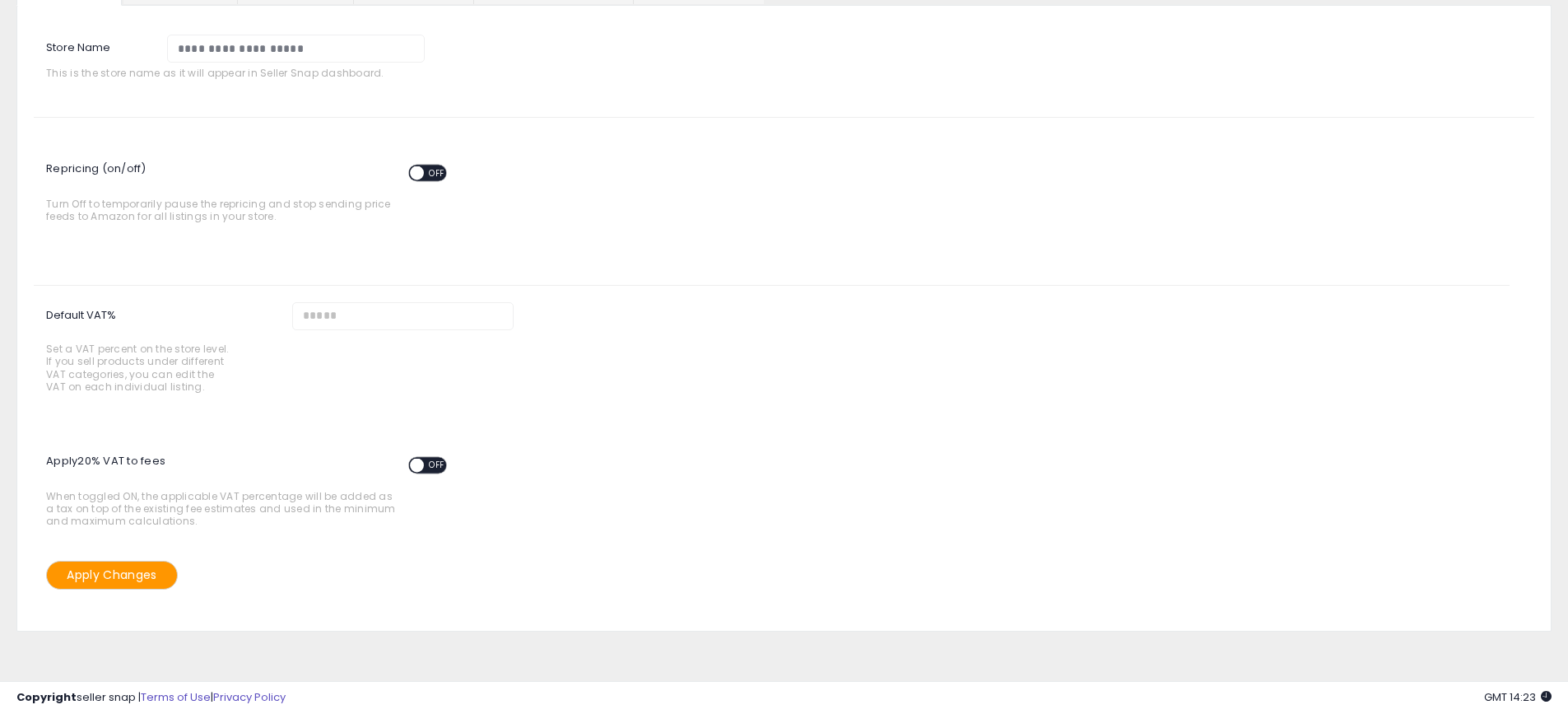 click on "Default VAT%
Set a VAT percent on the store level. If you sell products under different VAT categories, you can edit the VAT on each individual listing." at bounding box center [156, 352] 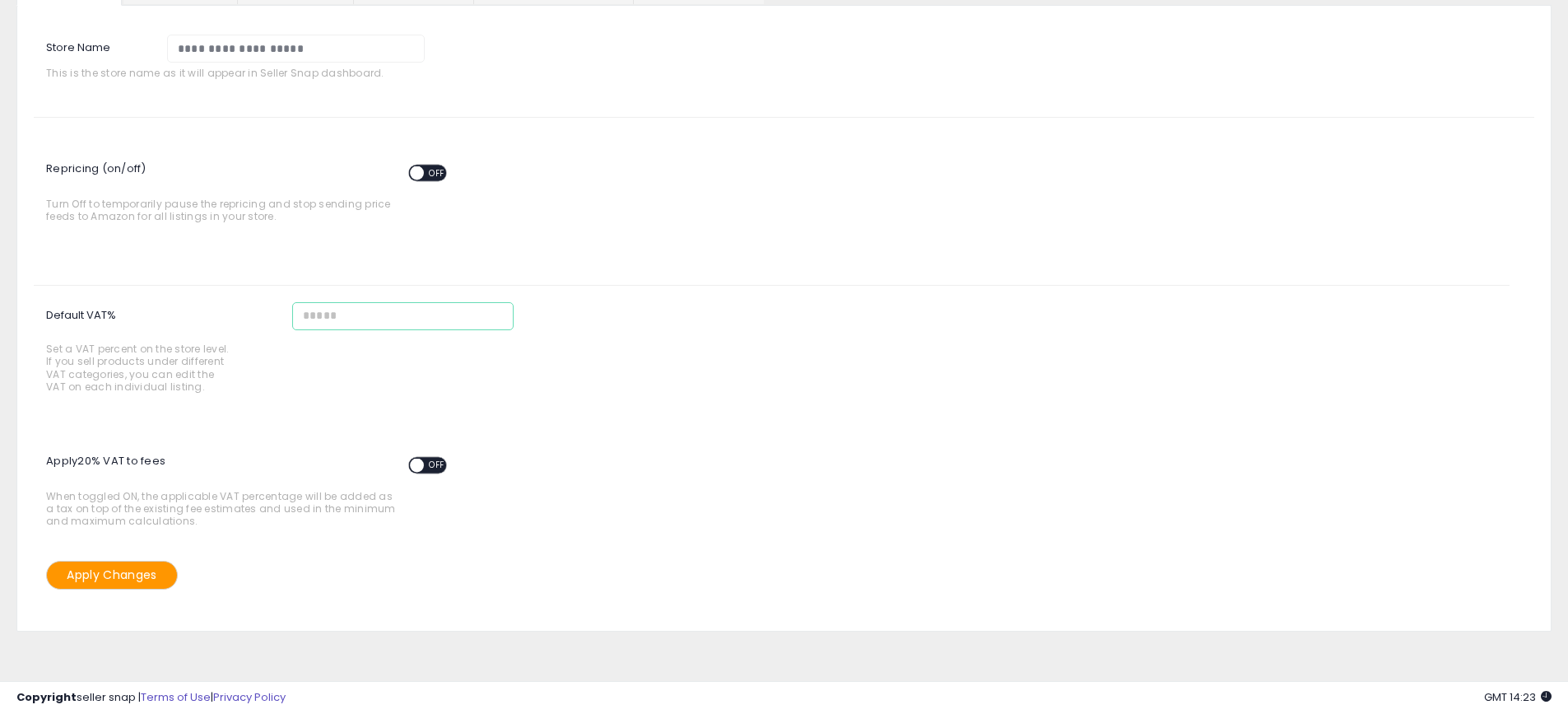 click on "Default VAT%
Set a VAT percent on the store level. If you sell products under different VAT categories, you can edit the VAT on each individual listing." at bounding box center [402, 316] 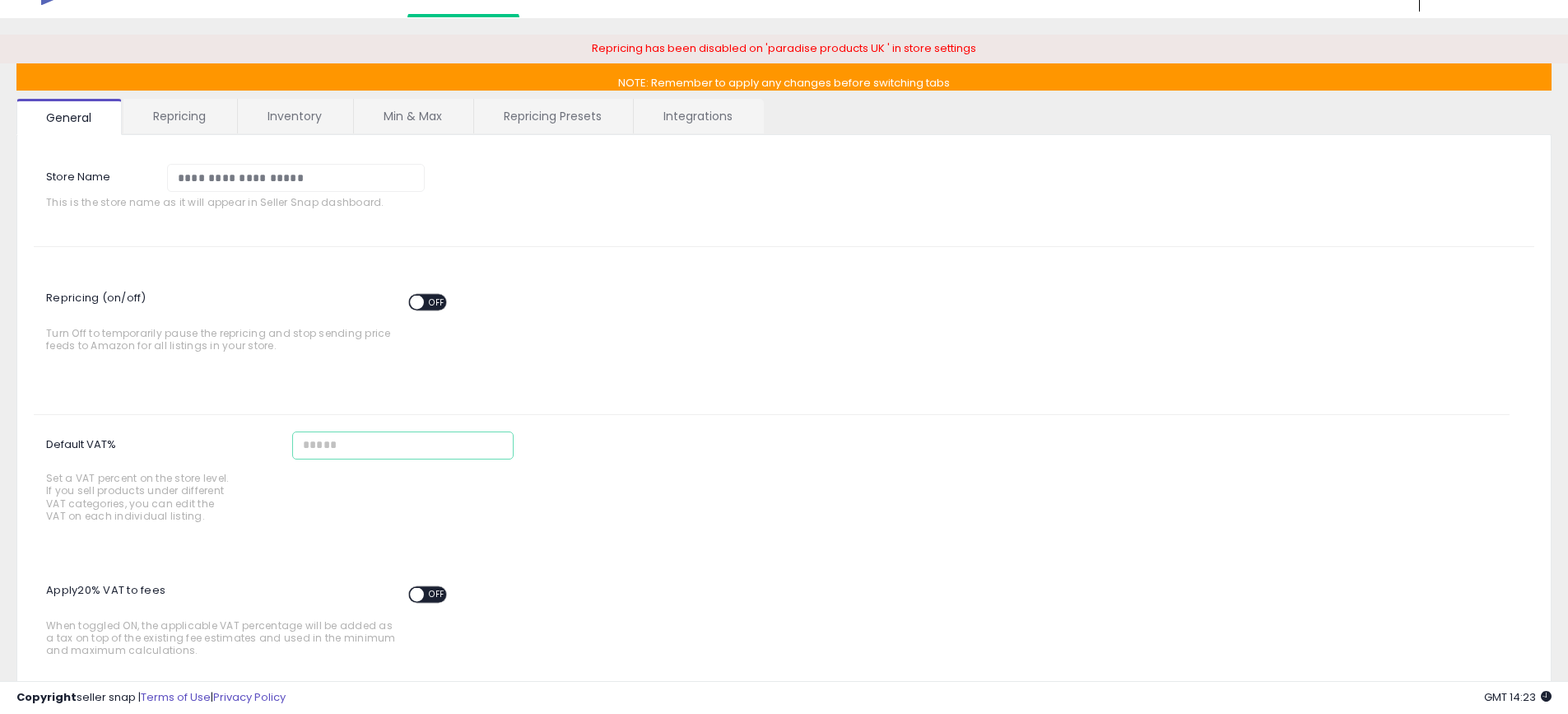 scroll, scrollTop: 0, scrollLeft: 0, axis: both 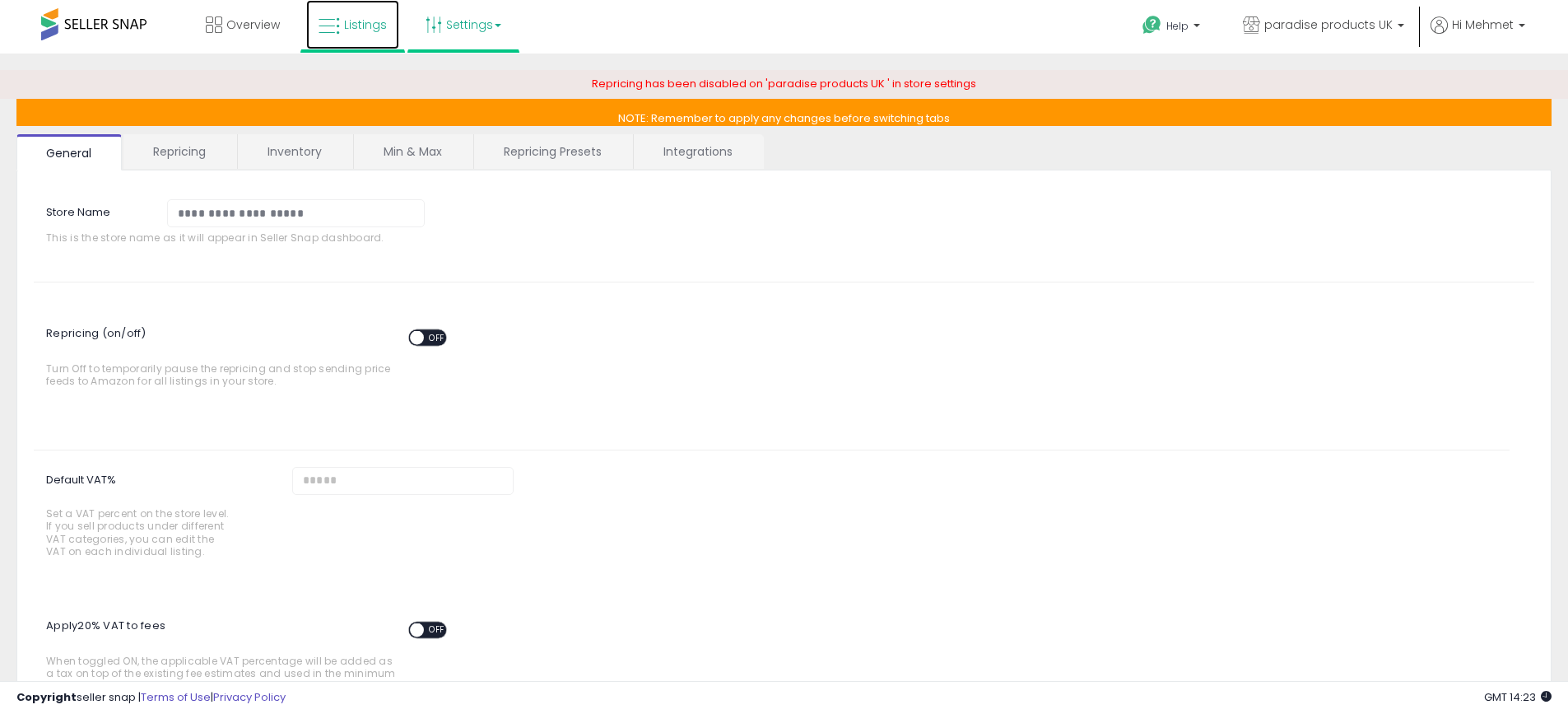 click at bounding box center (329, 26) 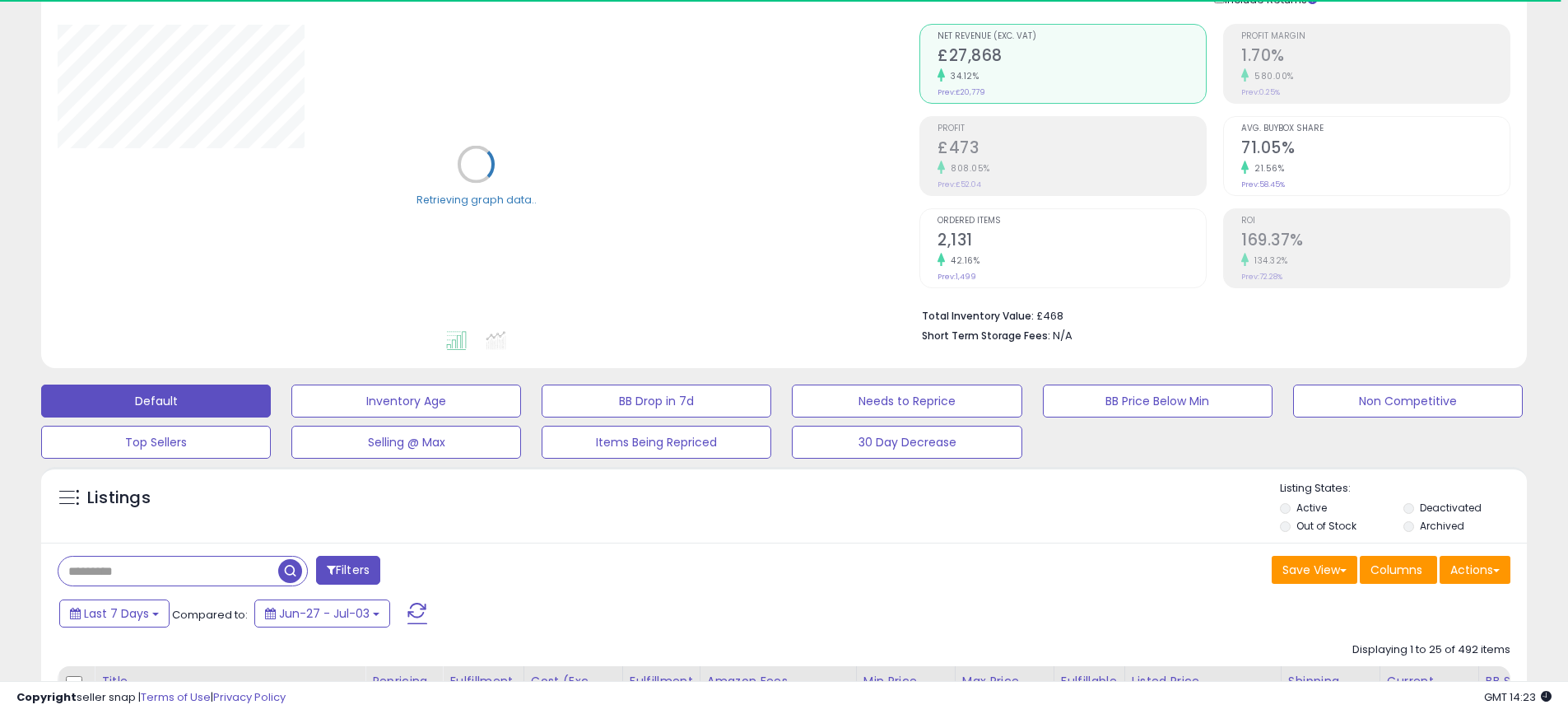 scroll, scrollTop: 576, scrollLeft: 0, axis: vertical 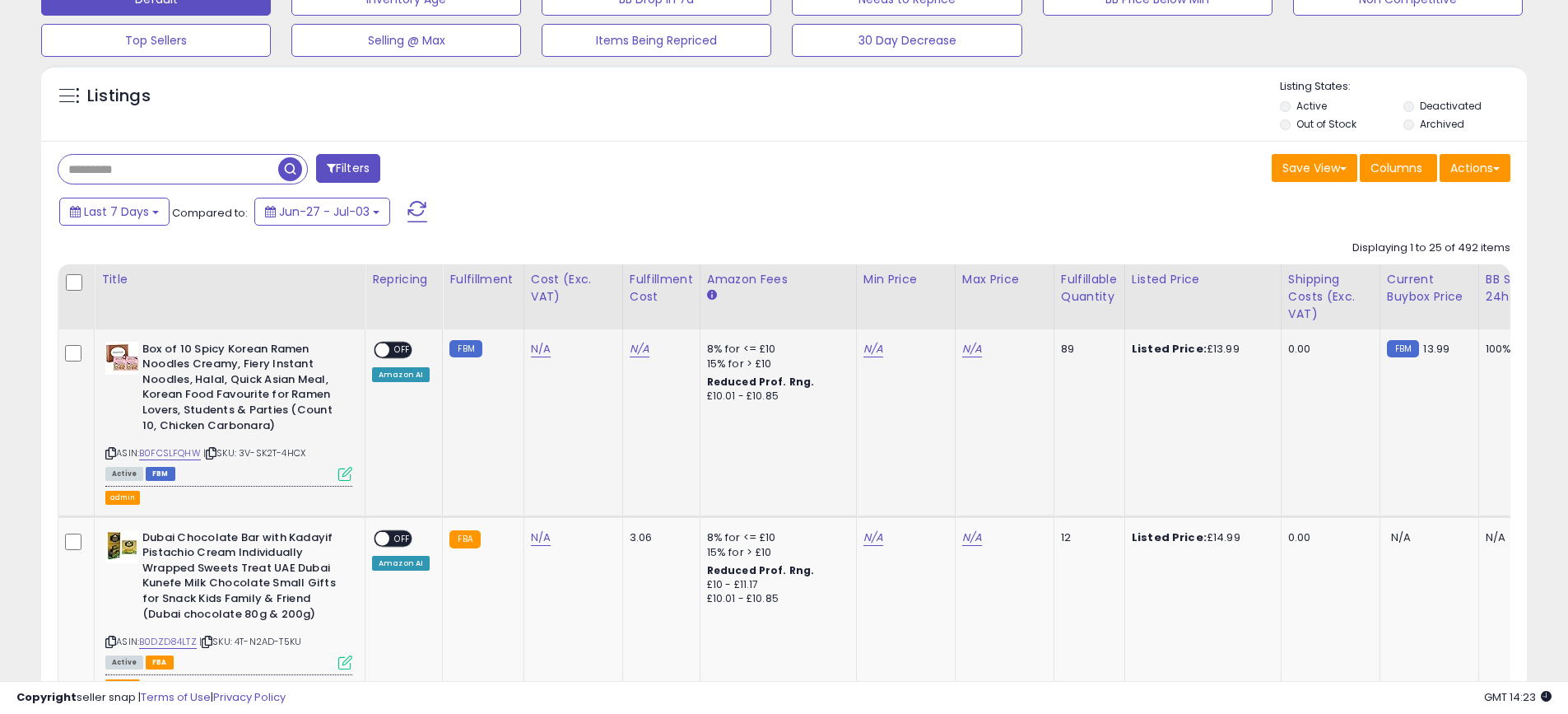 click at bounding box center (345, 474) 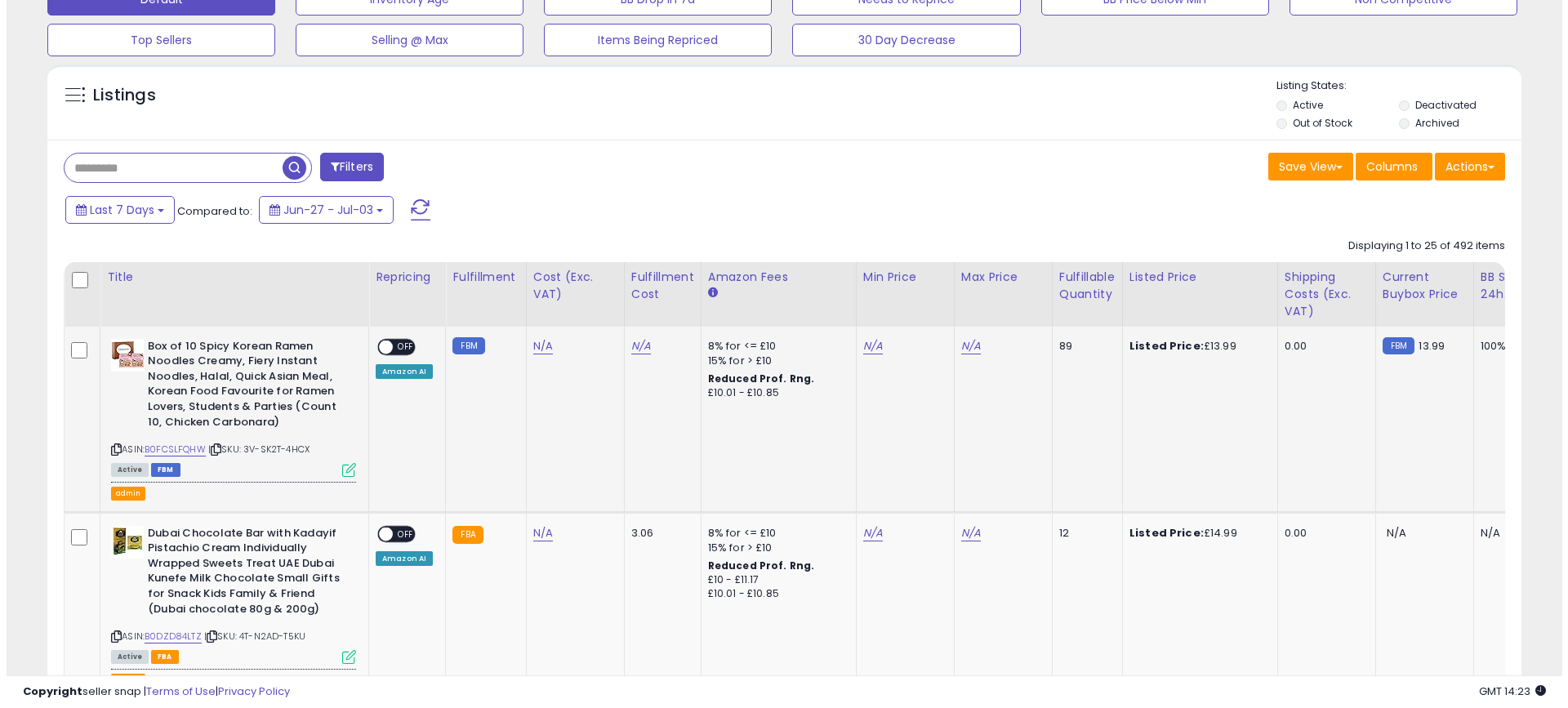 scroll, scrollTop: 816274, scrollLeft: 815804, axis: both 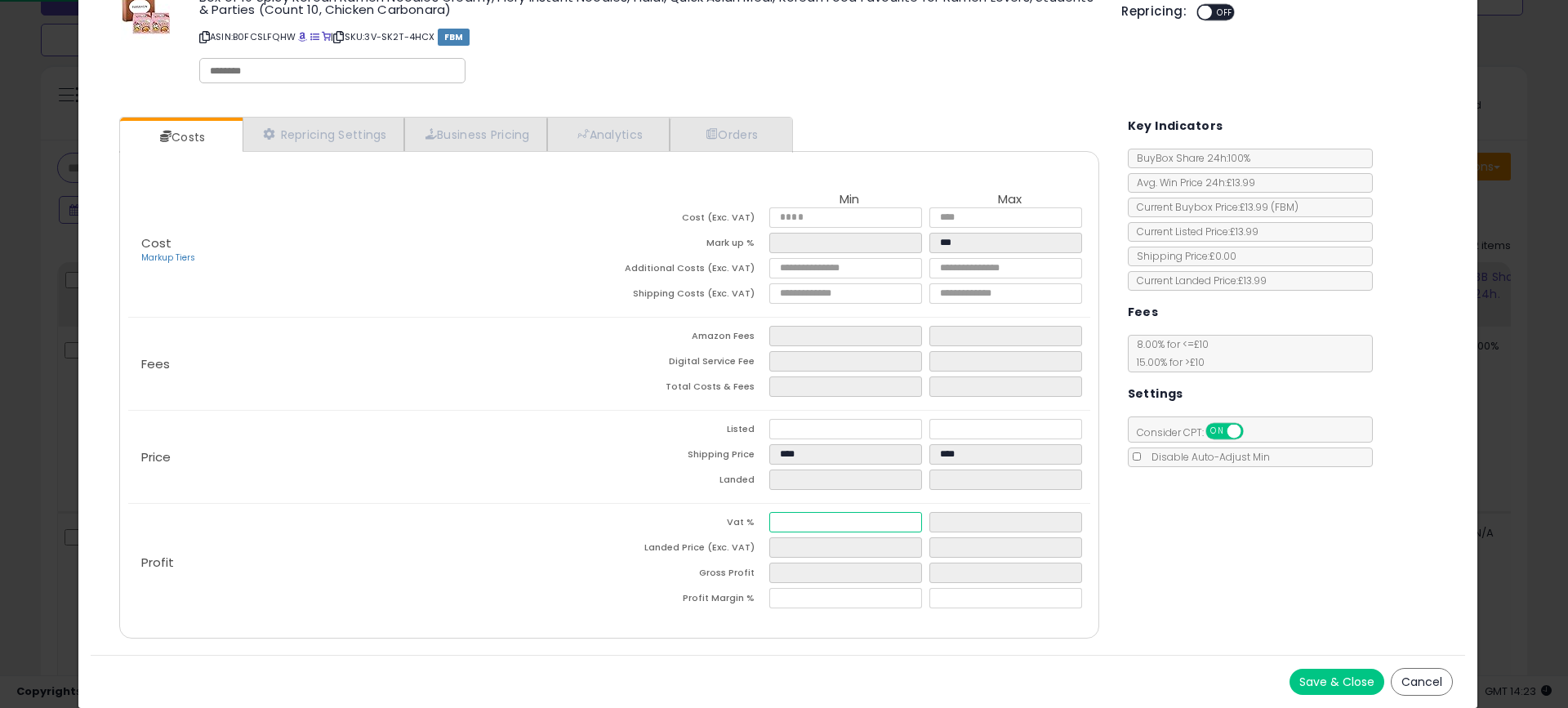click at bounding box center (845, 522) 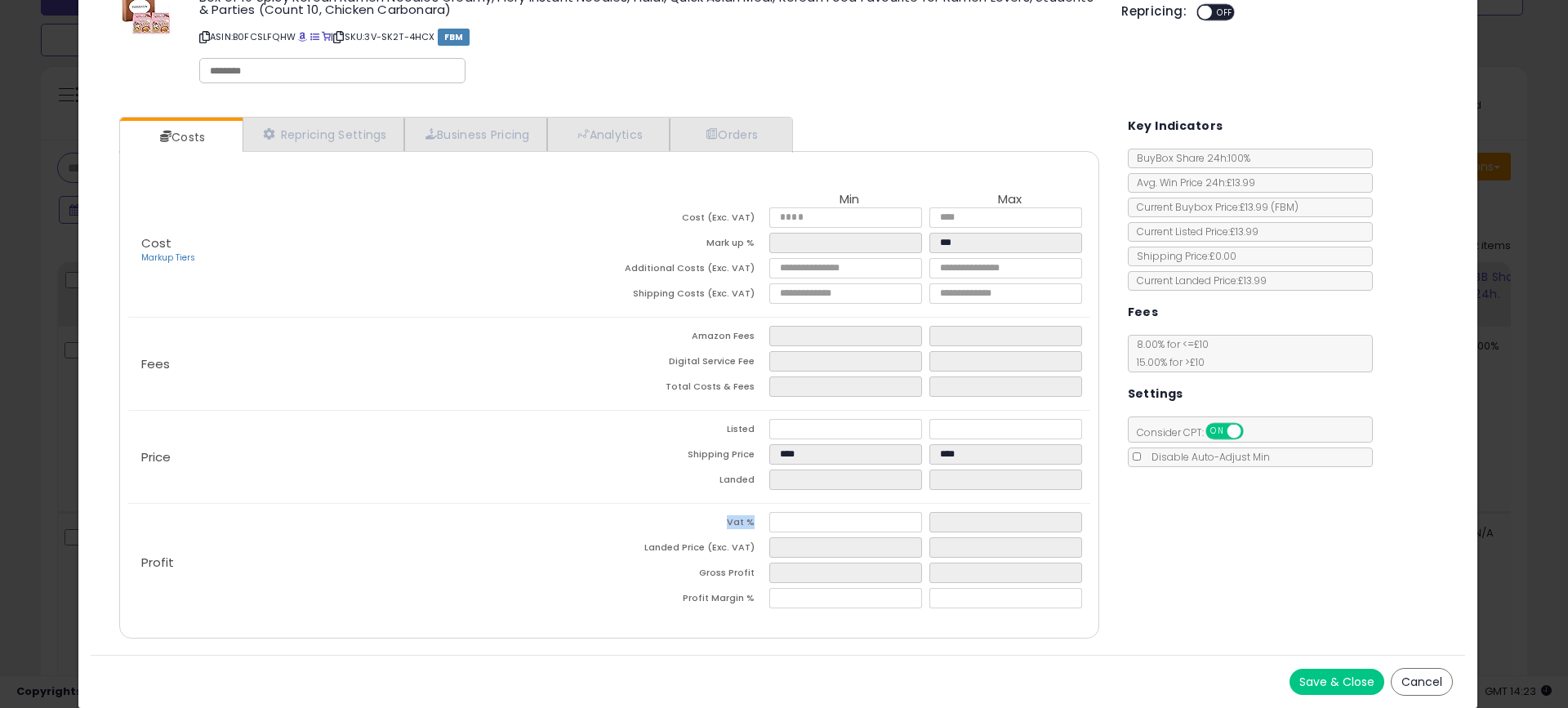 drag, startPoint x: 726, startPoint y: 516, endPoint x: 753, endPoint y: 516, distance: 27 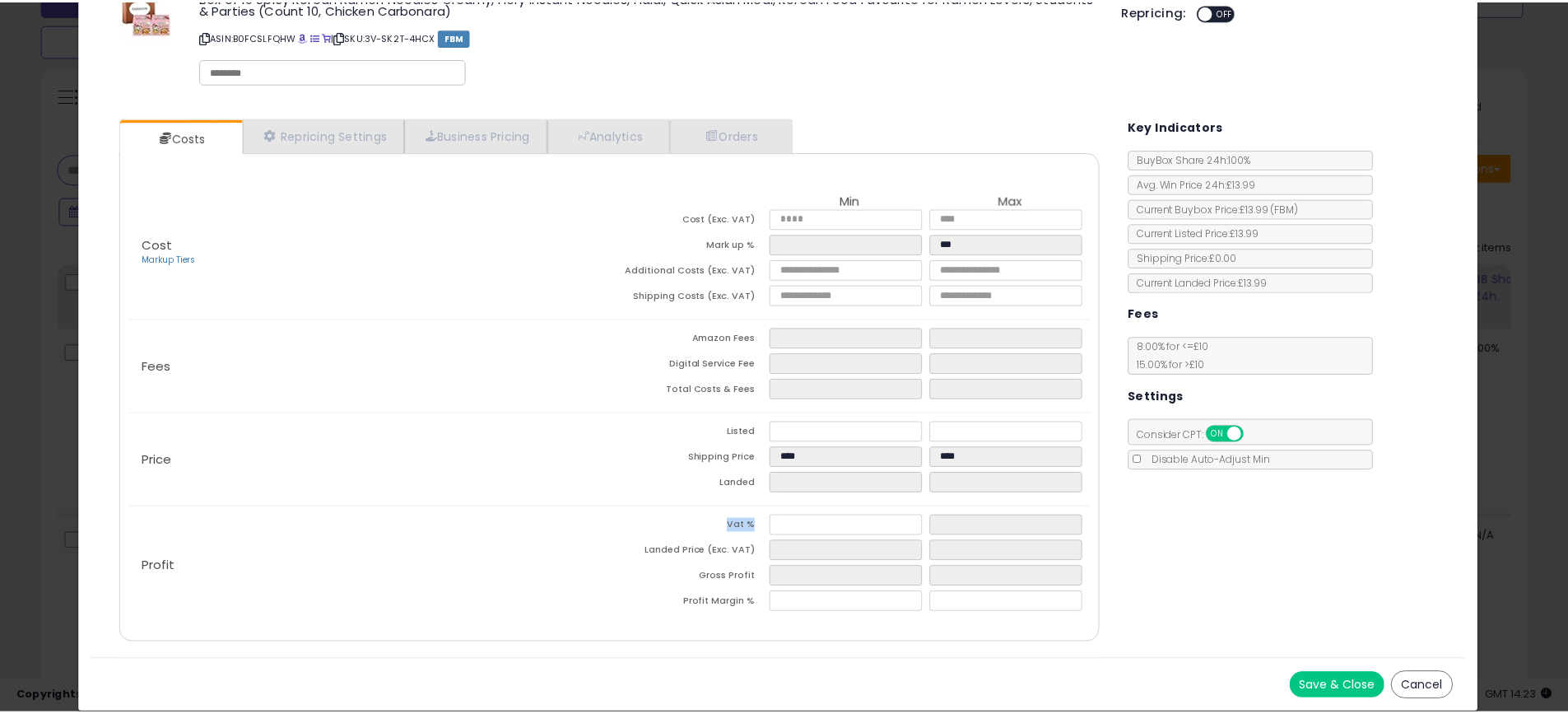 scroll, scrollTop: 0, scrollLeft: 0, axis: both 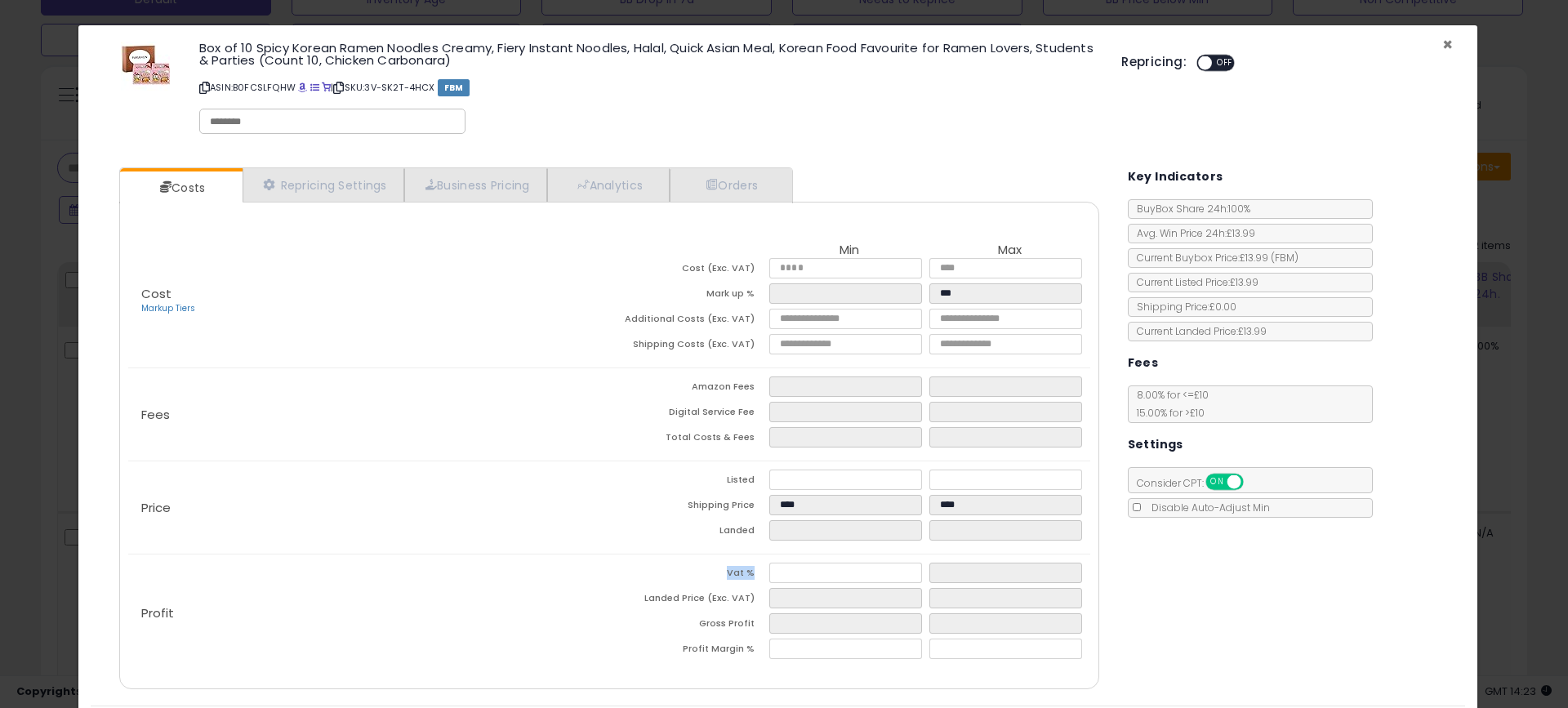 drag, startPoint x: 1432, startPoint y: 38, endPoint x: 1361, endPoint y: 65, distance: 75.96052 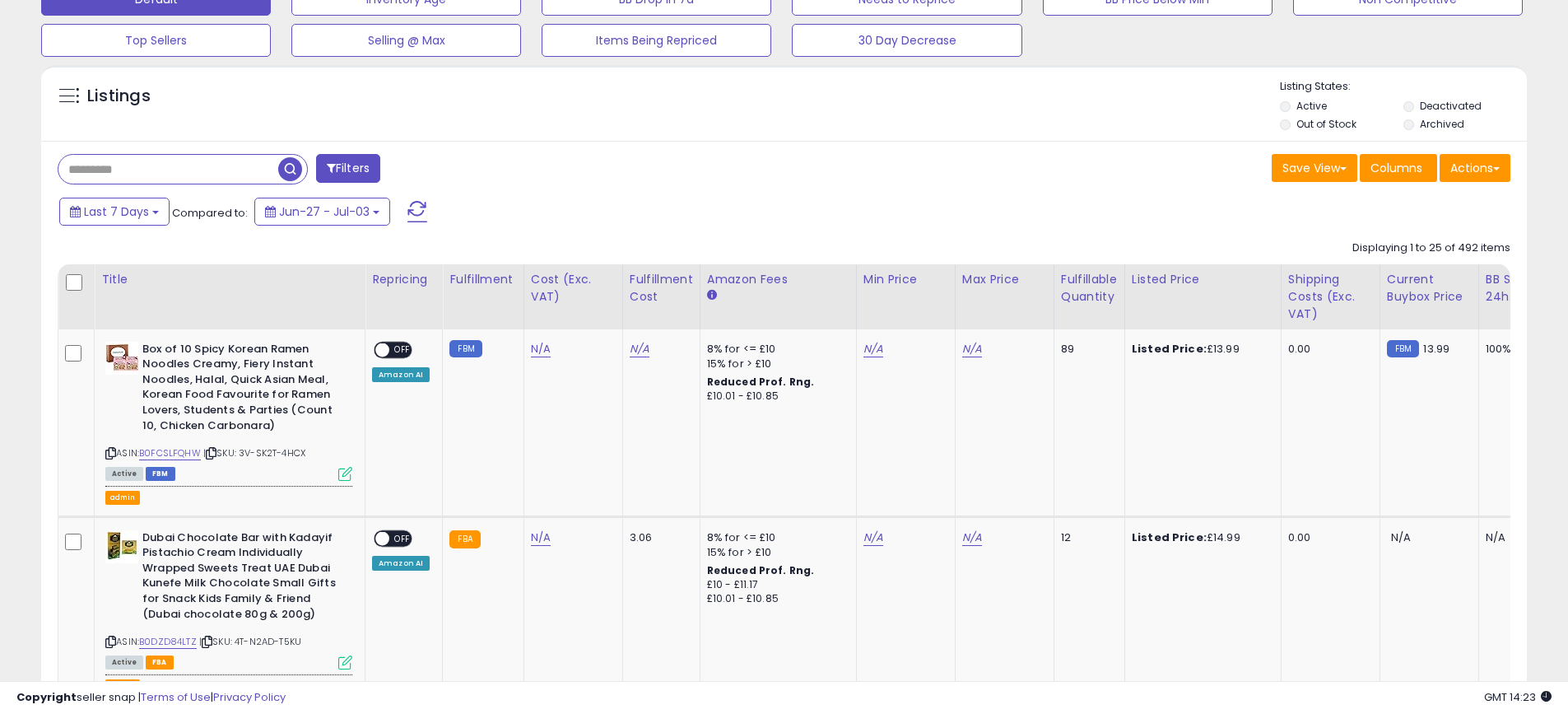 scroll, scrollTop: 338, scrollLeft: 862, axis: both 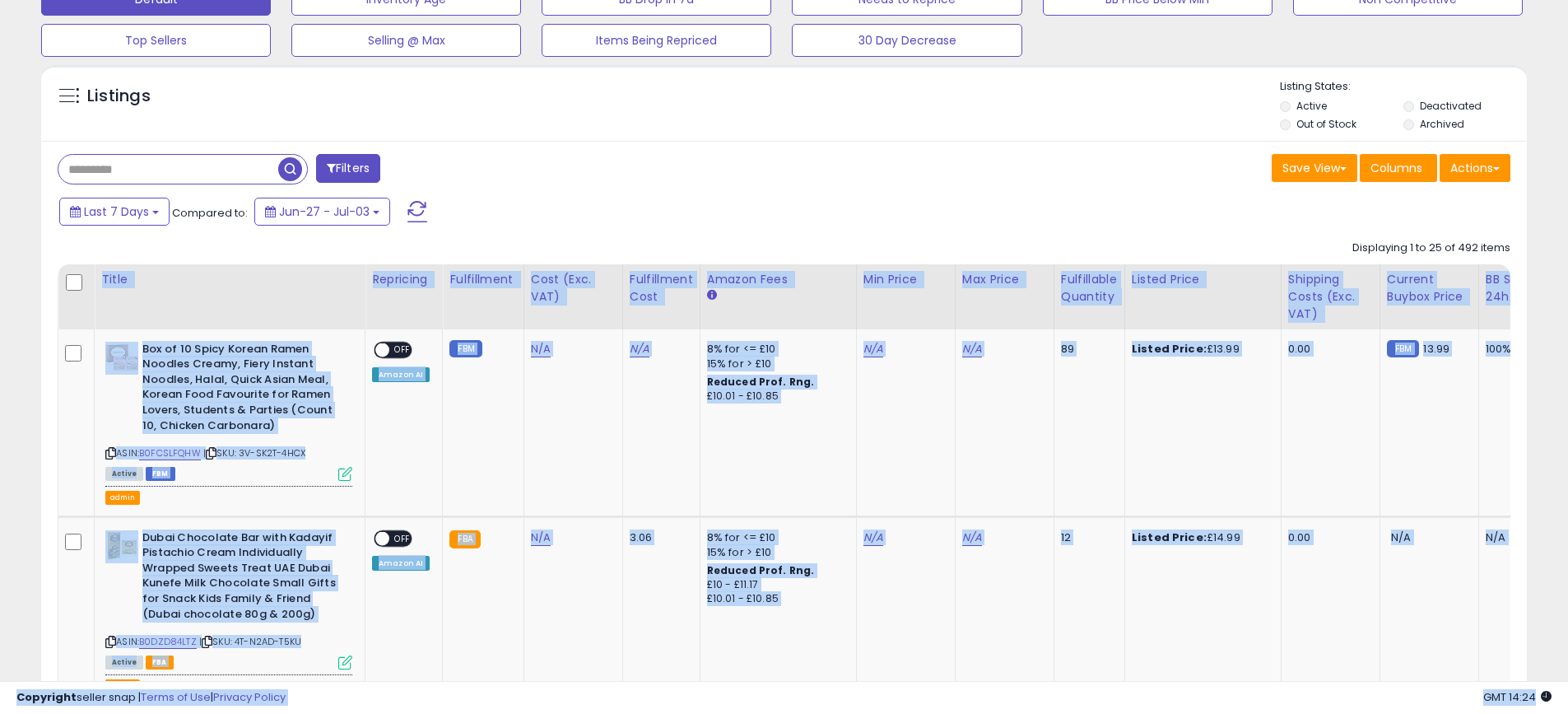 drag, startPoint x: 840, startPoint y: 667, endPoint x: 886, endPoint y: 188, distance: 481.2037 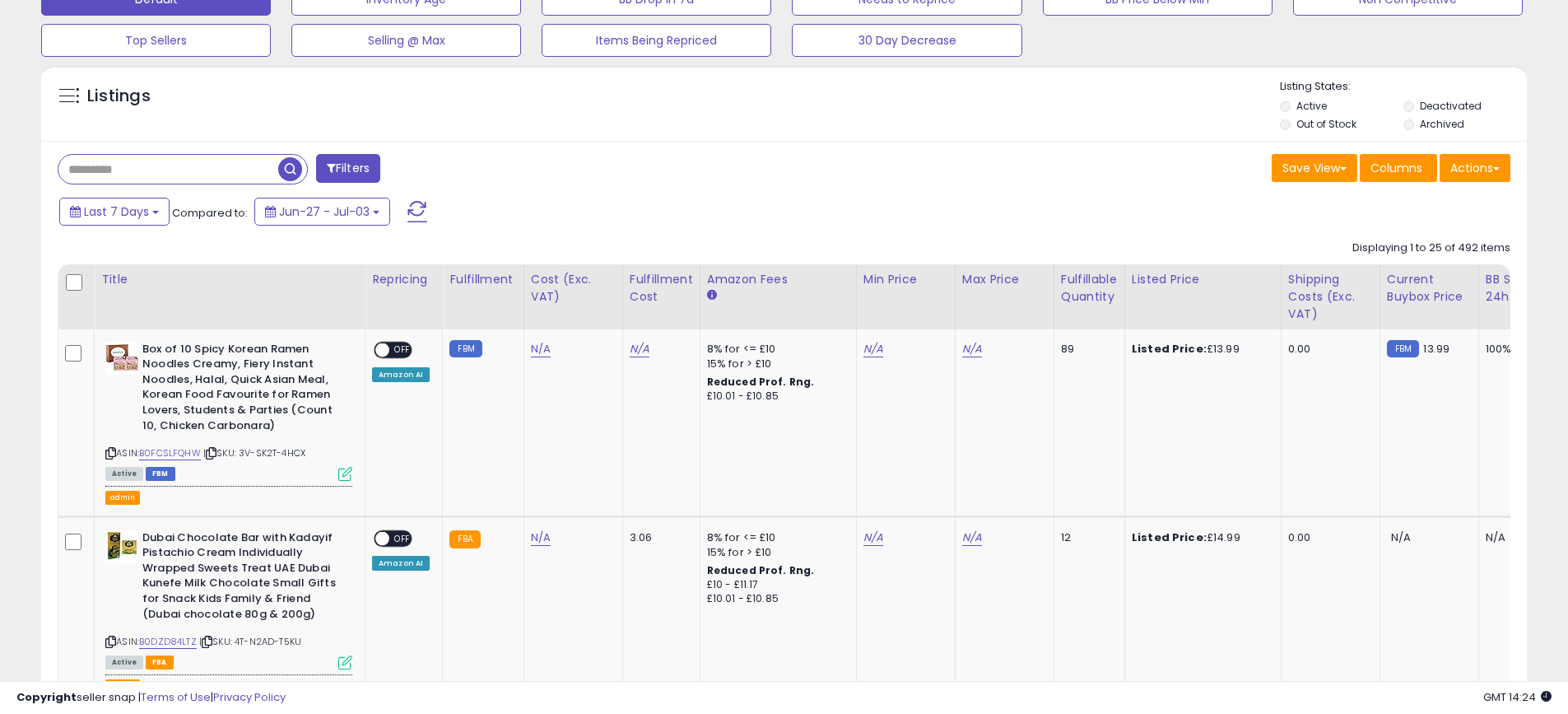 click on "Filters
Save View
Save As New View
Update Current View
Columns" at bounding box center [784, 2527] 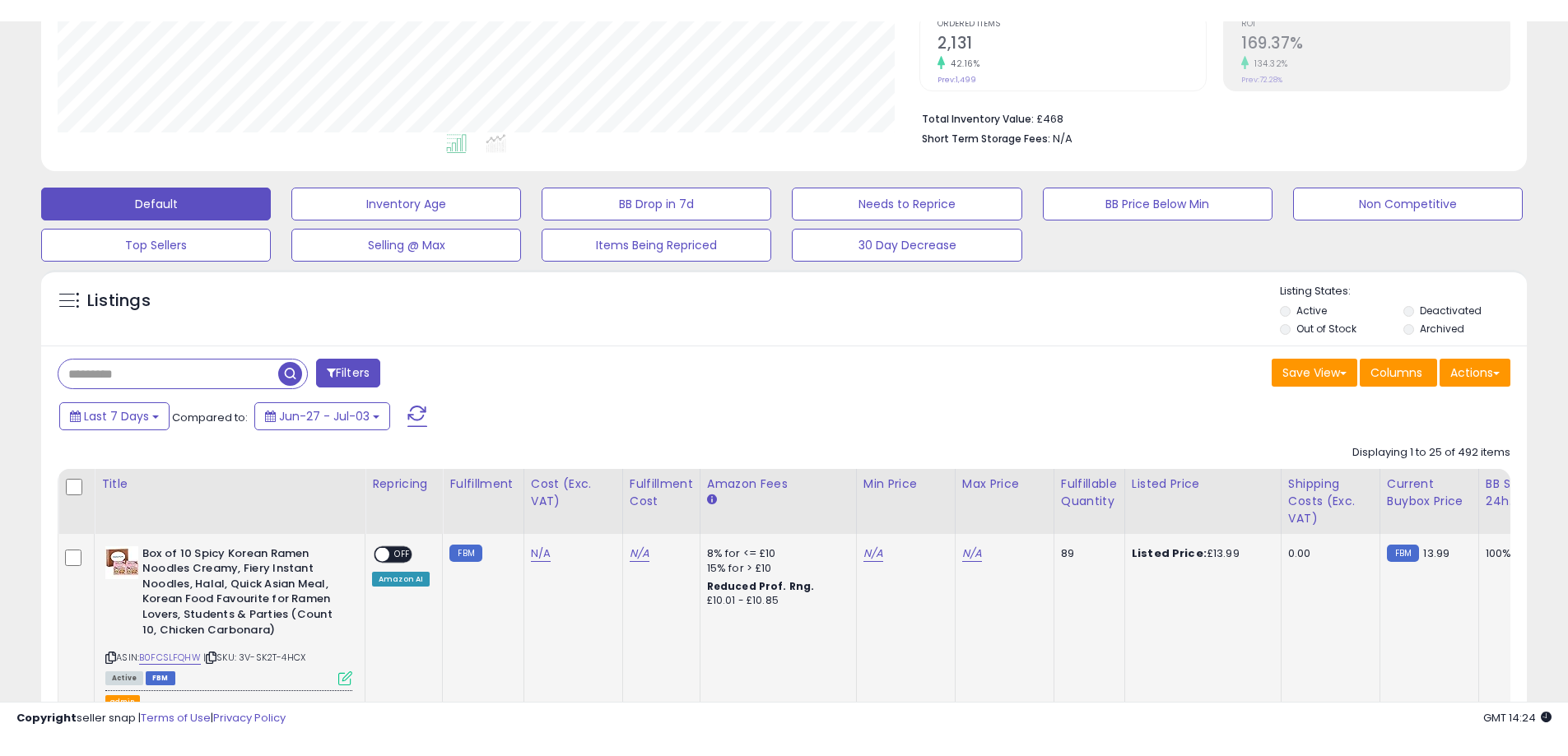 scroll, scrollTop: 411, scrollLeft: 0, axis: vertical 